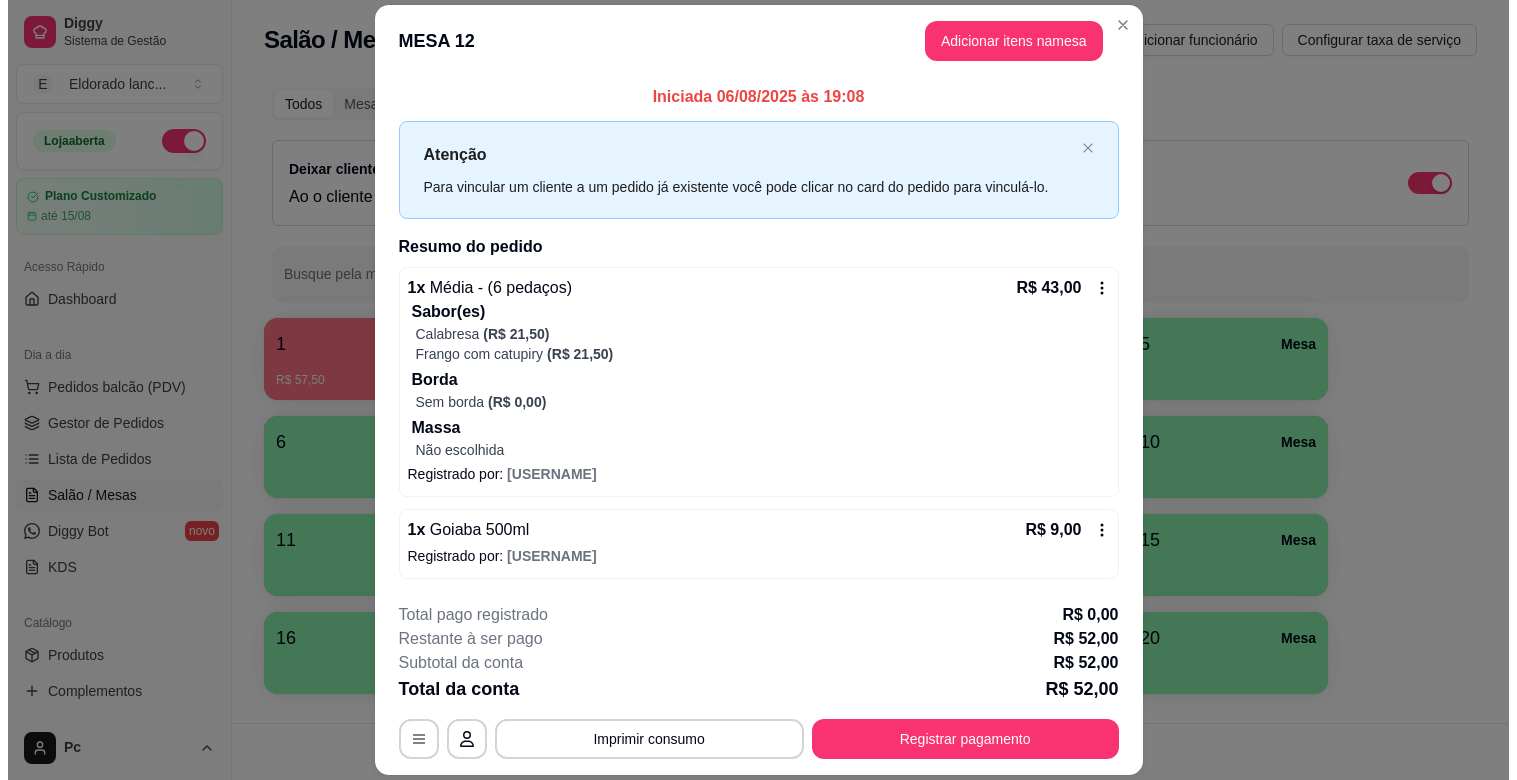 scroll, scrollTop: 0, scrollLeft: 0, axis: both 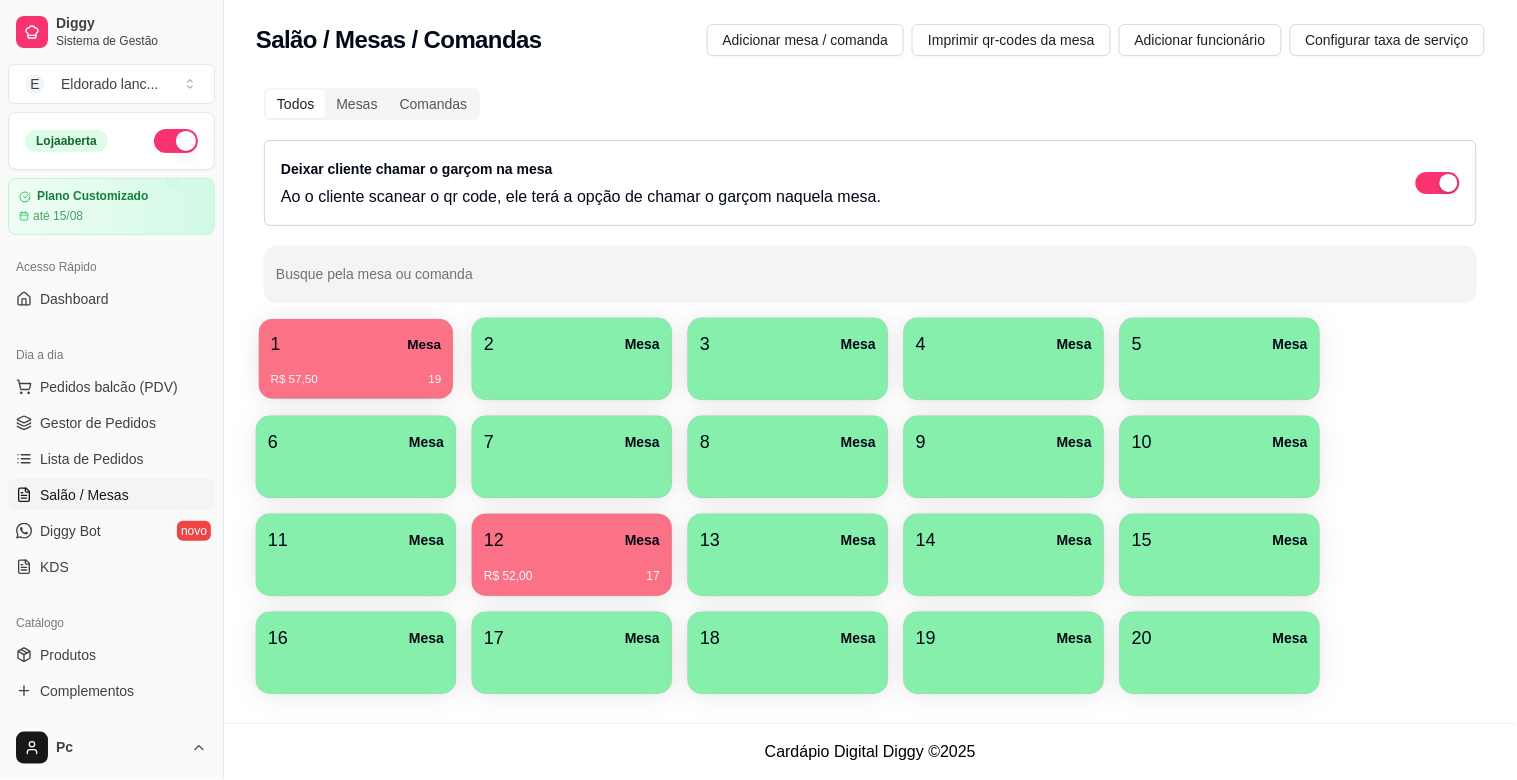 click on "R$ 57,50 19" at bounding box center (356, 372) 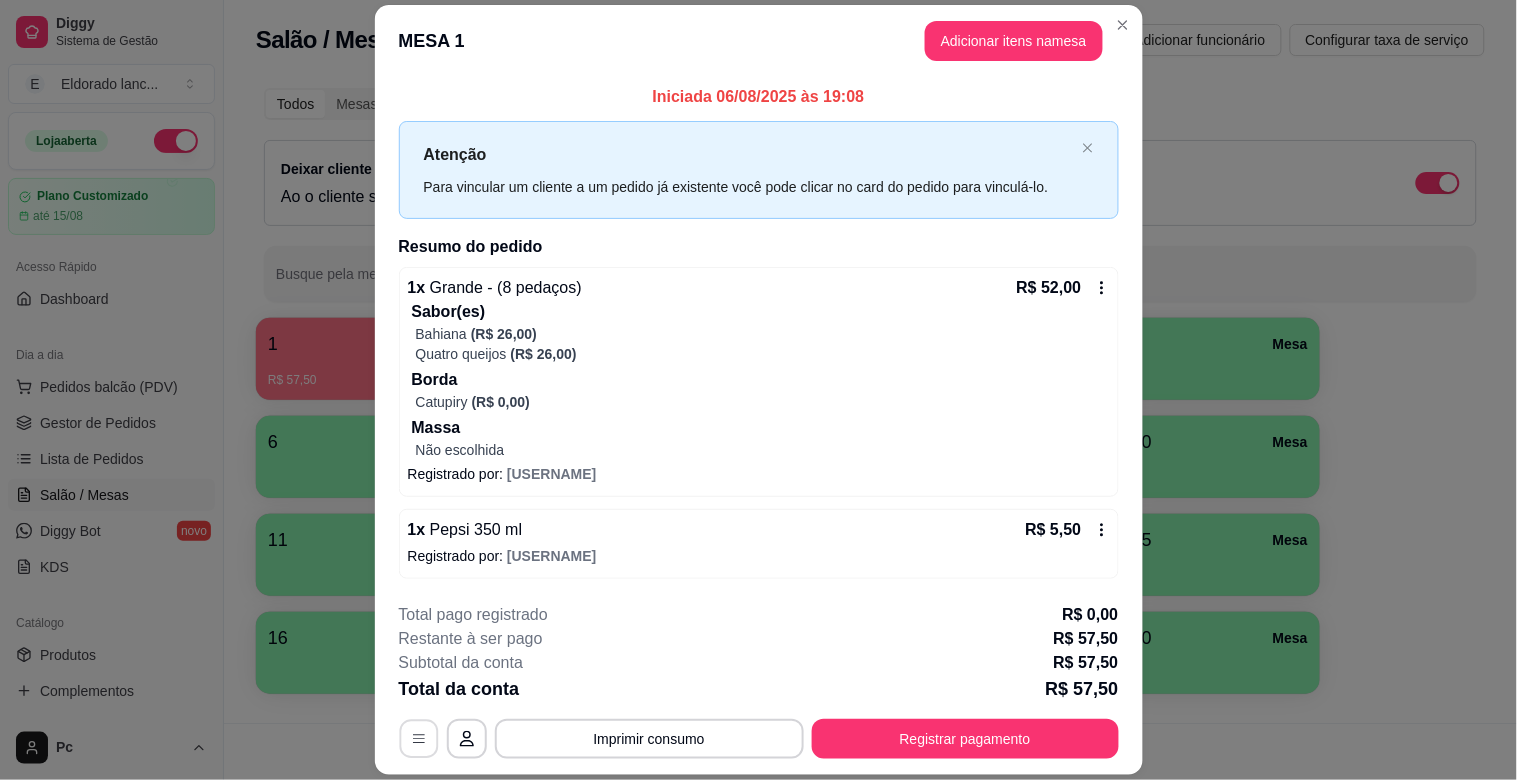 click 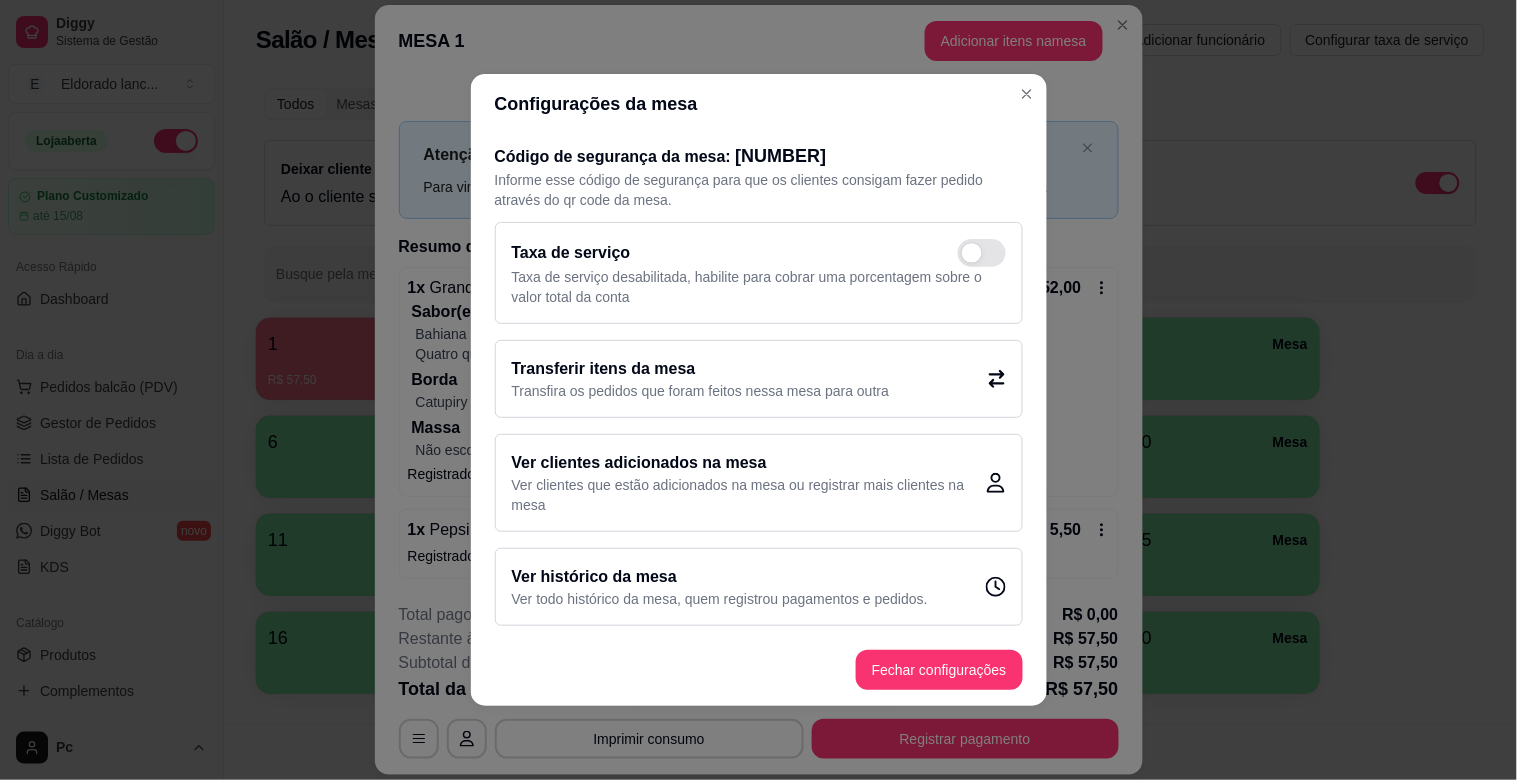 click on "Transfira os pedidos que foram feitos nessa mesa para outra" at bounding box center [701, 391] 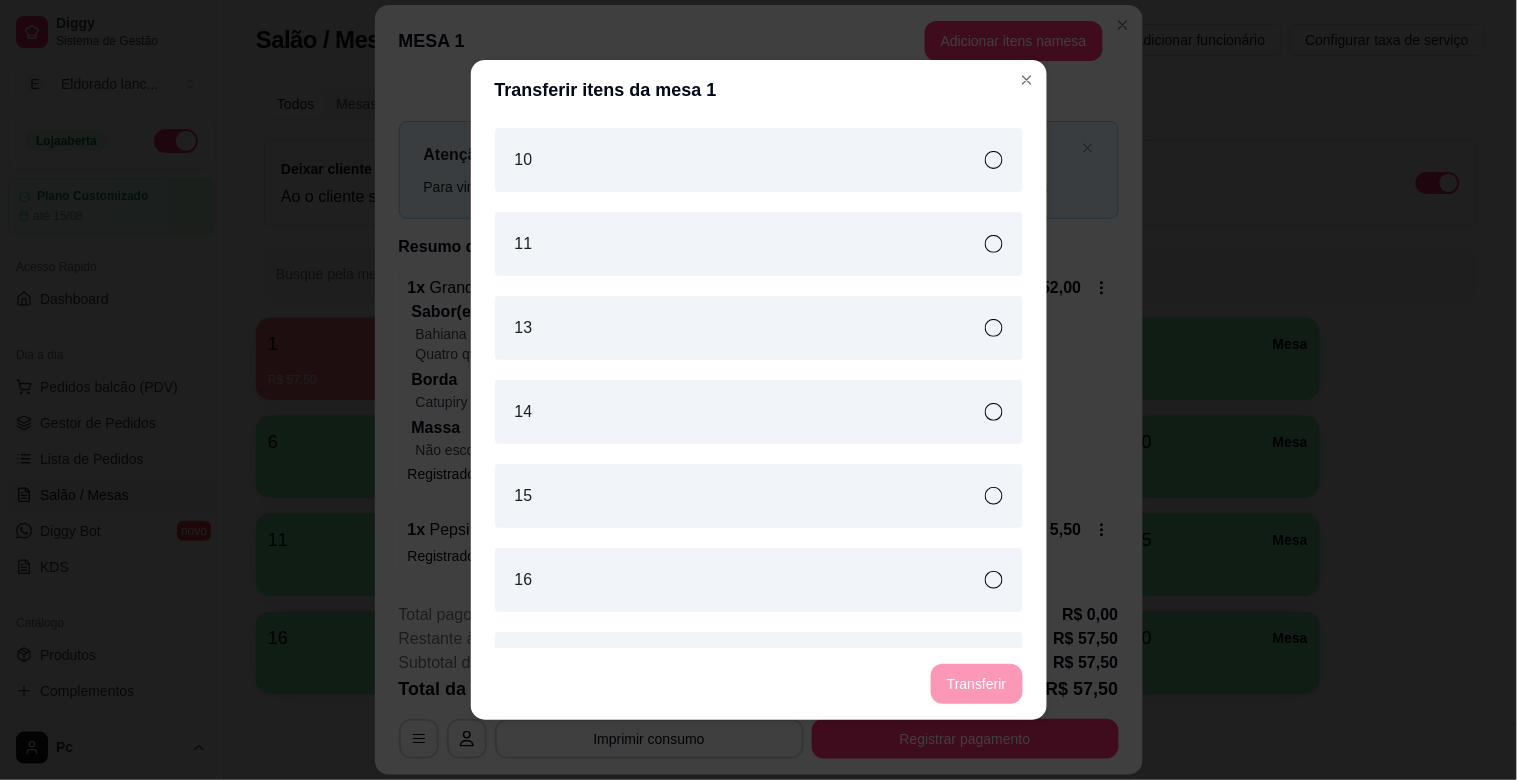 click on "14" at bounding box center (759, 412) 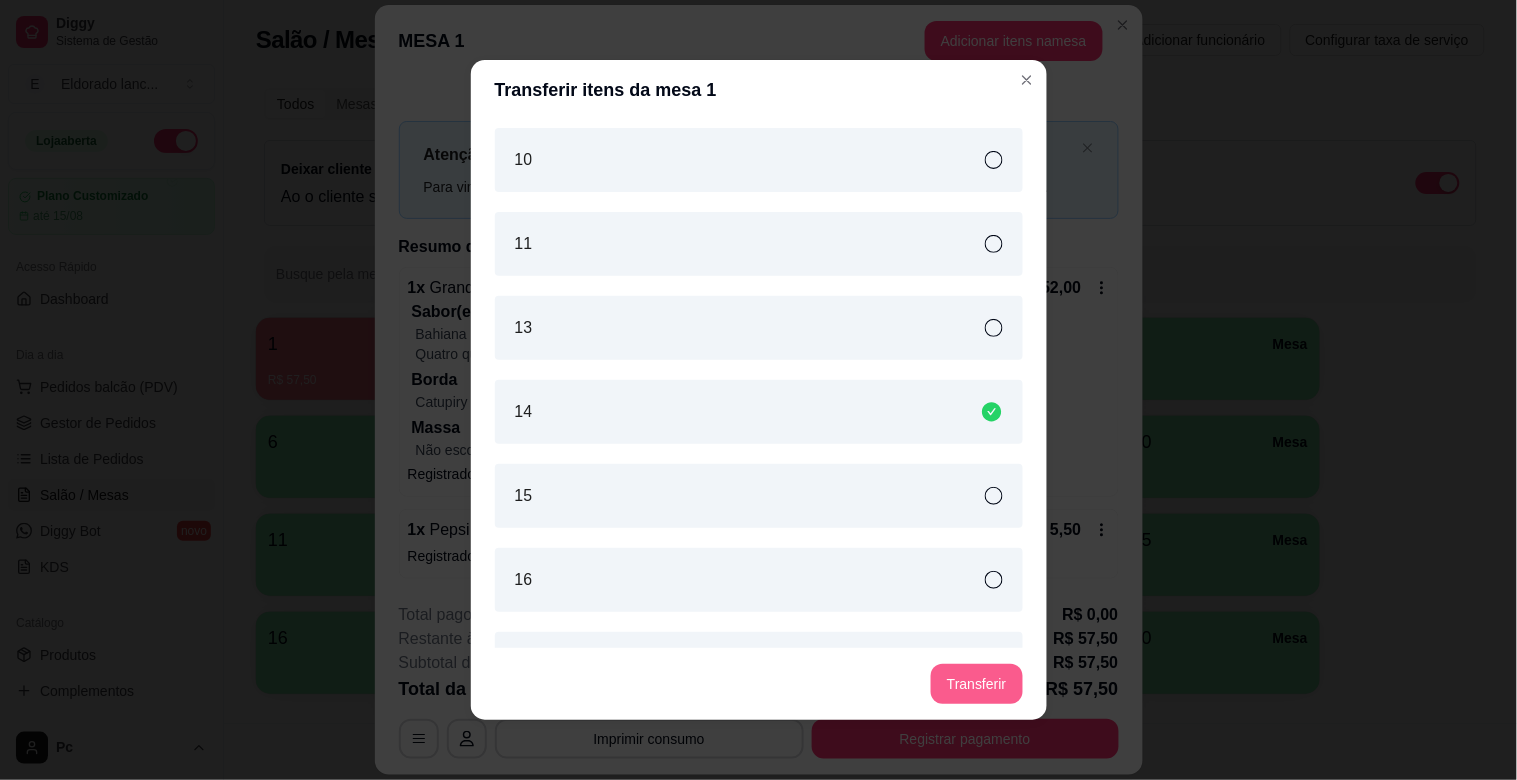 click on "Transferir" at bounding box center (976, 684) 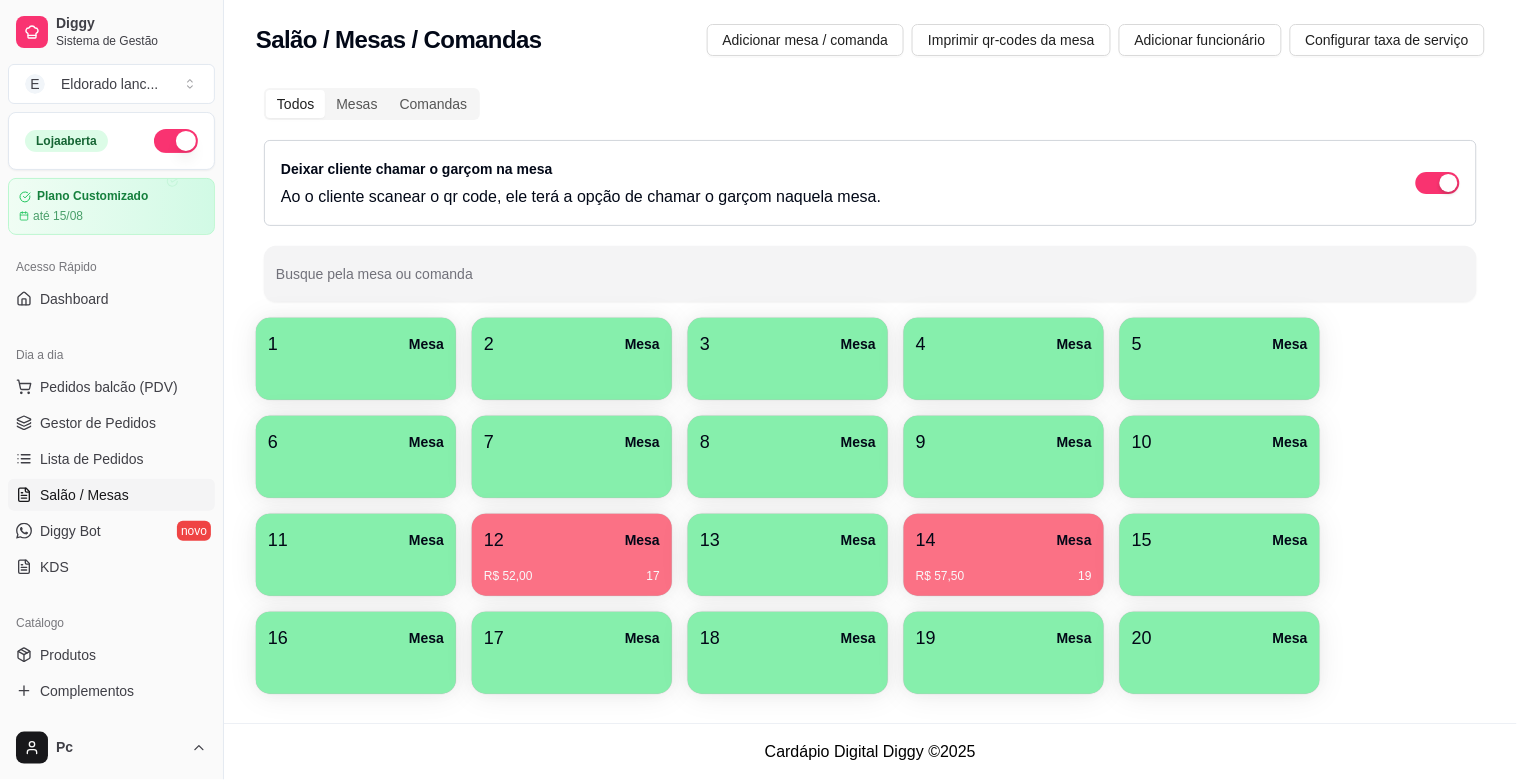 click on "1 Mesa 2 Mesa 3 Mesa 4 Mesa 5 Mesa 6 Mesa 7 Mesa 8 Mesa 9 Mesa 10 Mesa 11 Mesa 12 Mesa R$ 52,00 17 13 Mesa 14 Mesa R$ 57,50 19 15 Mesa 16 Mesa 17 Mesa 18 Mesa 19 Mesa 20 Mesa" at bounding box center (870, 506) 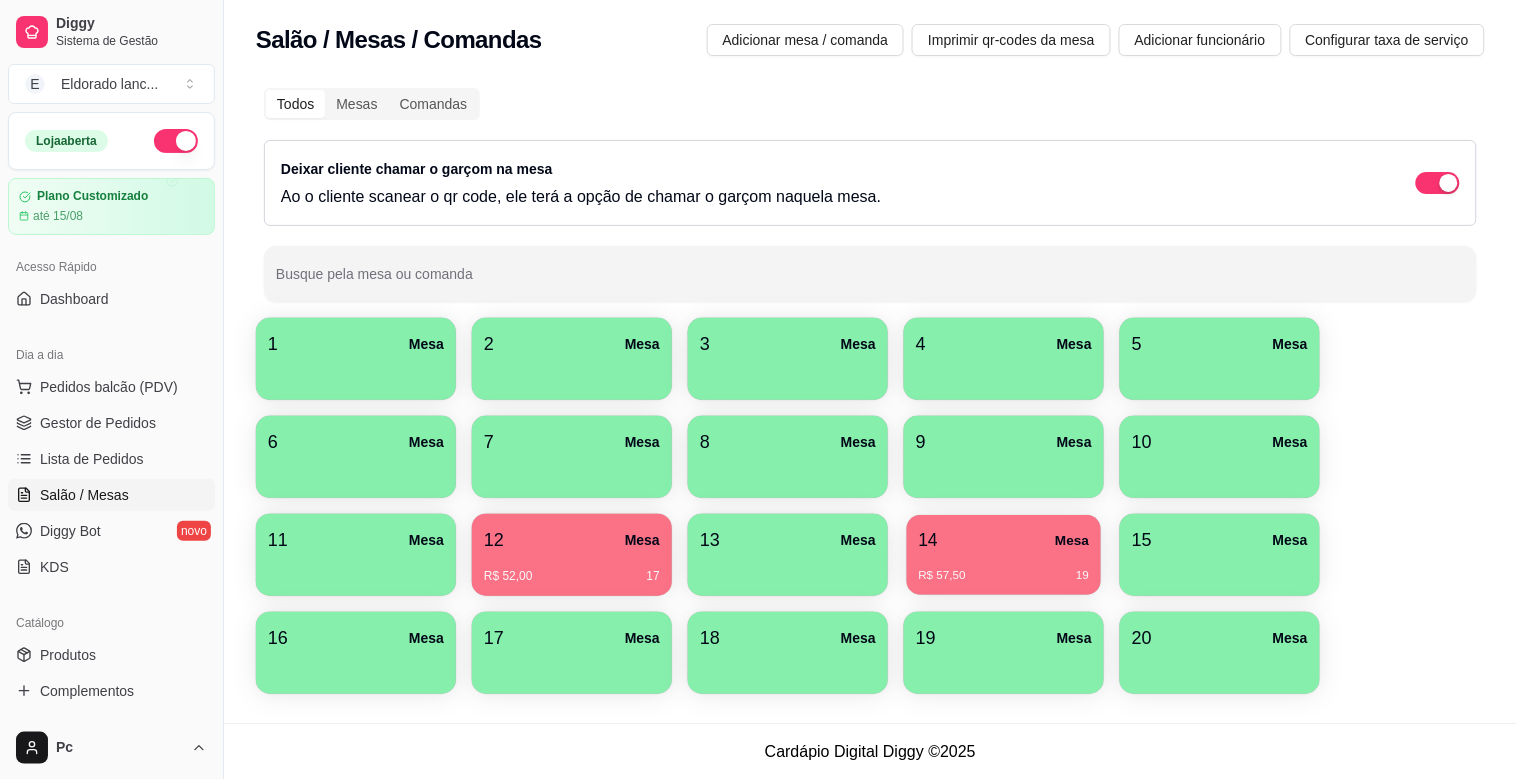 click on "14 Mesa R$ 57,50 19" at bounding box center [1004, 555] 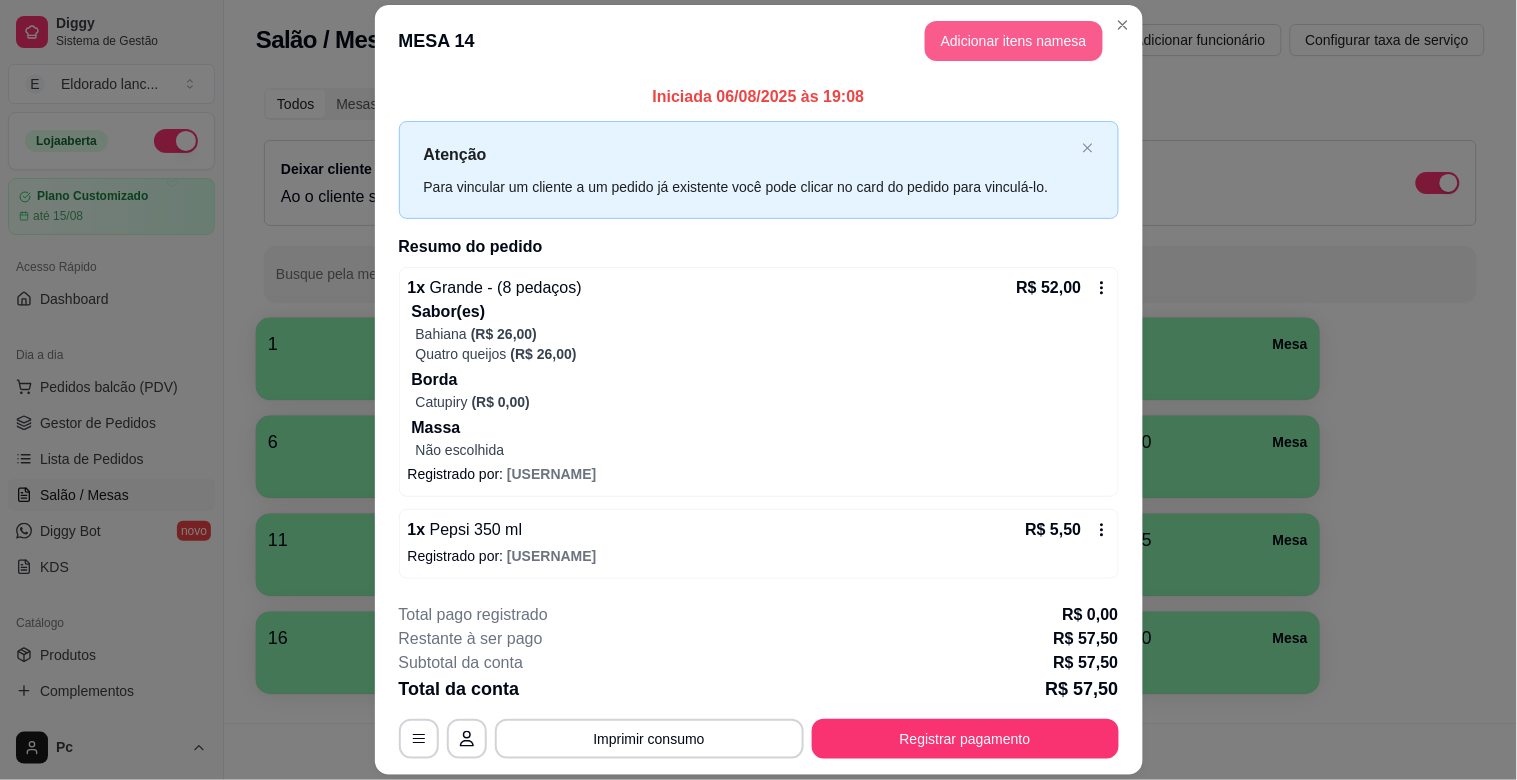 click on "Adicionar itens na  mesa" at bounding box center [1014, 41] 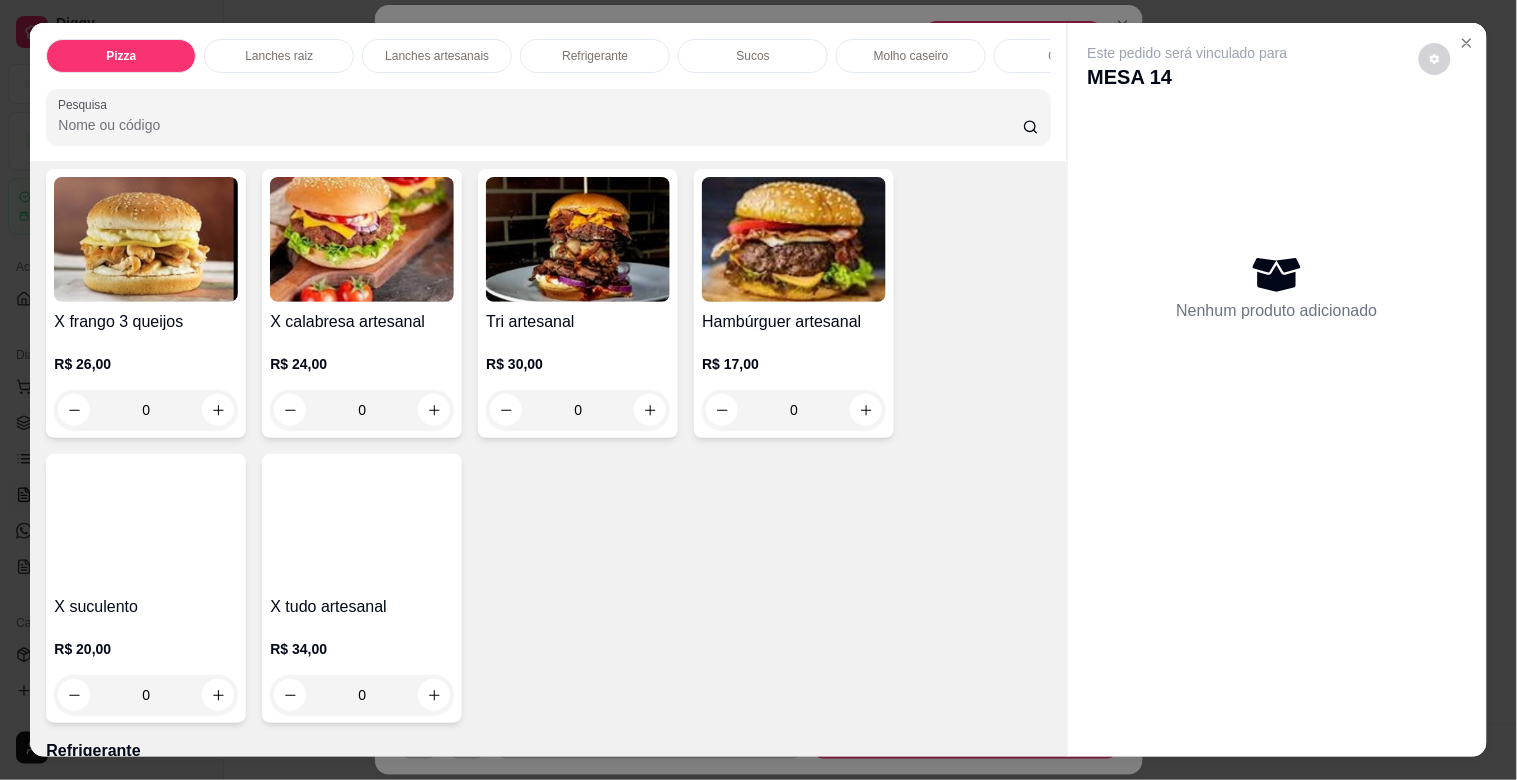 scroll, scrollTop: 3065, scrollLeft: 0, axis: vertical 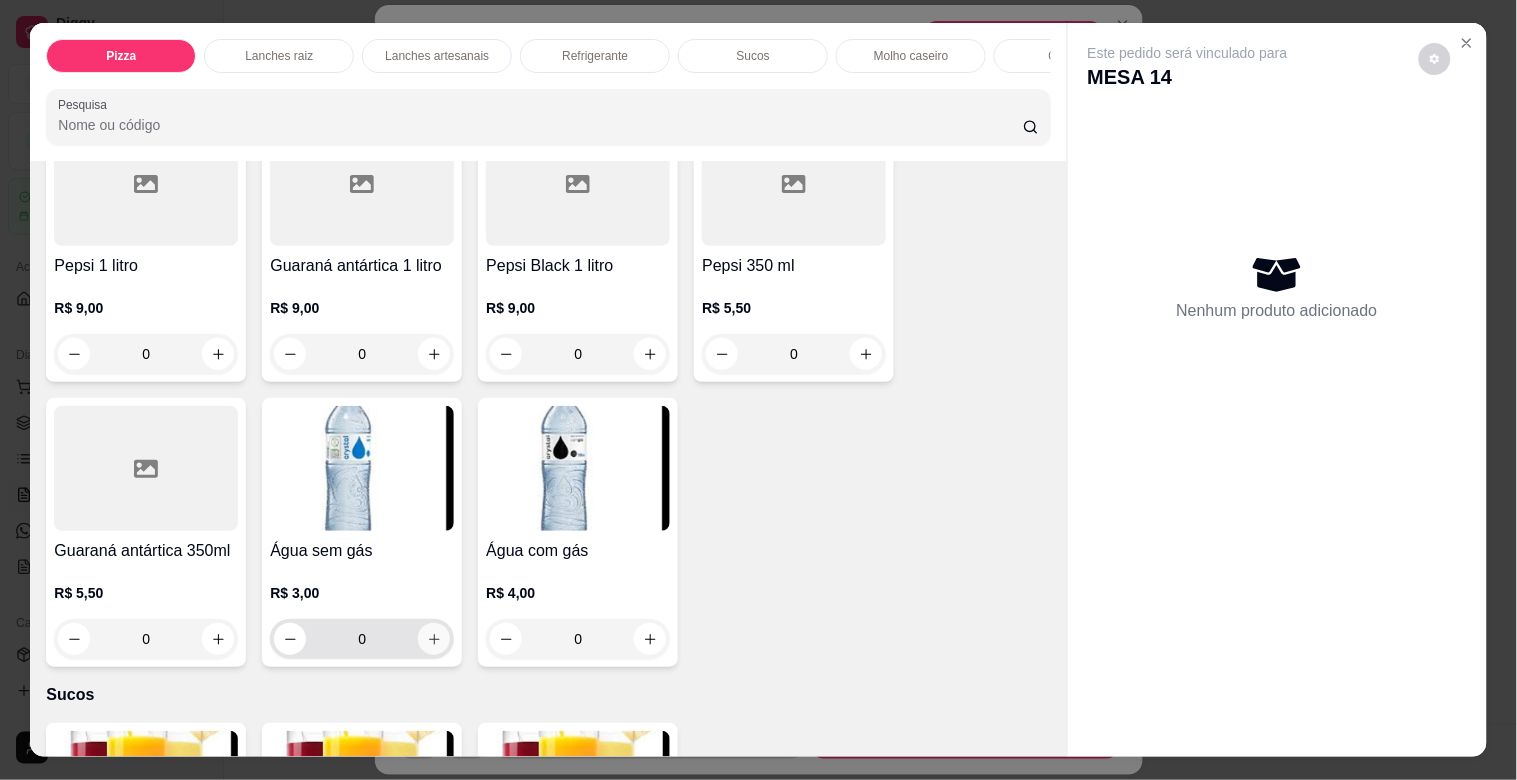 click 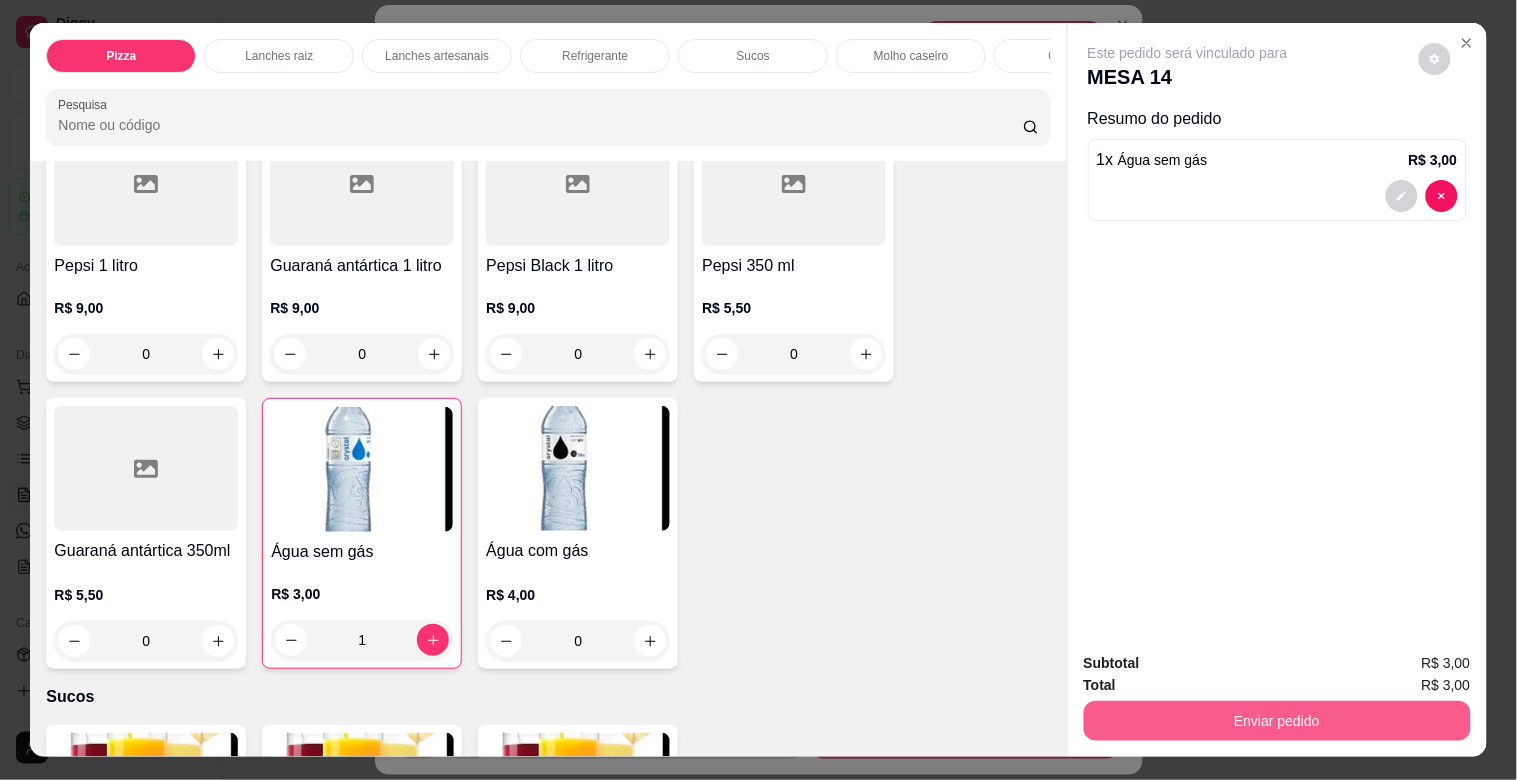 click on "Enviar pedido" at bounding box center (1277, 721) 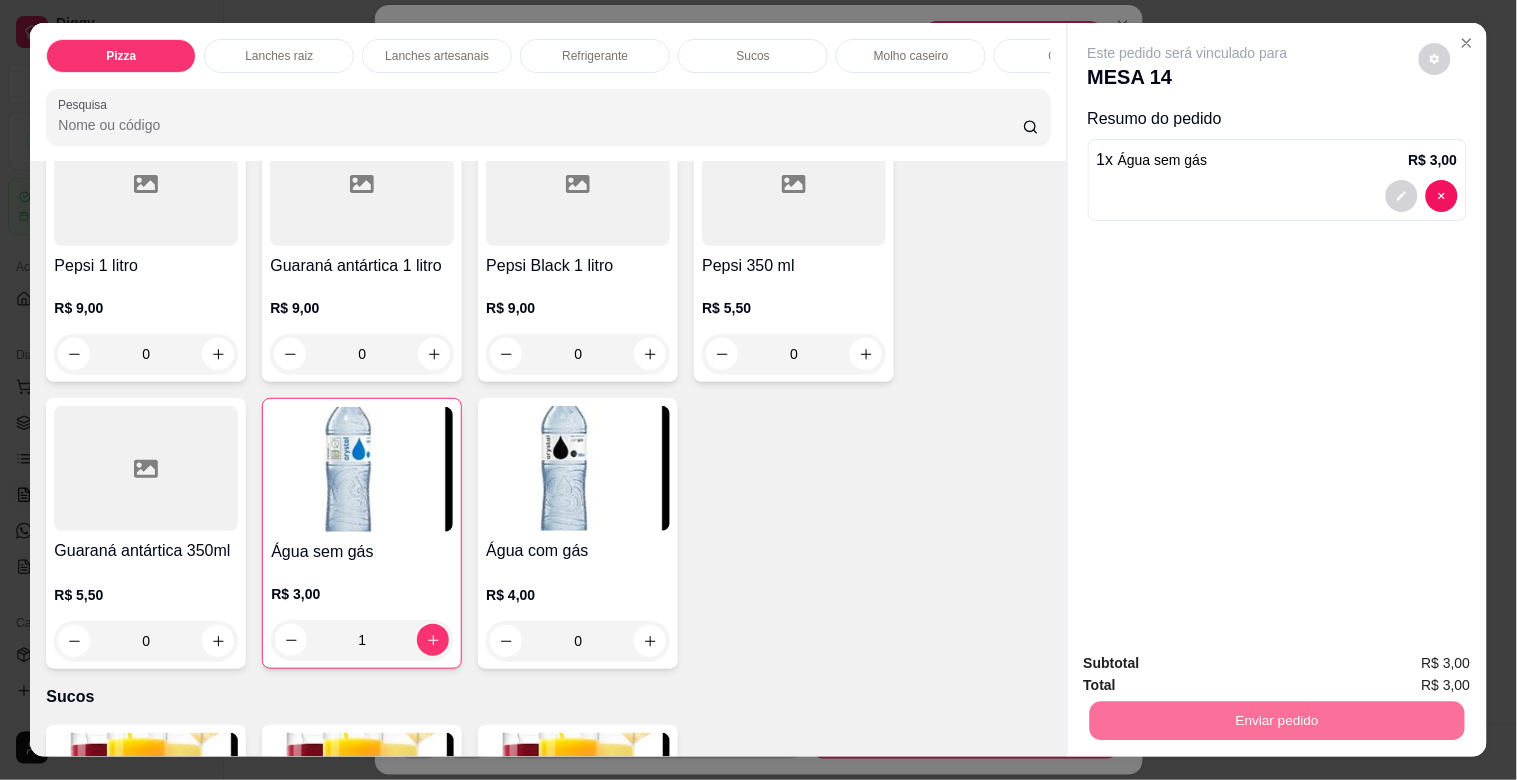 click on "Não registrar e enviar pedido" at bounding box center (1211, 663) 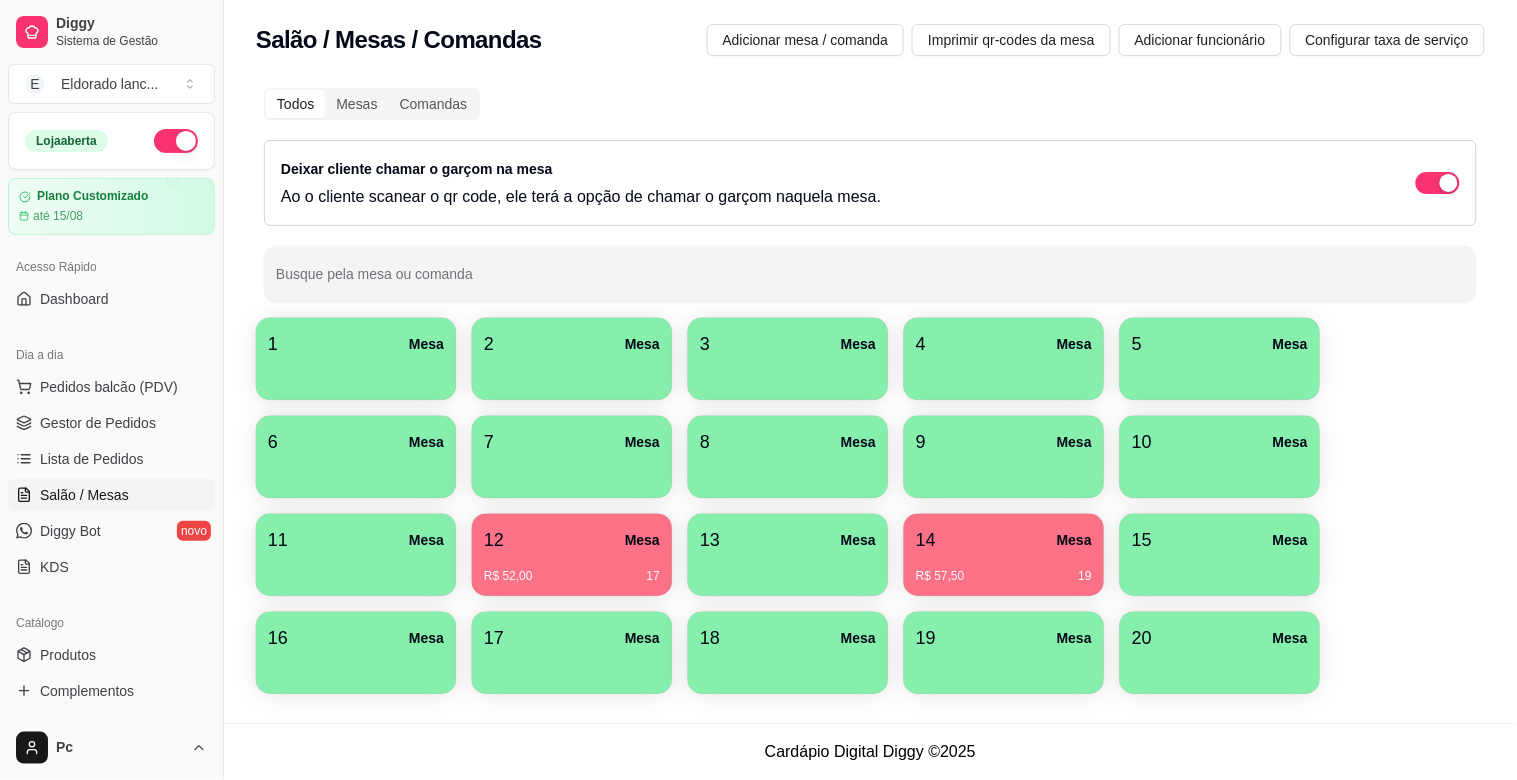 click on "Gestor de Pedidos" at bounding box center (111, 423) 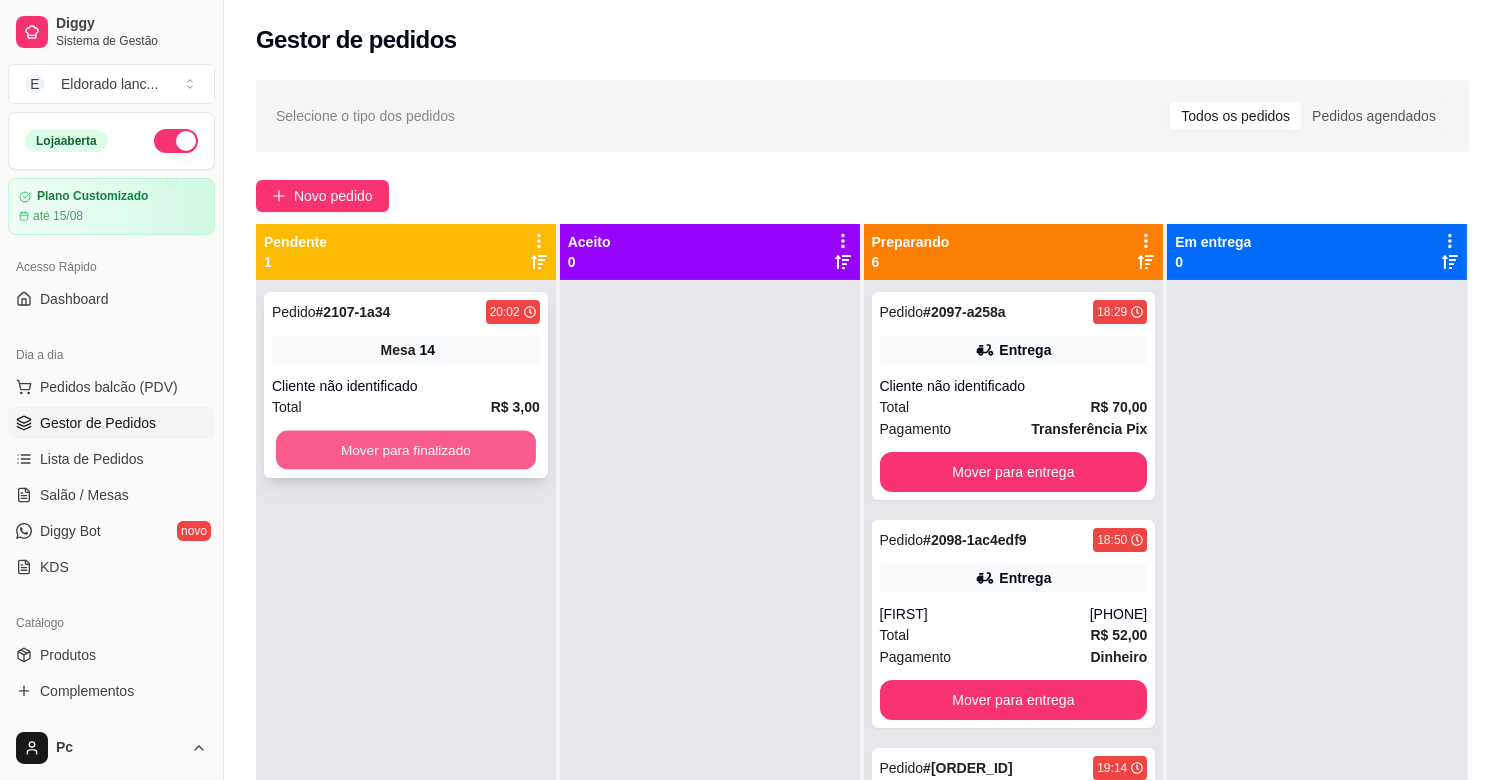 click on "Mover para finalizado" at bounding box center [406, 450] 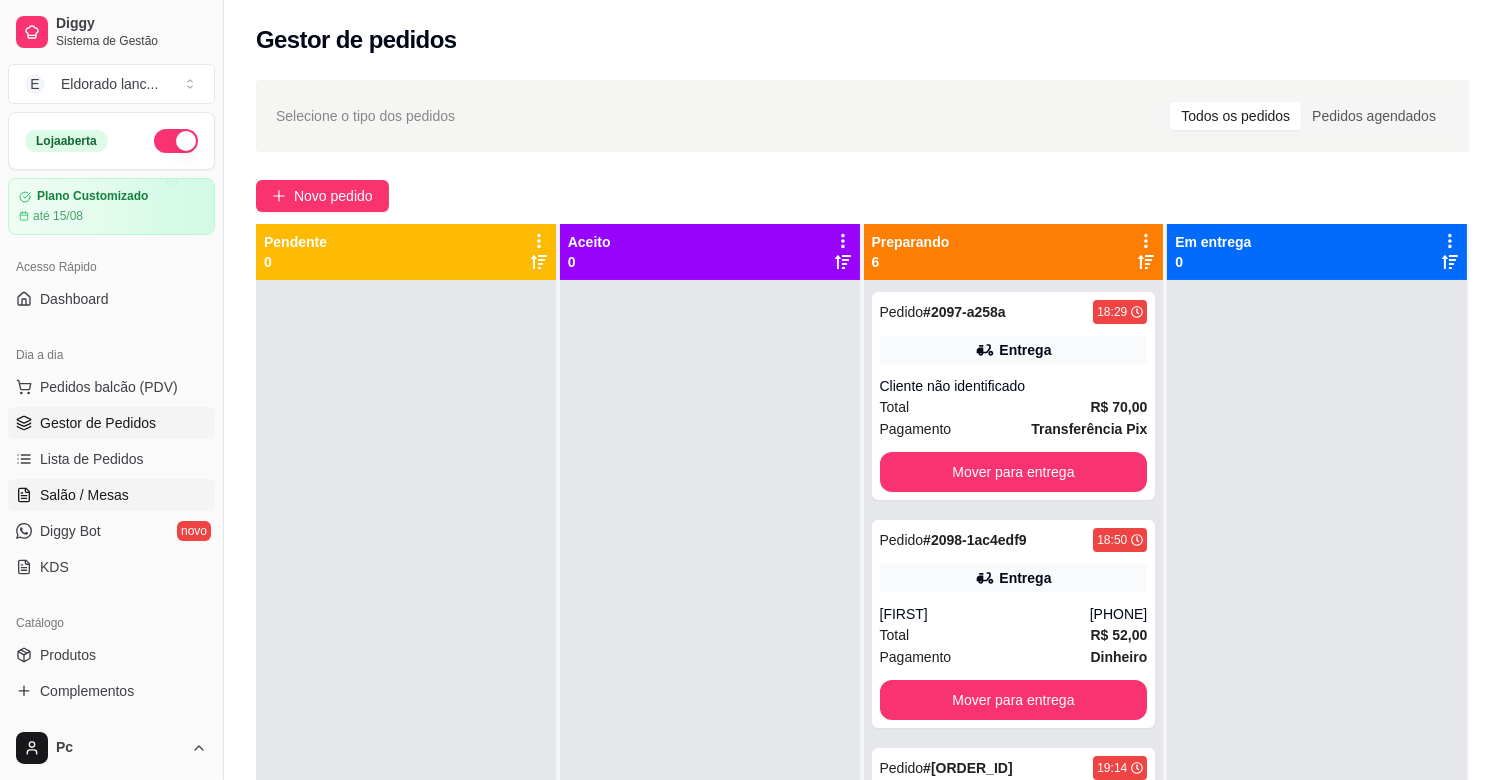 click on "Salão / Mesas" at bounding box center (84, 495) 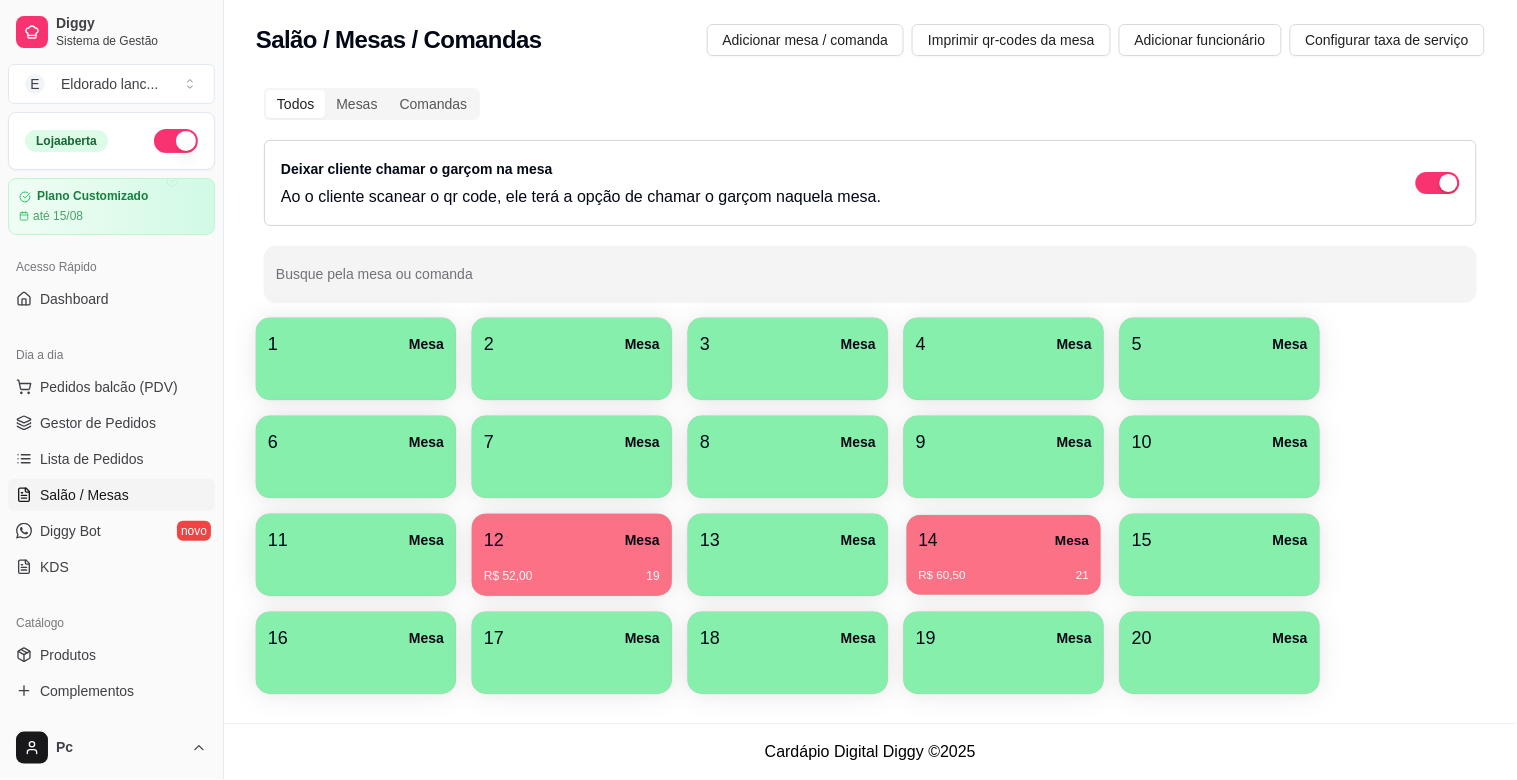 click on "R$ 60,50 21" at bounding box center (1004, 568) 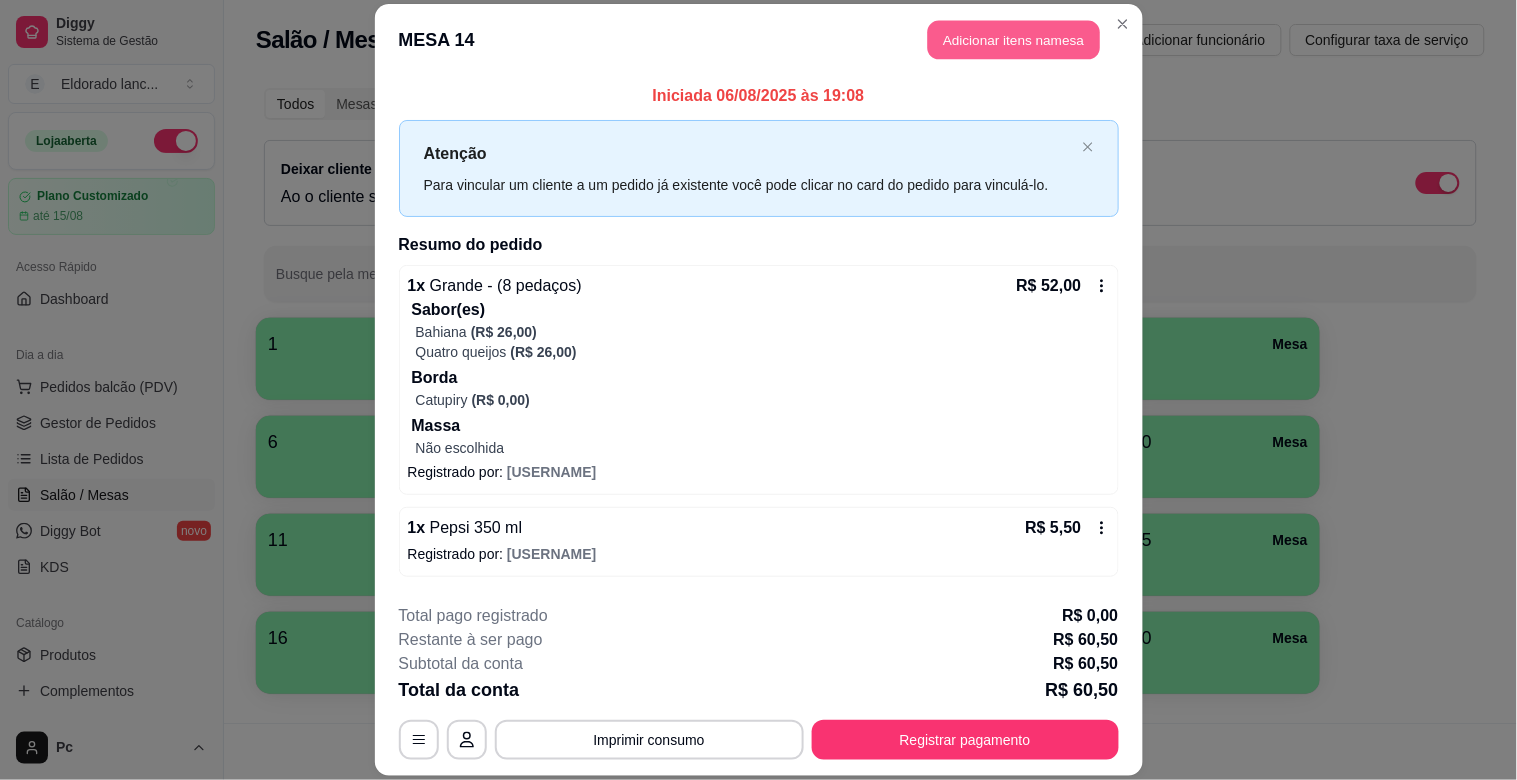 click on "Adicionar itens na  mesa" at bounding box center (1014, 40) 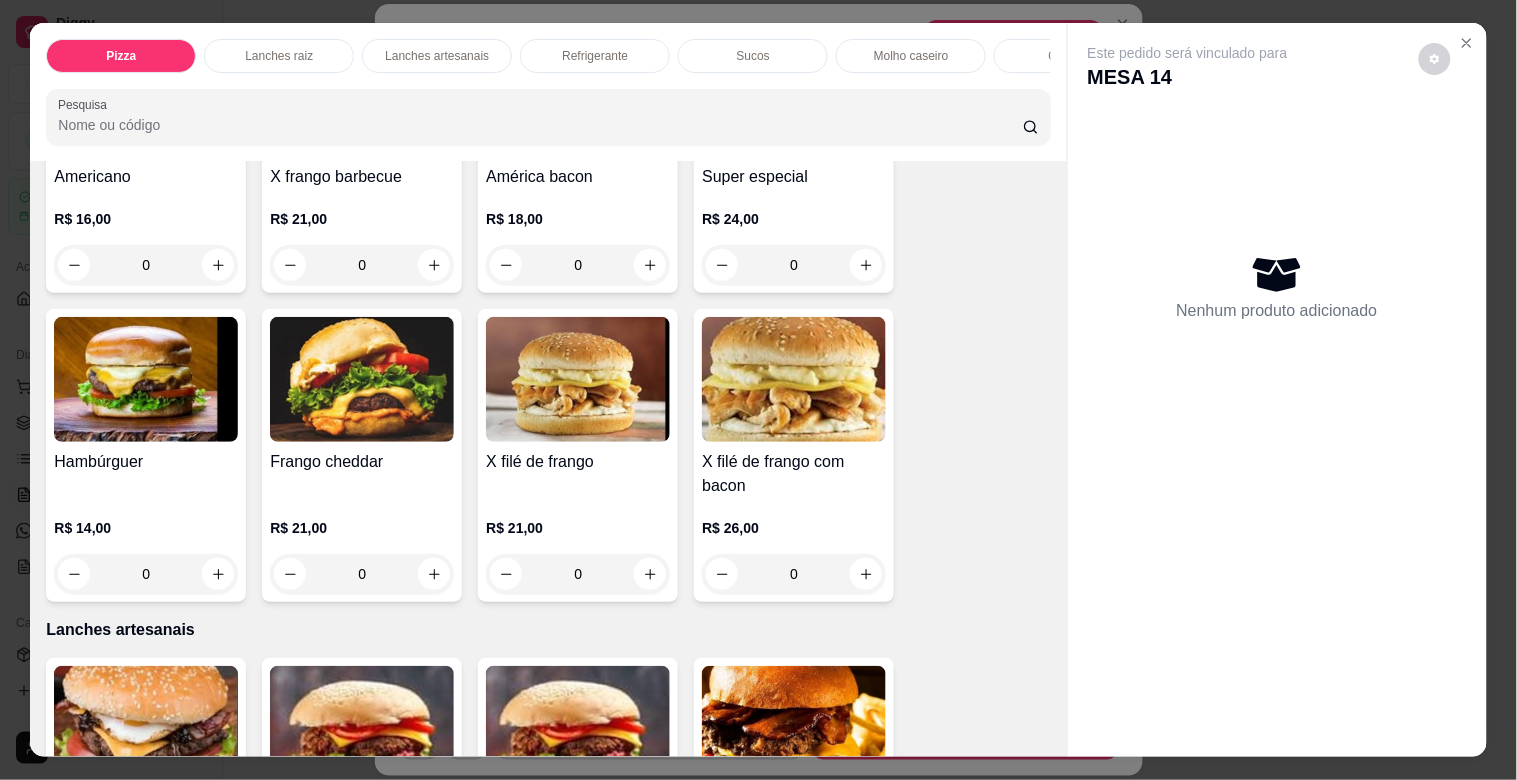 scroll, scrollTop: 1888, scrollLeft: 0, axis: vertical 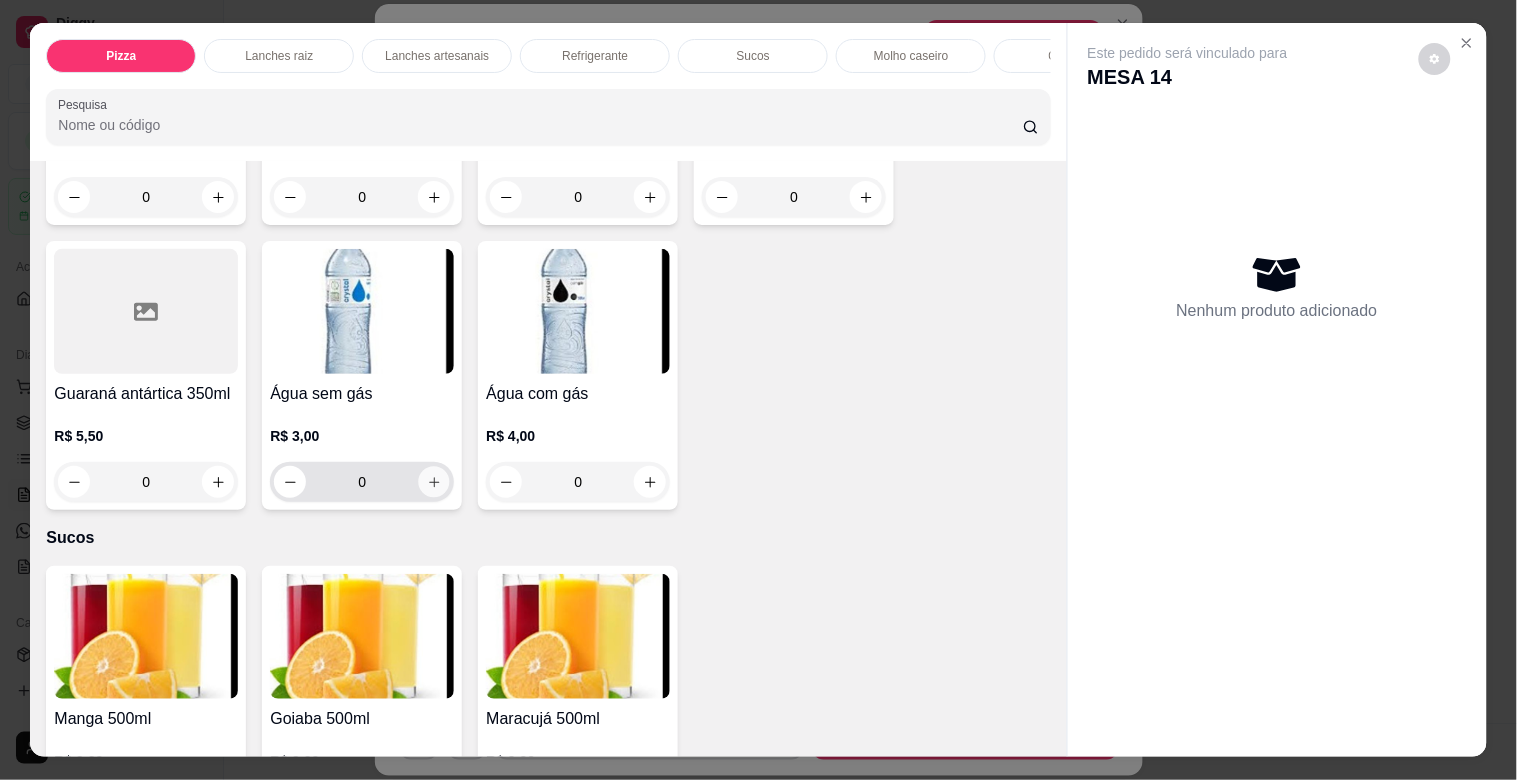 click at bounding box center [434, 482] 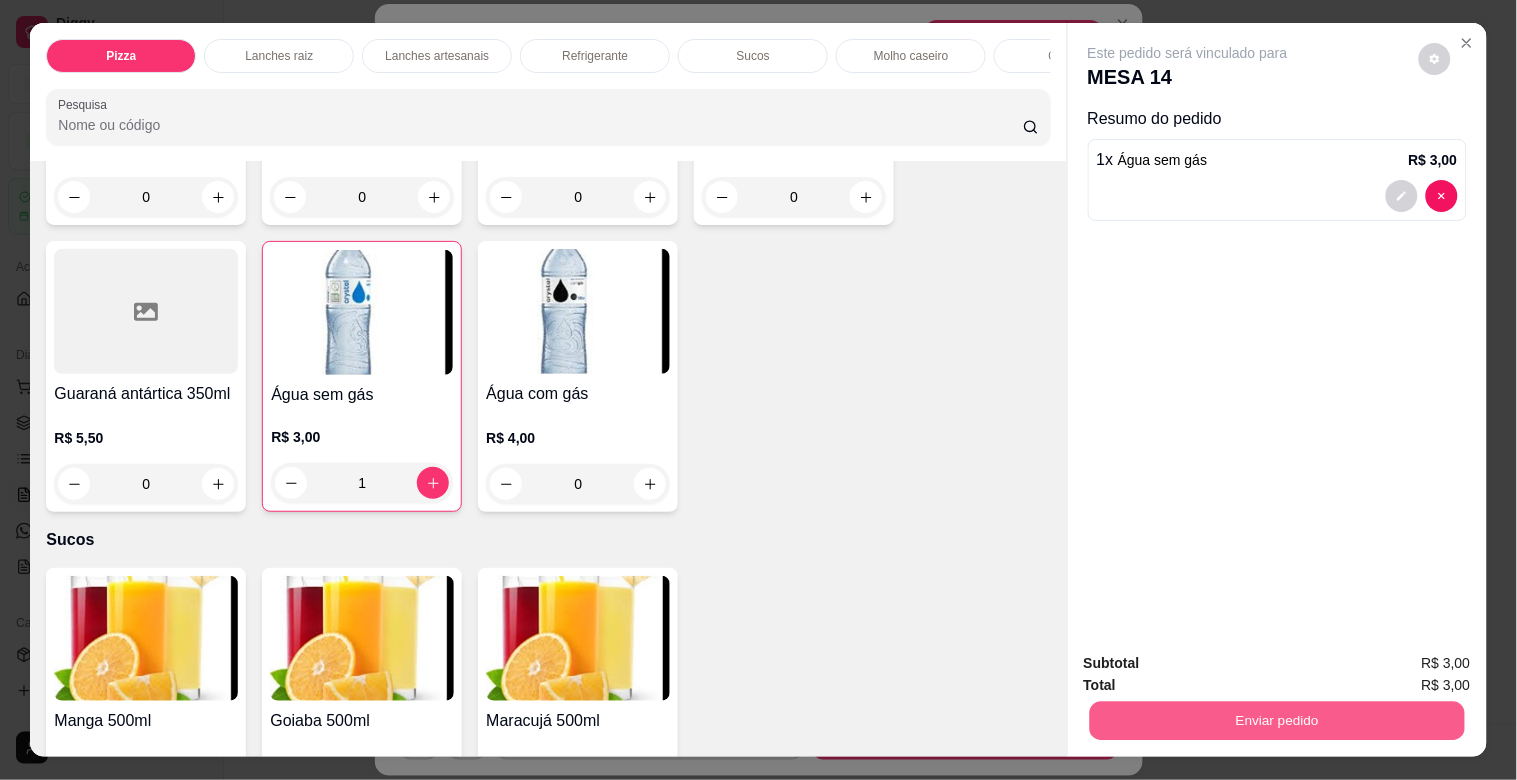 click on "Enviar pedido" at bounding box center (1276, 720) 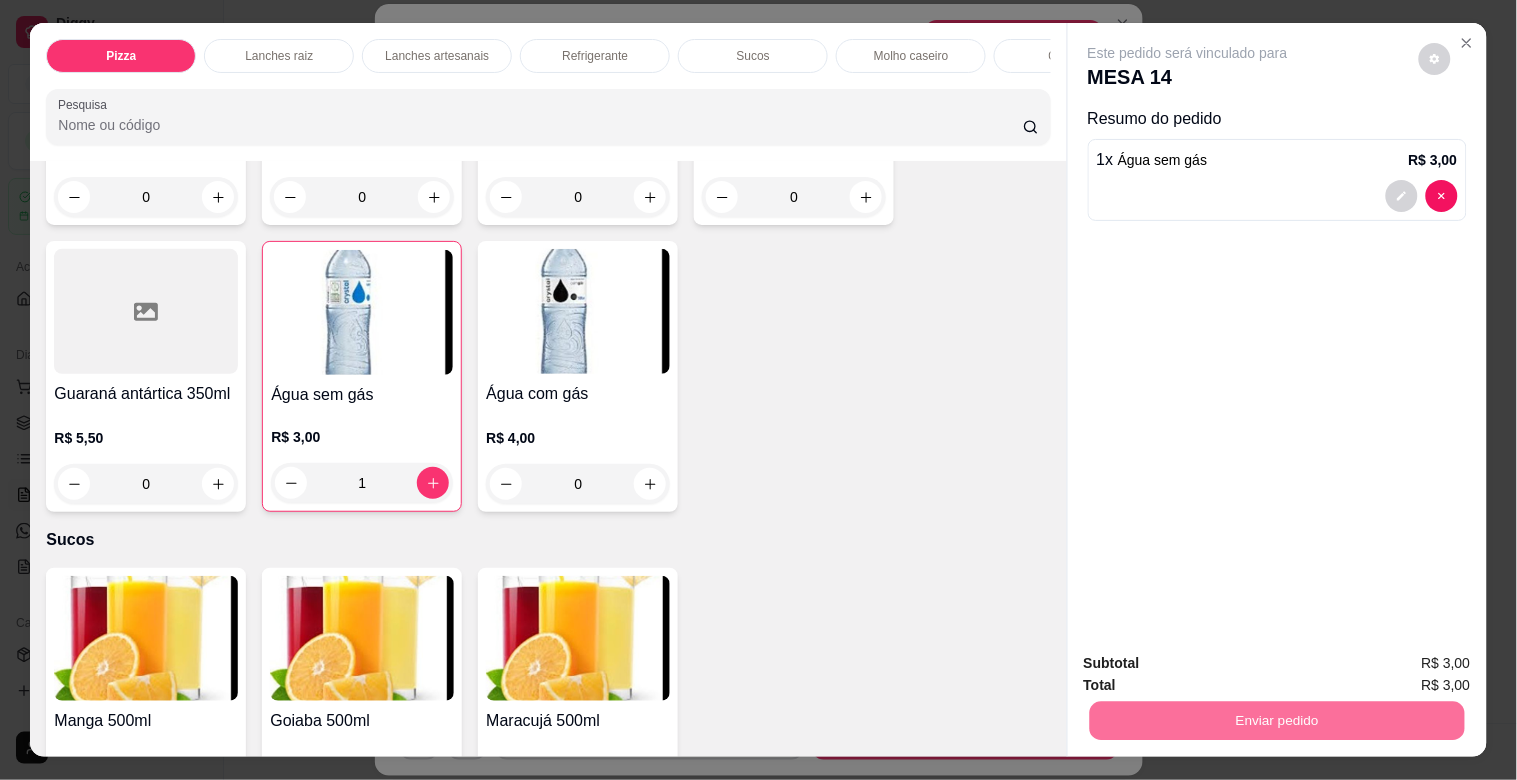 click on "Não registrar e enviar pedido" at bounding box center [1211, 662] 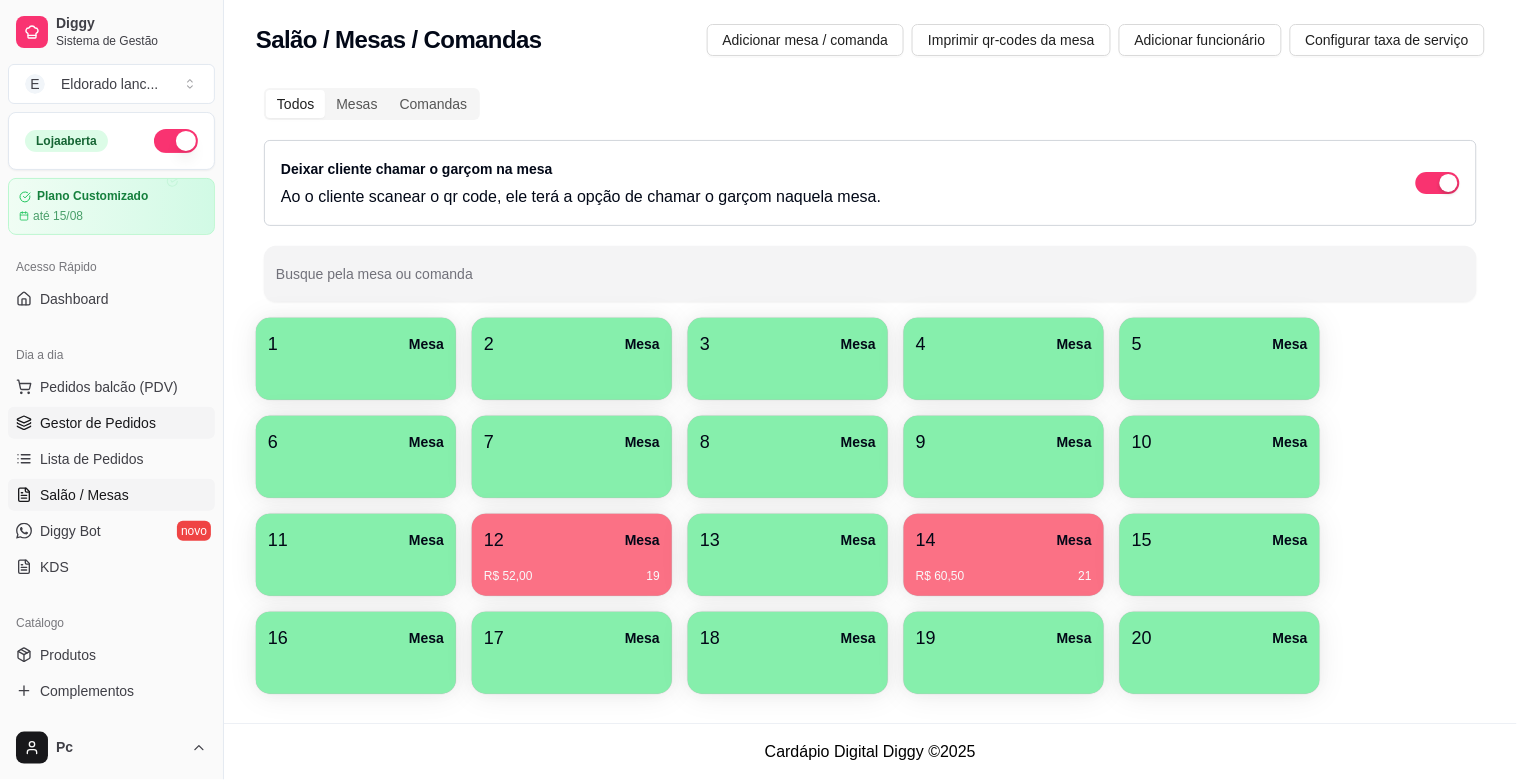 click on "Gestor de Pedidos" at bounding box center (98, 423) 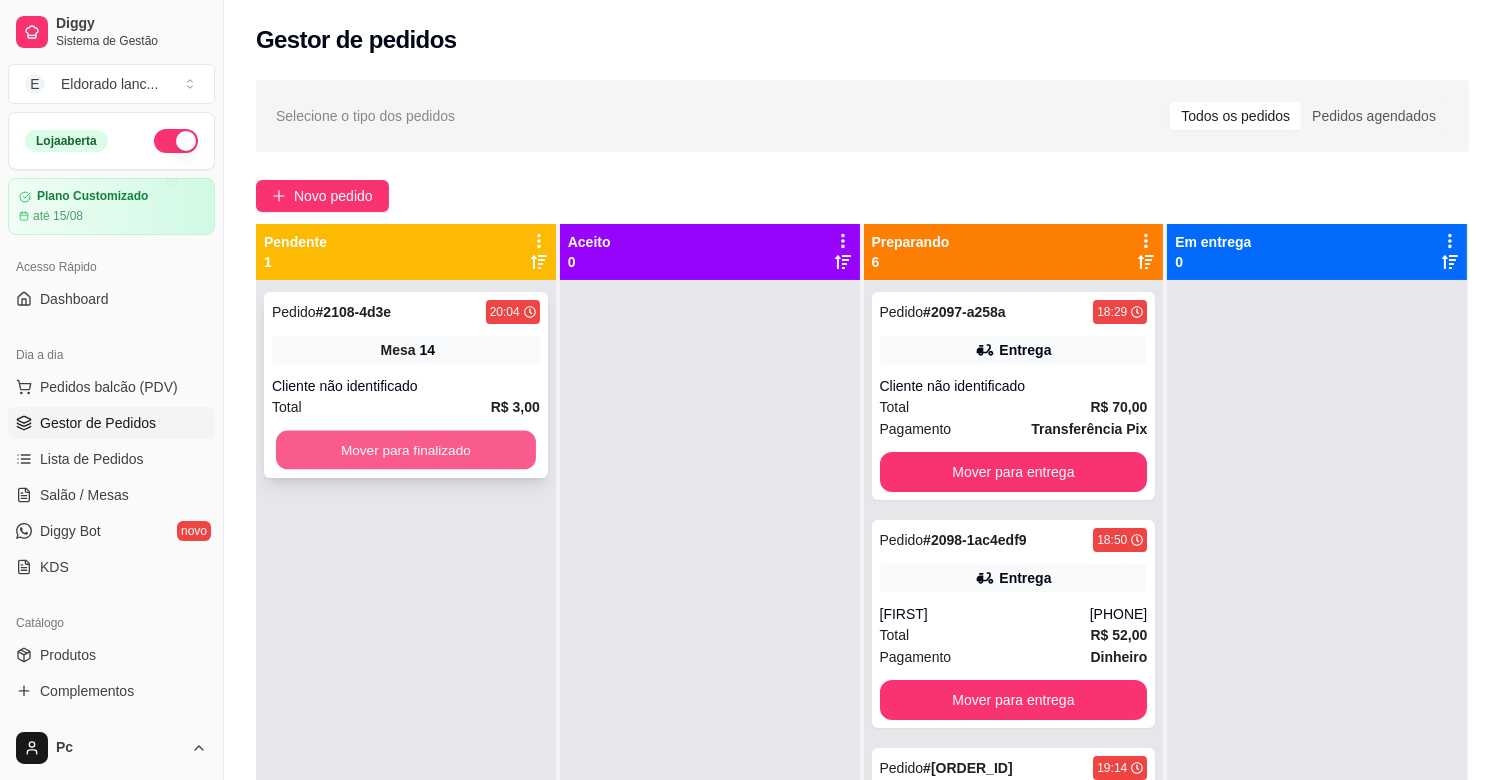 click on "Mover para finalizado" at bounding box center [406, 450] 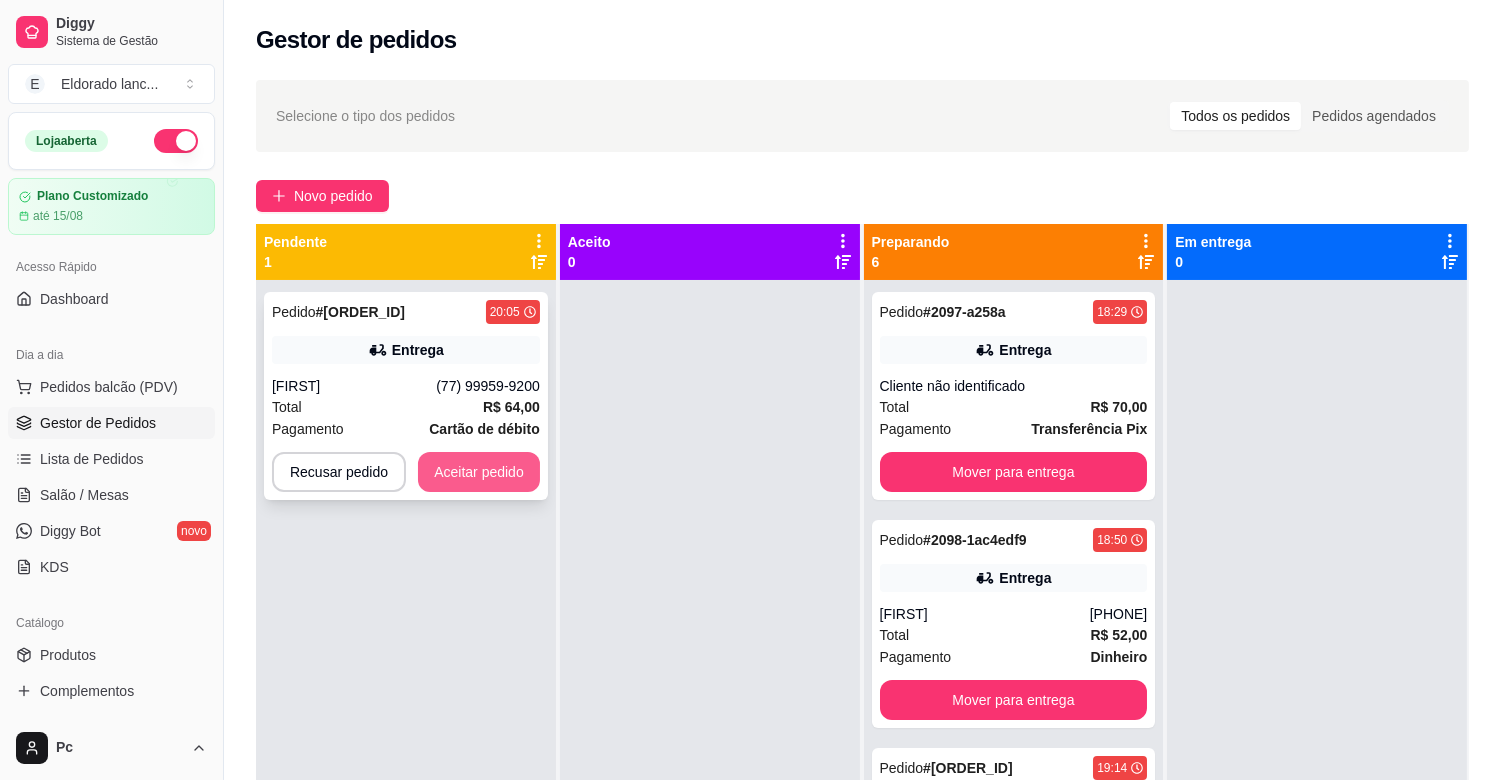 click on "Aceitar pedido" at bounding box center (479, 472) 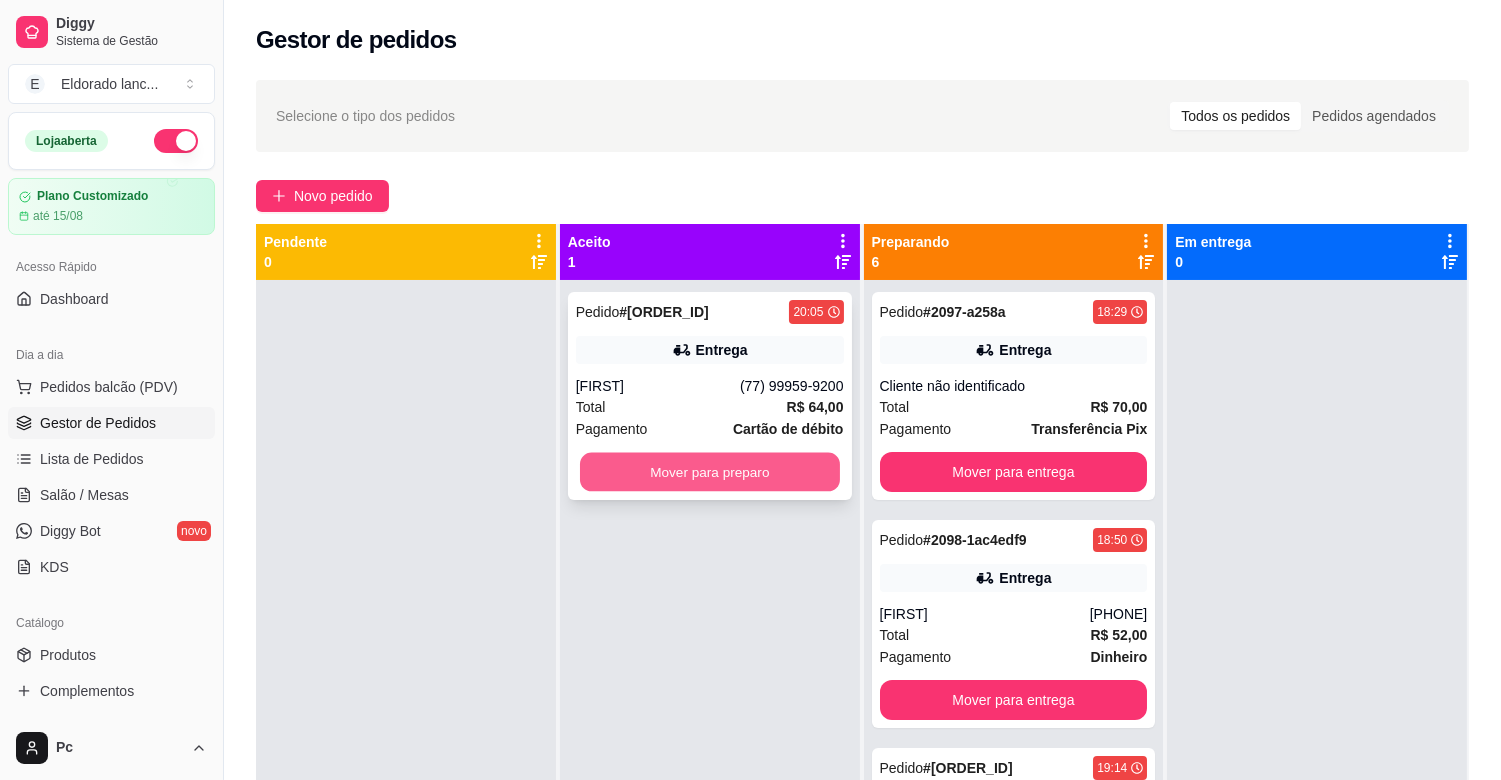 click on "Mover para preparo" at bounding box center (710, 472) 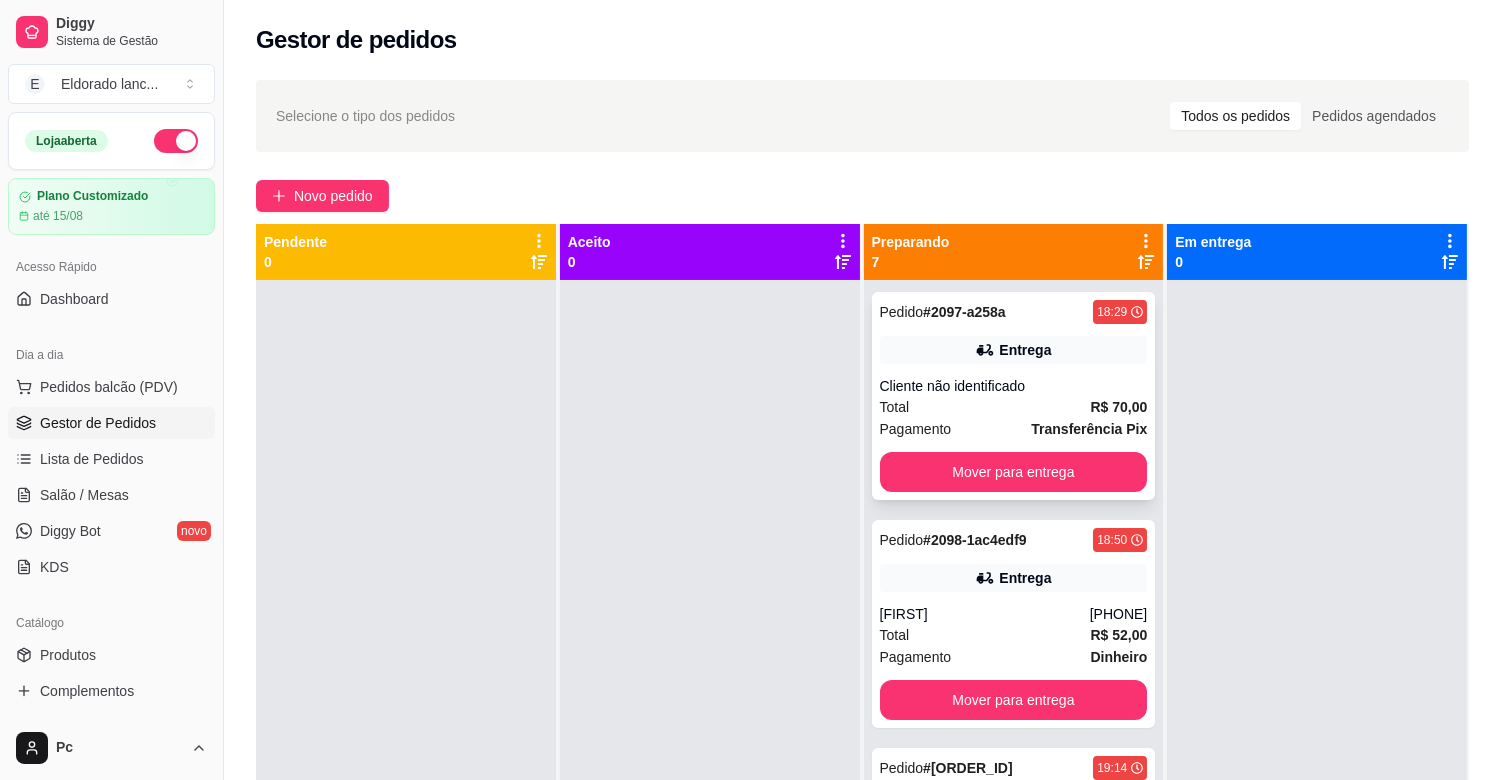 click on "Entrega" at bounding box center [1014, 350] 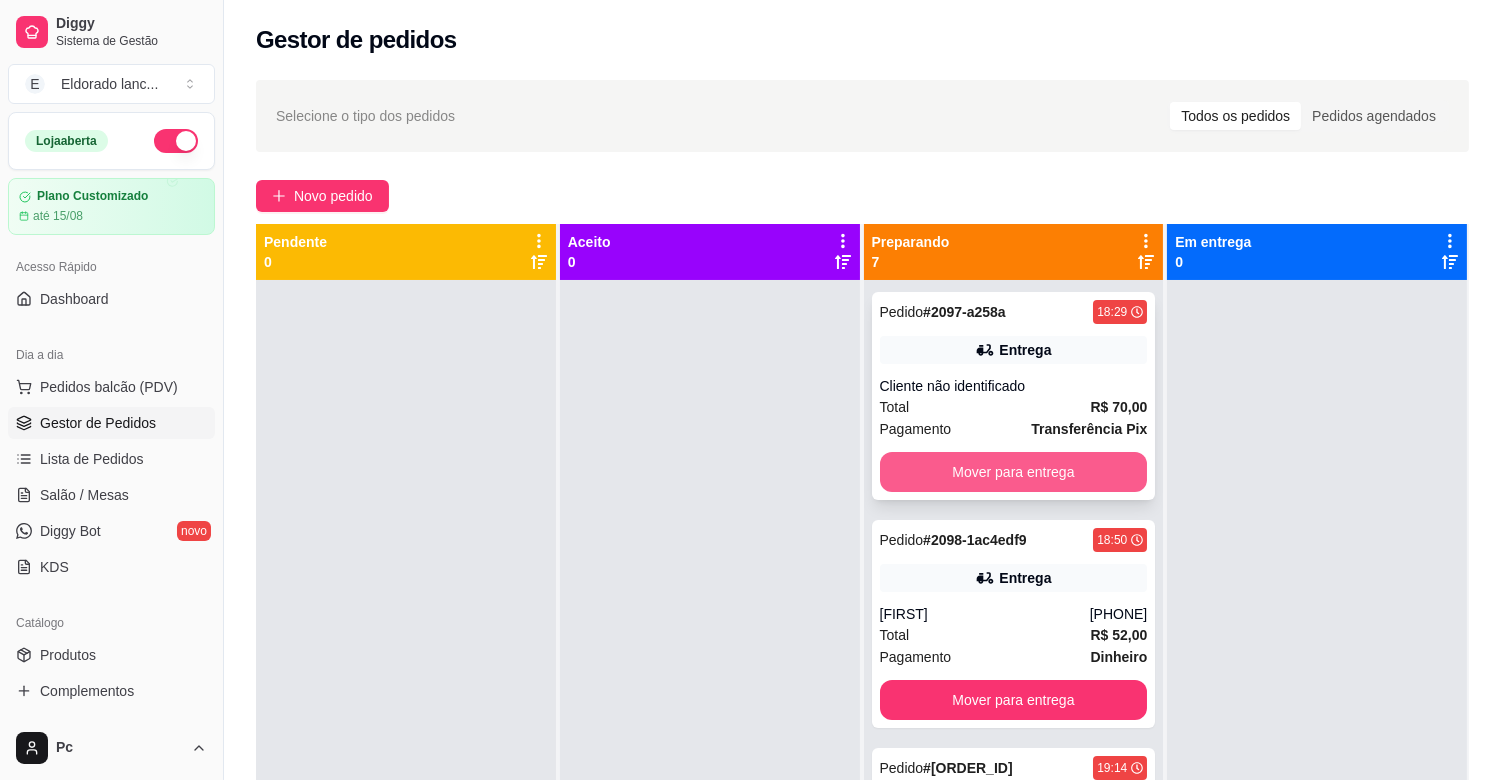 click on "Mover para entrega" at bounding box center [1014, 472] 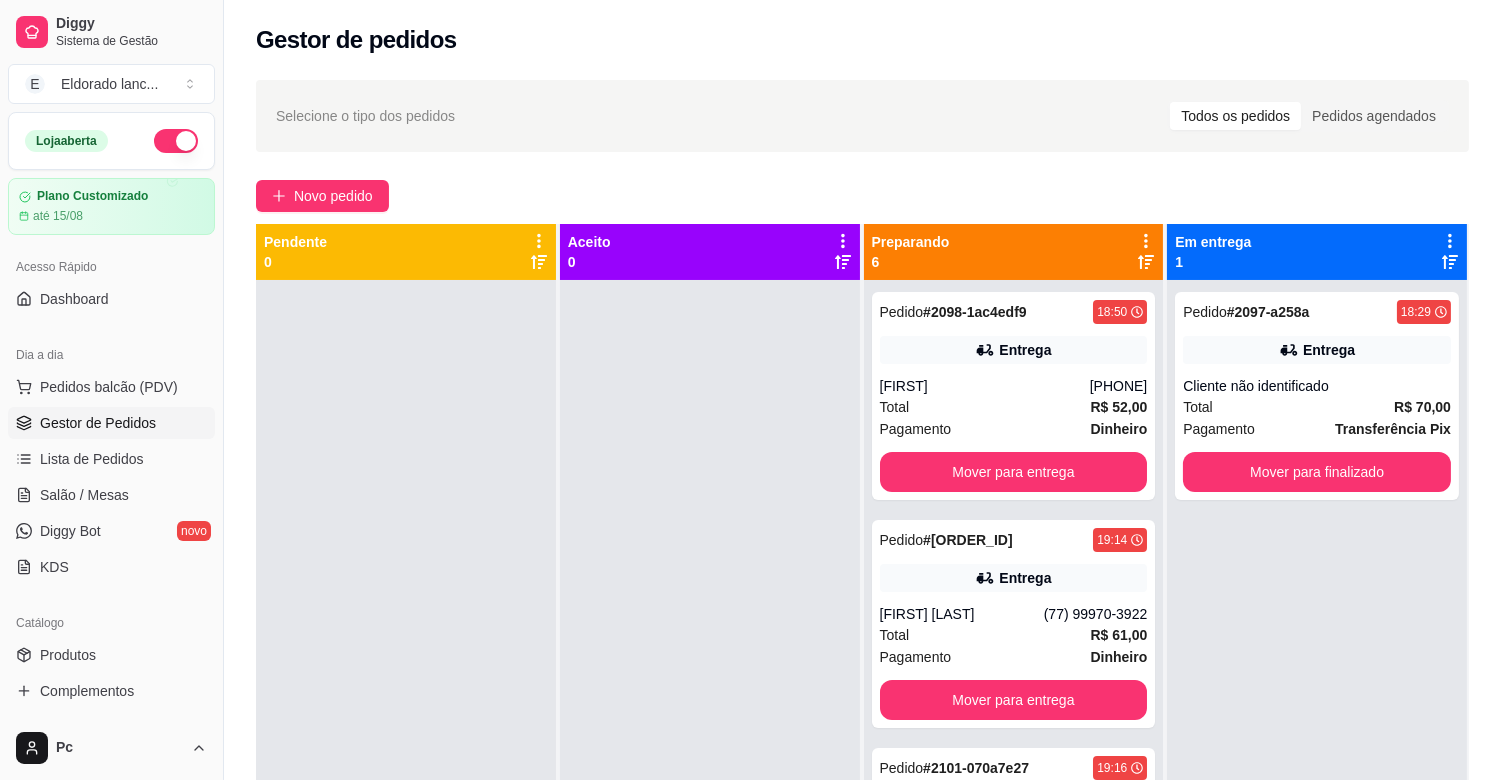 click on "[PHONE]" at bounding box center [1119, 386] 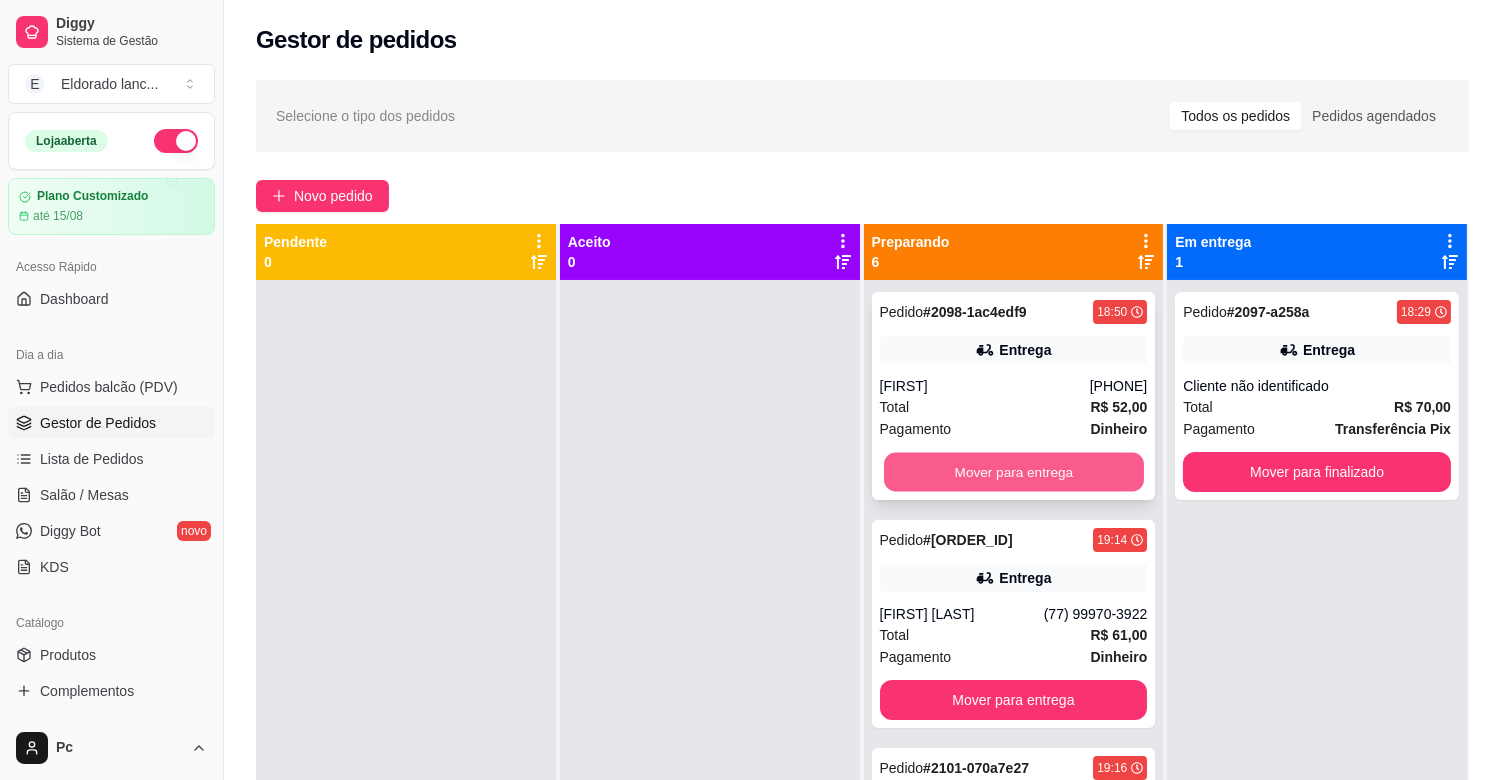 click on "Mover para entrega" at bounding box center (1014, 472) 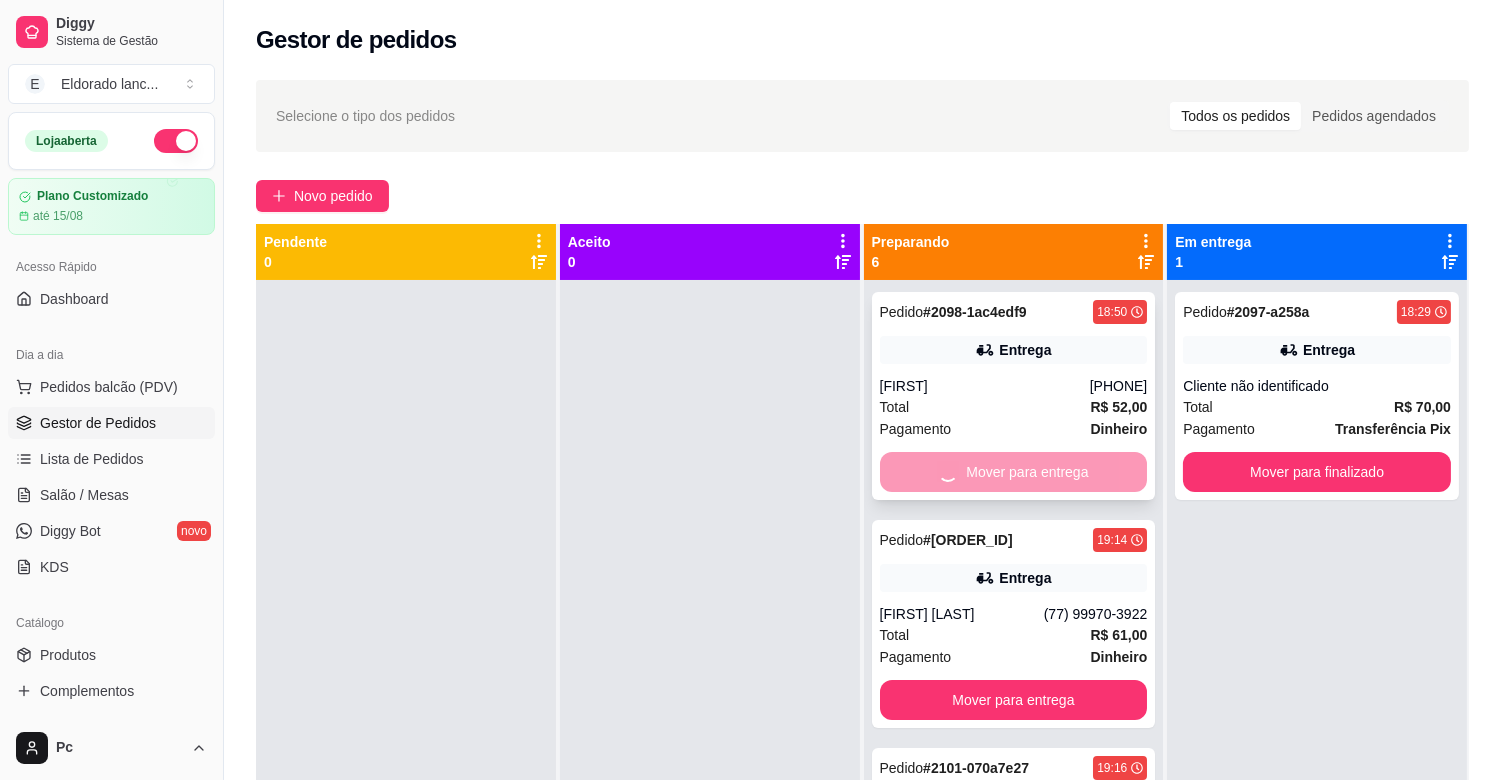 click on "Entrega" at bounding box center (1014, 350) 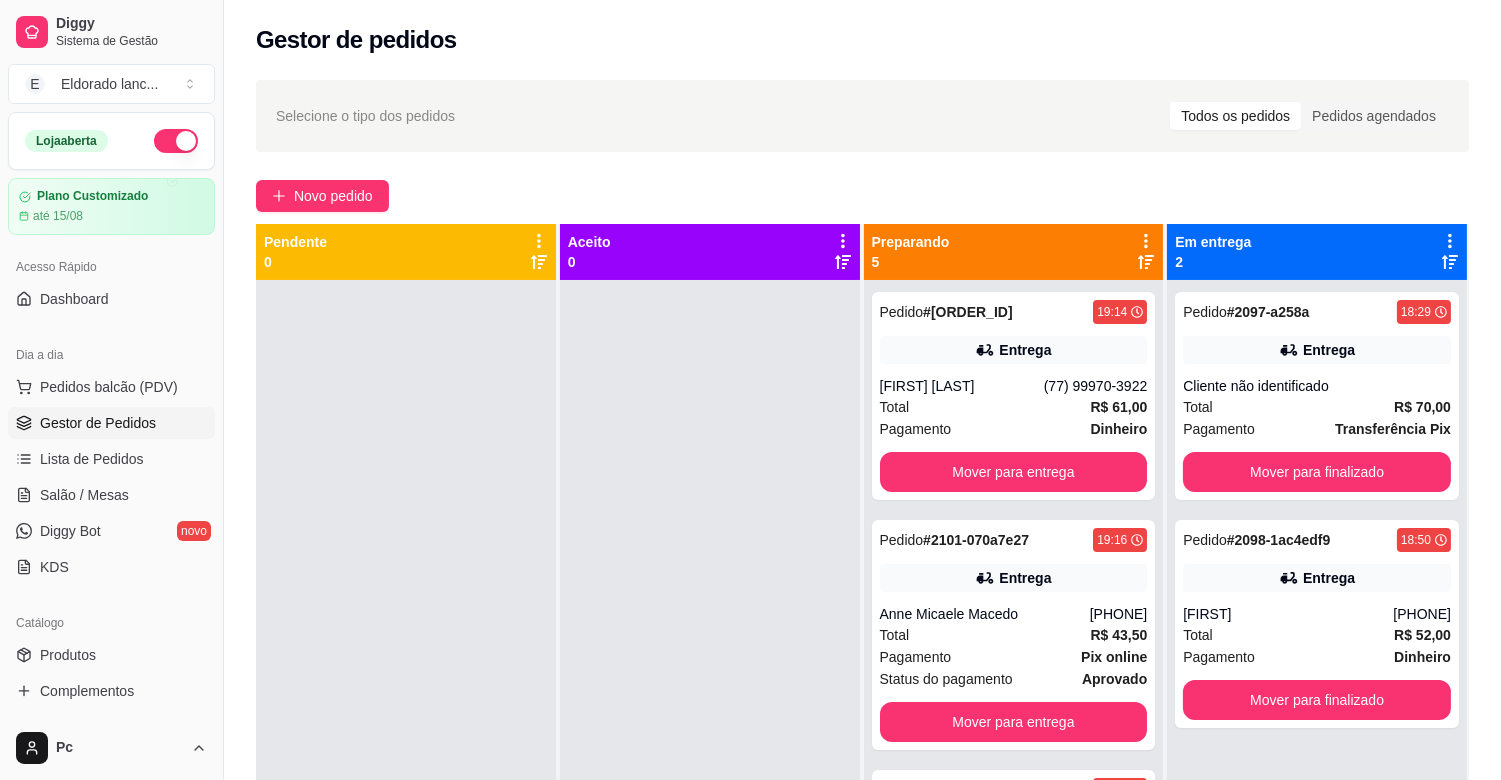 click on "Entrega" at bounding box center [1014, 350] 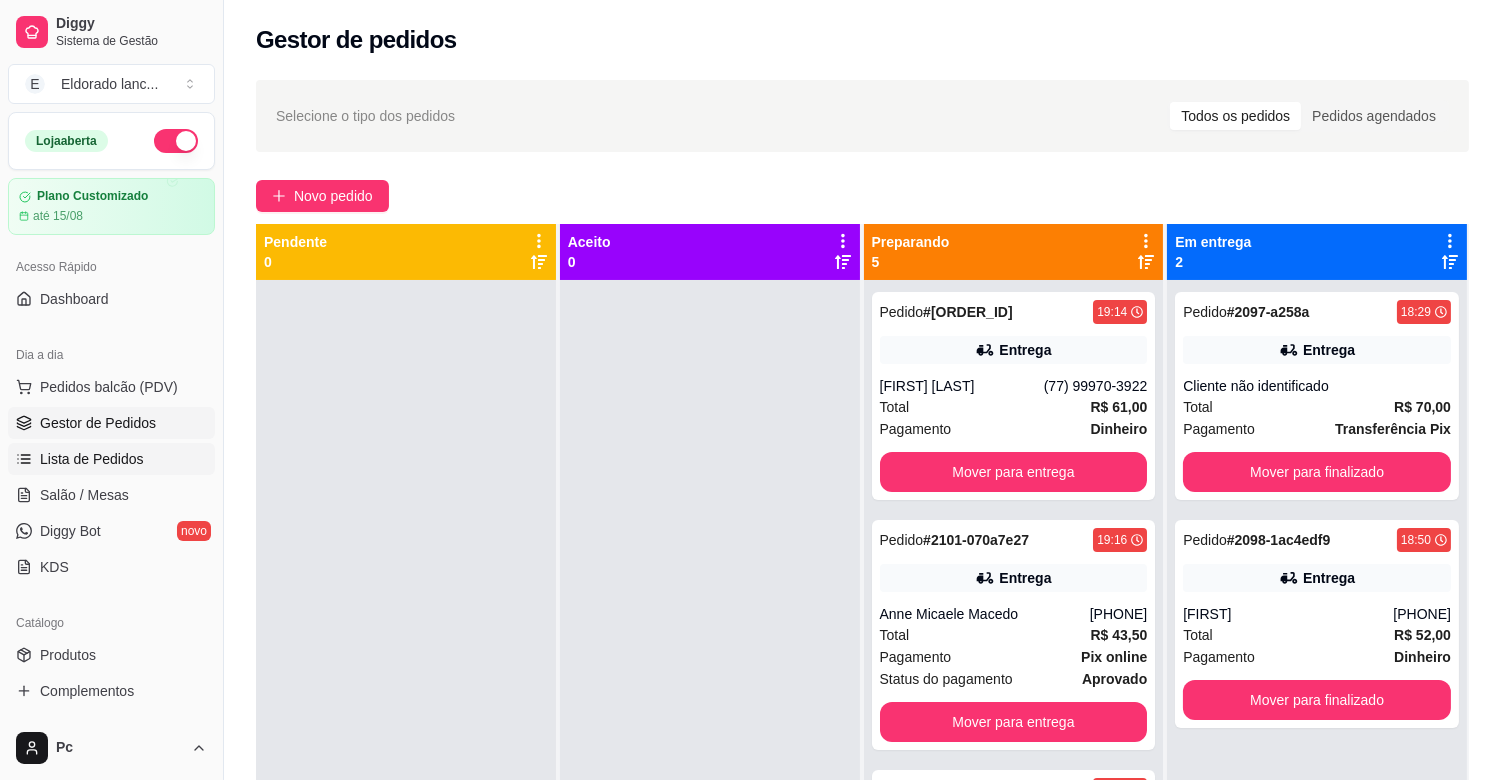 click on "Lista de Pedidos" at bounding box center [92, 459] 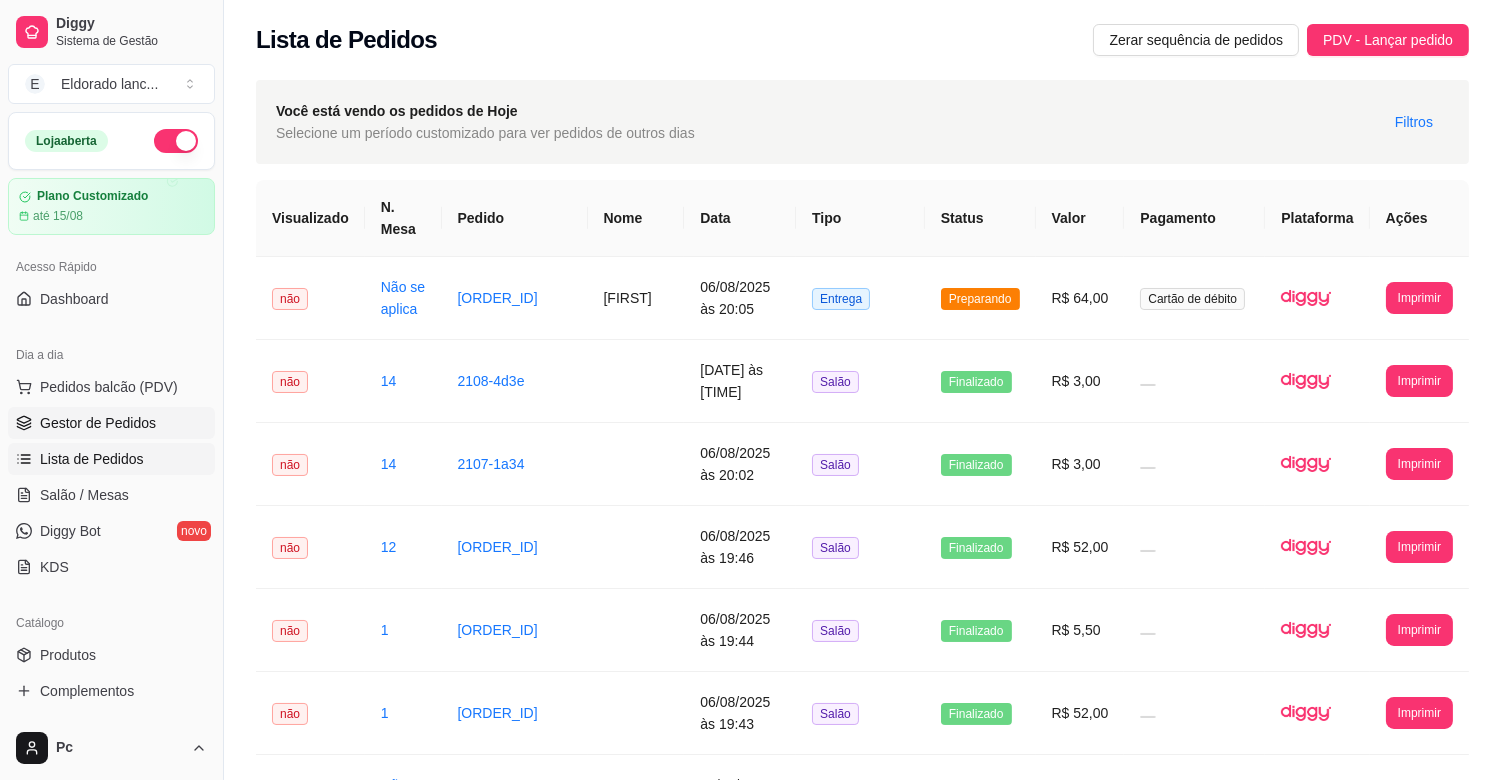 click on "Gestor de Pedidos" at bounding box center [98, 423] 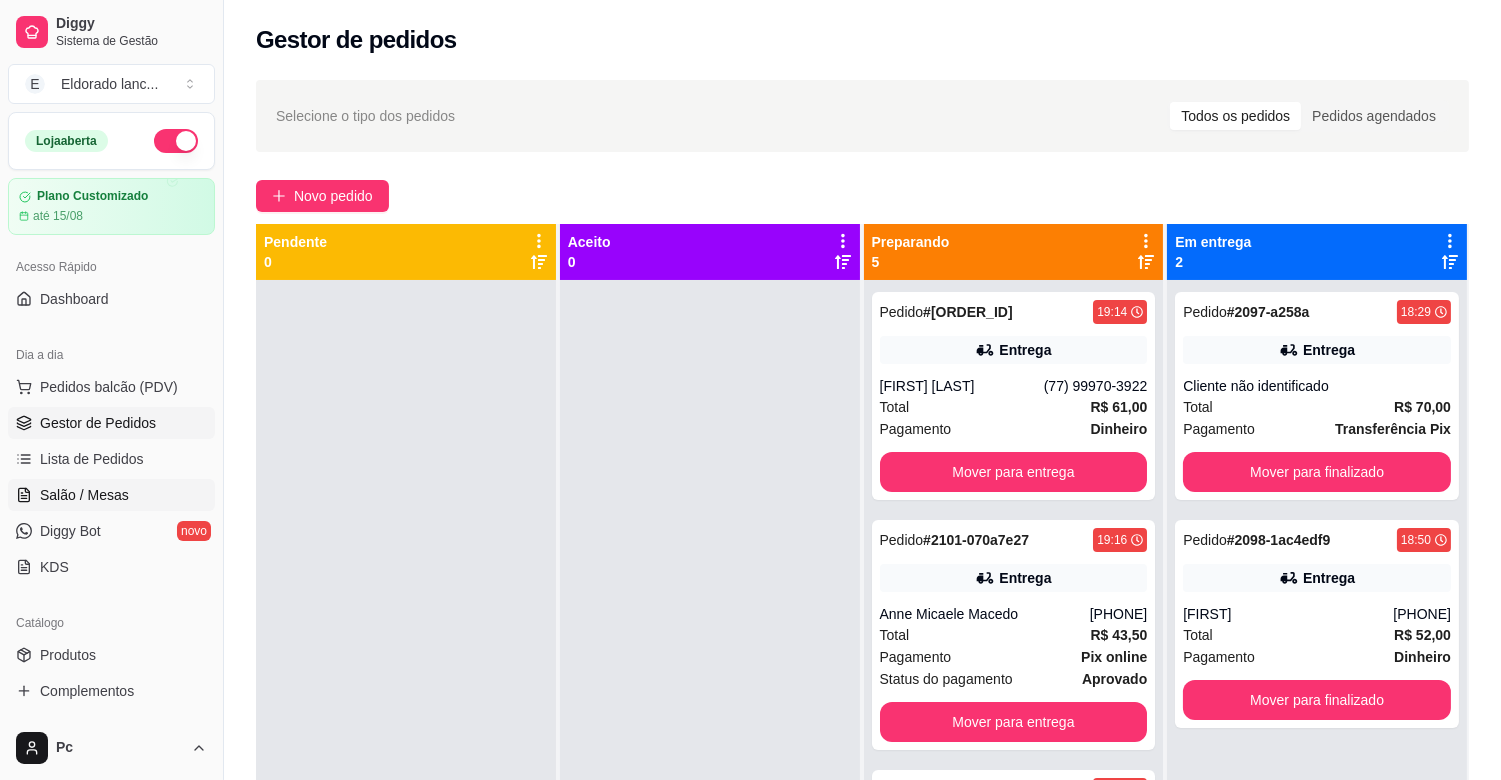 click on "Salão / Mesas" at bounding box center (84, 495) 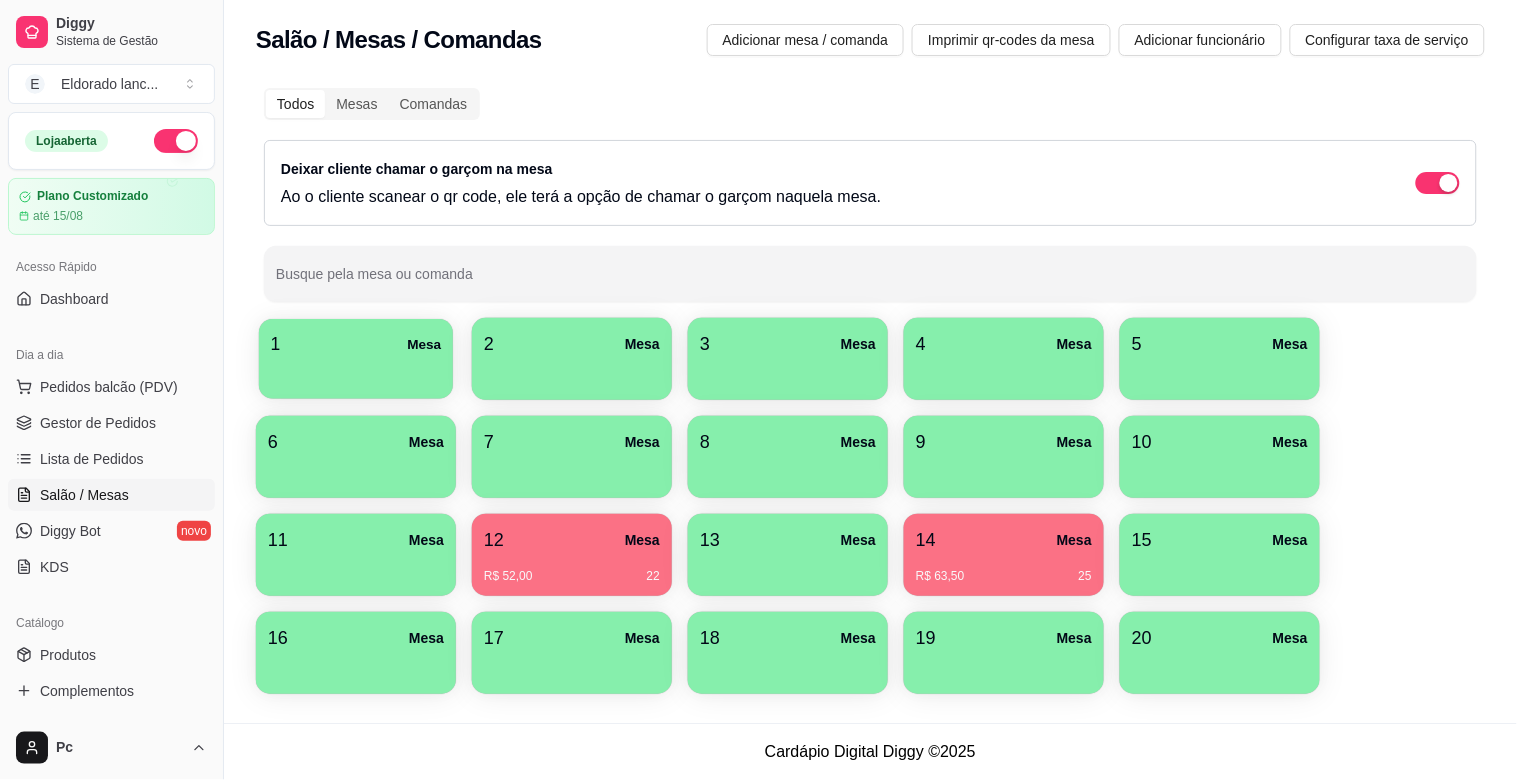 click at bounding box center [356, 372] 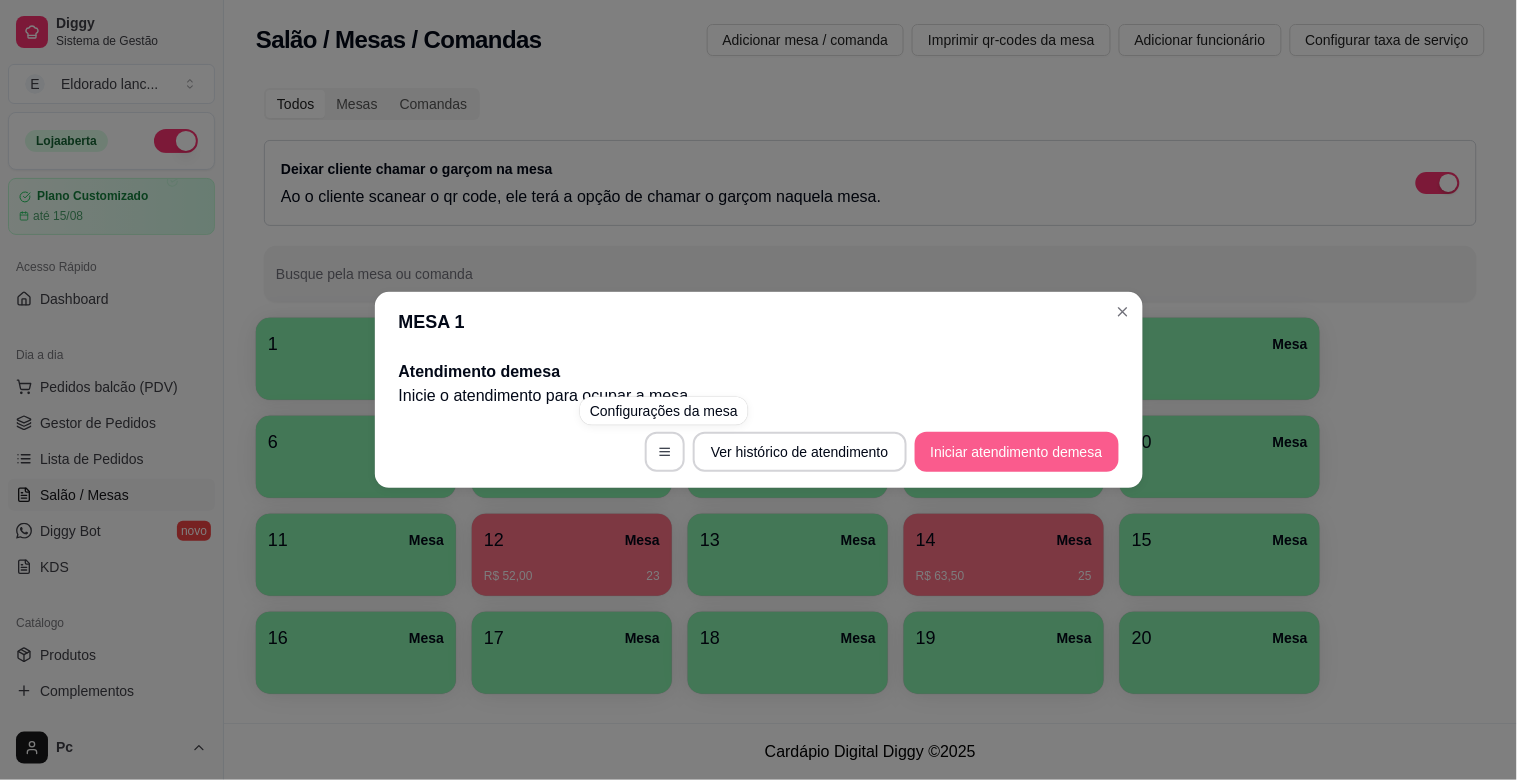 click on "Iniciar atendimento de  mesa" at bounding box center [1017, 452] 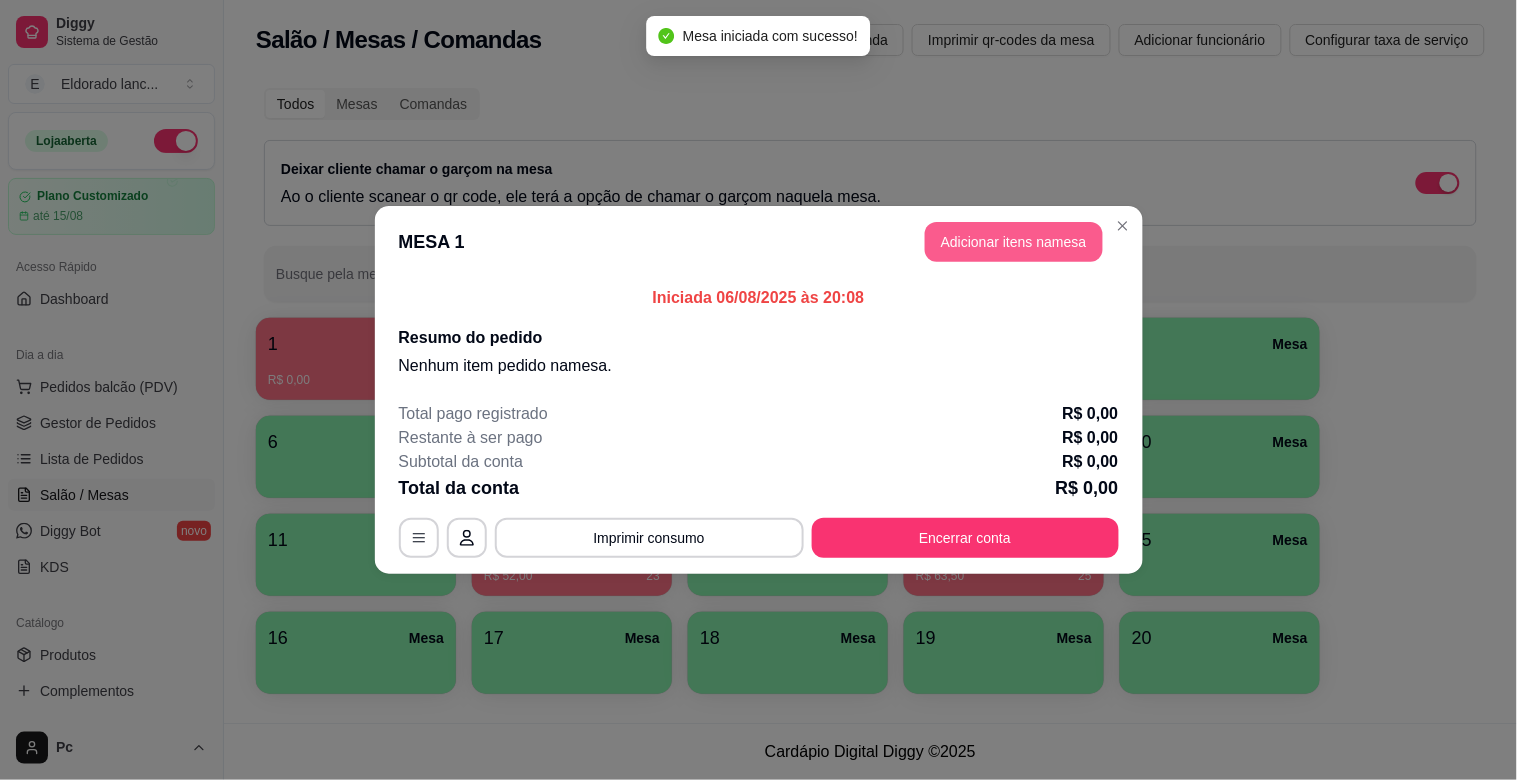 click on "Adicionar itens na  mesa" at bounding box center (1014, 242) 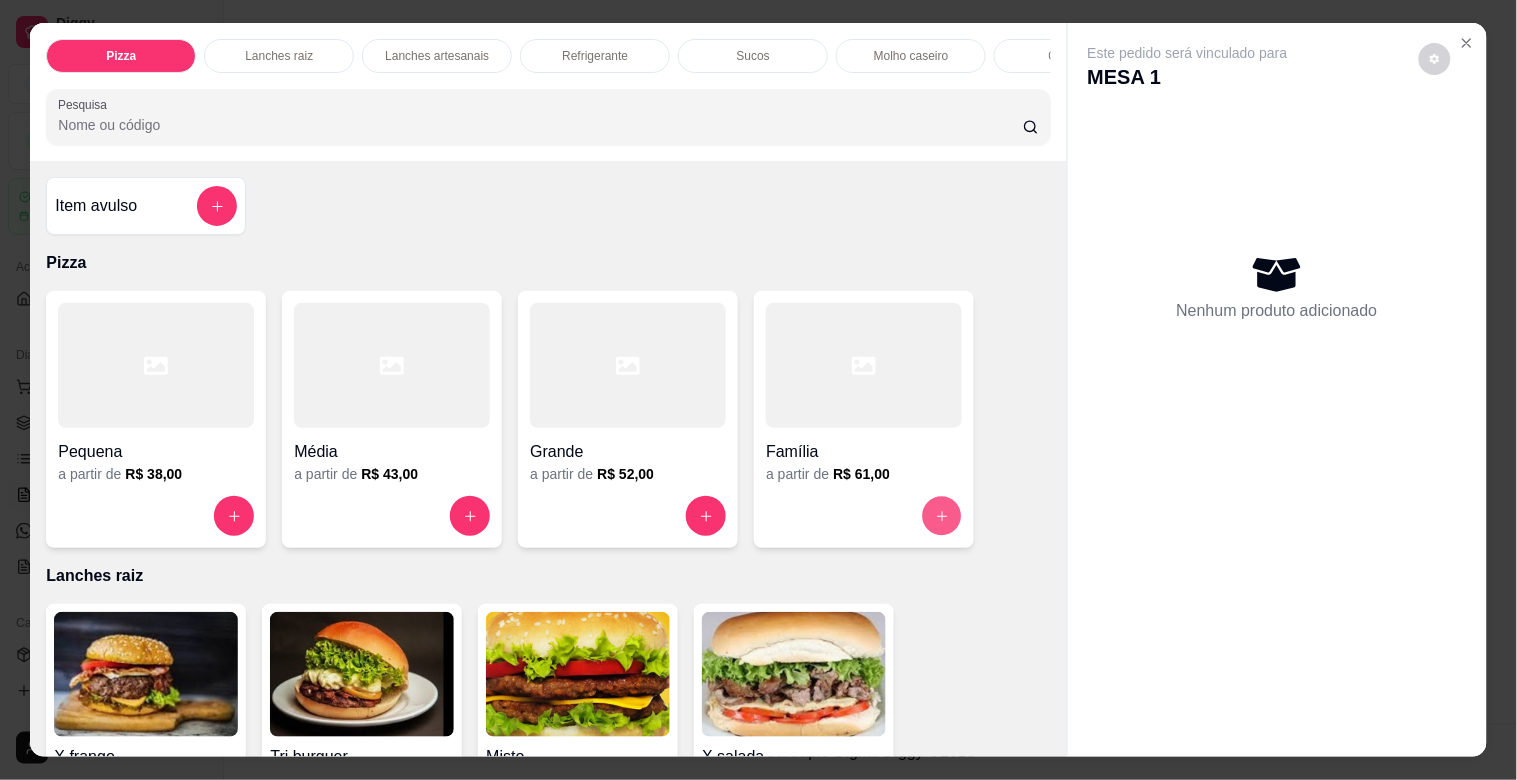 click 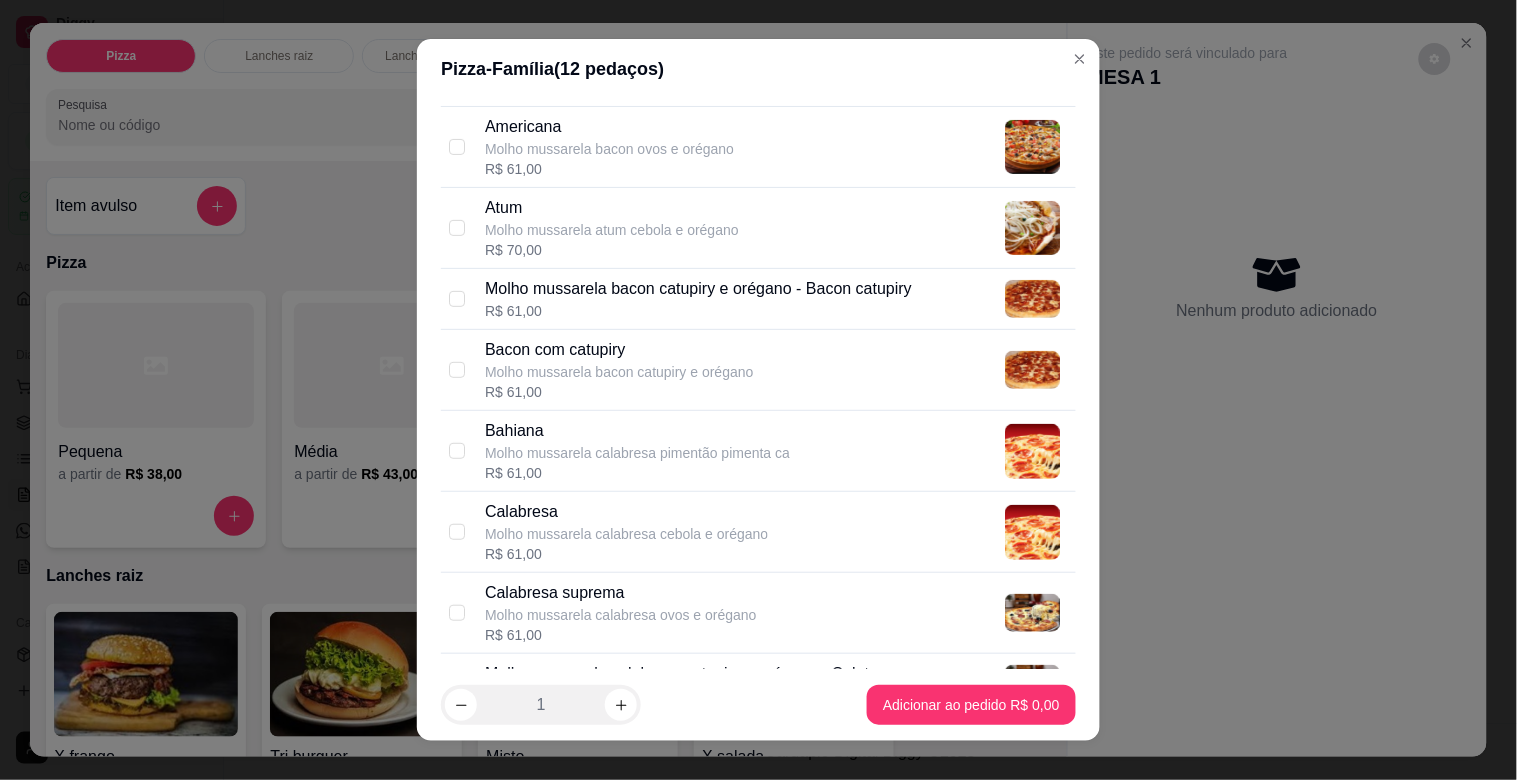 scroll, scrollTop: 292, scrollLeft: 0, axis: vertical 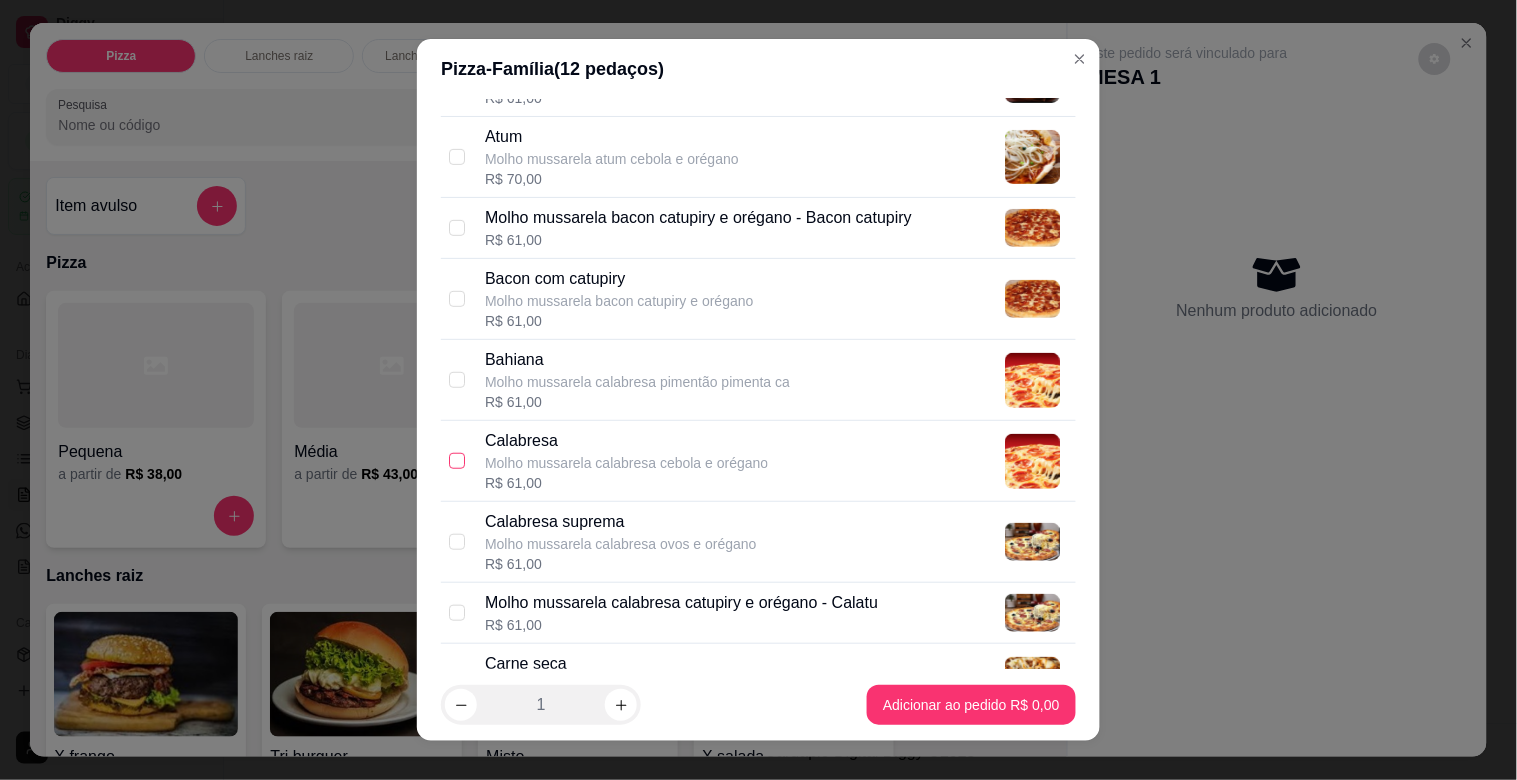 click at bounding box center (457, 461) 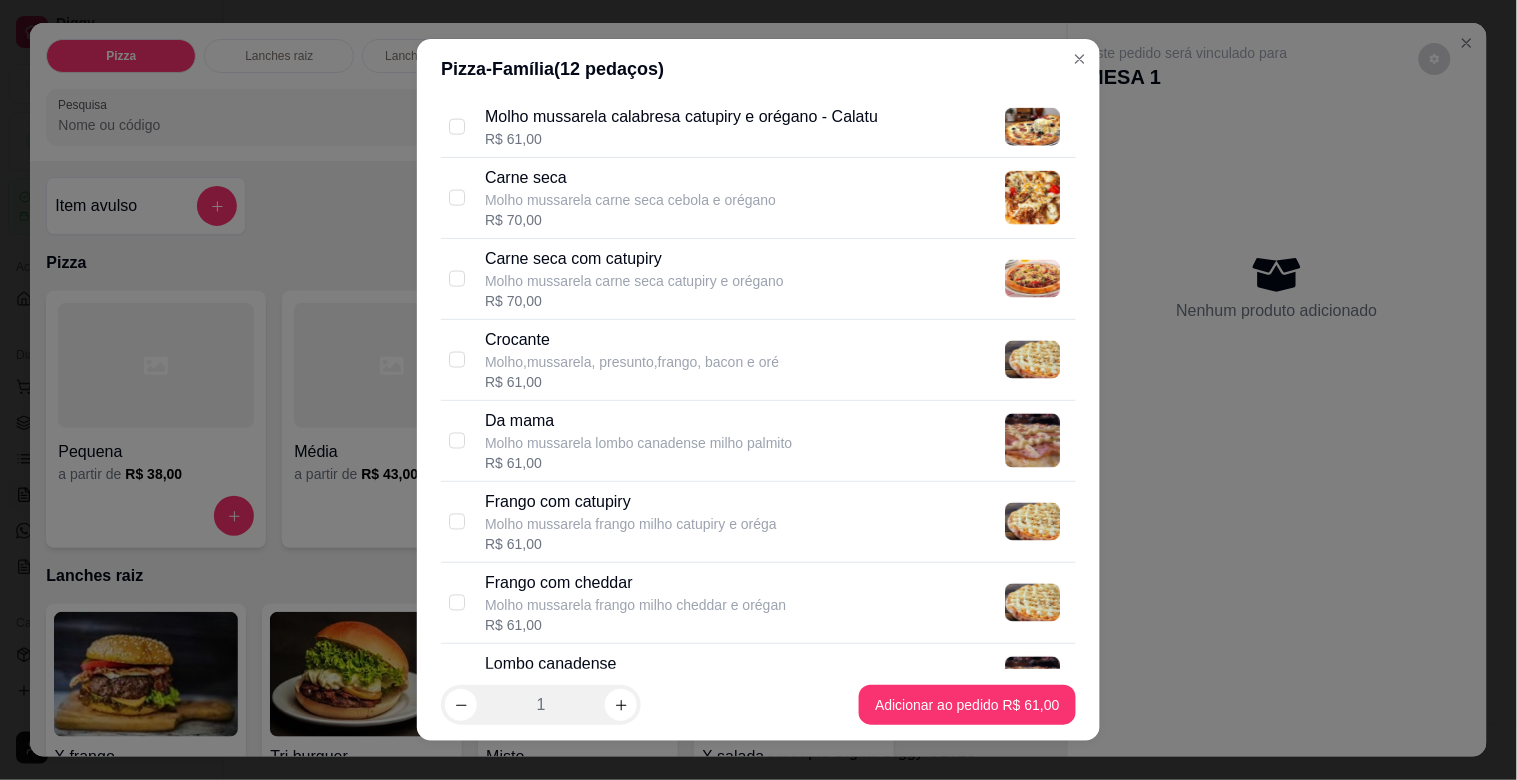 scroll, scrollTop: 797, scrollLeft: 0, axis: vertical 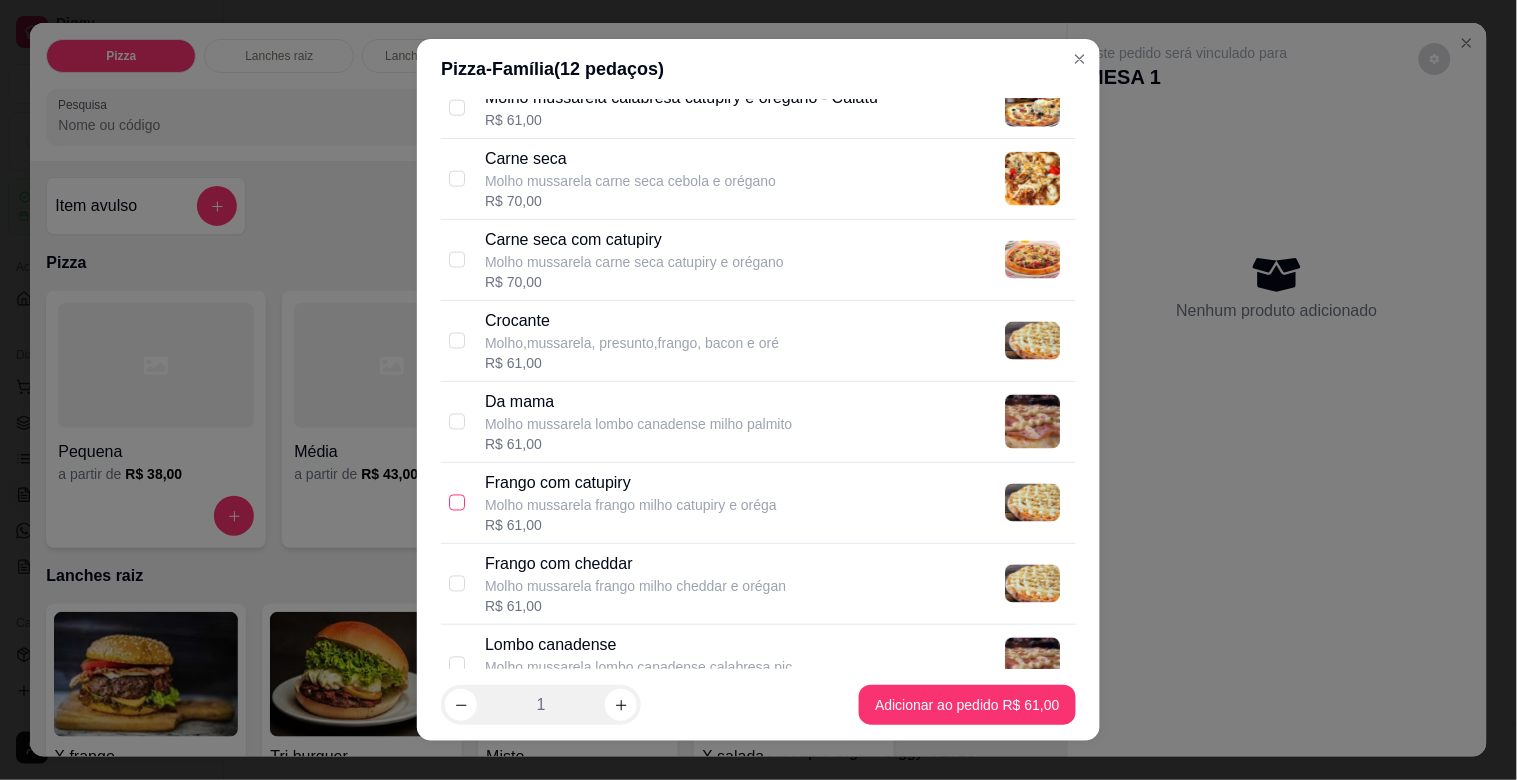 click at bounding box center [457, 503] 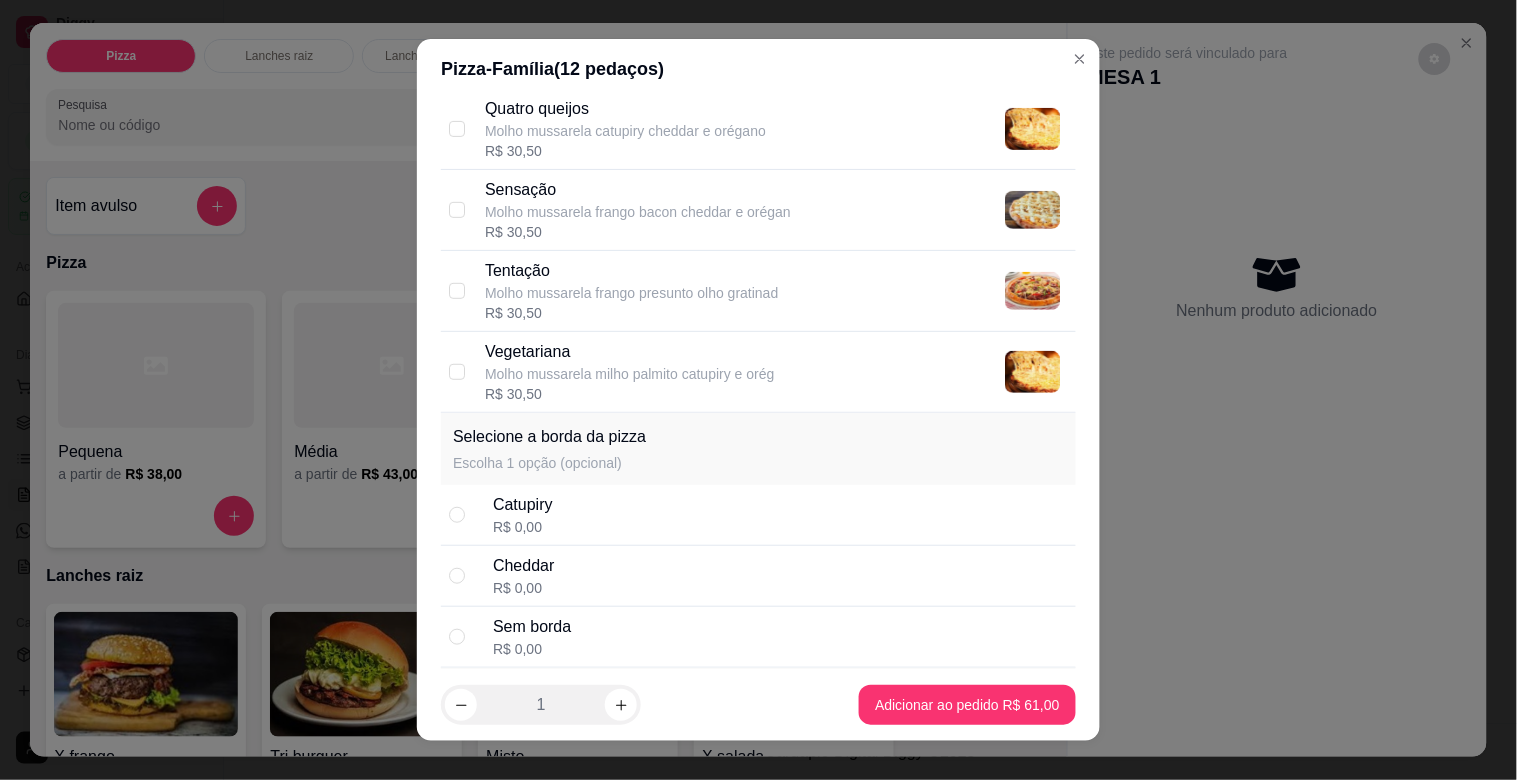 scroll, scrollTop: 2451, scrollLeft: 0, axis: vertical 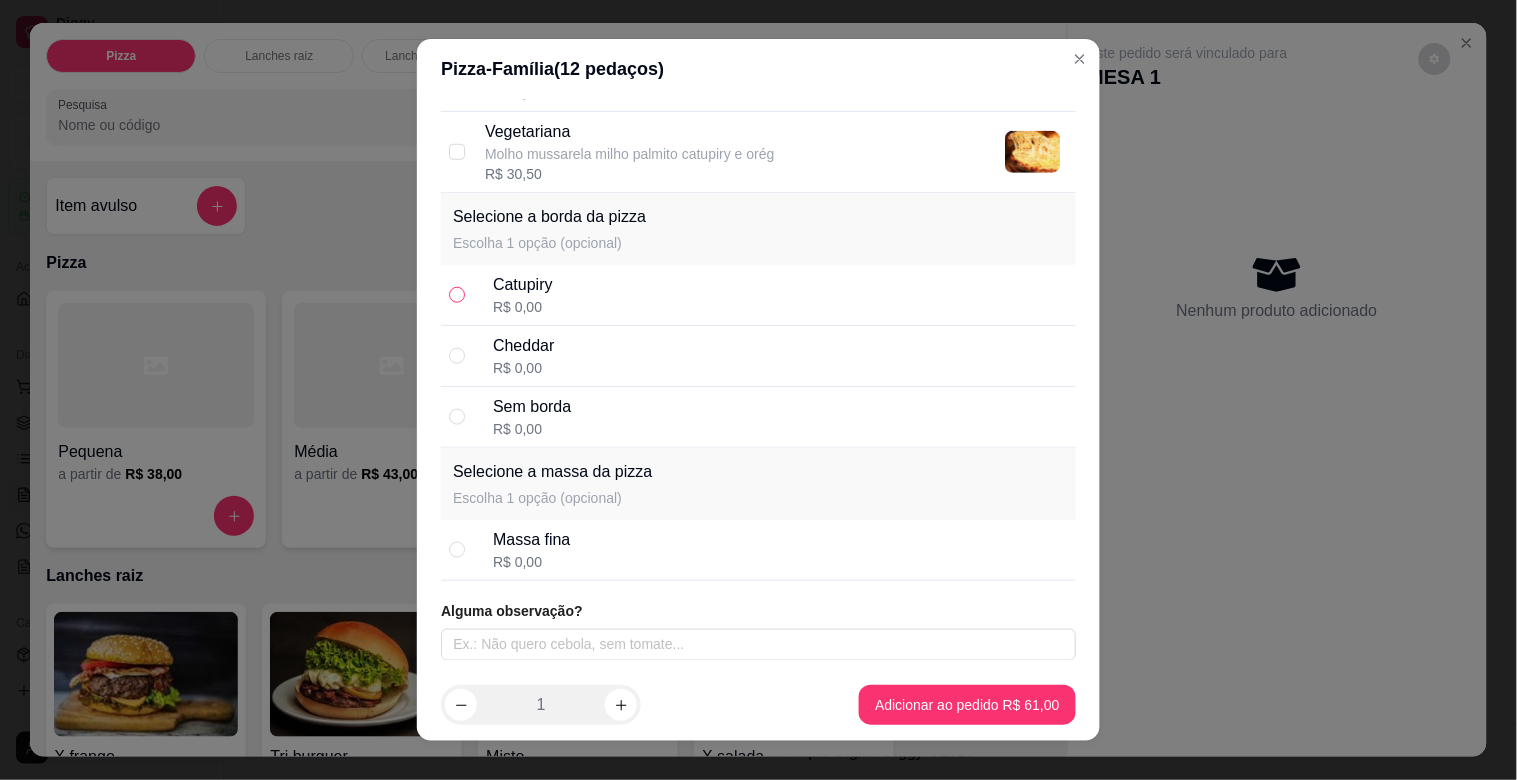 click at bounding box center [457, 295] 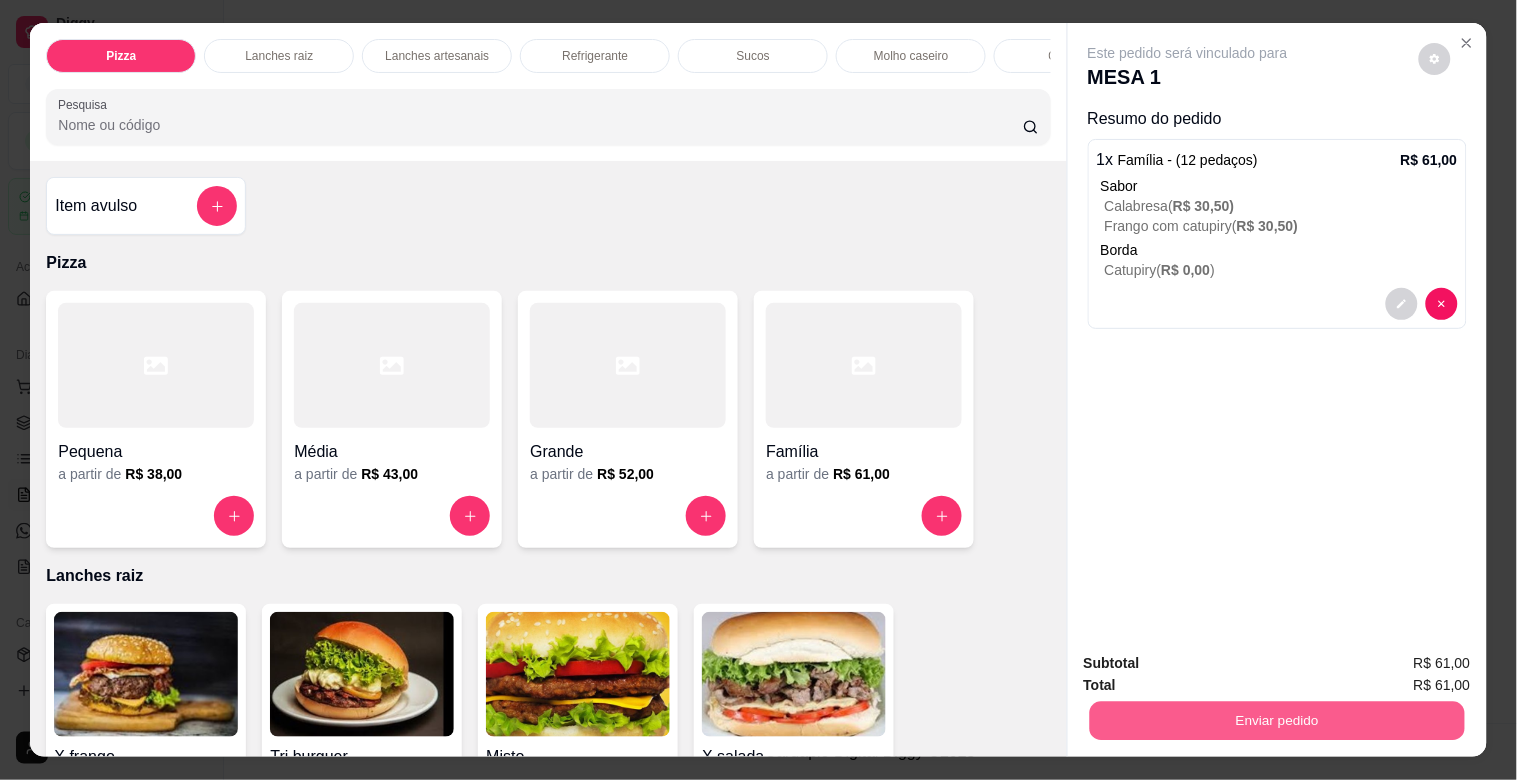 click on "Enviar pedido" at bounding box center [1276, 720] 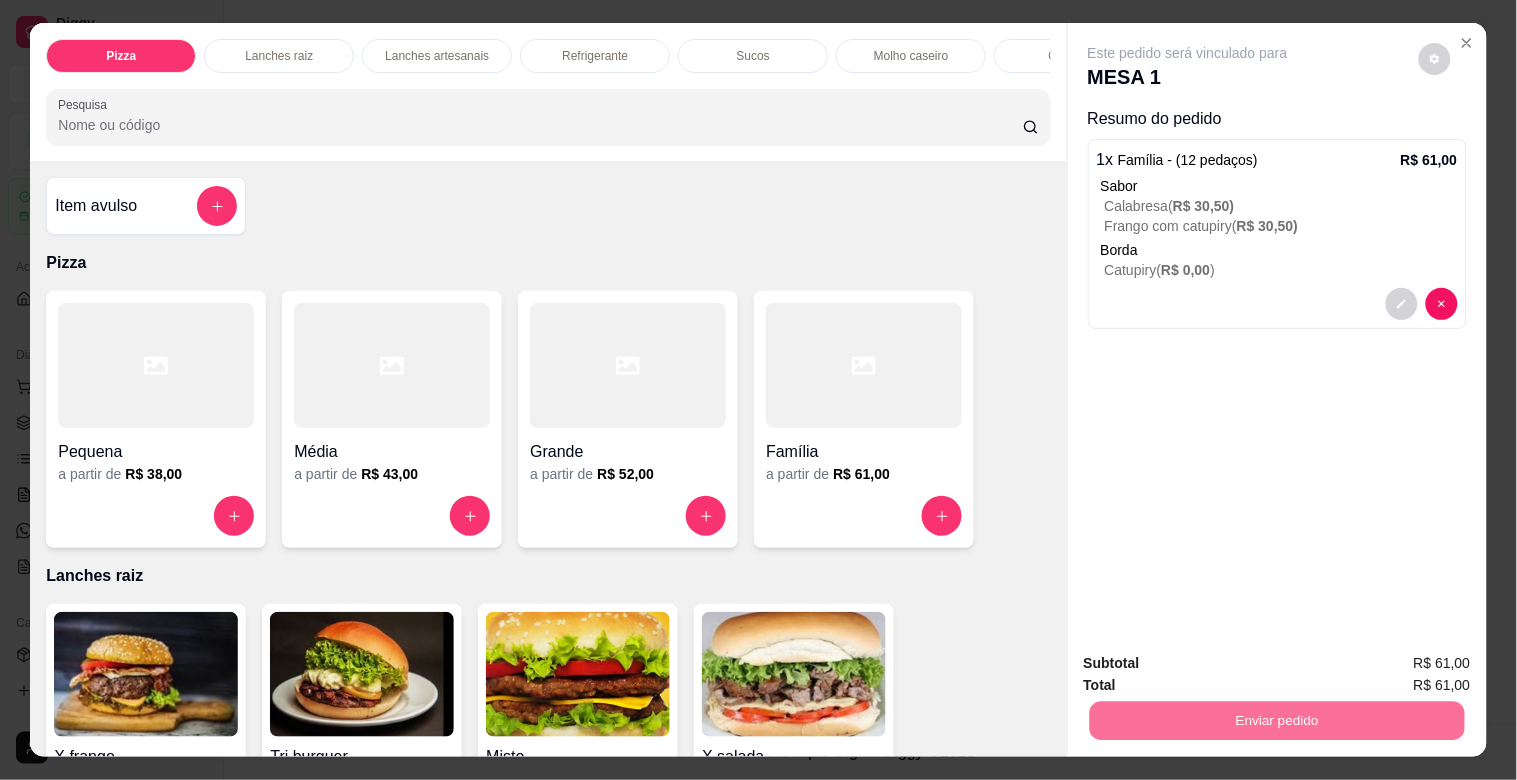 click on "Não registrar e enviar pedido" at bounding box center [1211, 662] 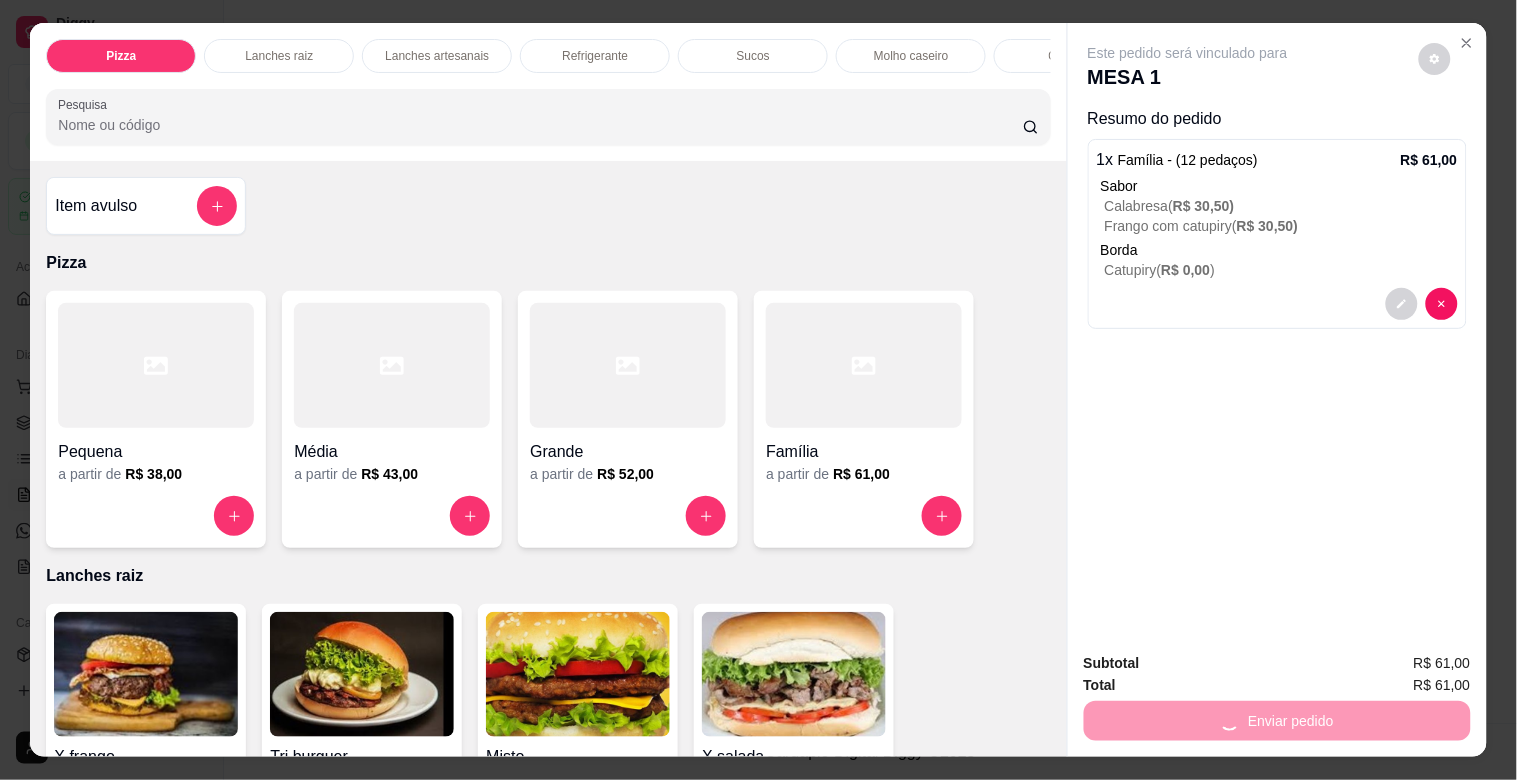 click on "Não registrar e enviar pedido" at bounding box center [1211, 662] 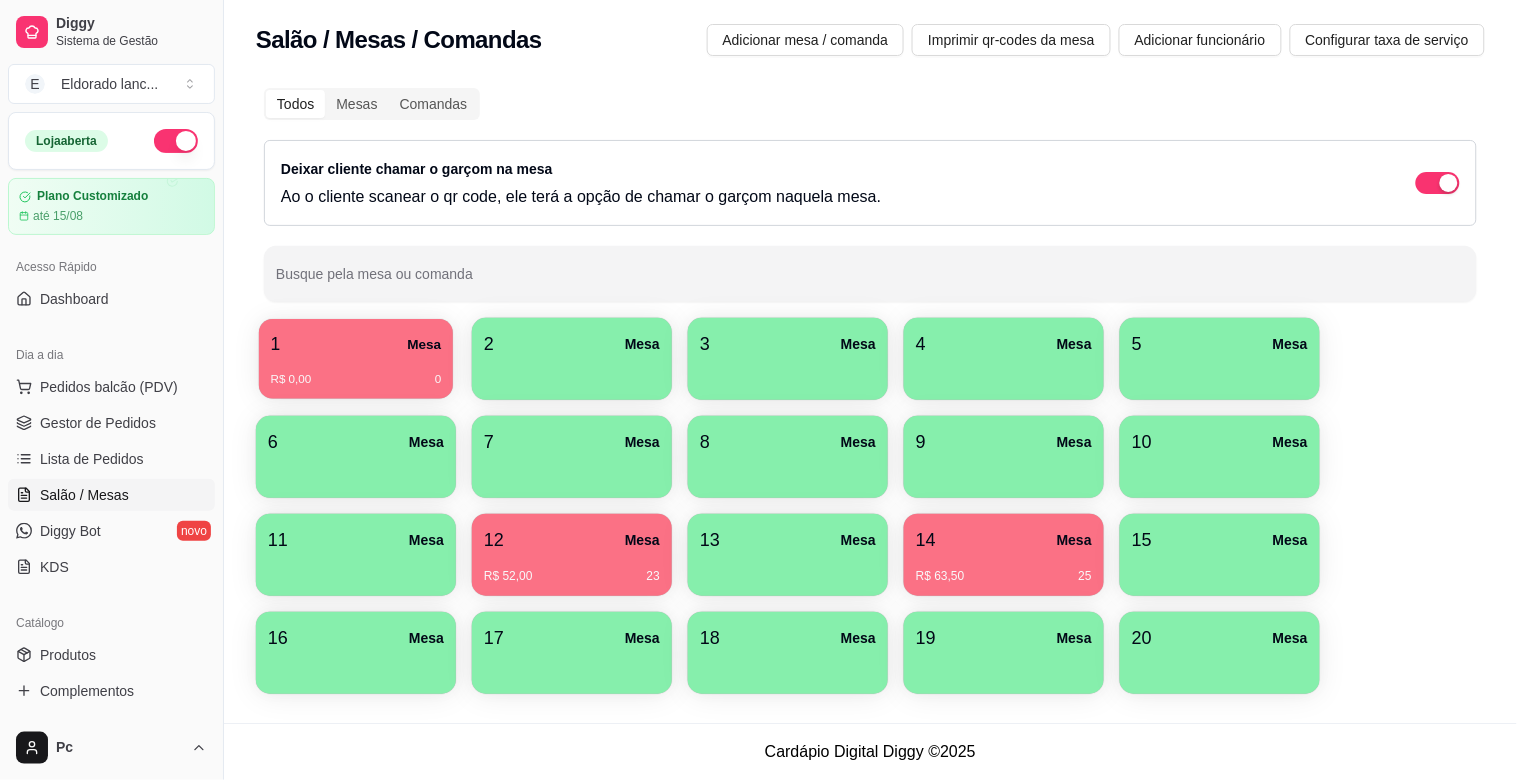 click on "R$ 0,00 0" at bounding box center [356, 372] 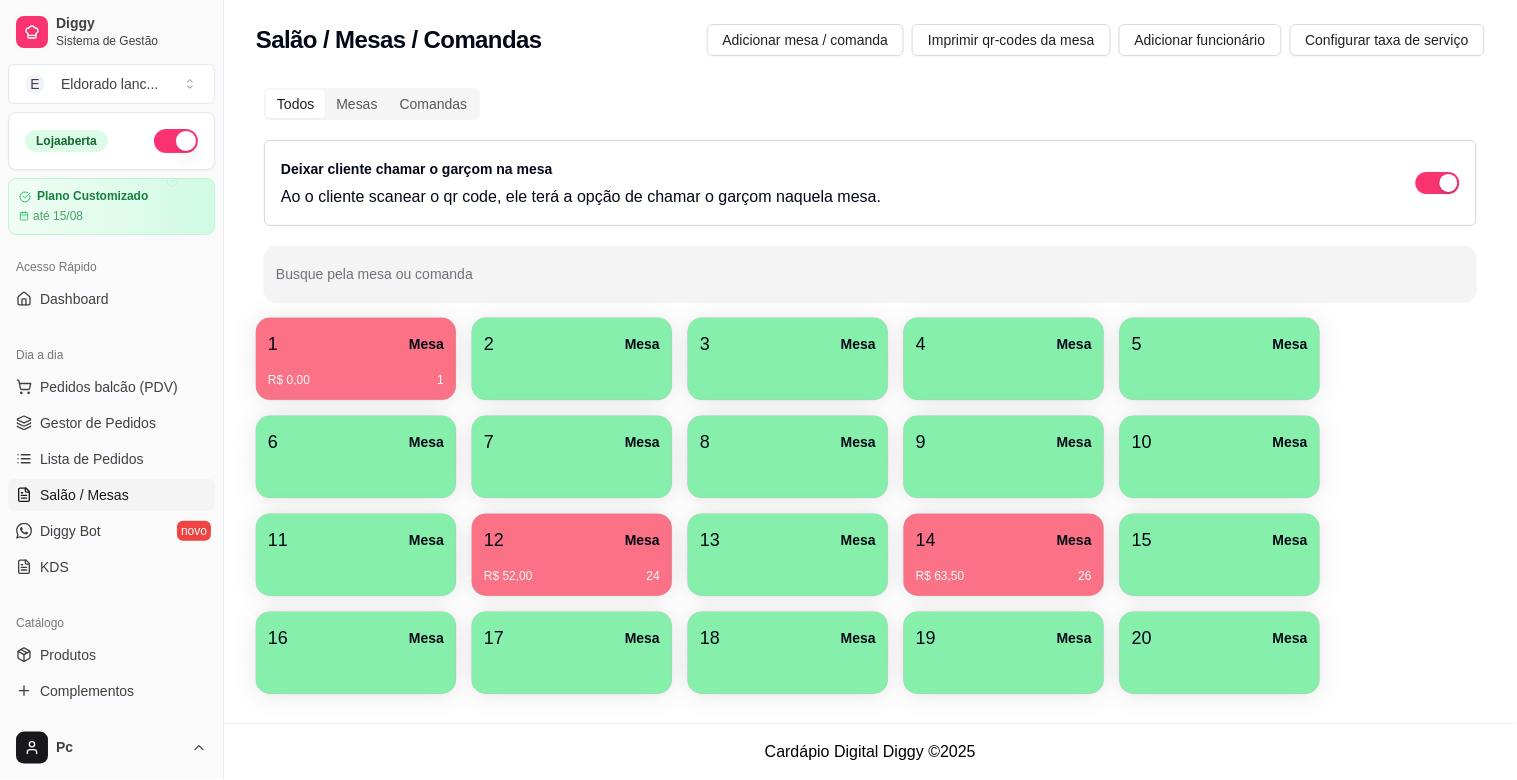 click on "R$ 0,00" at bounding box center (289, 380) 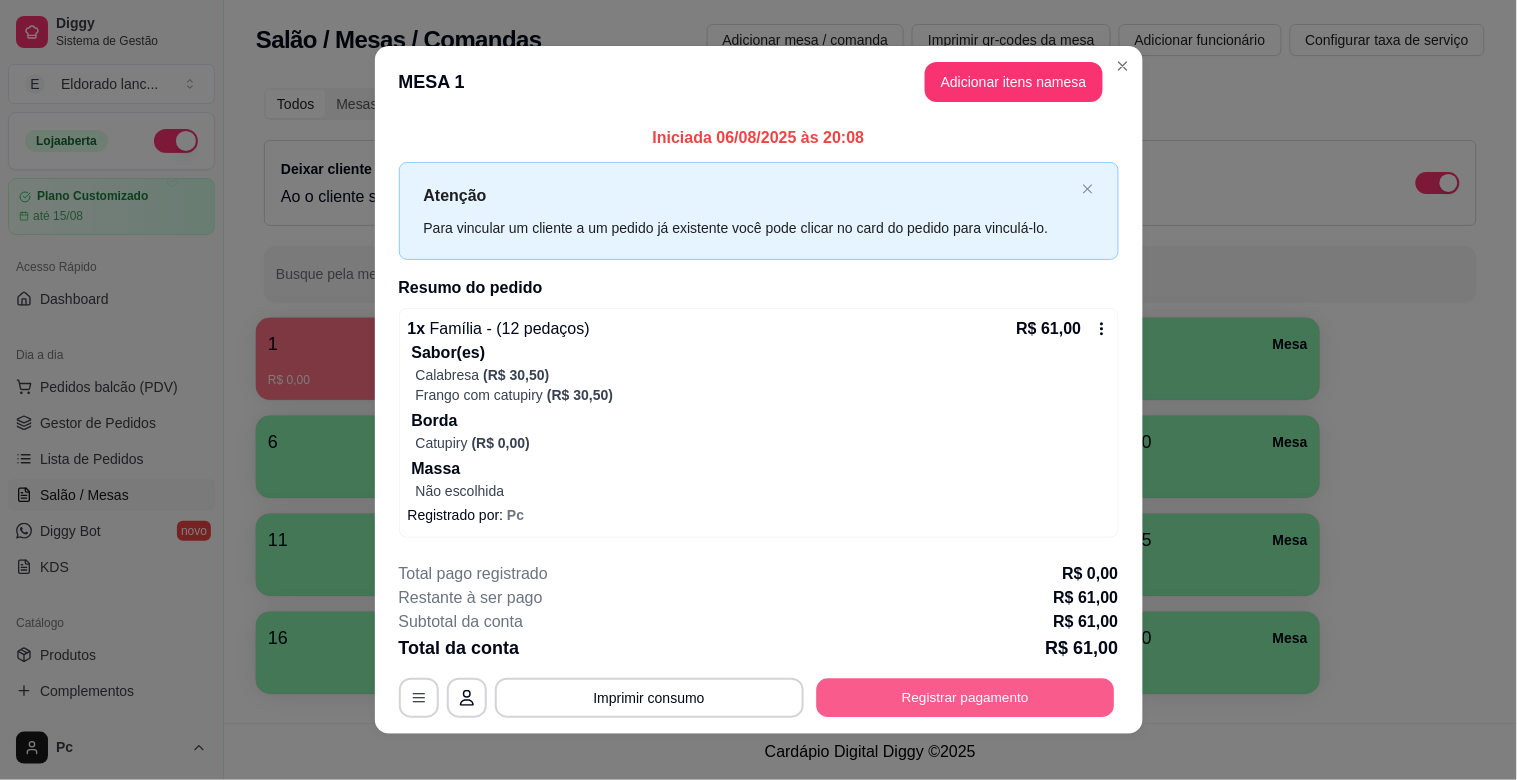 click on "Registrar pagamento" at bounding box center (965, 697) 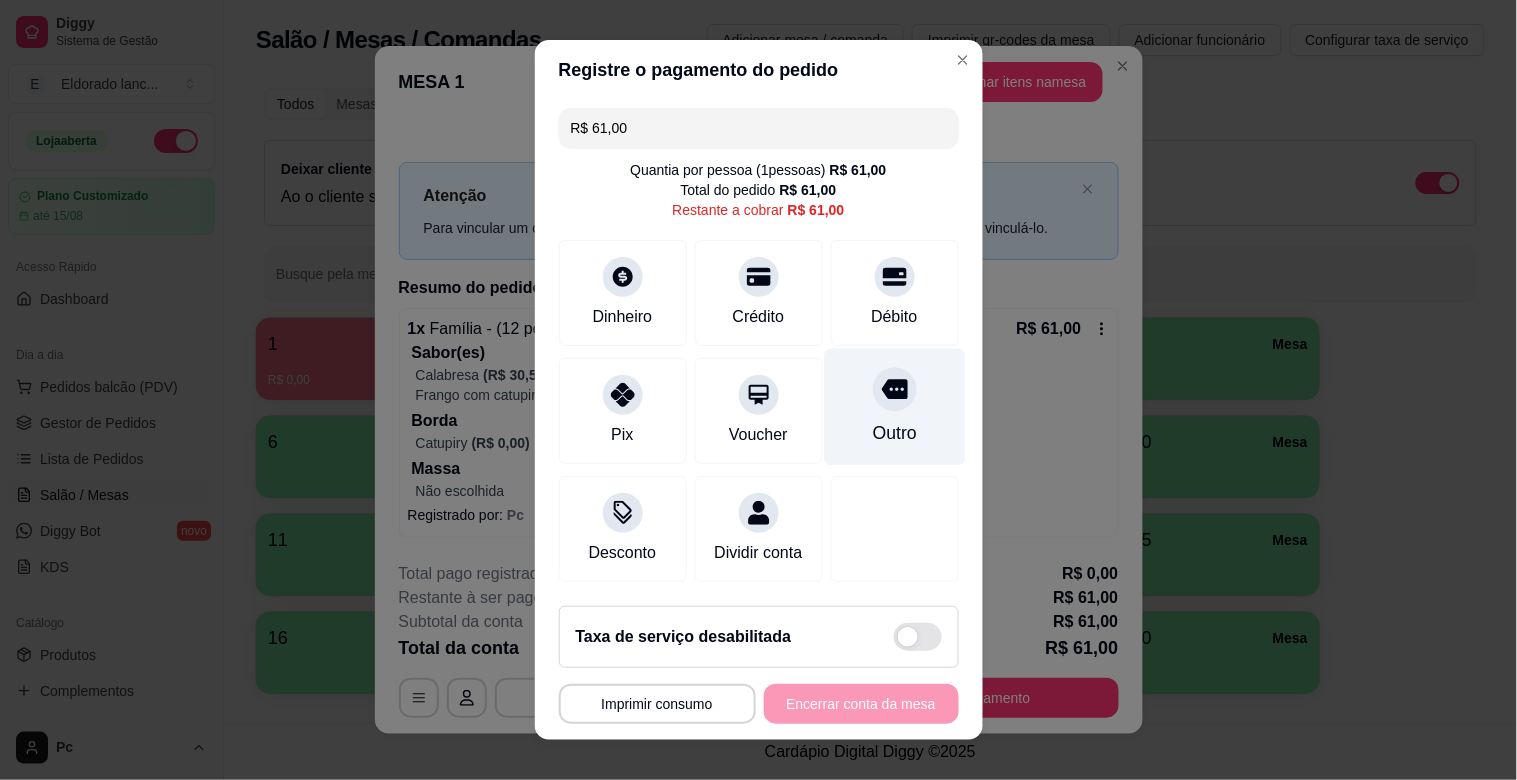 click on "Outro" at bounding box center (894, 407) 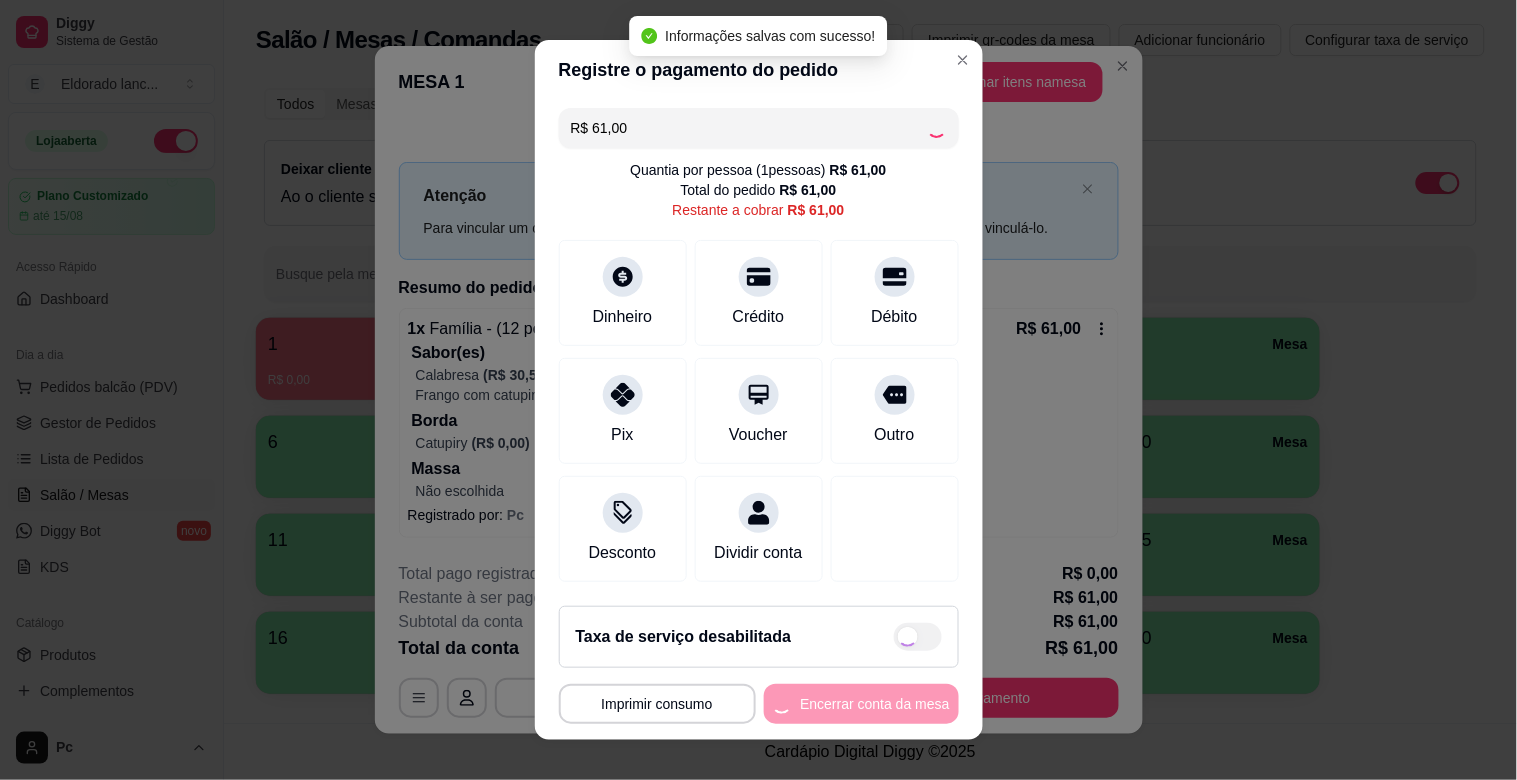 type on "R$ 0,00" 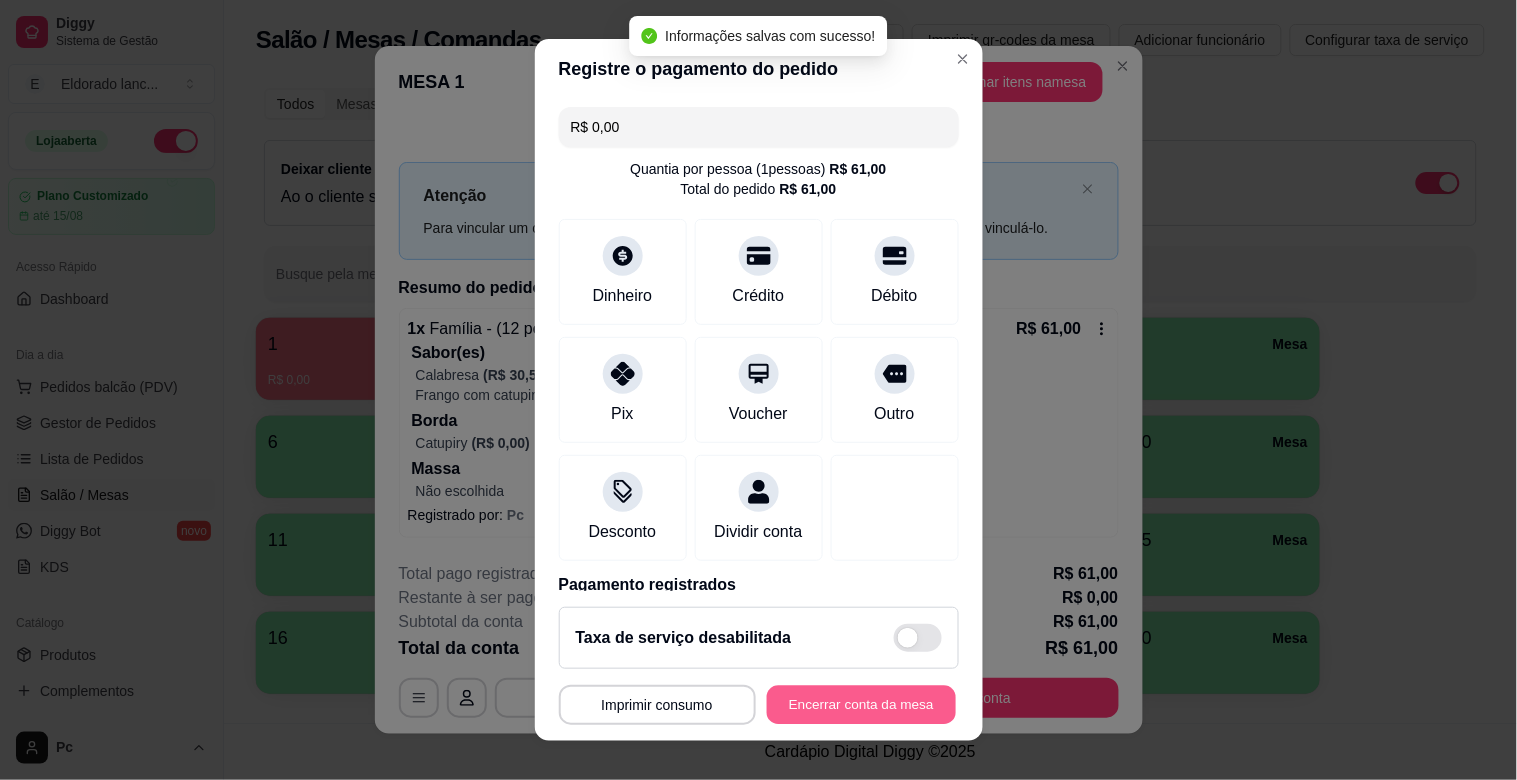 click on "Encerrar conta da mesa" at bounding box center (861, 705) 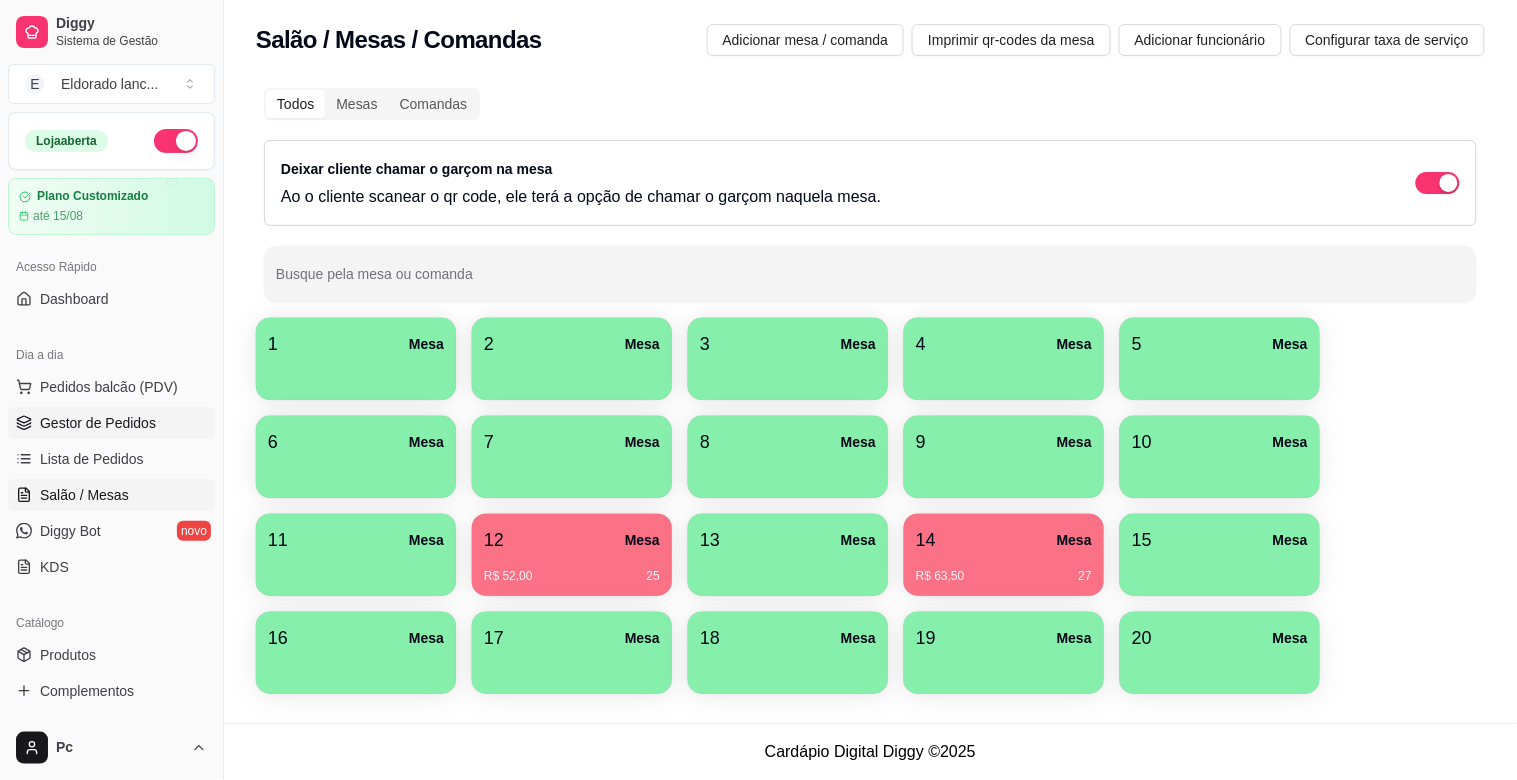 click on "Gestor de Pedidos" at bounding box center (98, 423) 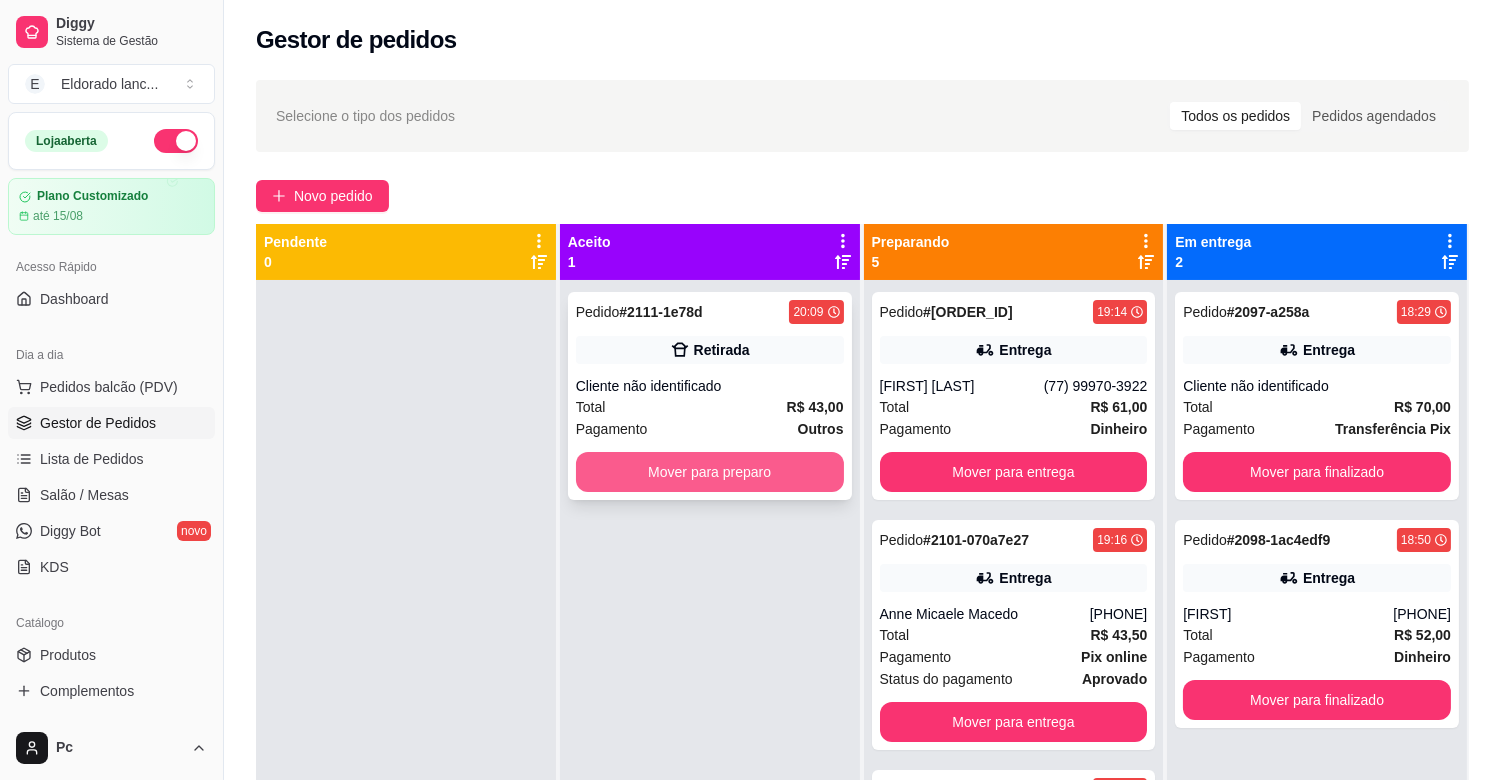click on "Mover para preparo" at bounding box center [710, 472] 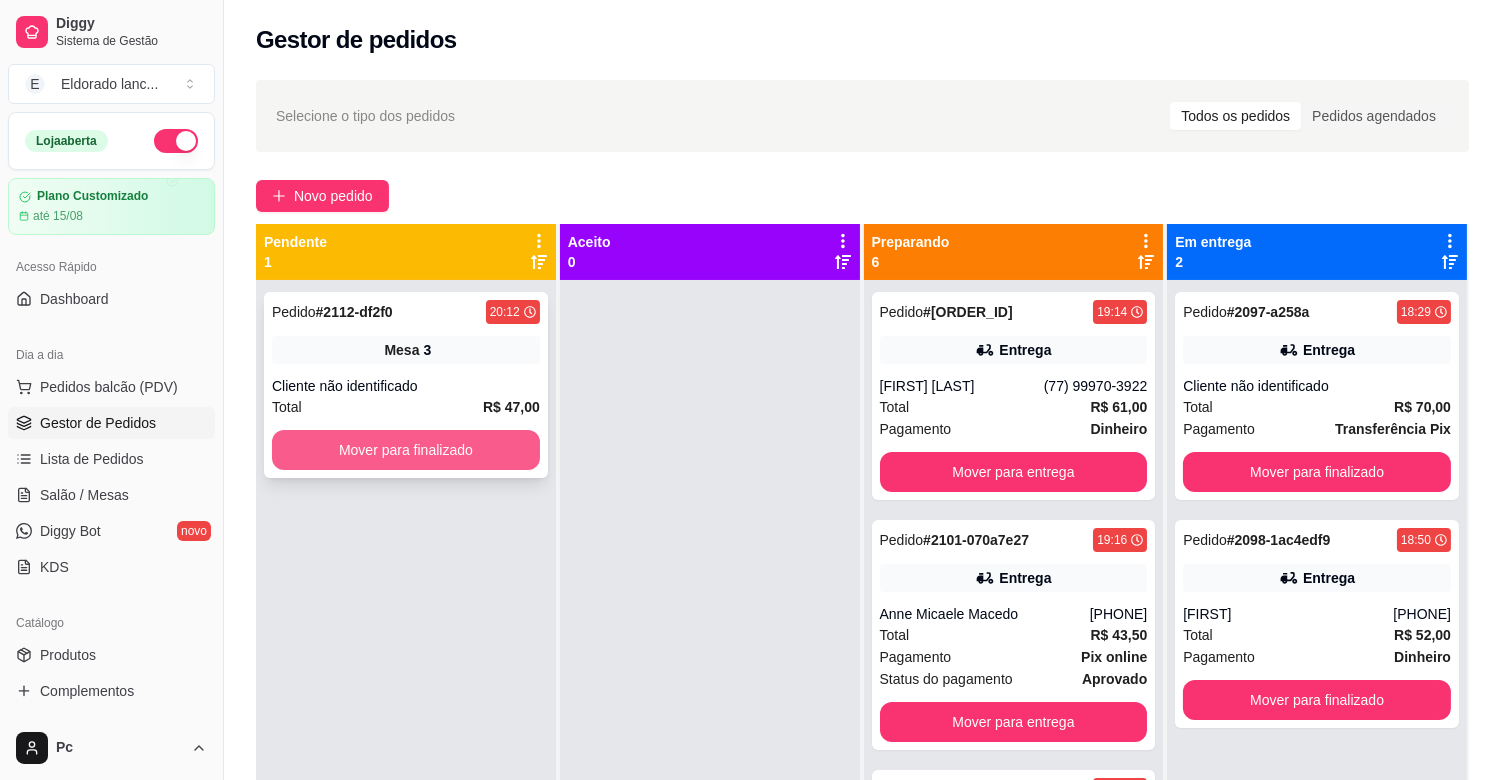 click on "Mover para finalizado" at bounding box center (406, 450) 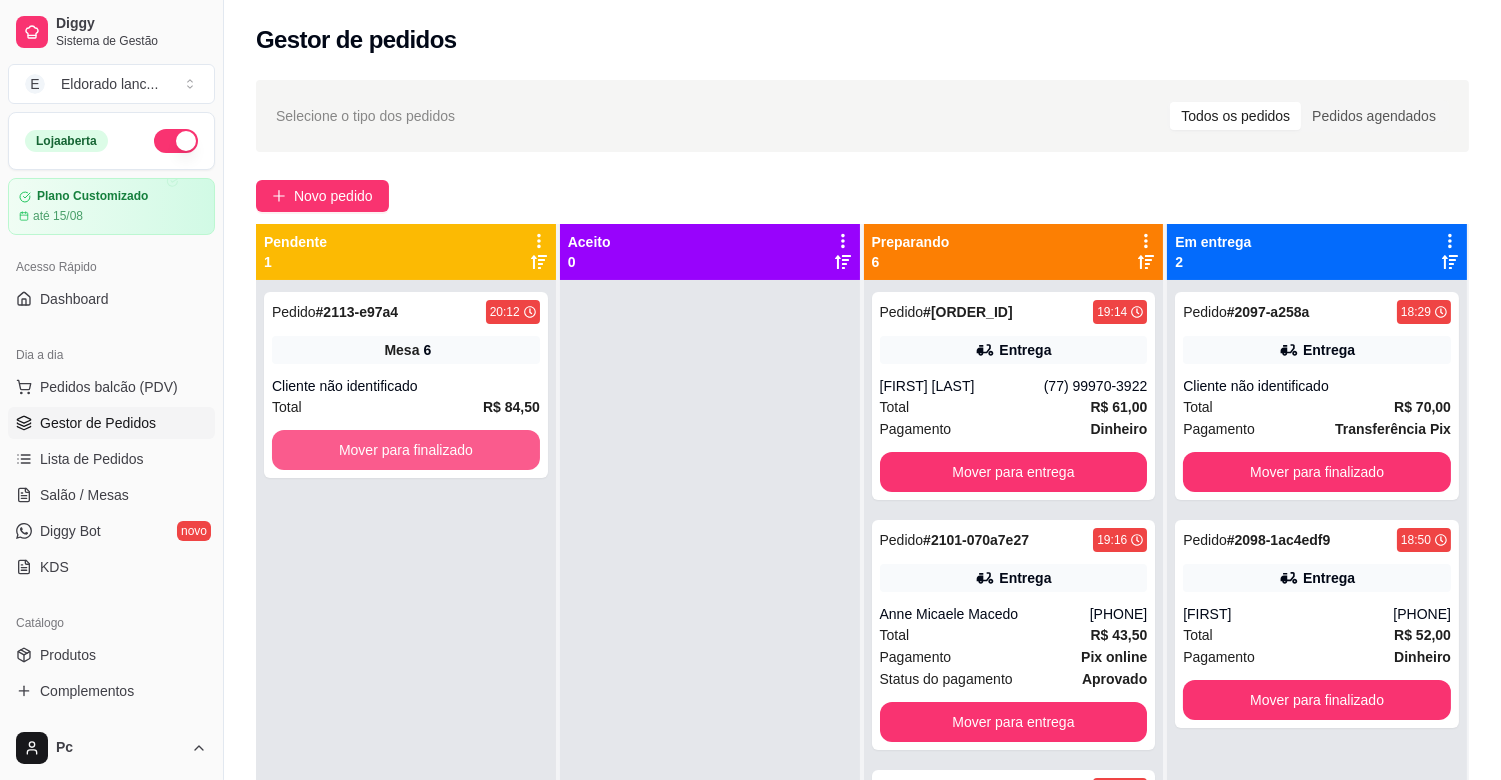 click on "Mover para finalizado" at bounding box center [406, 450] 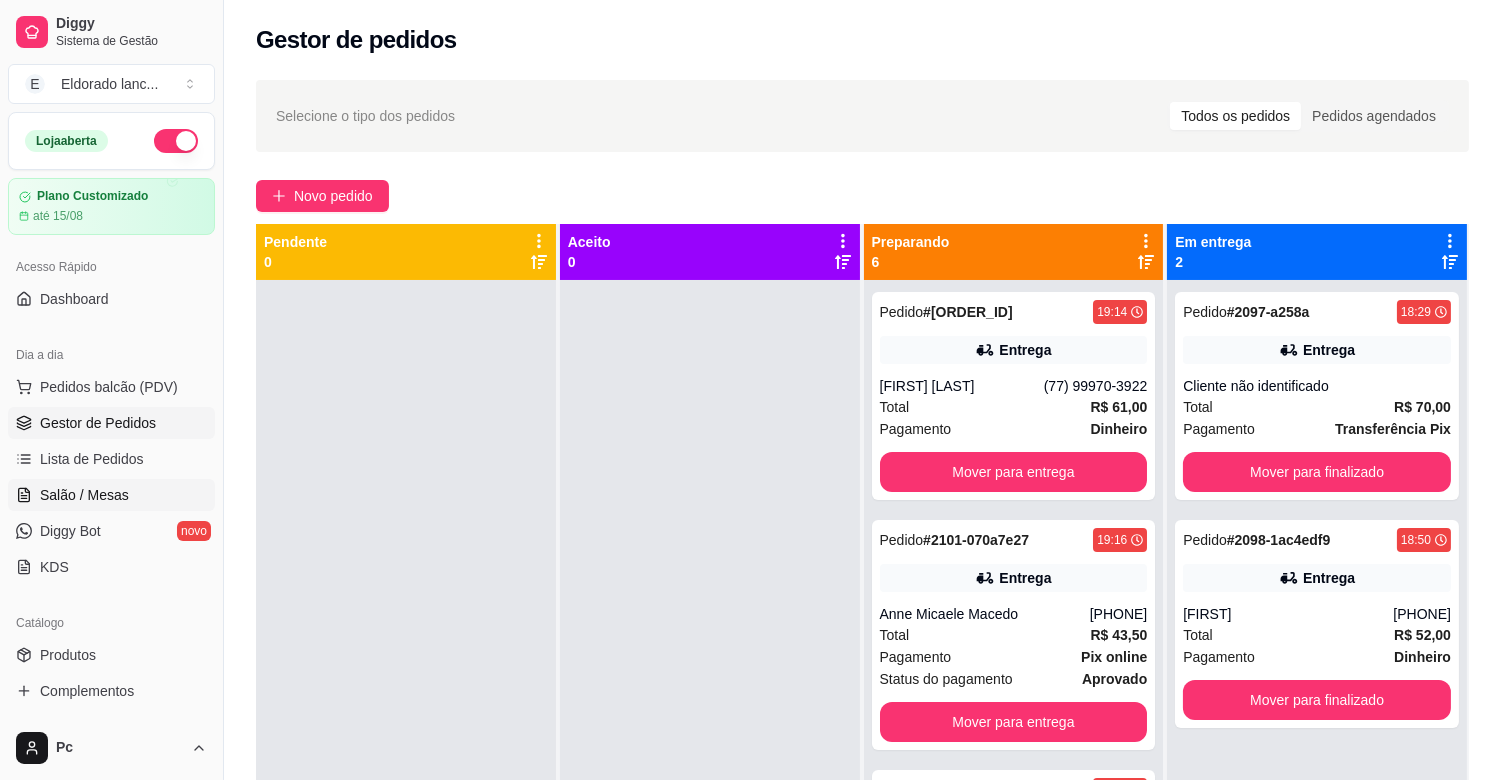 click on "Salão / Mesas" at bounding box center [84, 495] 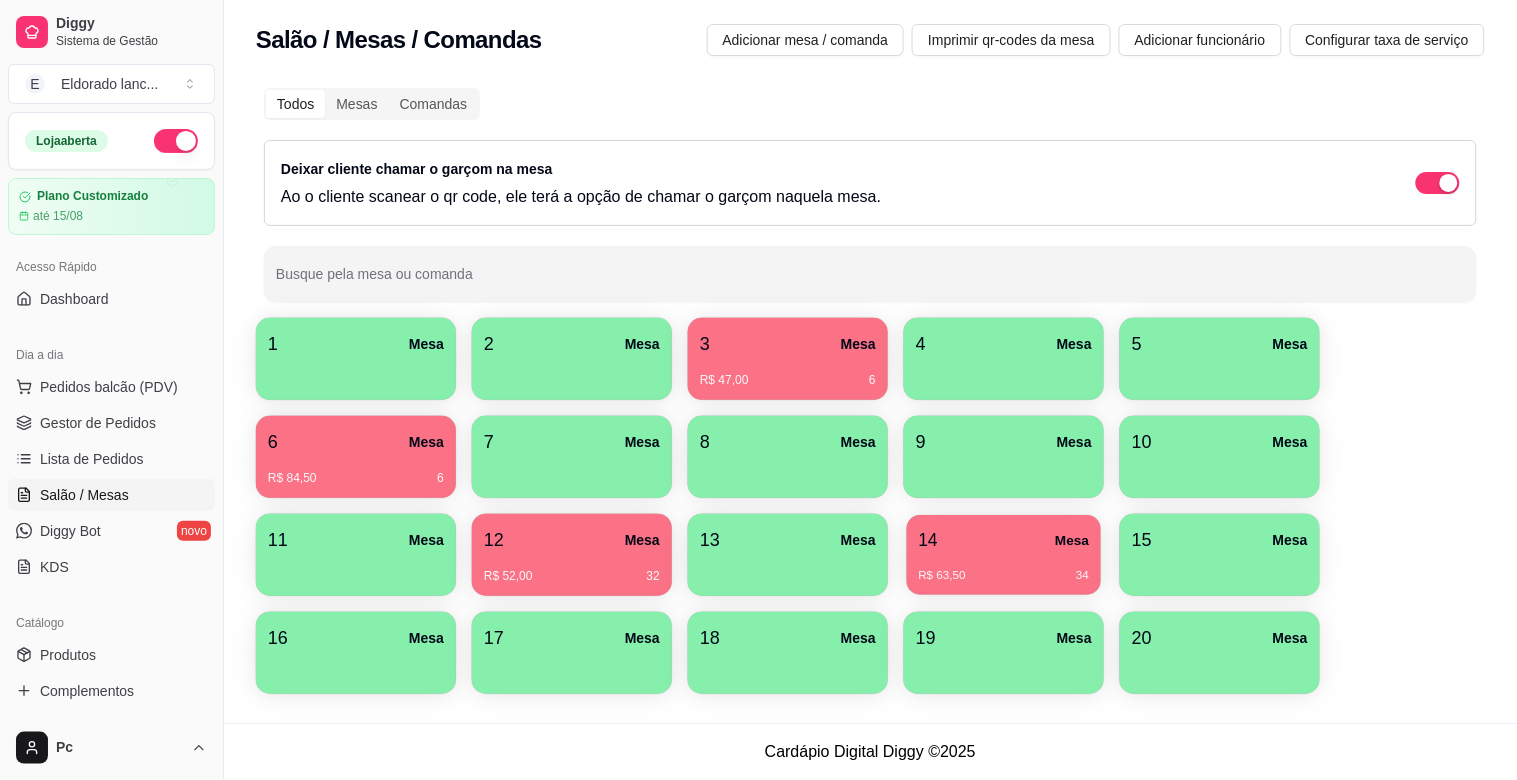 click on "R$ 63,50 [NUMBER]" at bounding box center [1004, 568] 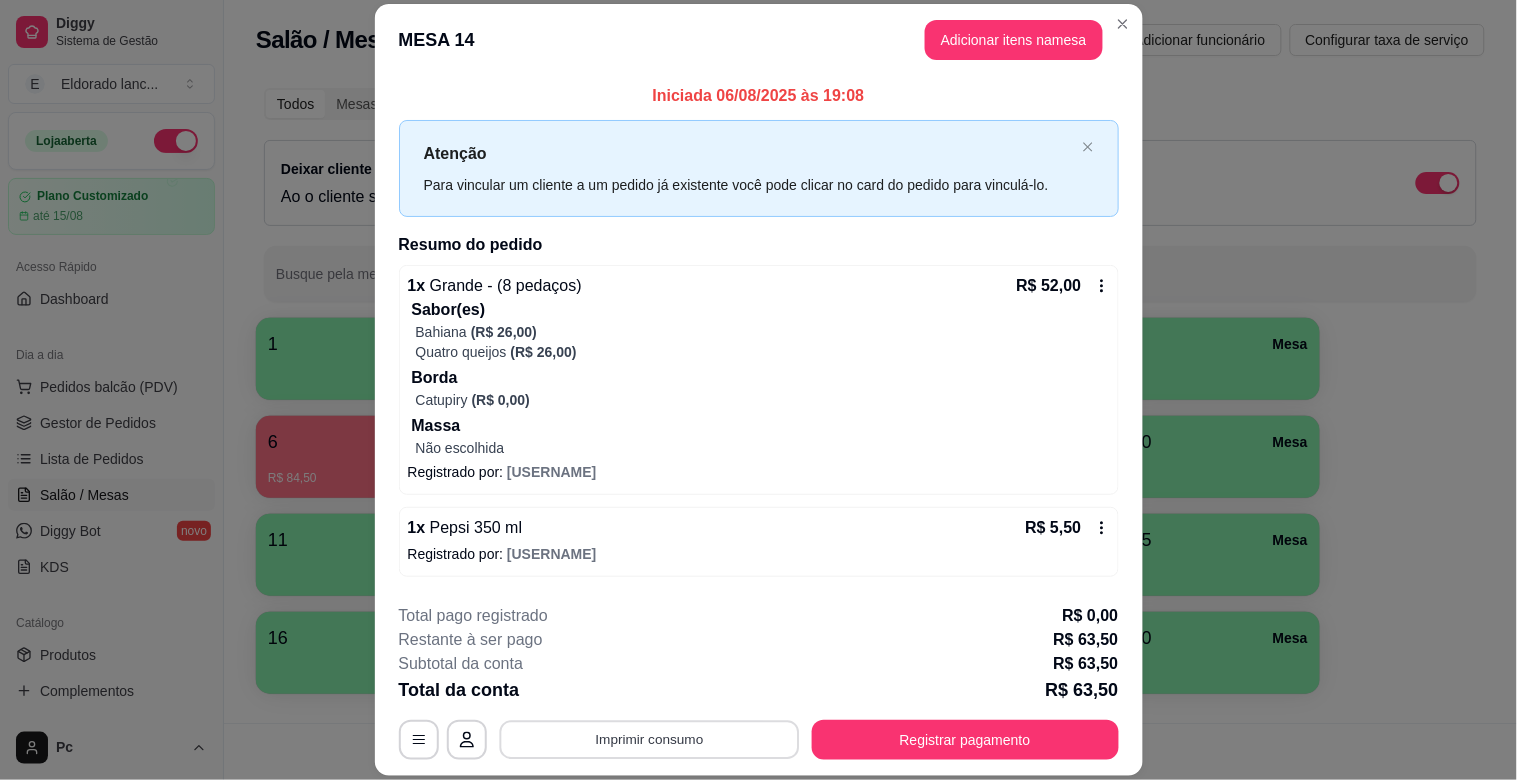 click on "Imprimir consumo" at bounding box center [649, 740] 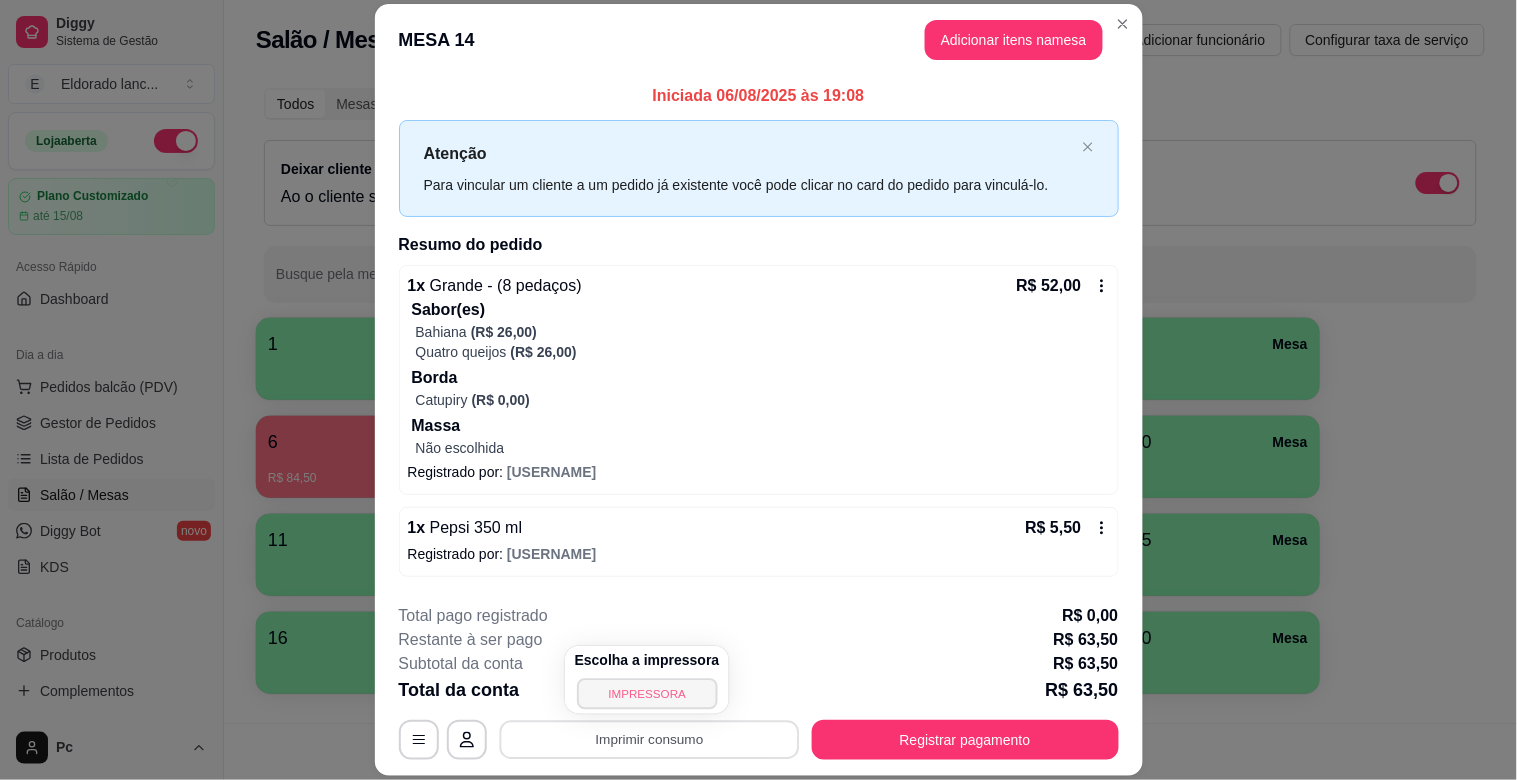 click on "IMPRESSORA" at bounding box center (647, 693) 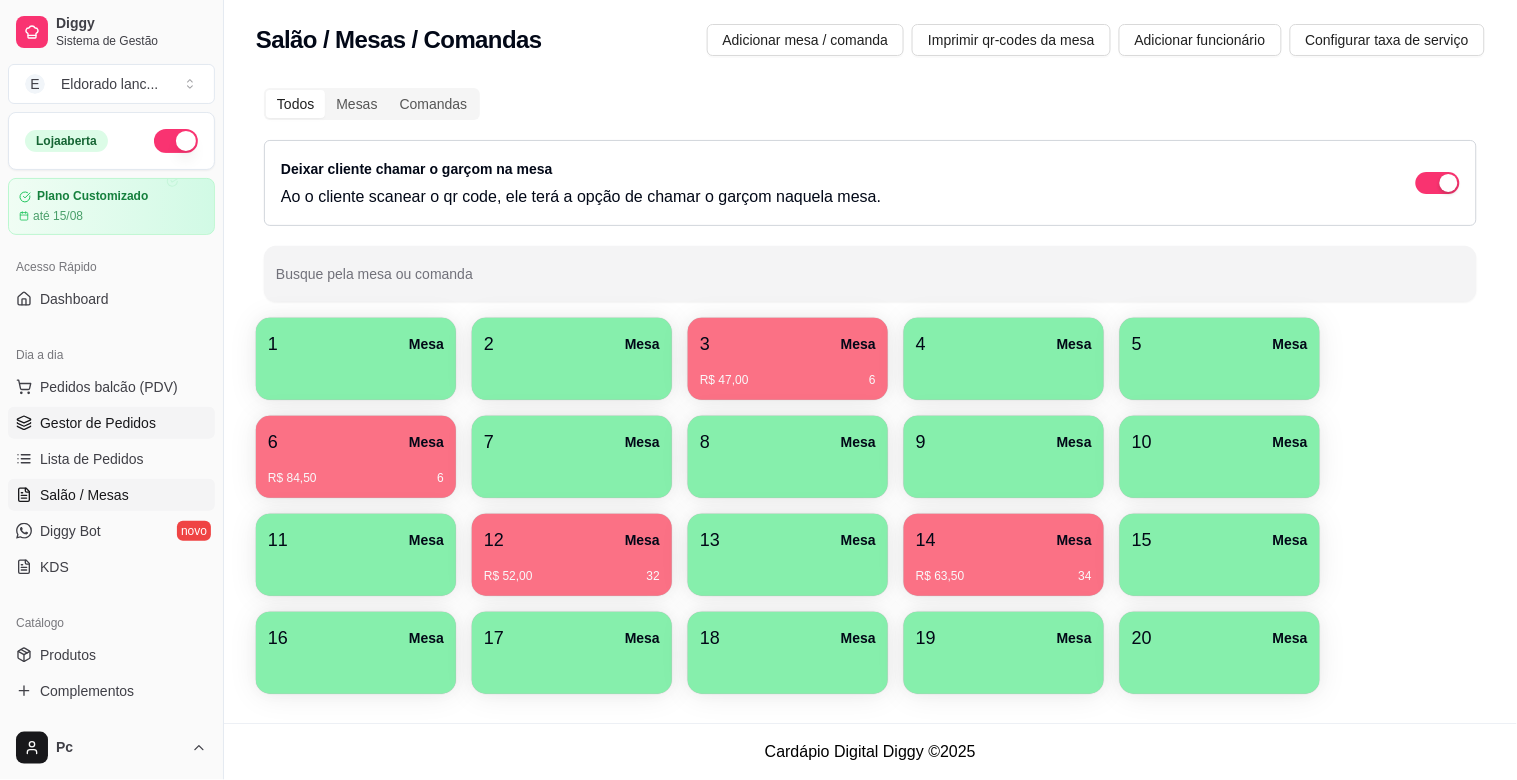 click on "Gestor de Pedidos" at bounding box center [98, 423] 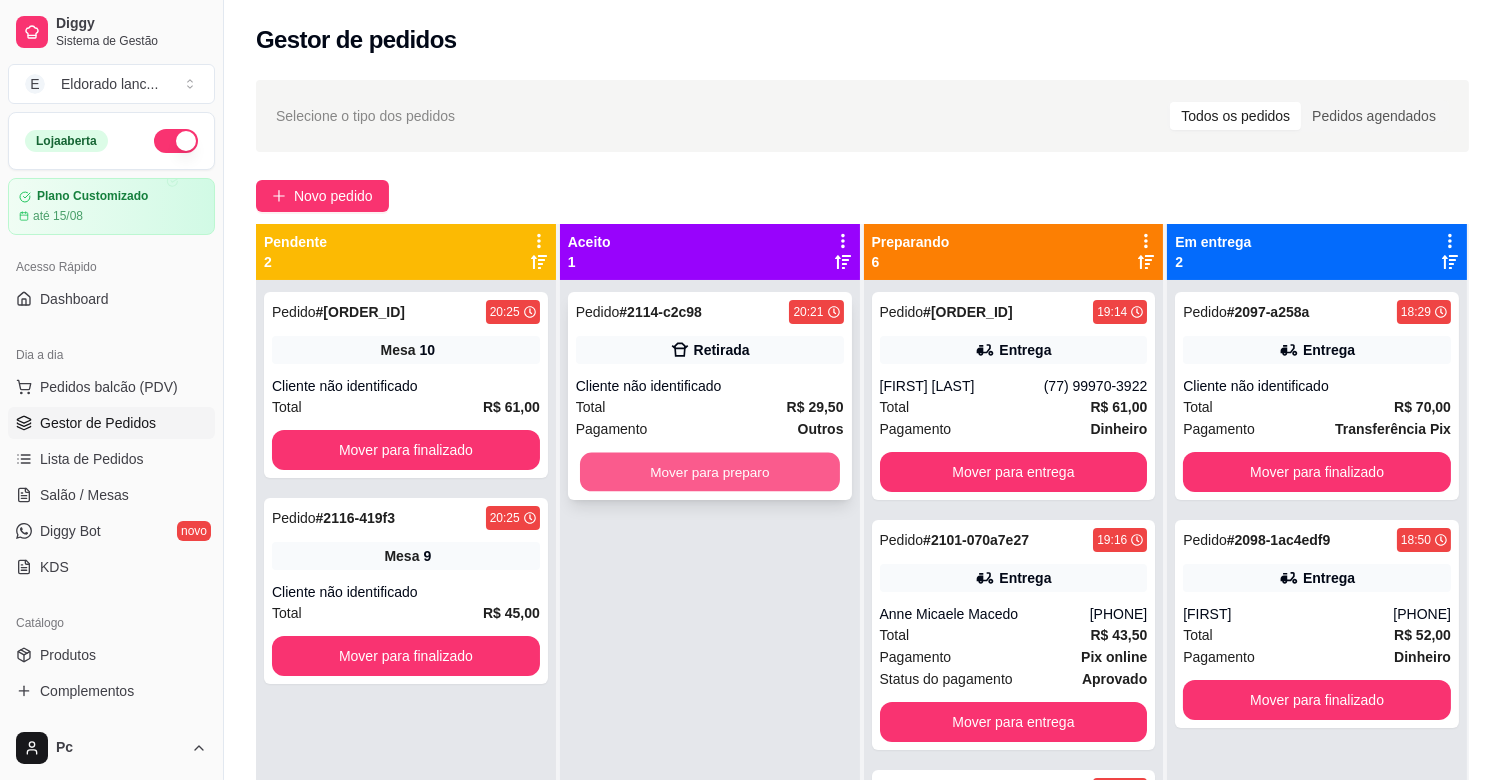 click on "Mover para preparo" at bounding box center [710, 472] 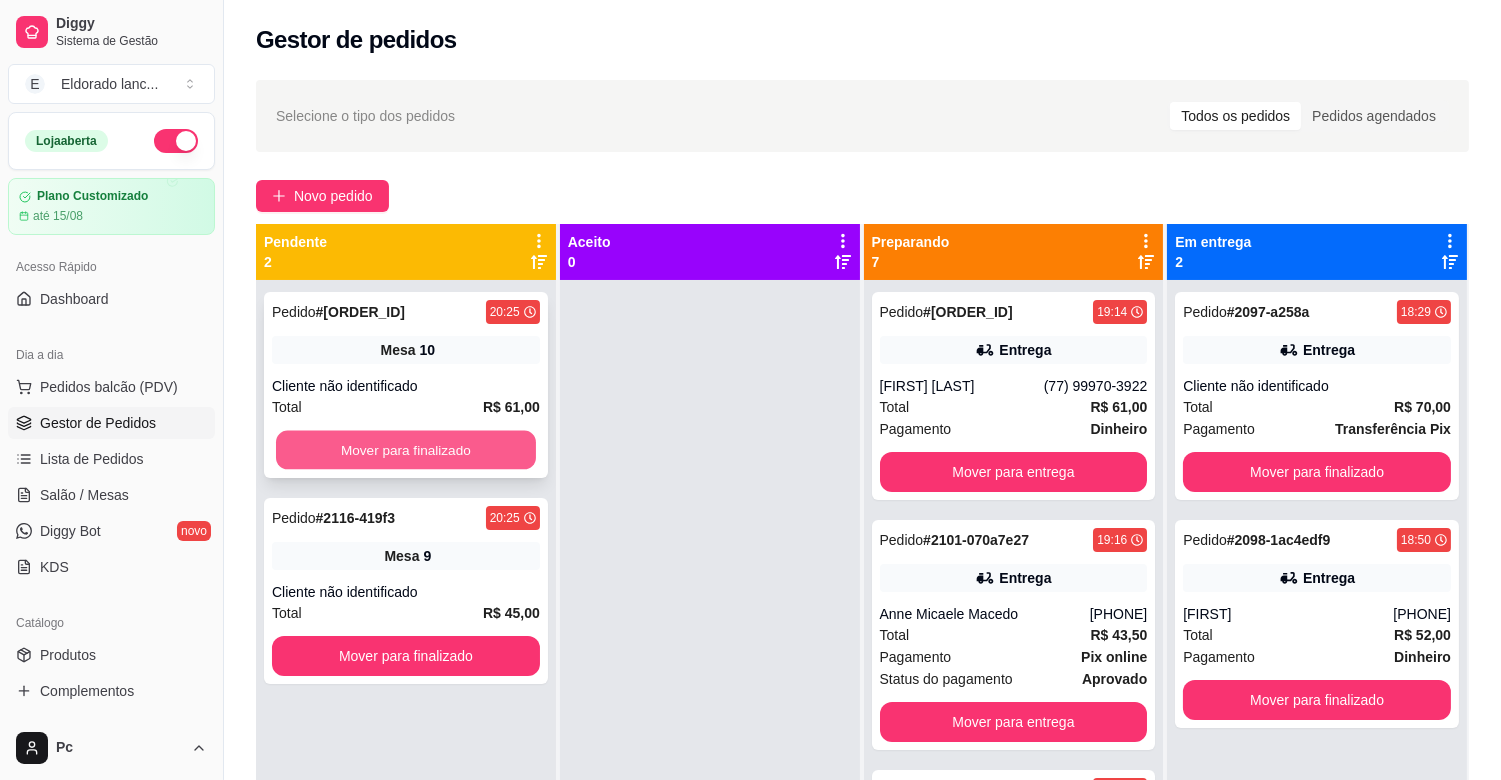 click on "Mover para finalizado" at bounding box center [406, 450] 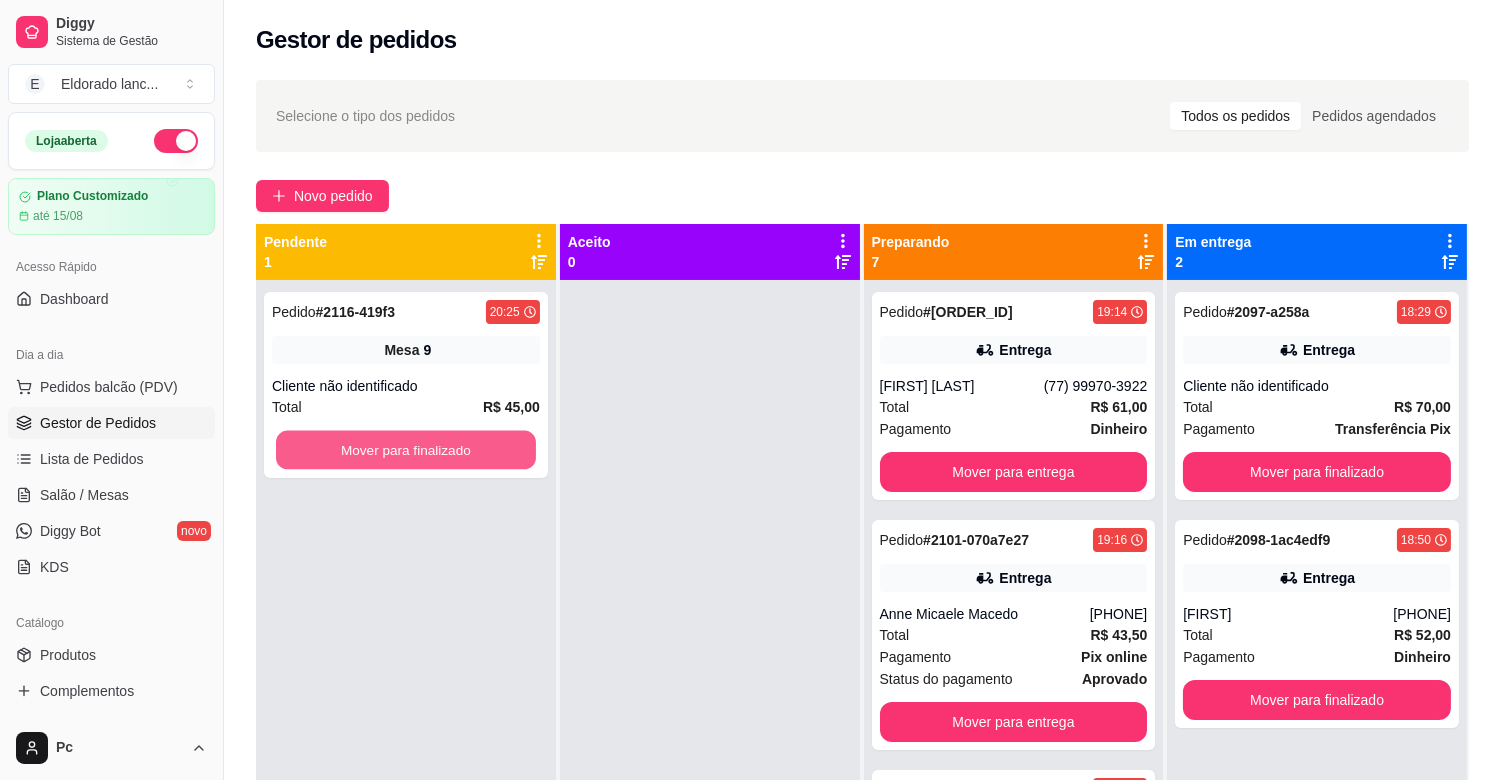 click on "Mover para finalizado" at bounding box center [406, 450] 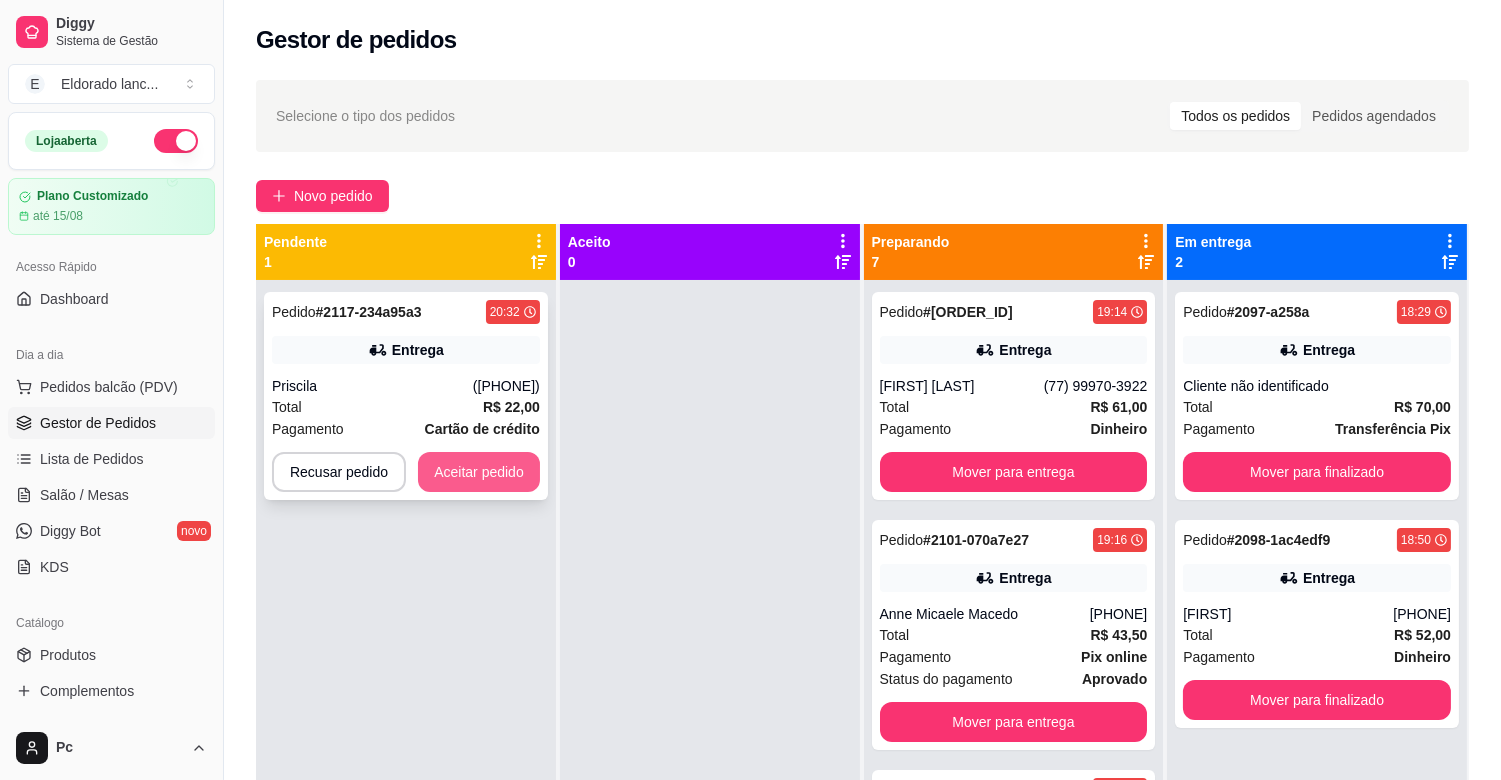 click on "Aceitar pedido" at bounding box center (479, 472) 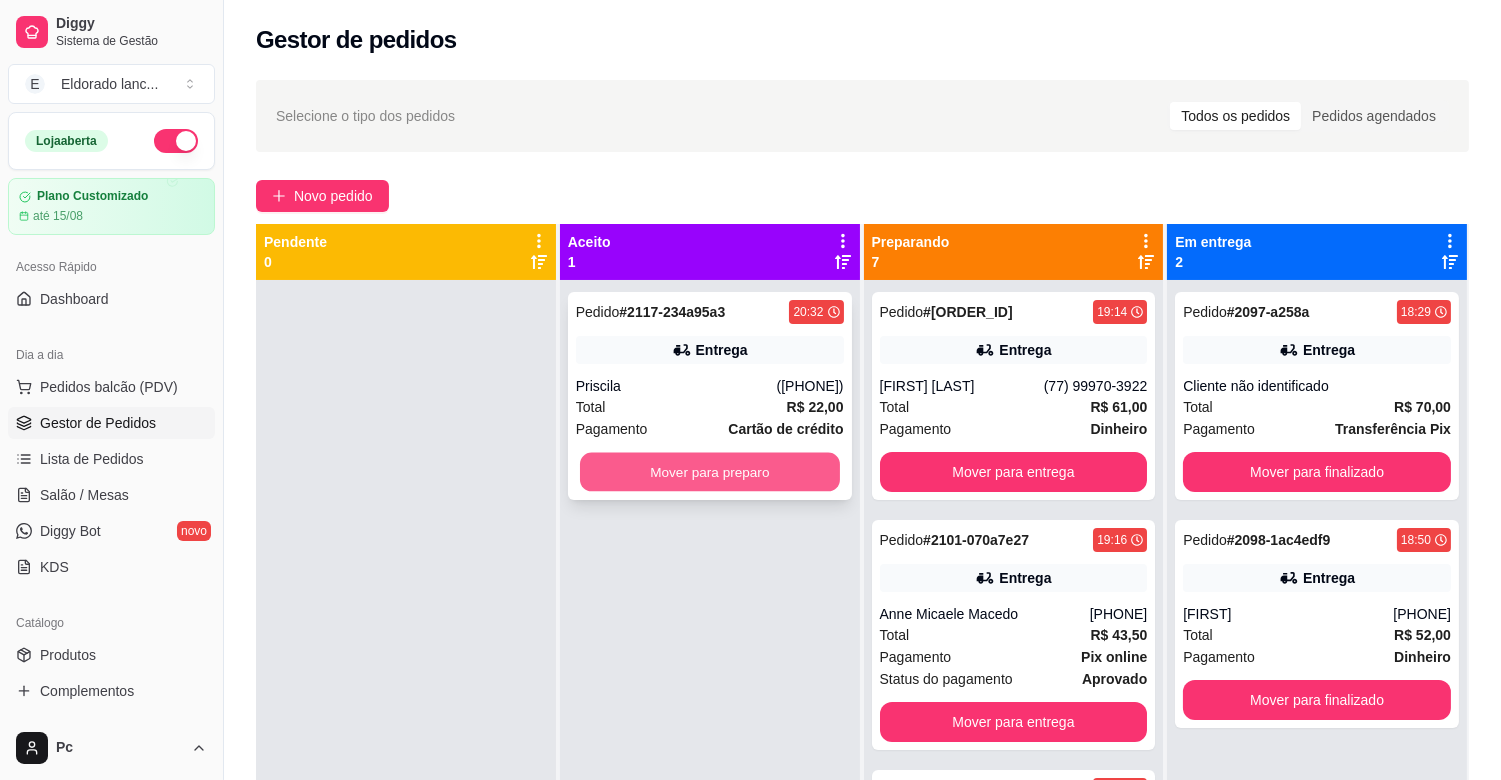 click on "Mover para preparo" at bounding box center (710, 472) 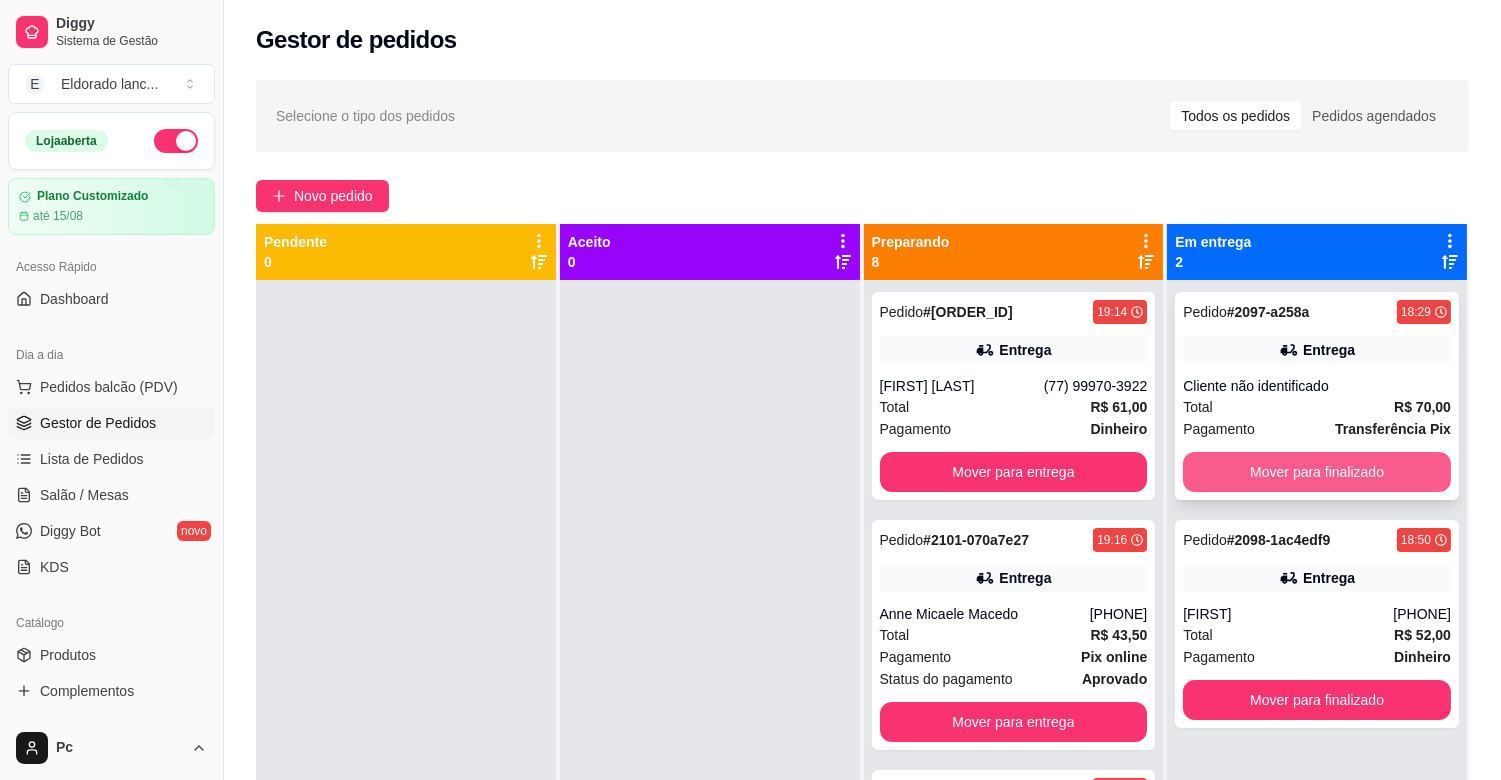 click on "Mover para finalizado" at bounding box center (1317, 472) 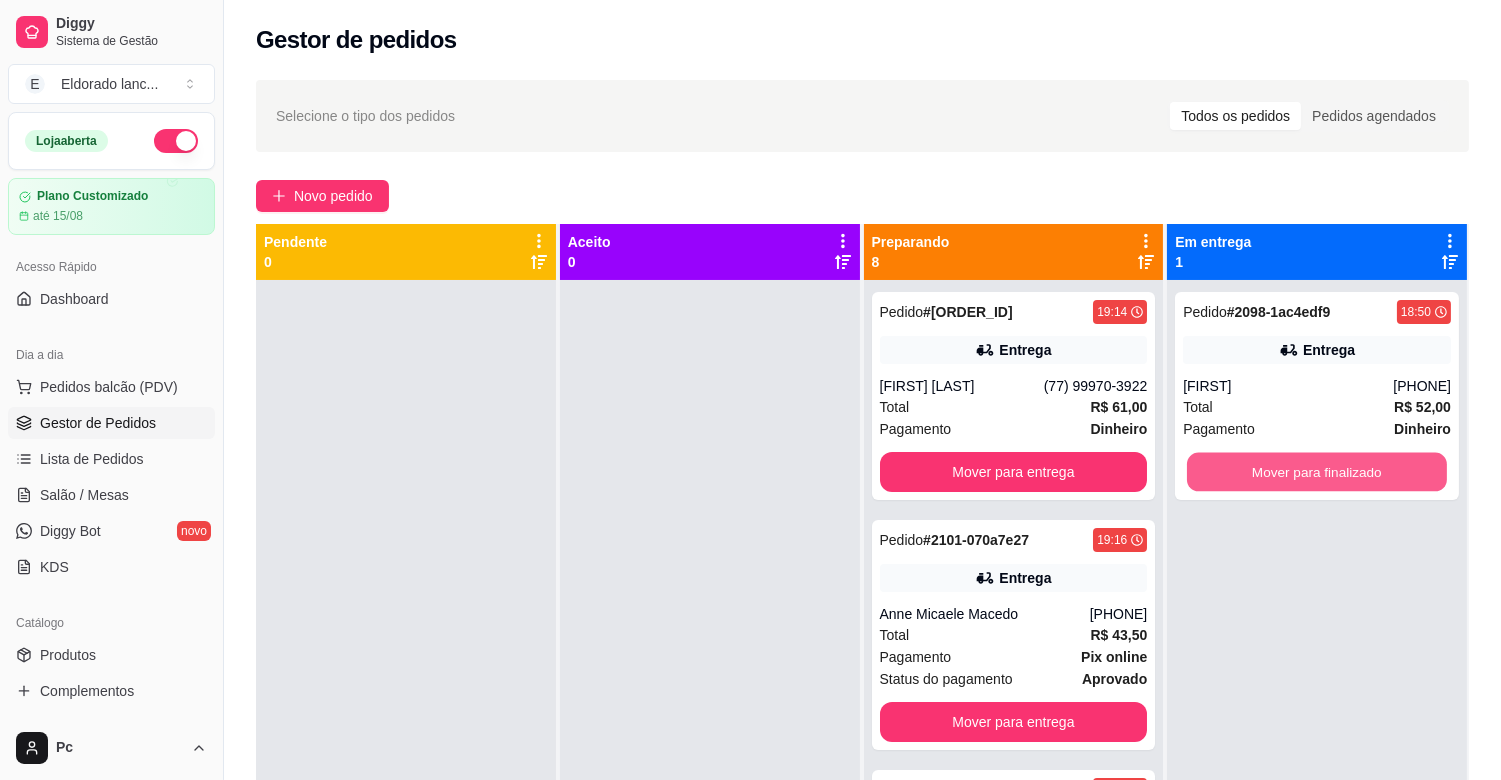 click on "Mover para finalizado" at bounding box center (1317, 472) 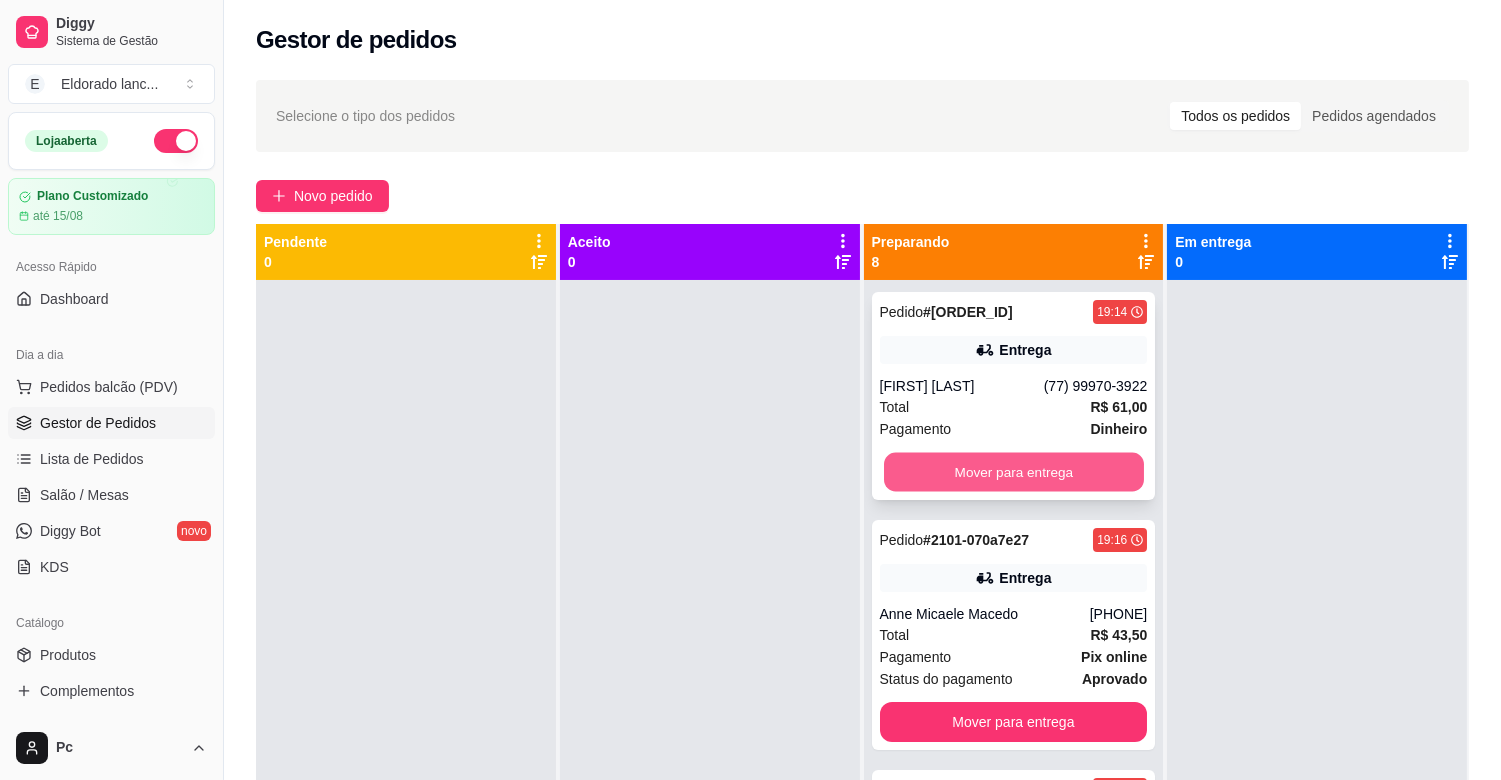 click on "Mover para entrega" at bounding box center [1014, 472] 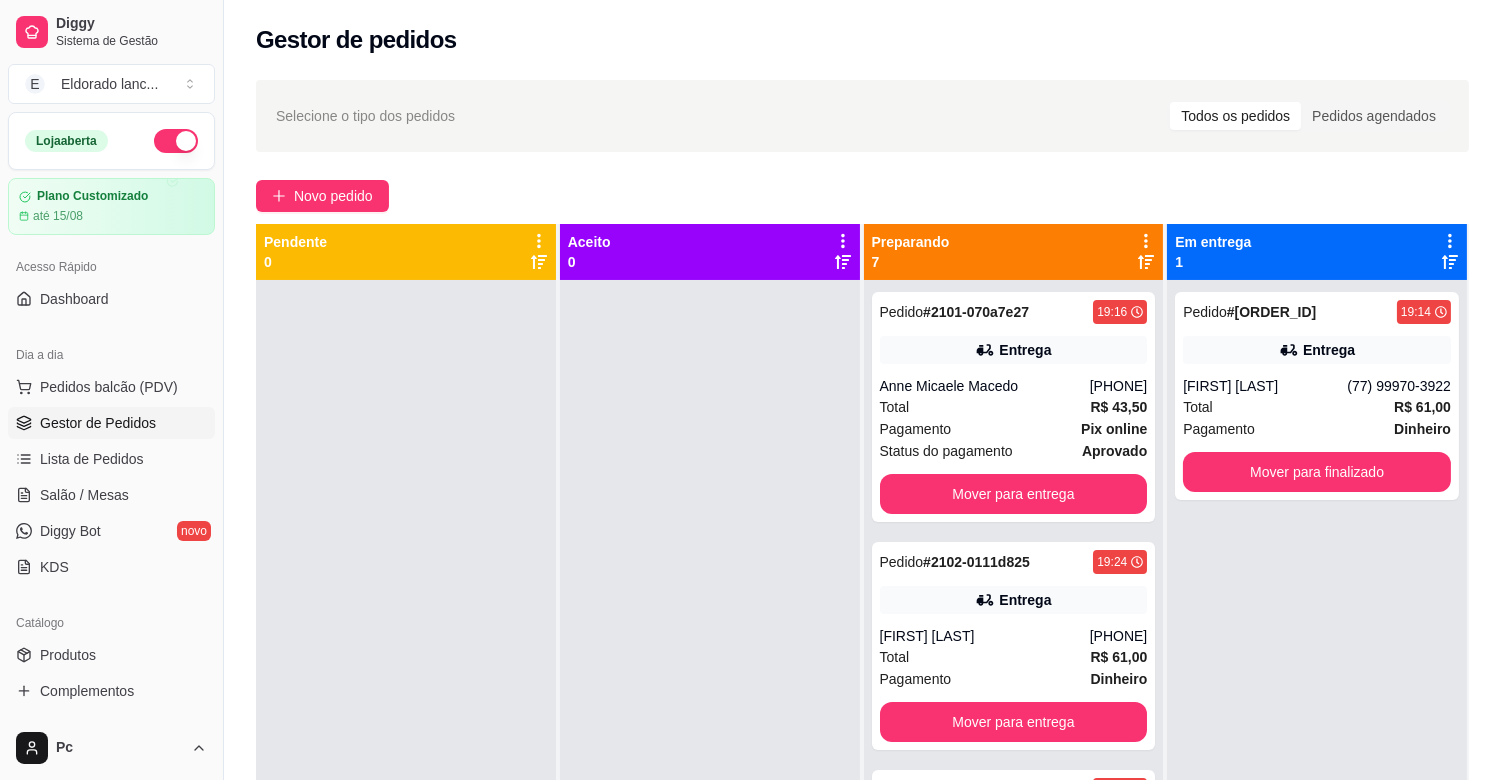 click on "Pedido # 2101-070a7e27 19:16 Entrega Anne Micaele Macedo ([PHONE]) Total R$ 43,50 Pagamento Pix online Status do pagamento aprovado Mover para entrega" at bounding box center [1014, 407] 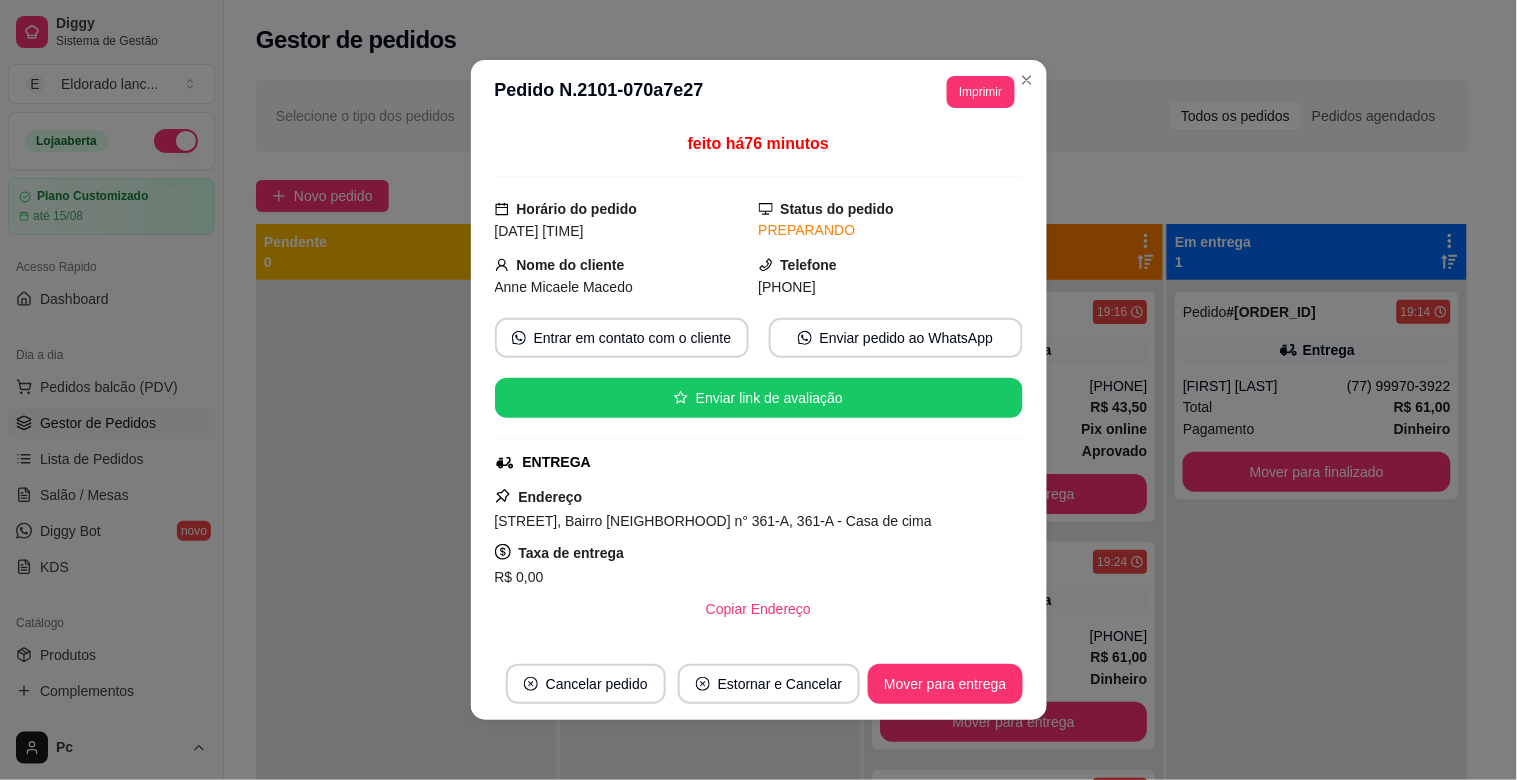 click on "feito há 76 minutos Horário do pedido [DATE] [TIME] Status do pedido PREPARANDO Nome do cliente [FIRST] [LAST] Telefone ([PHONE]) Entrar em contato com o cliente Enviar pedido ao WhatsApp Enviar link de avaliação ENTREGA Endereço [STREET], Bairro [NEIGHBORHOOD] n° 361-A, 361-A - Casa de cima Taxa de entrega R$ 0,00 Copiar Endereço Pagamento Pix online R$ 43,50 - pagamento aprovado Resumo do pedido 1 x Guaraná antártica 350ml R$ 5,50 1 x Pequena (4 pedaços) R$ 38,00 Sabor Calabresa (R$ 38,00) Borda Catupiry (R$ 0,00) Massa não escolhida Observações: Retirar cebola, por favor. Desde já agradeço Subtotal R$ 43,50 Total R$ 43,50" at bounding box center [759, 386] 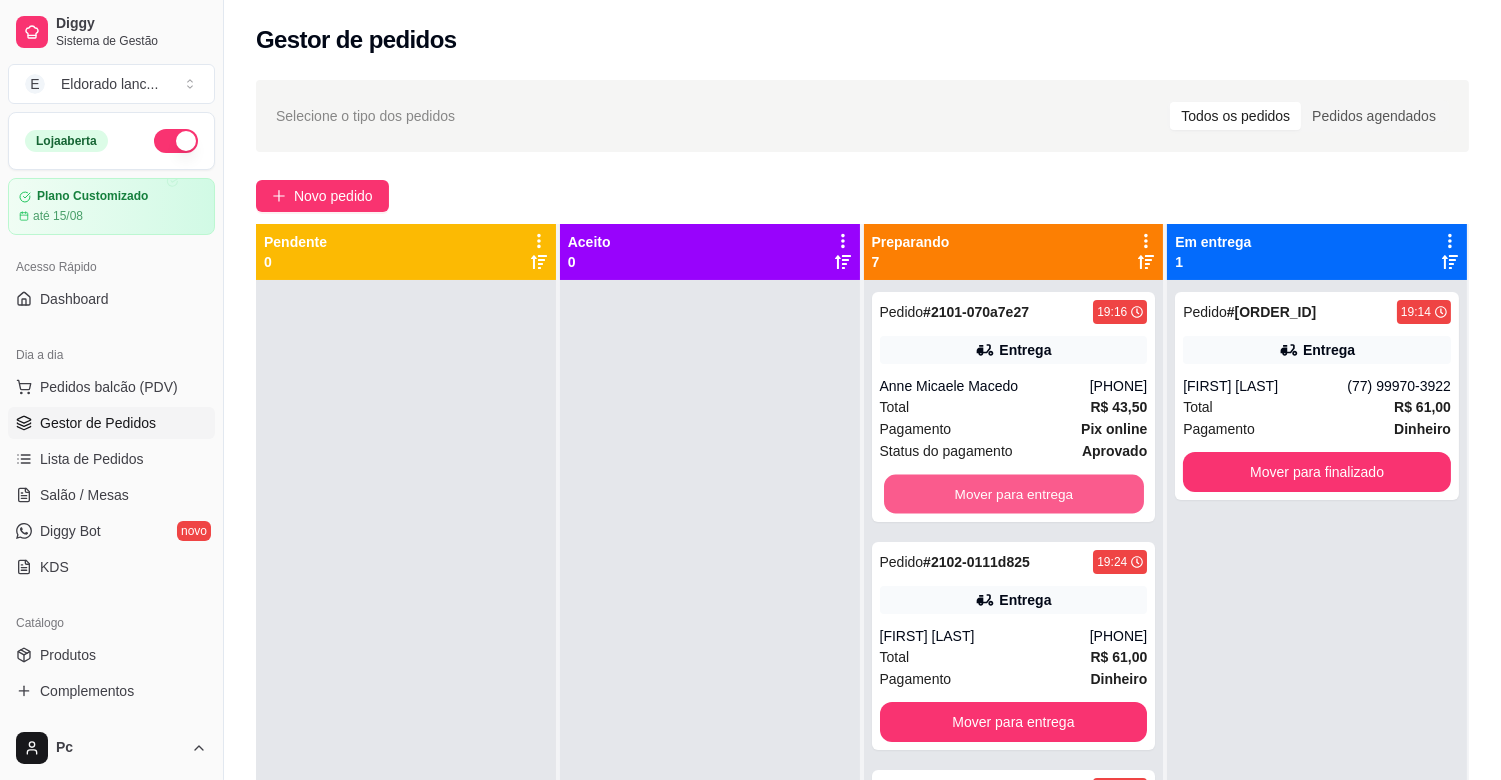 click on "Mover para entrega" at bounding box center [1014, 494] 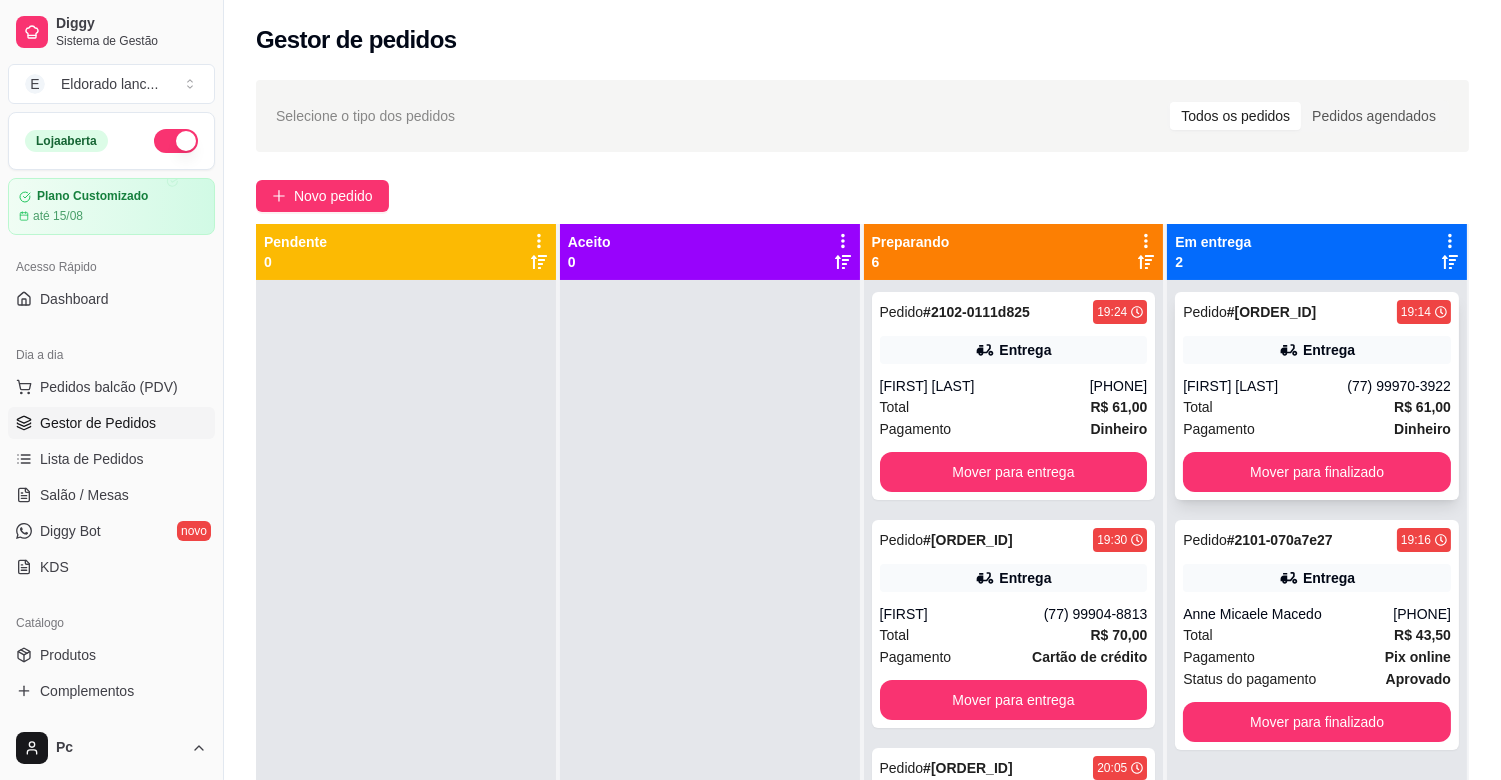 click on "Pedido # 2100-7ad7a9d3 19:14 Entrega Katiane Gomes Santos ([PHONE]) Total R$ 61,00 Pagamento Dinheiro Mover para finalizado" at bounding box center [1317, 396] 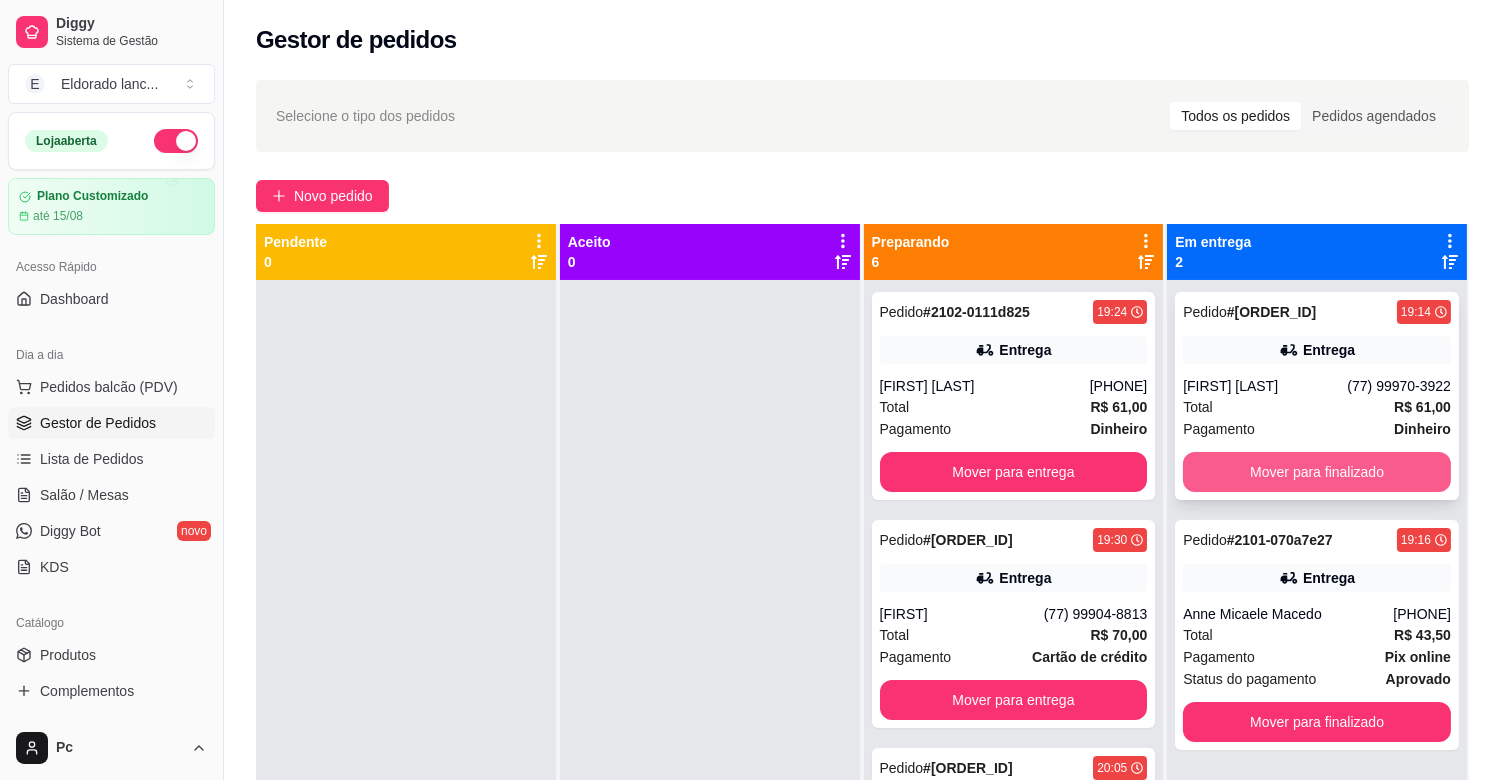 click on "Mover para finalizado" at bounding box center (1317, 472) 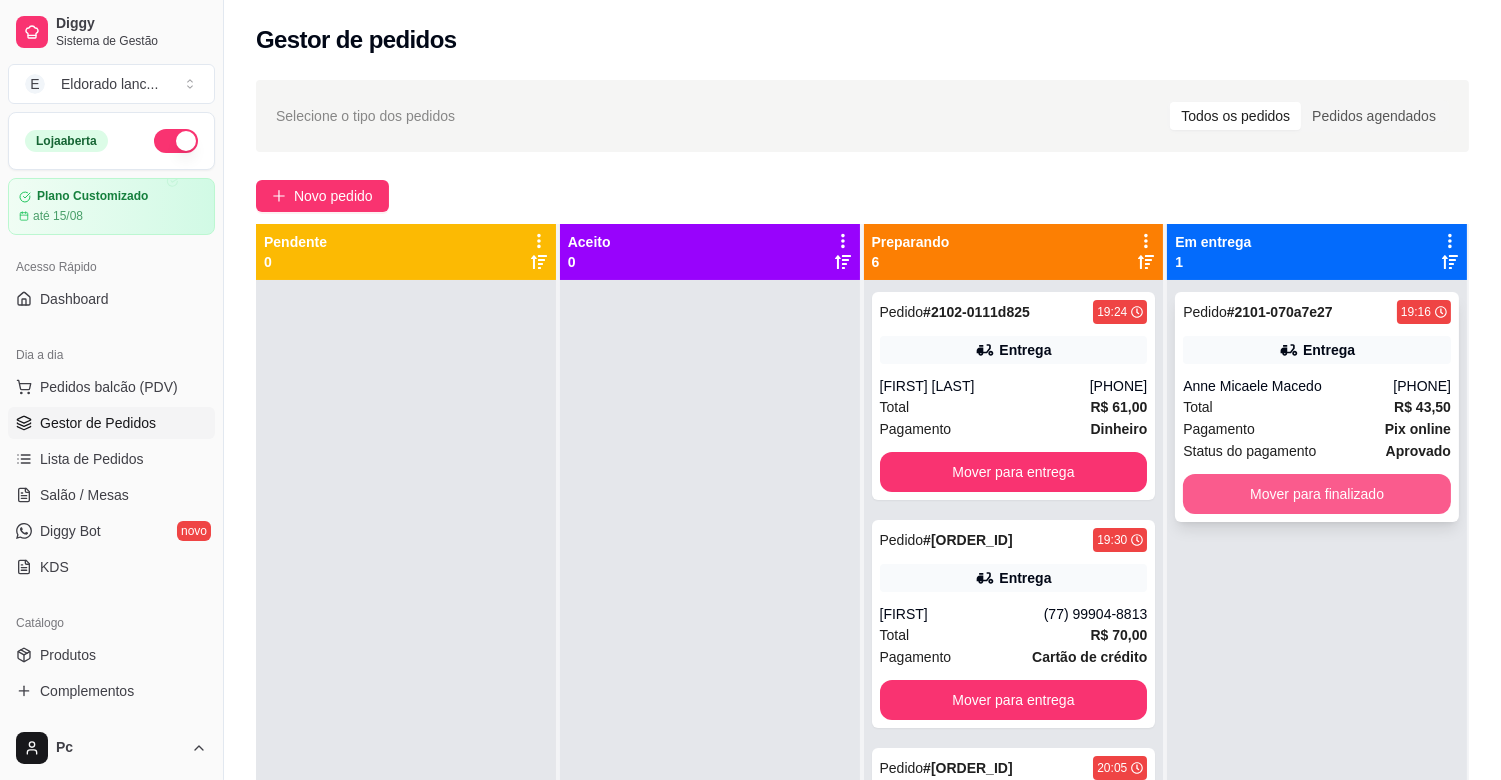click on "Mover para finalizado" at bounding box center [1317, 494] 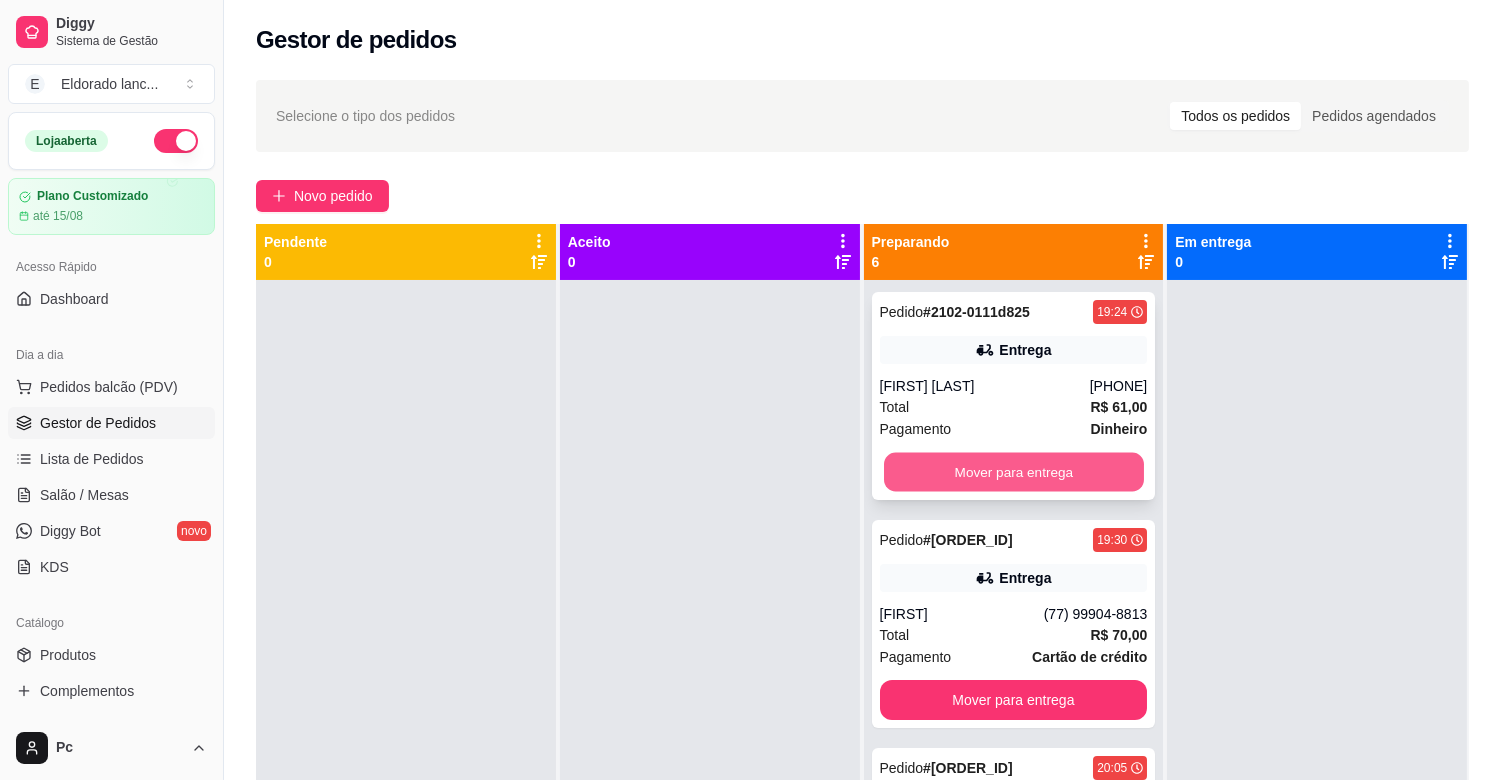click on "Mover para entrega" at bounding box center (1014, 472) 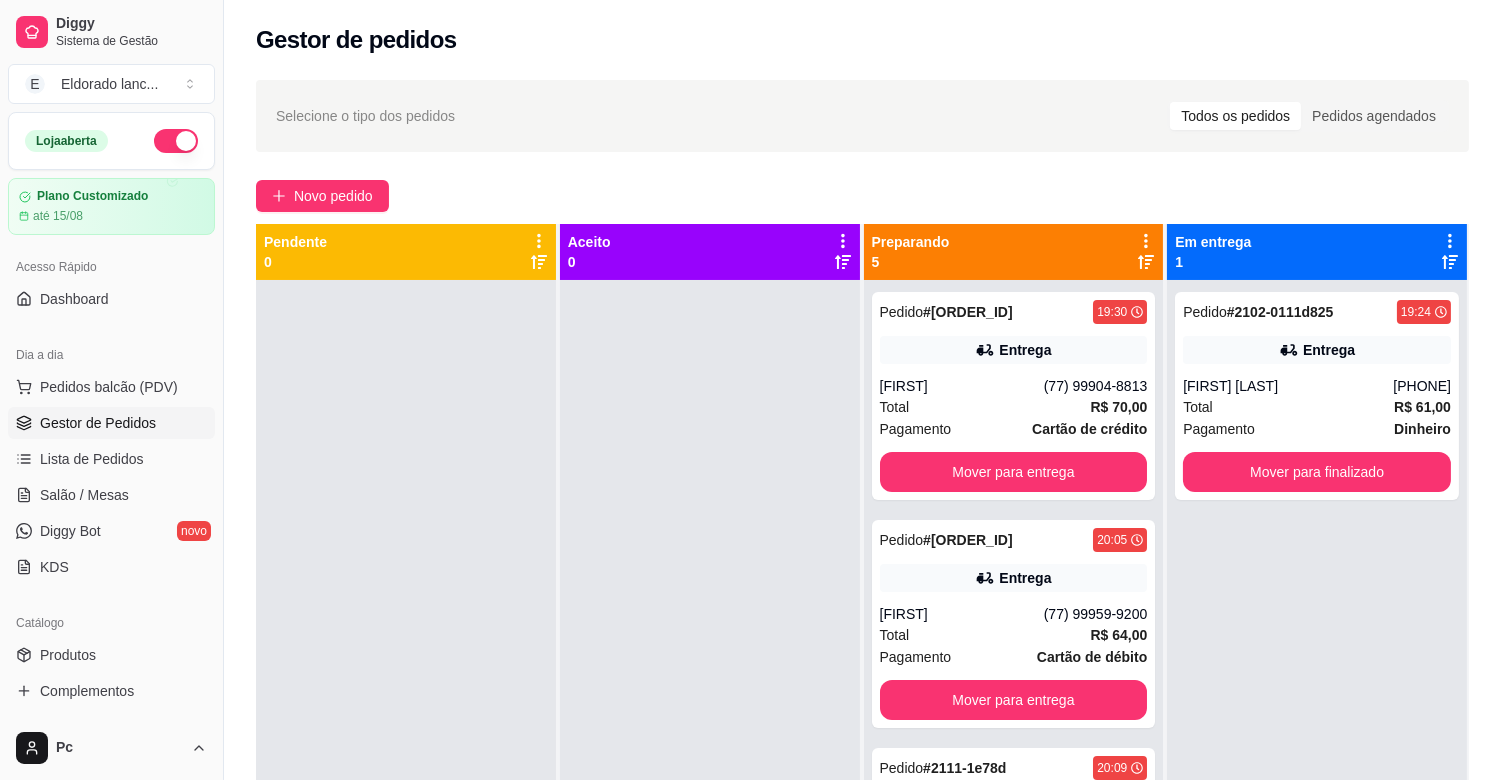 click on "Pedido # 2103-0cceac19 19:30 Entrega Franciele ([PHONE]) Total R$ 70,00 Pagamento Cartão de crédito Mover para entrega" at bounding box center [1014, 396] 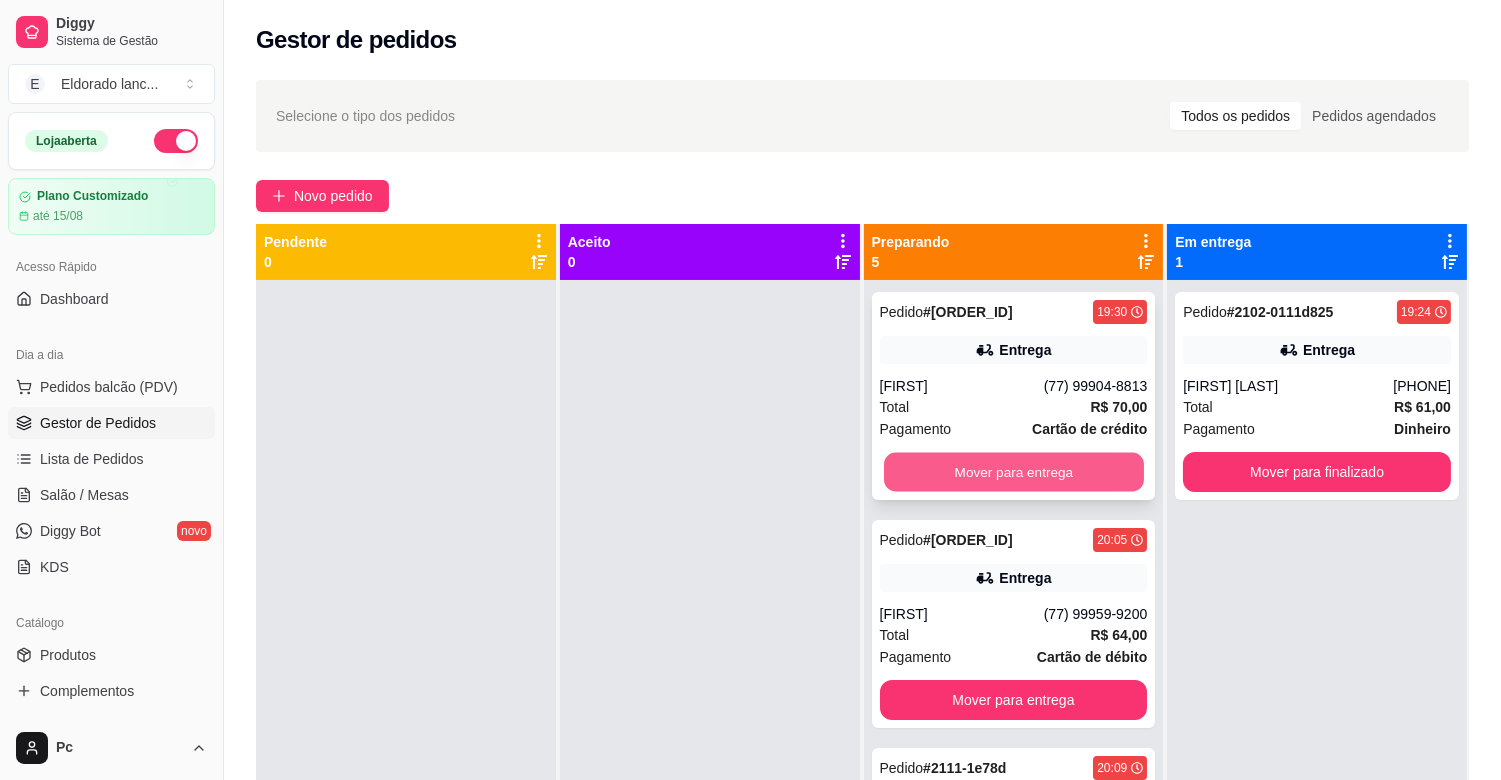 click on "Mover para entrega" at bounding box center (1014, 472) 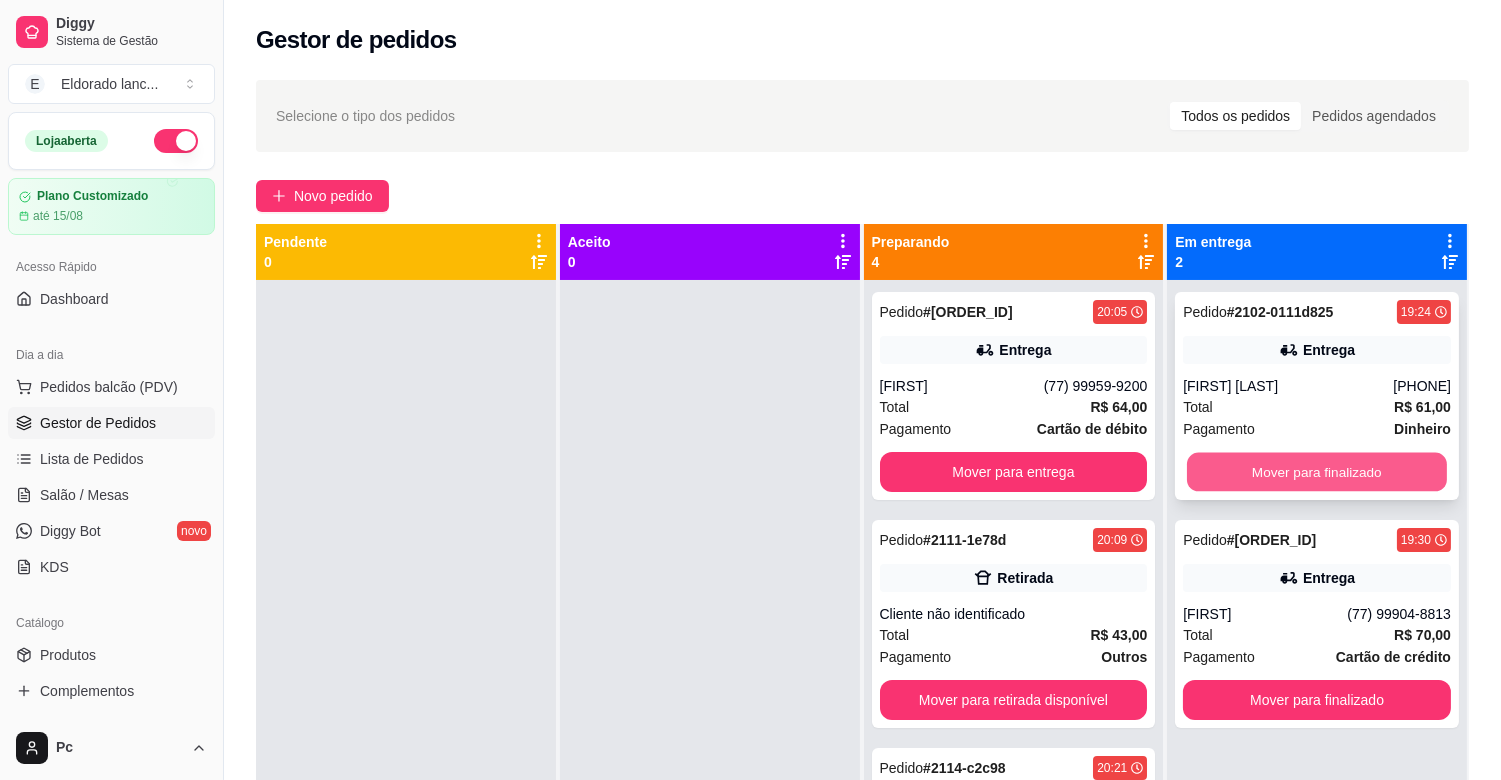 click on "Mover para finalizado" at bounding box center [1317, 472] 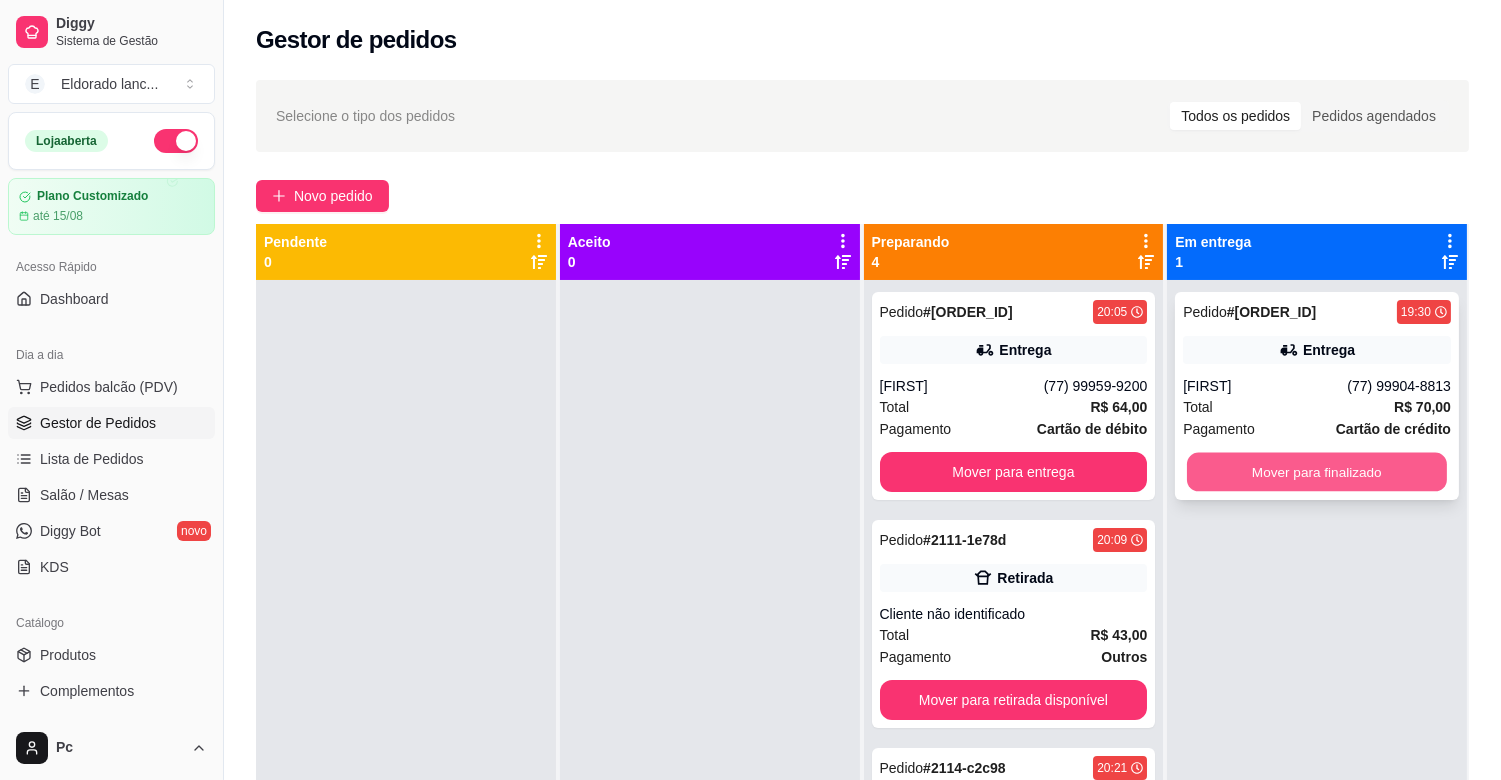click on "Mover para finalizado" at bounding box center (1317, 472) 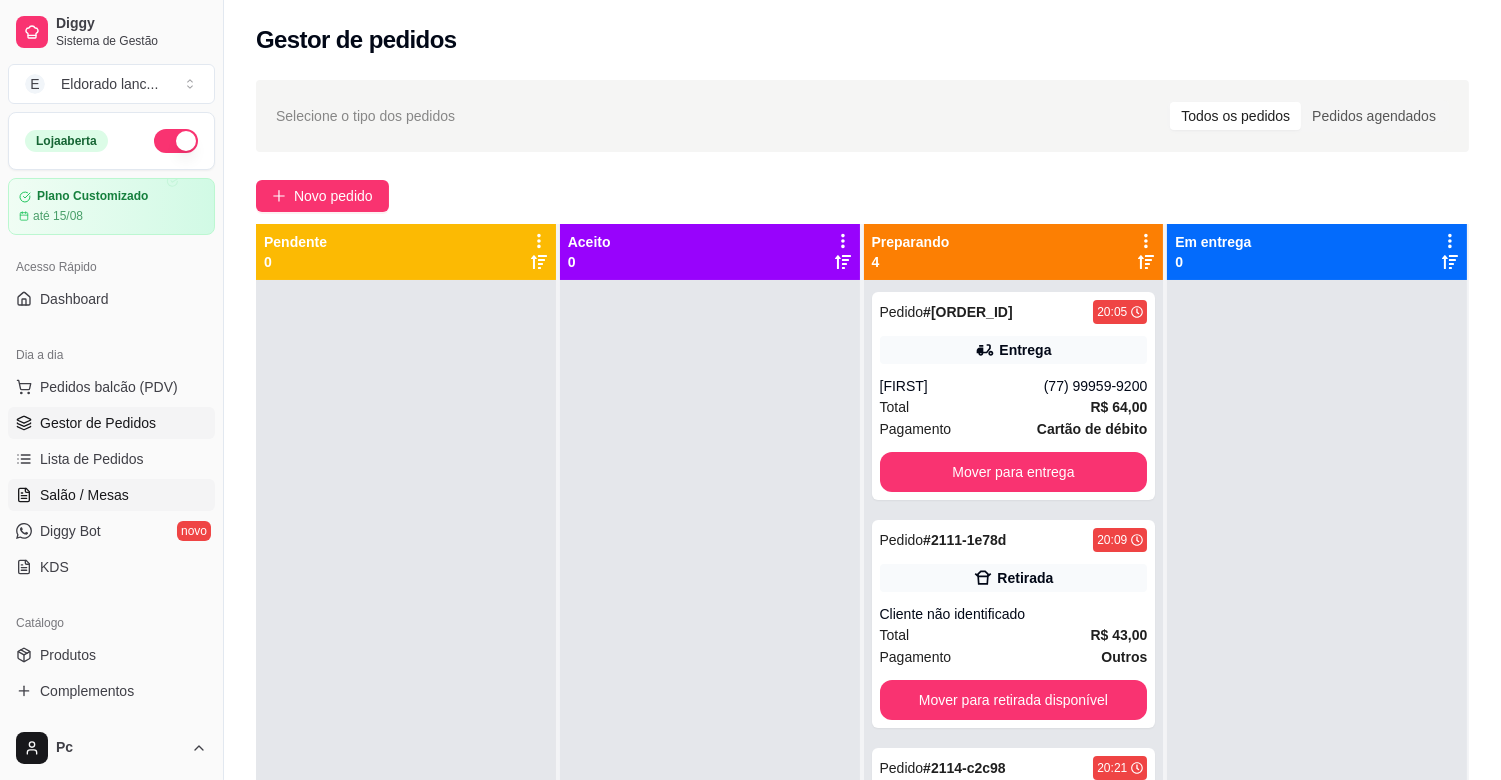 click on "Salão / Mesas" at bounding box center [111, 495] 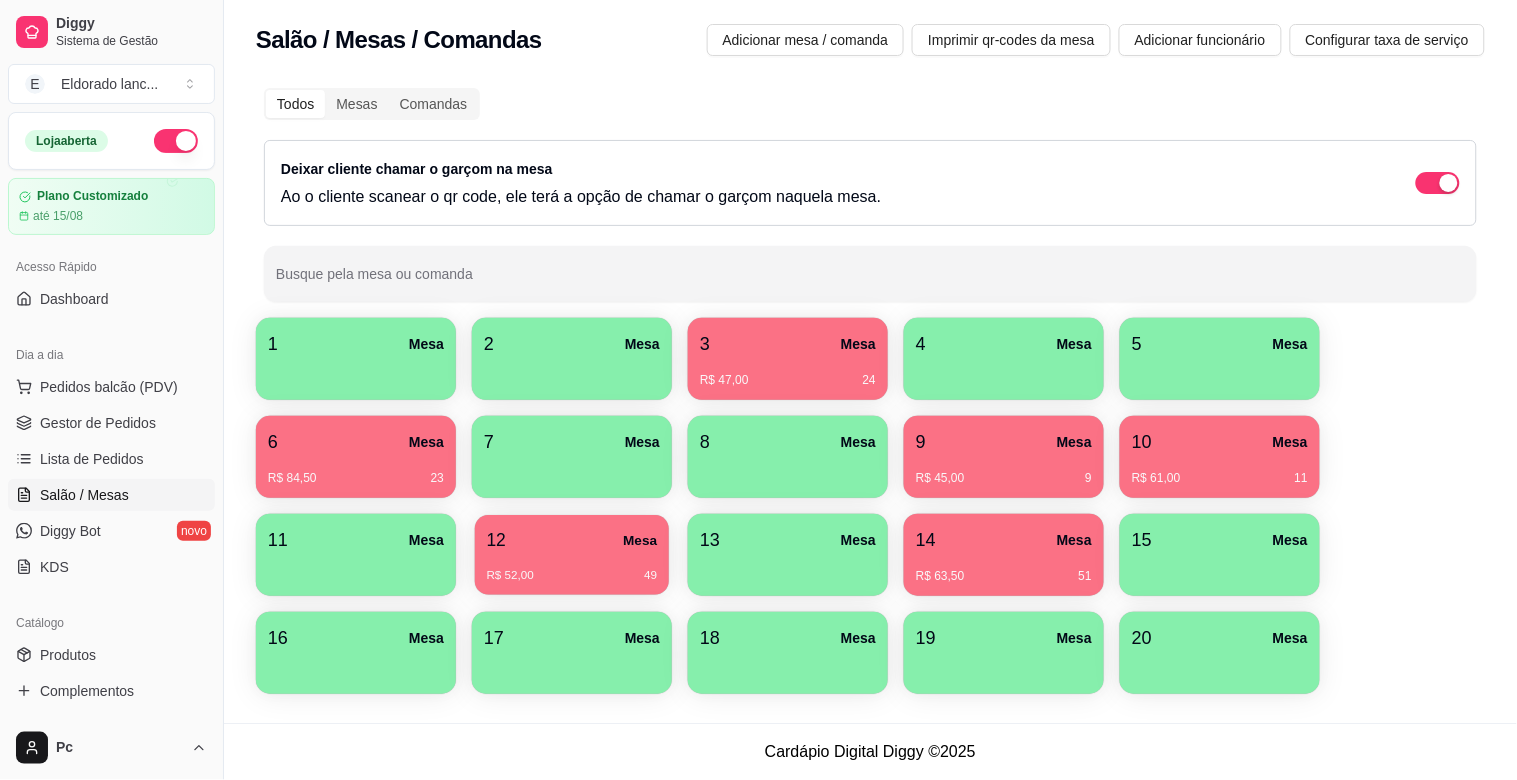 click on "12 Mesa R$ 52,00 49" at bounding box center [572, 555] 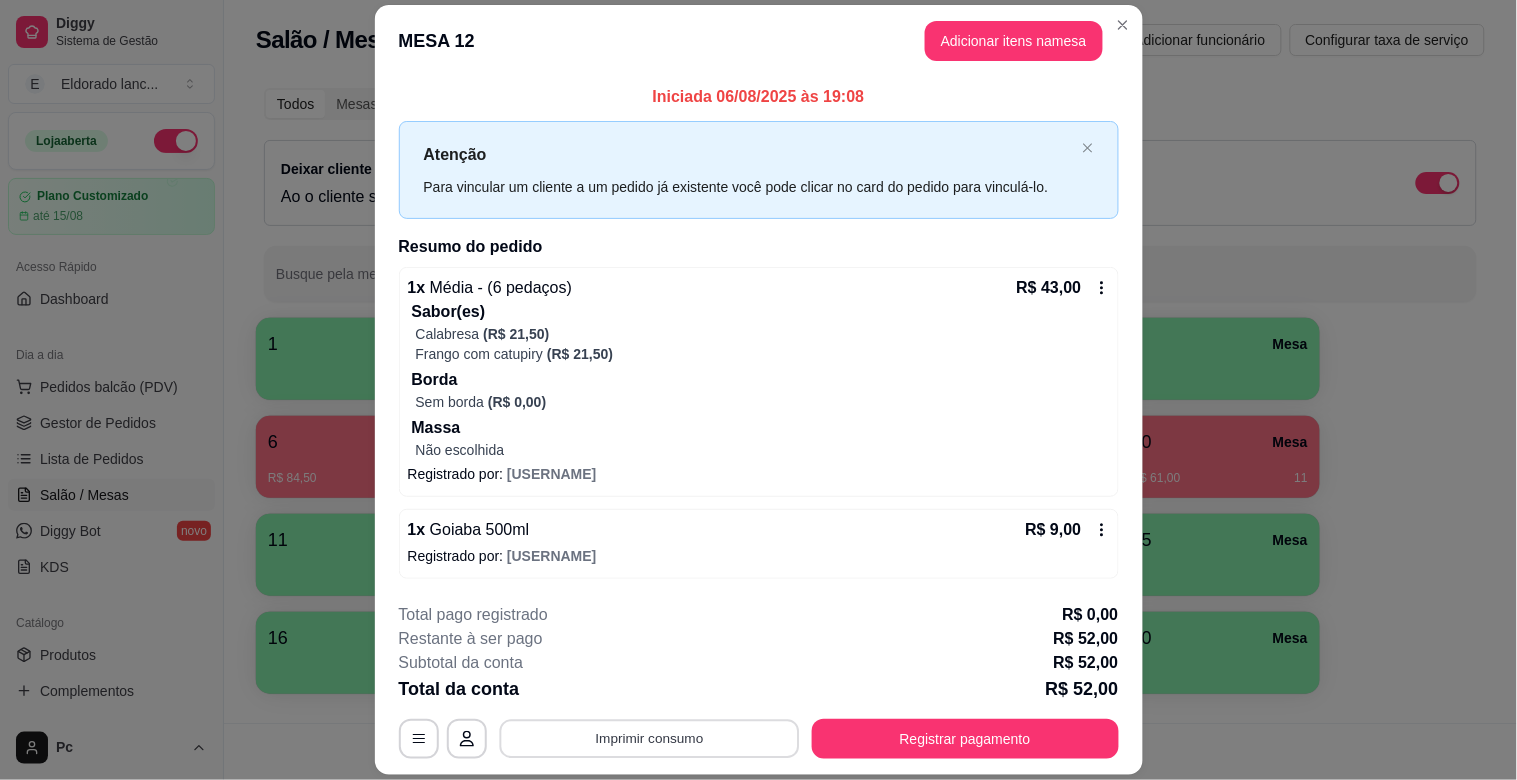 click on "Imprimir consumo" at bounding box center [649, 738] 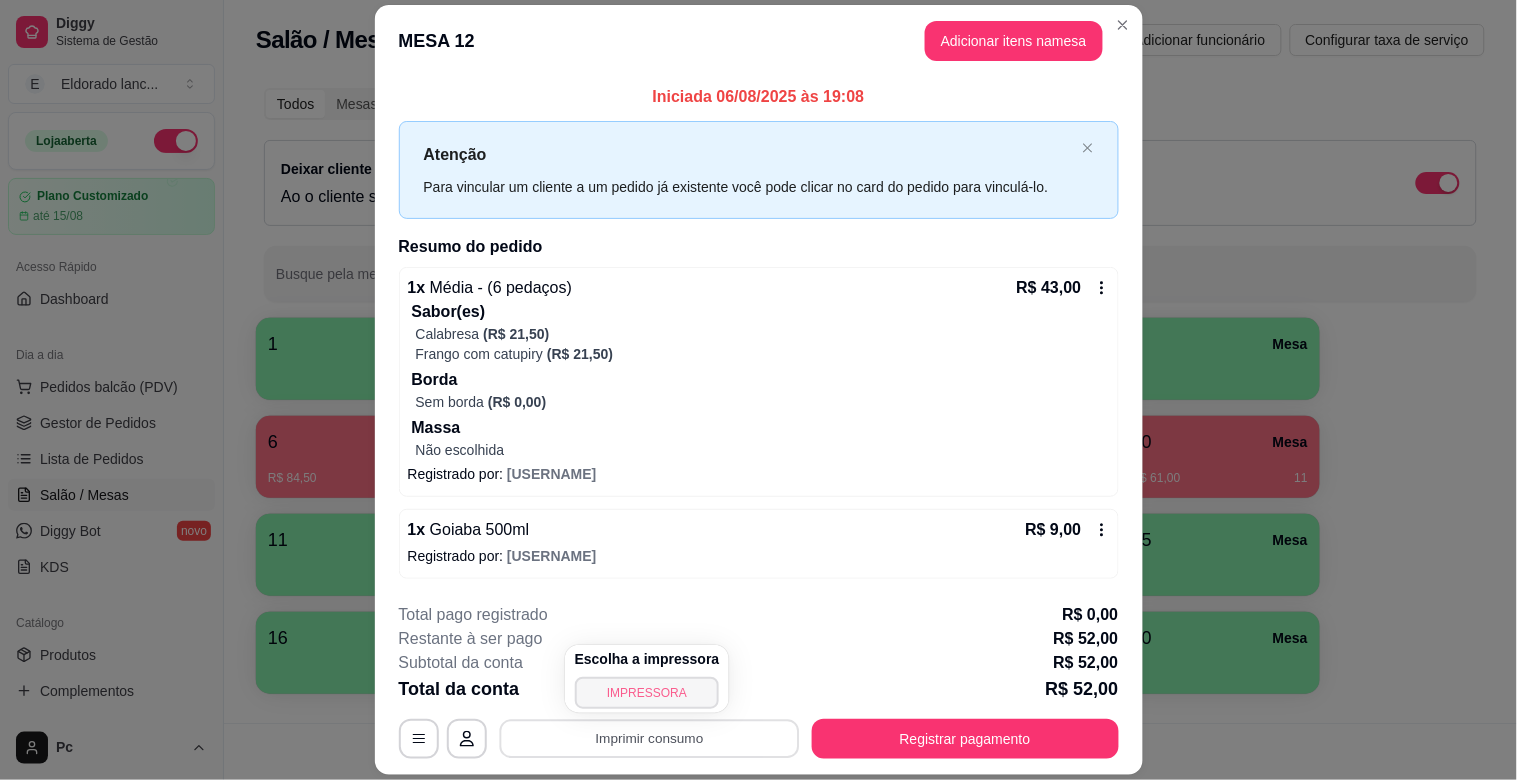 click on "IMPRESSORA" at bounding box center (647, 693) 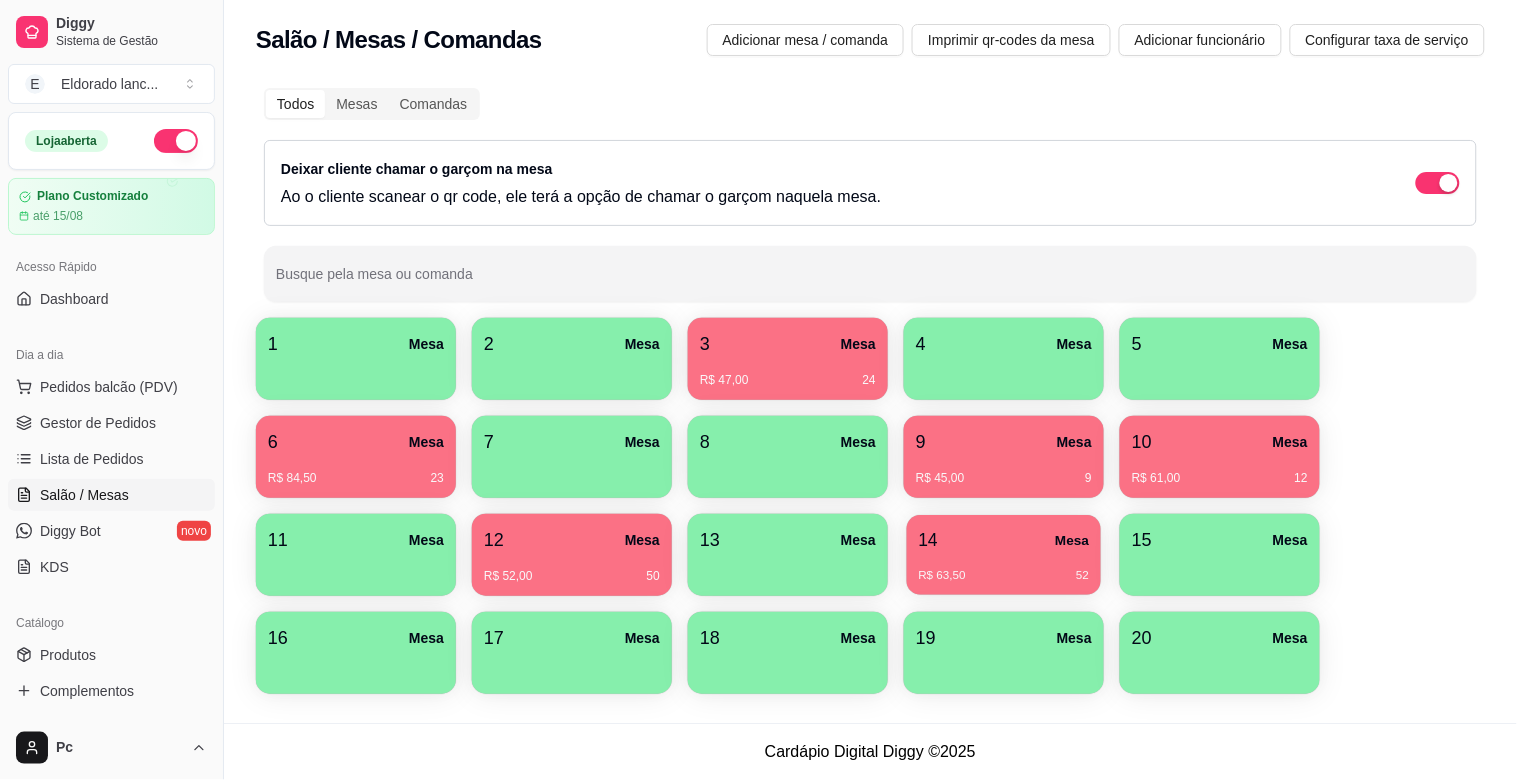 click on "R$ 63,50 52" at bounding box center (1004, 568) 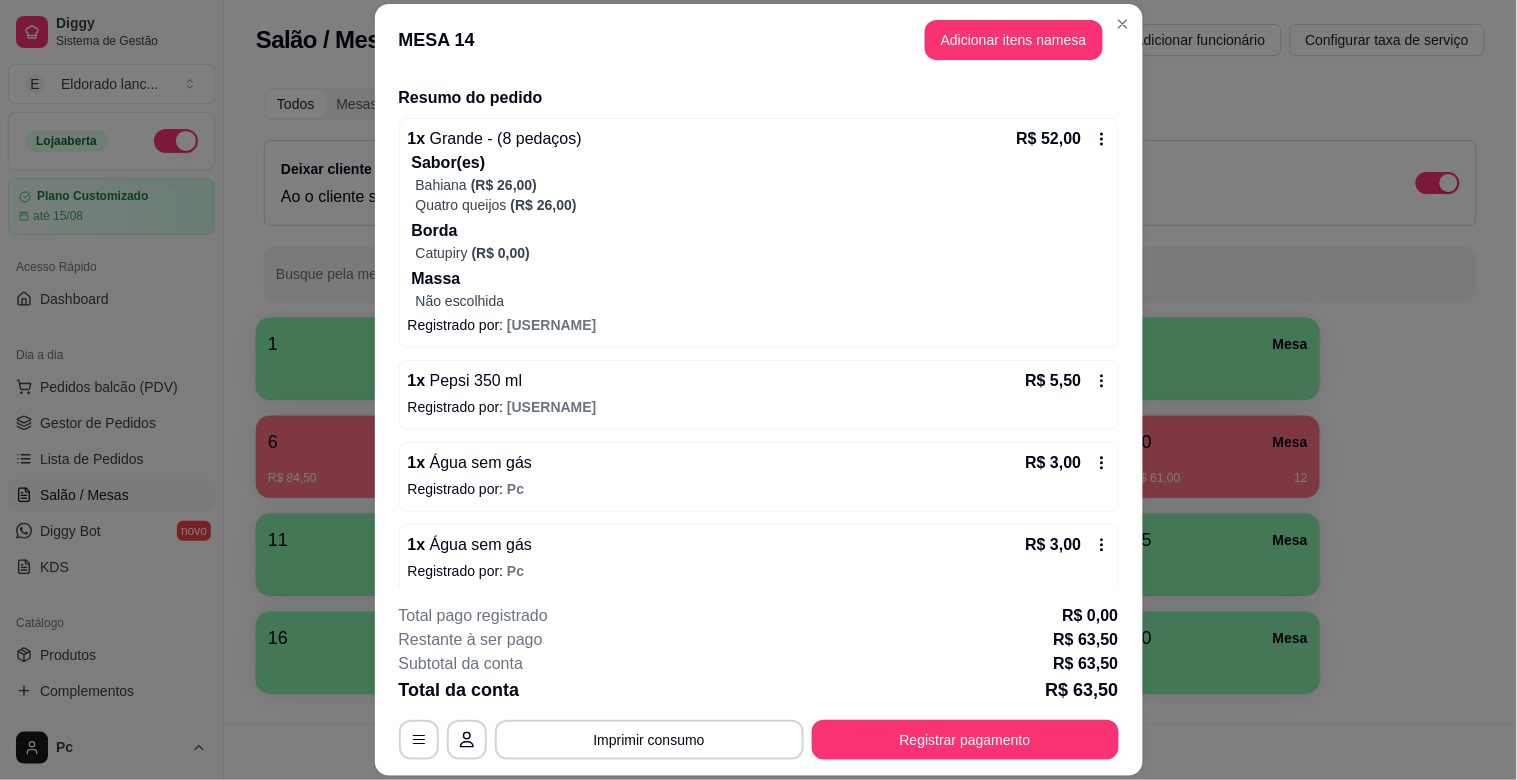 scroll, scrollTop: 151, scrollLeft: 0, axis: vertical 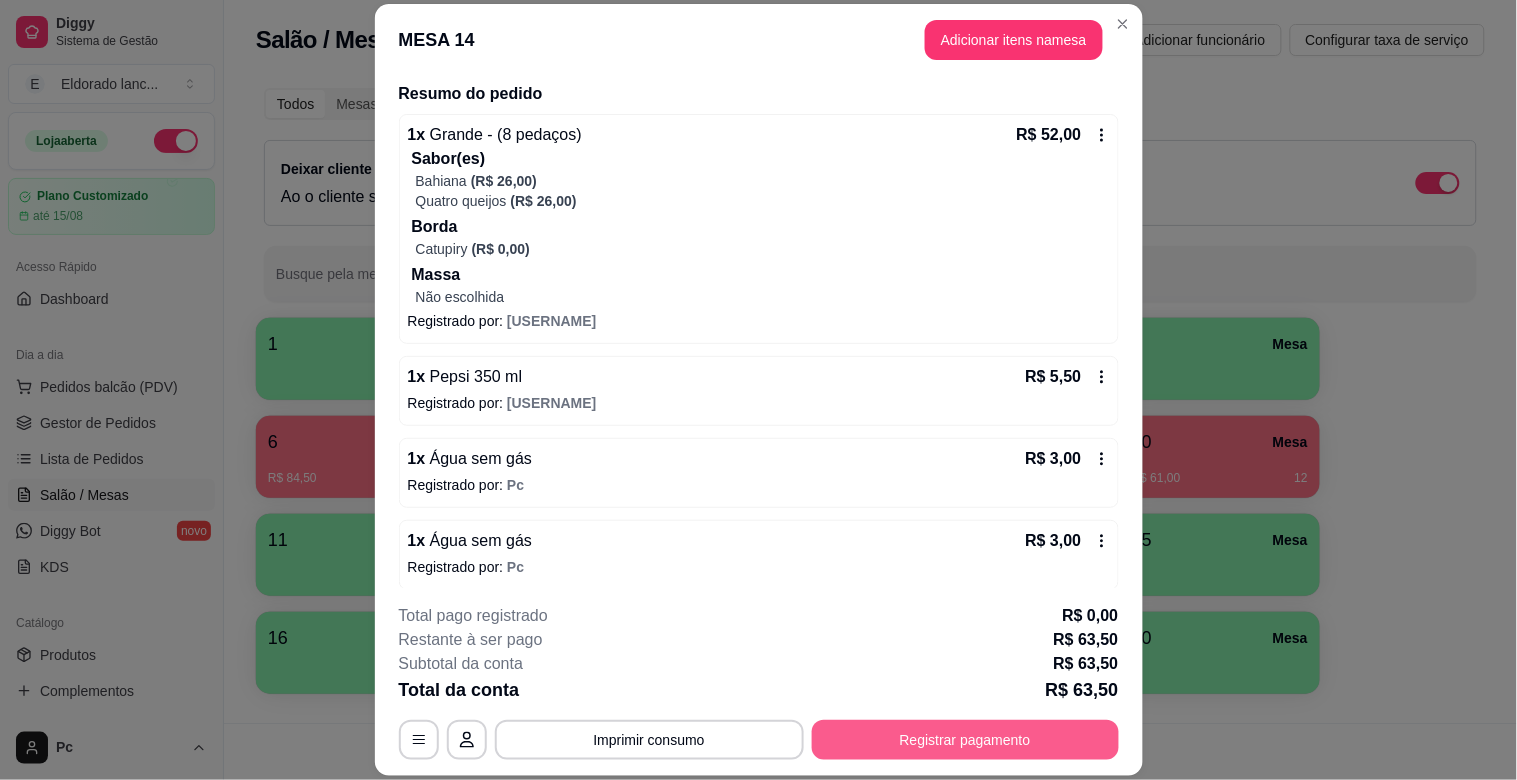 click on "Registrar pagamento" at bounding box center [965, 740] 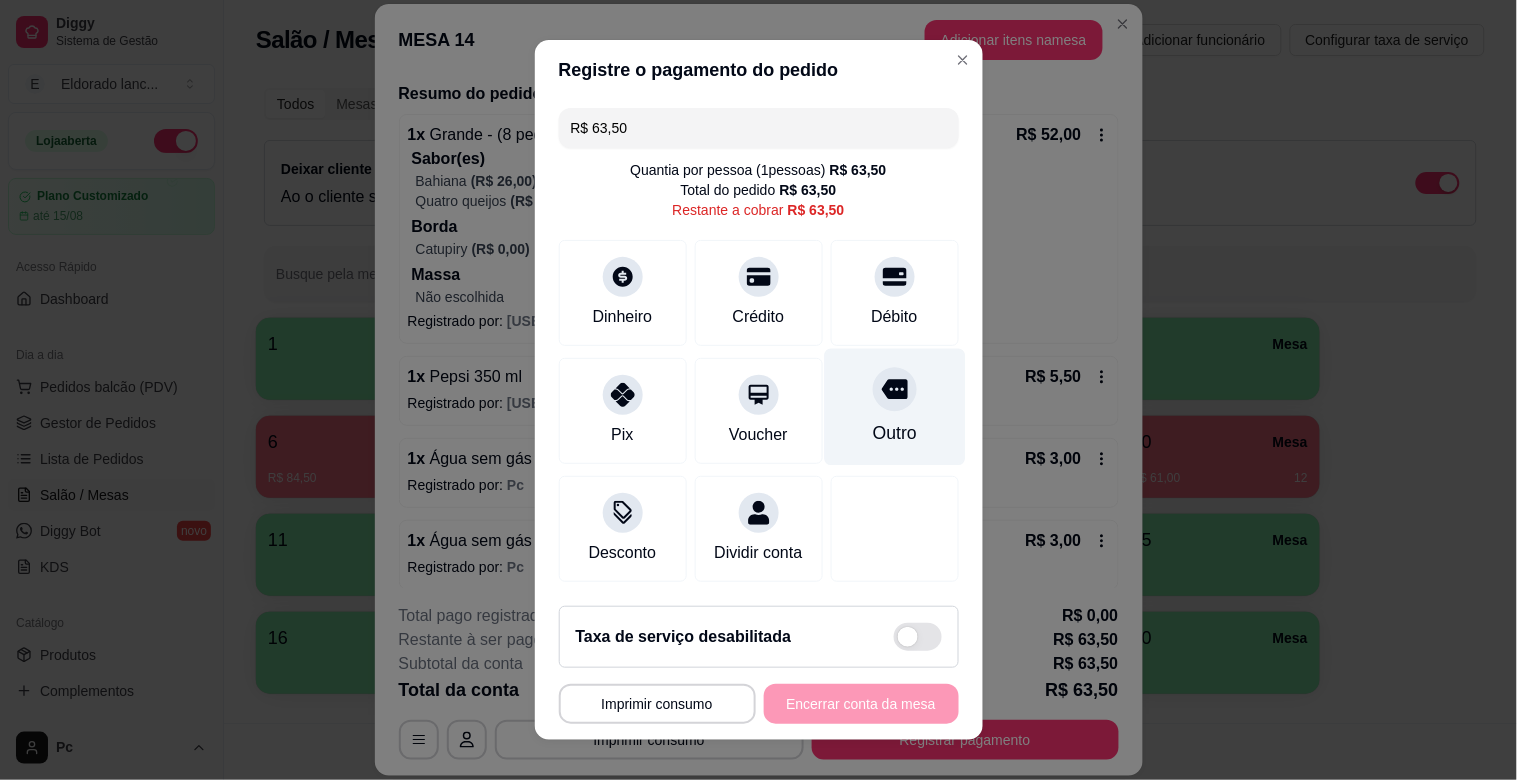 click at bounding box center [895, 389] 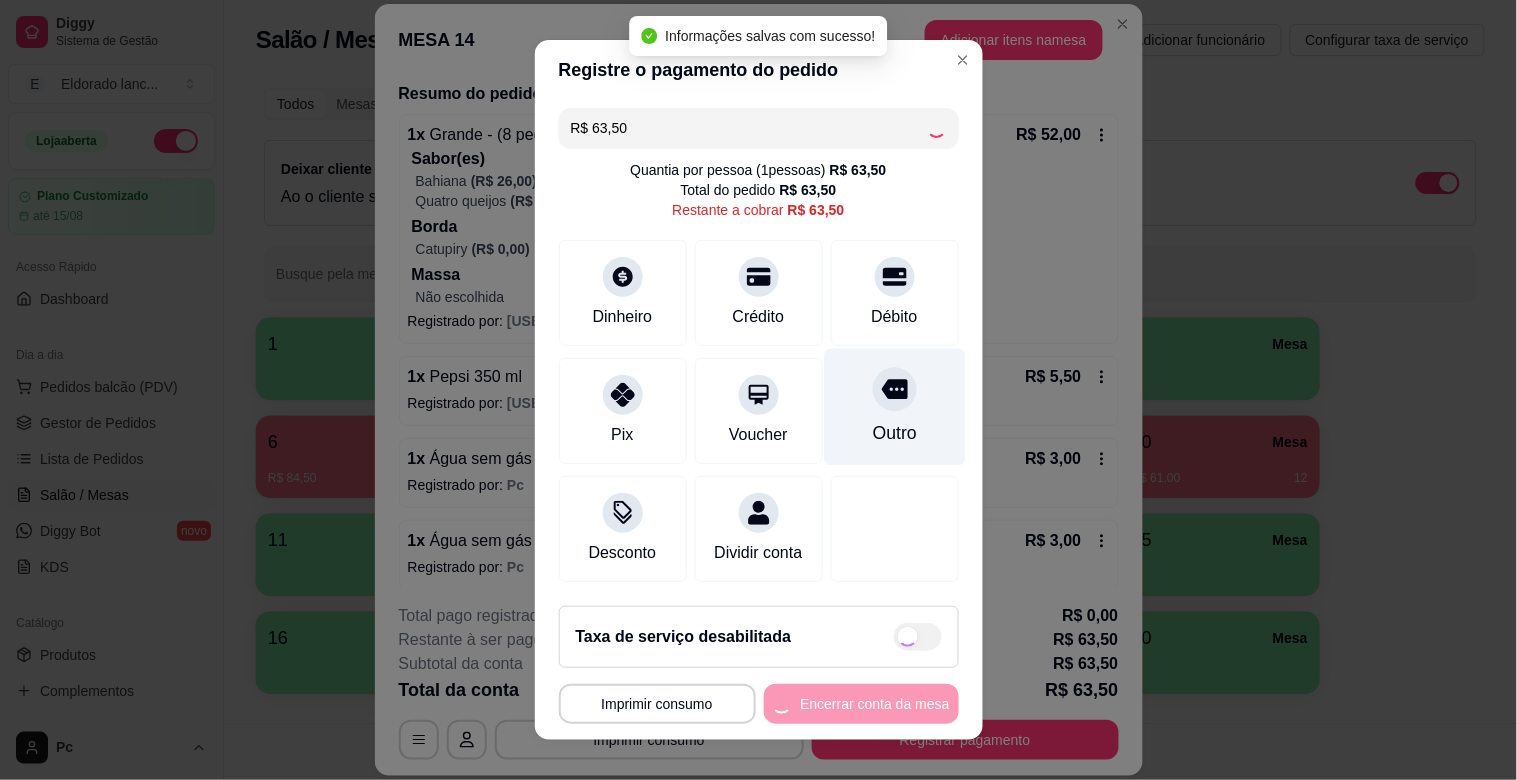 type on "R$ 0,00" 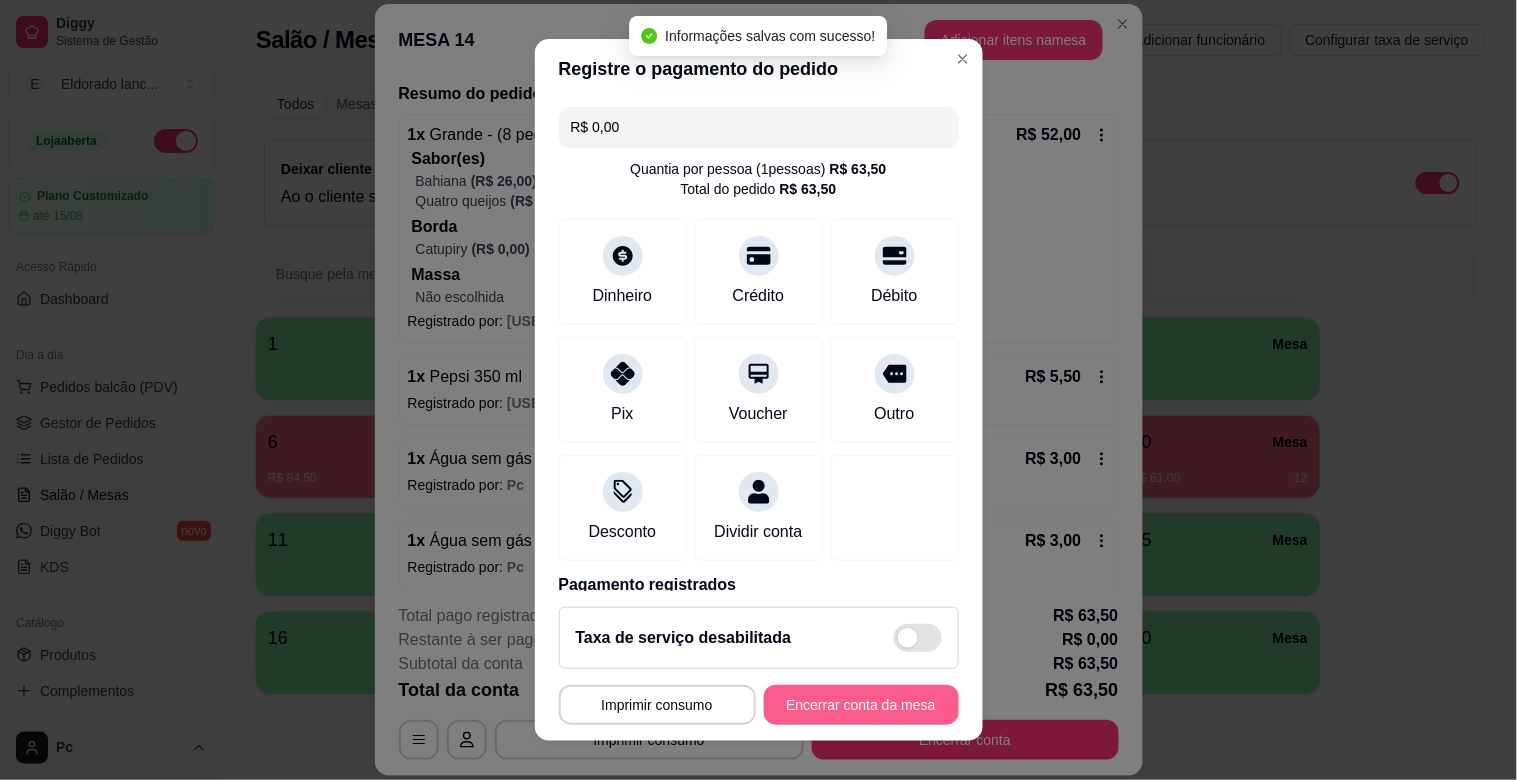 click on "Encerrar conta da mesa" at bounding box center (861, 705) 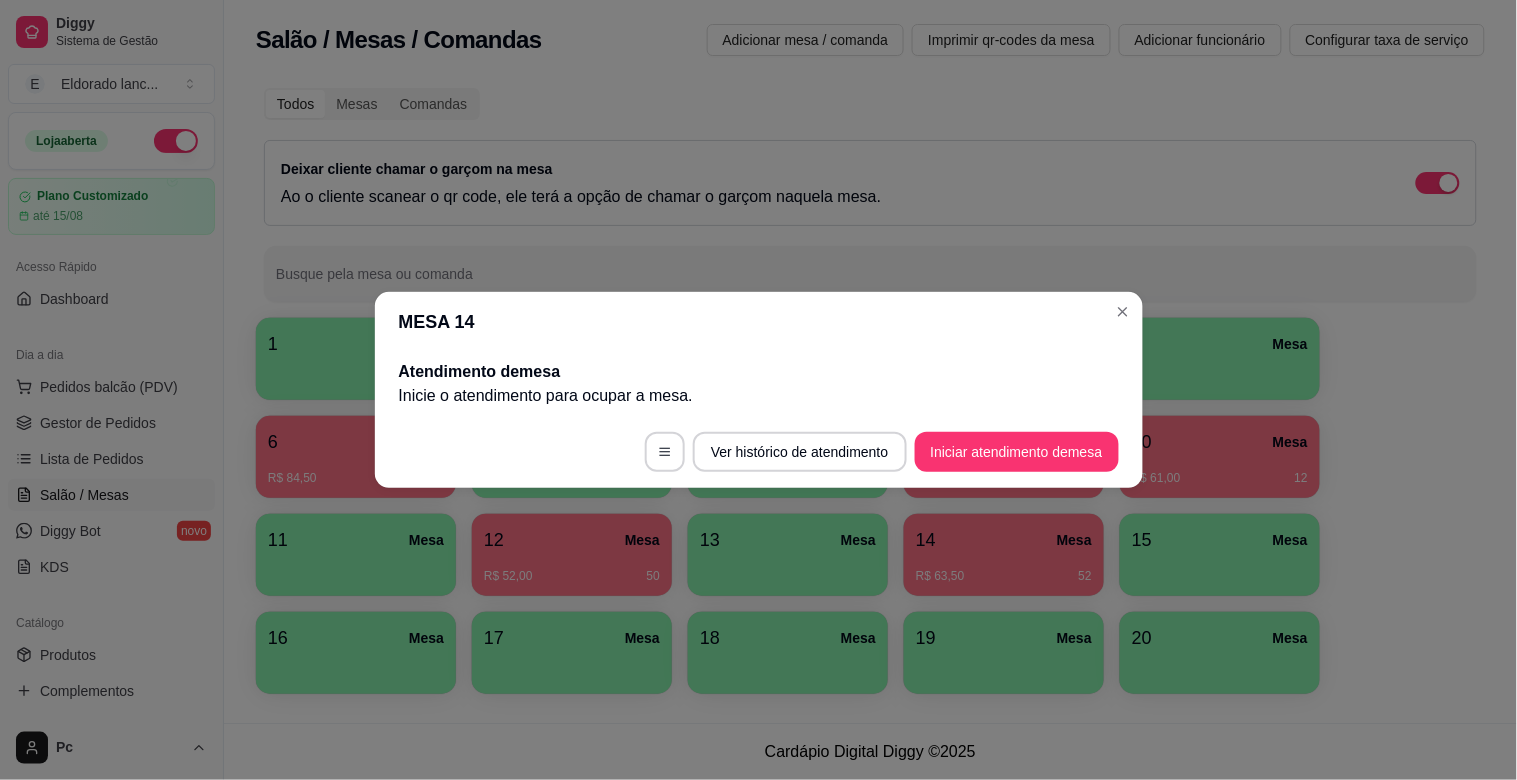 scroll, scrollTop: 0, scrollLeft: 0, axis: both 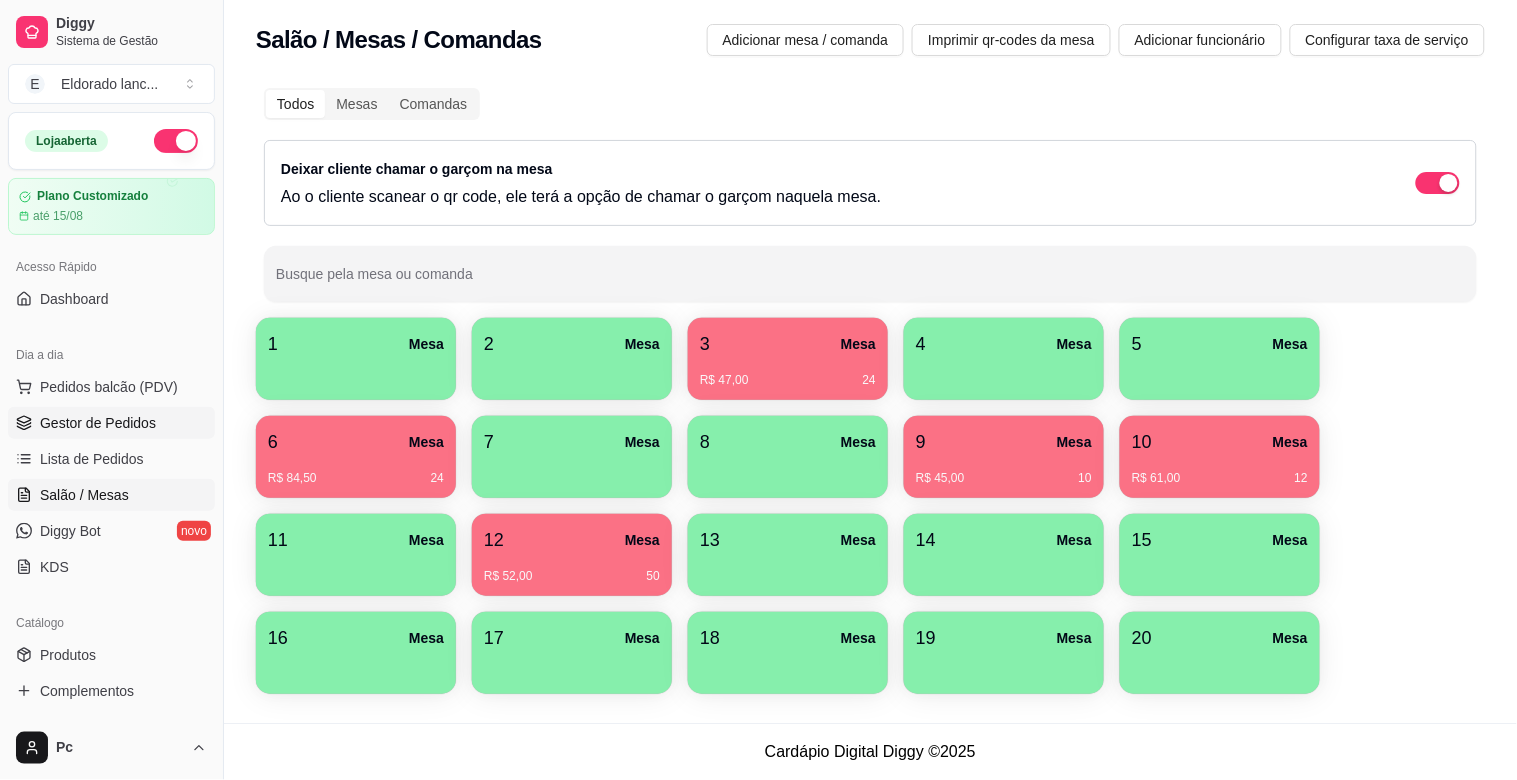 click on "Gestor de Pedidos" at bounding box center (98, 423) 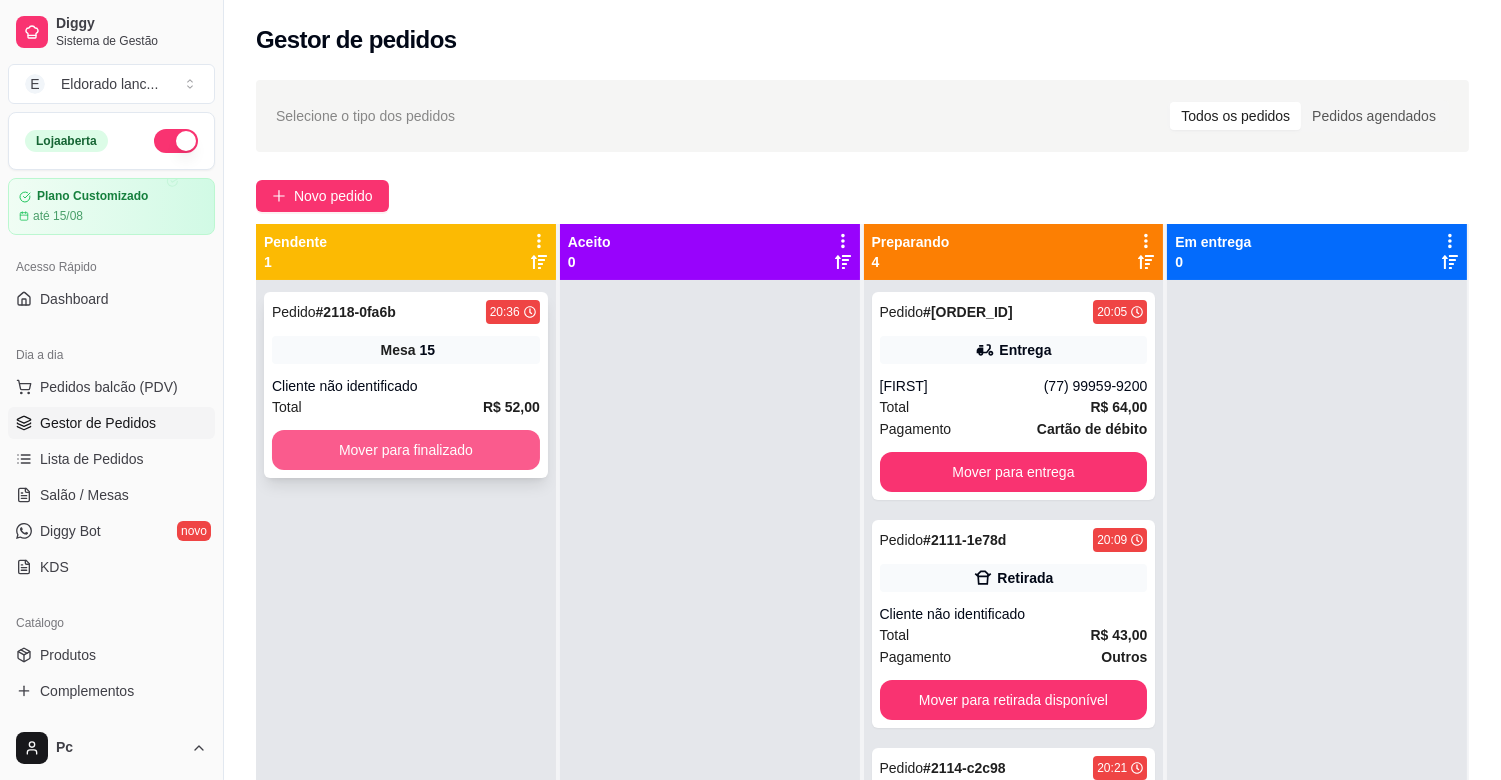 click on "Mover para finalizado" at bounding box center (406, 450) 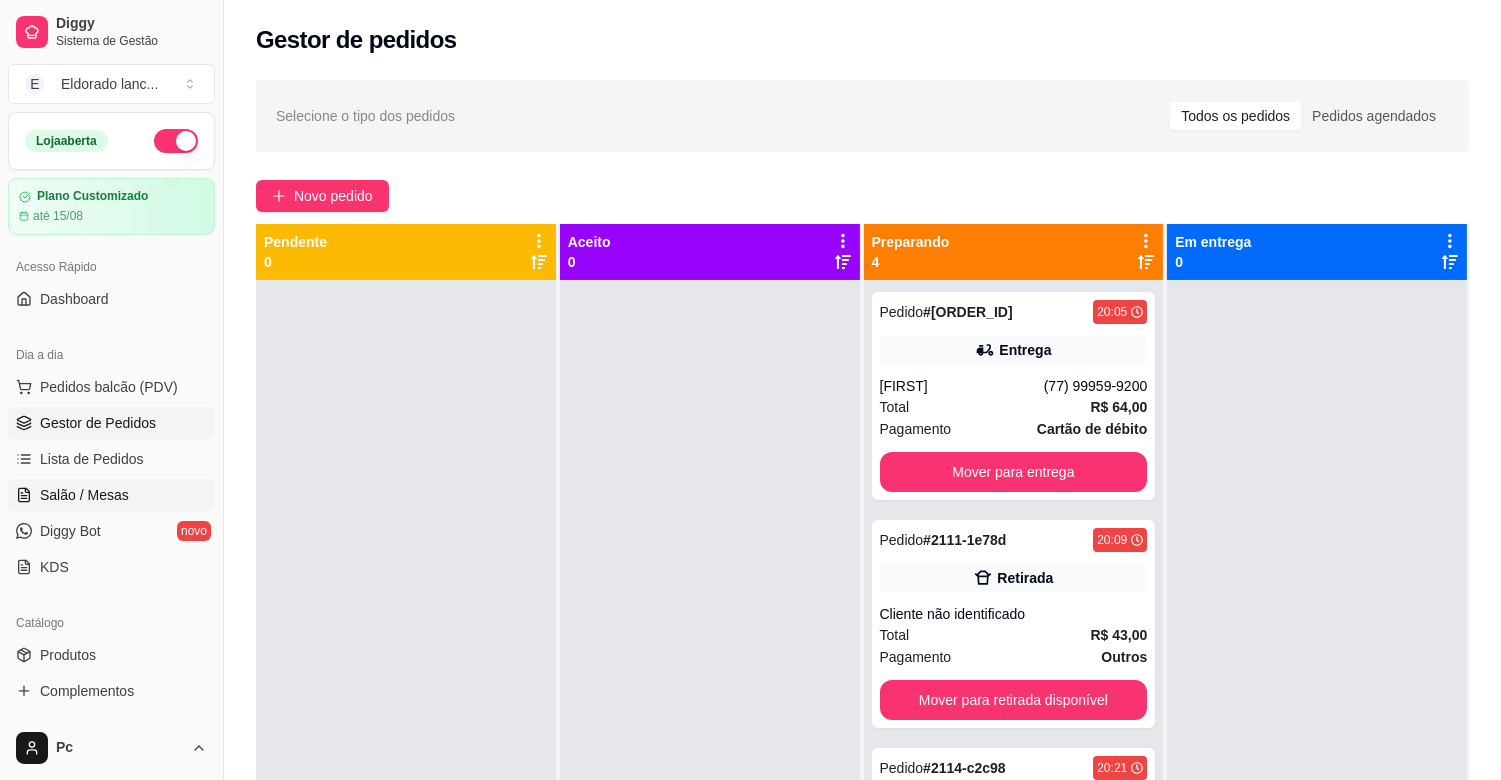 click on "Salão / Mesas" at bounding box center (84, 495) 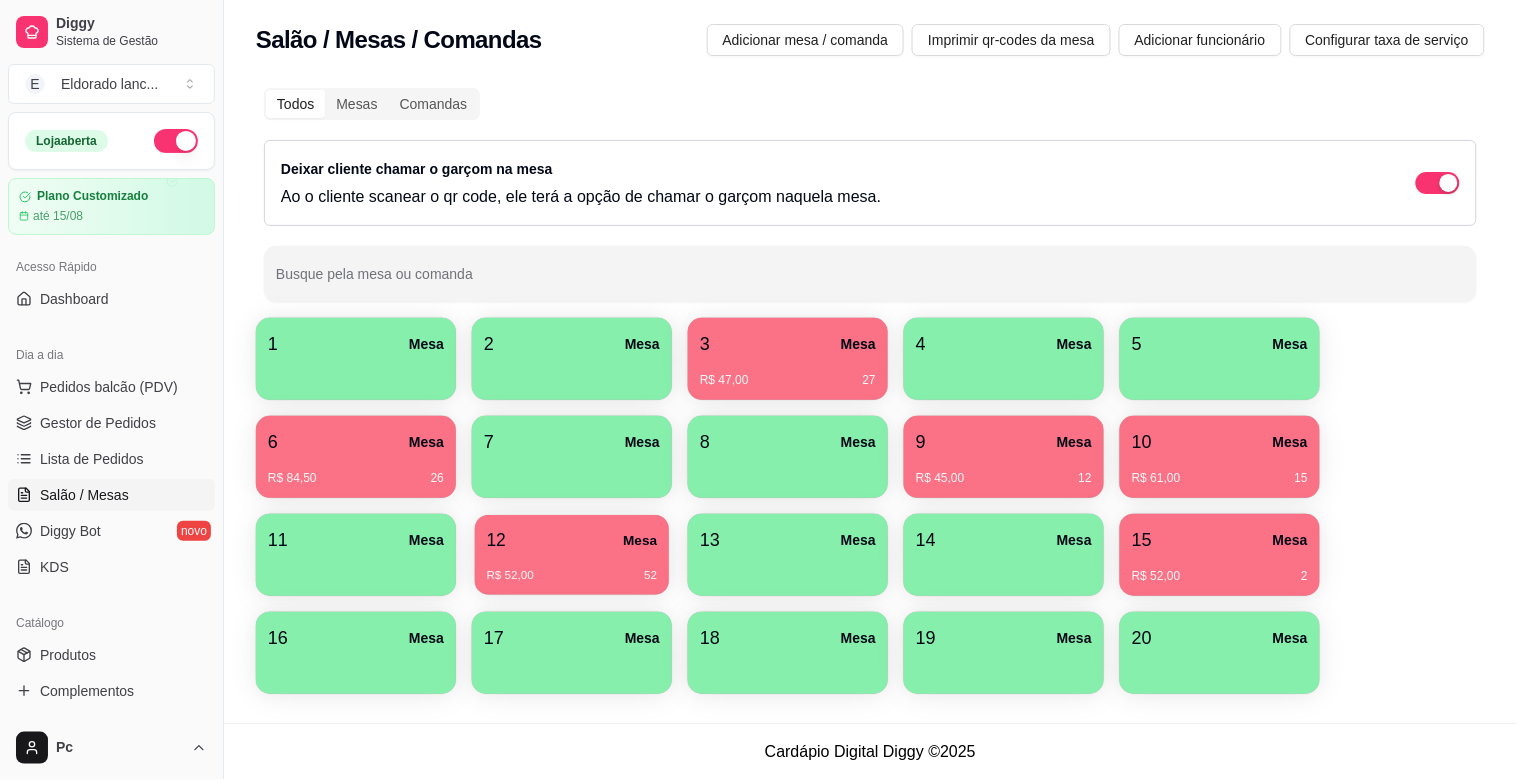 click on "R$ 52,00 52" at bounding box center (572, 576) 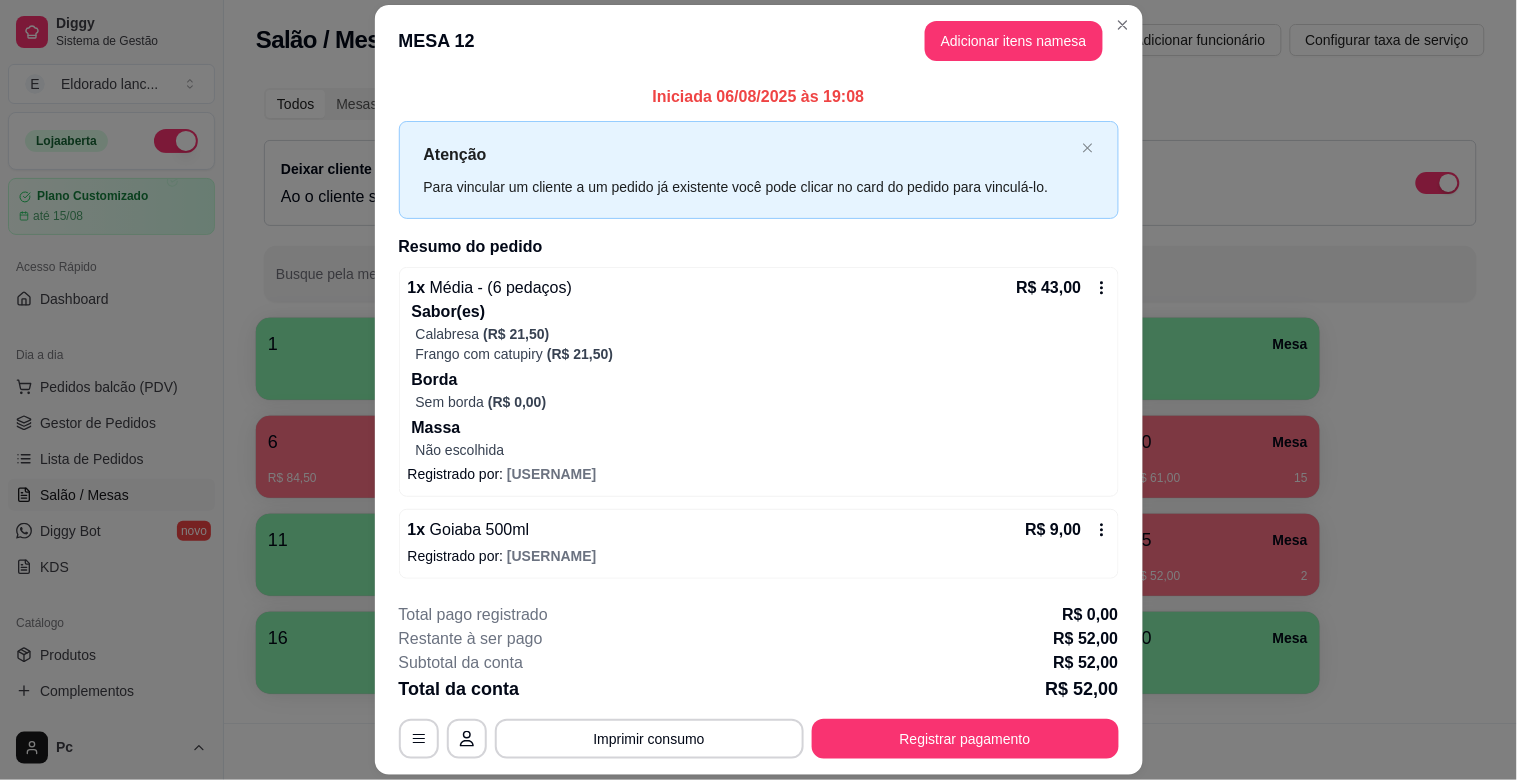click on "**********" at bounding box center (759, 681) 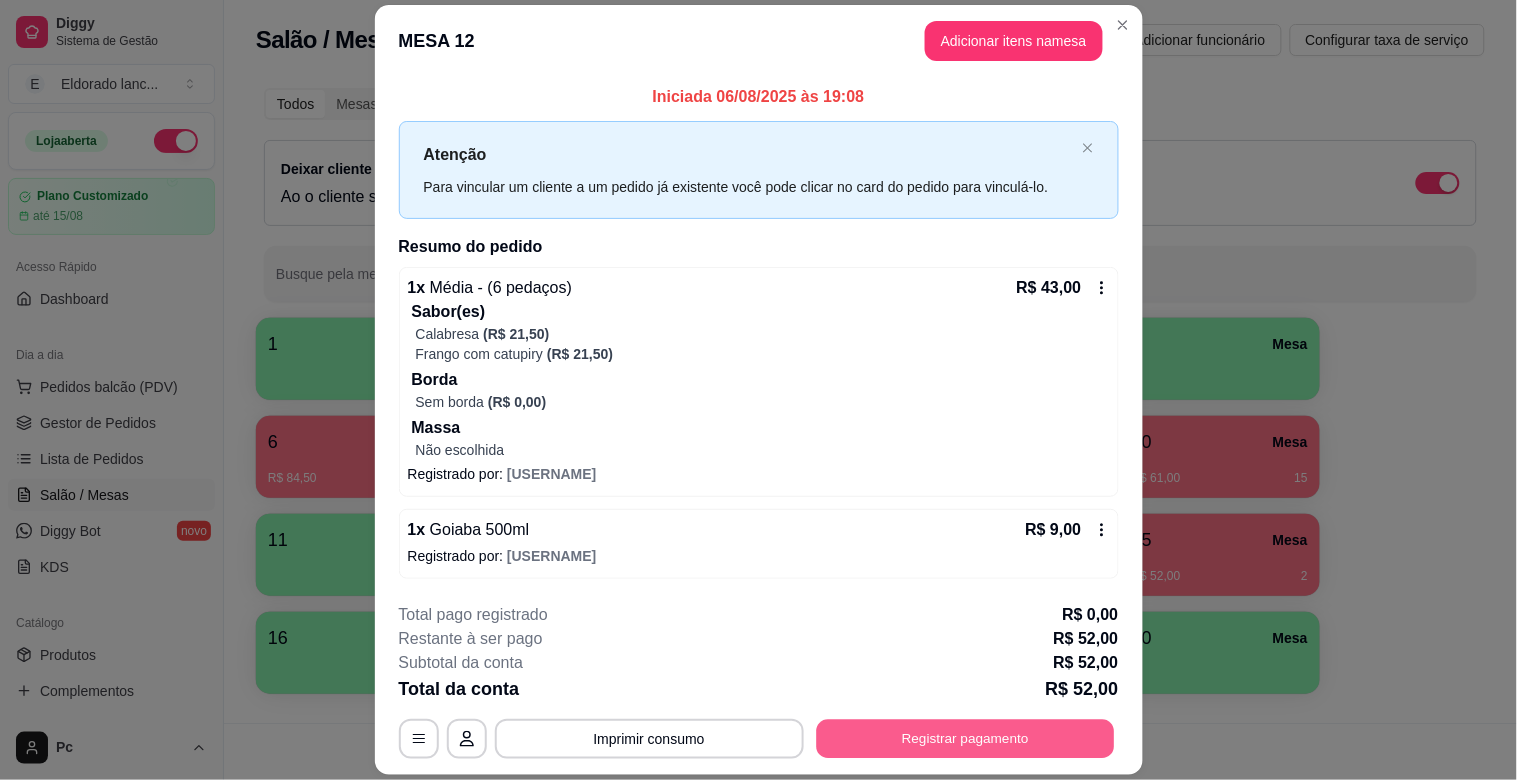 click on "Registrar pagamento" at bounding box center [965, 738] 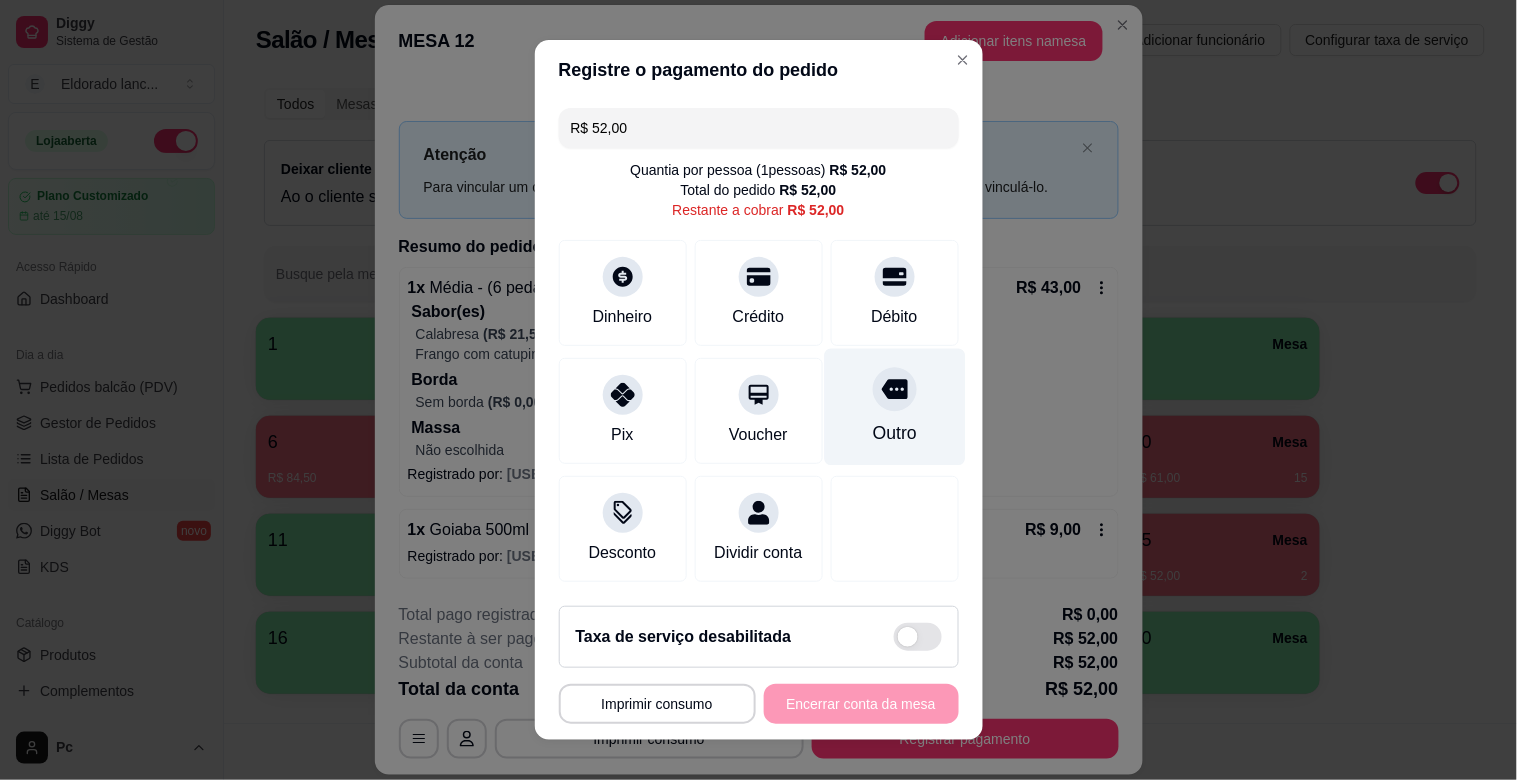 click on "Outro" at bounding box center (894, 407) 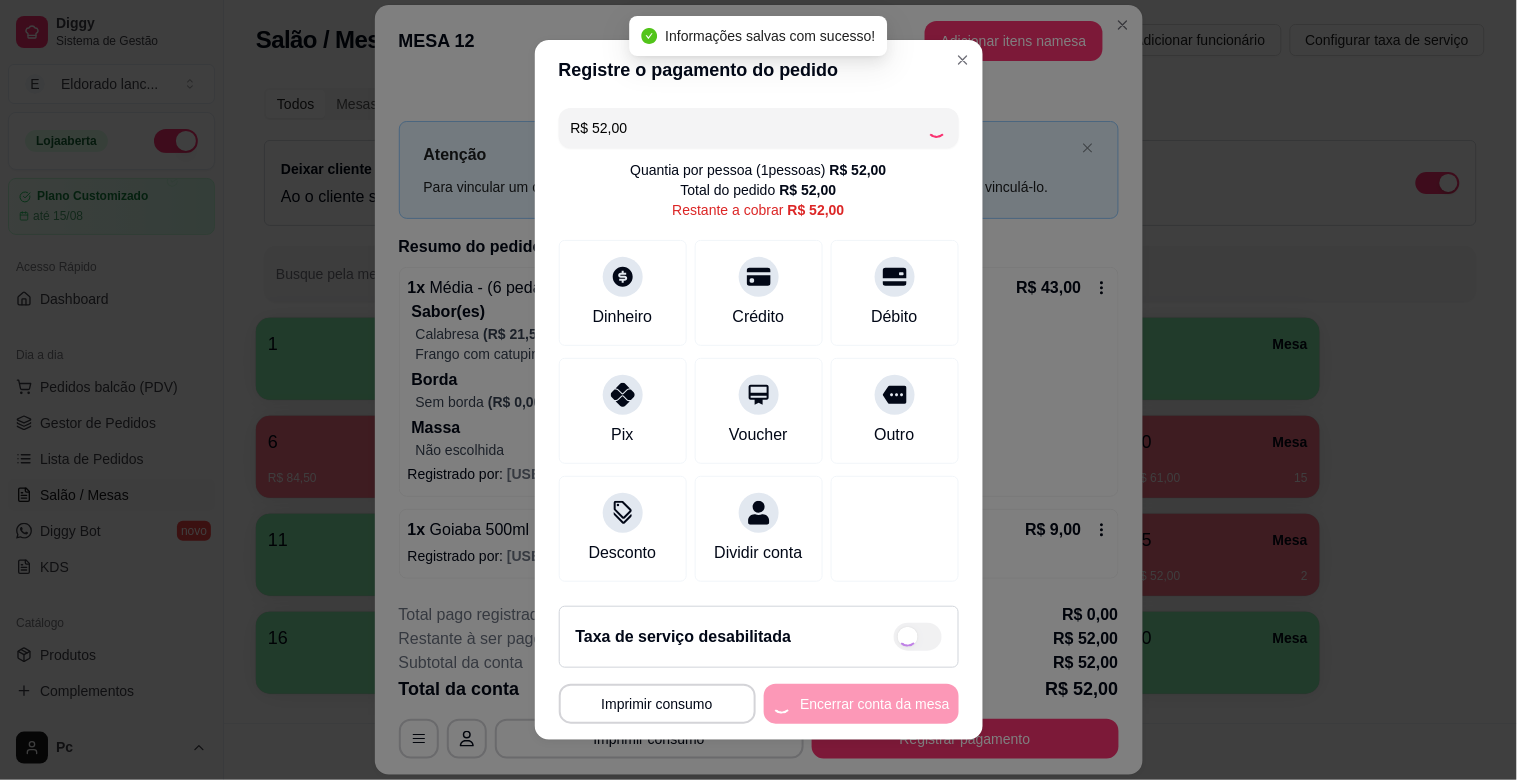 type on "R$ 0,00" 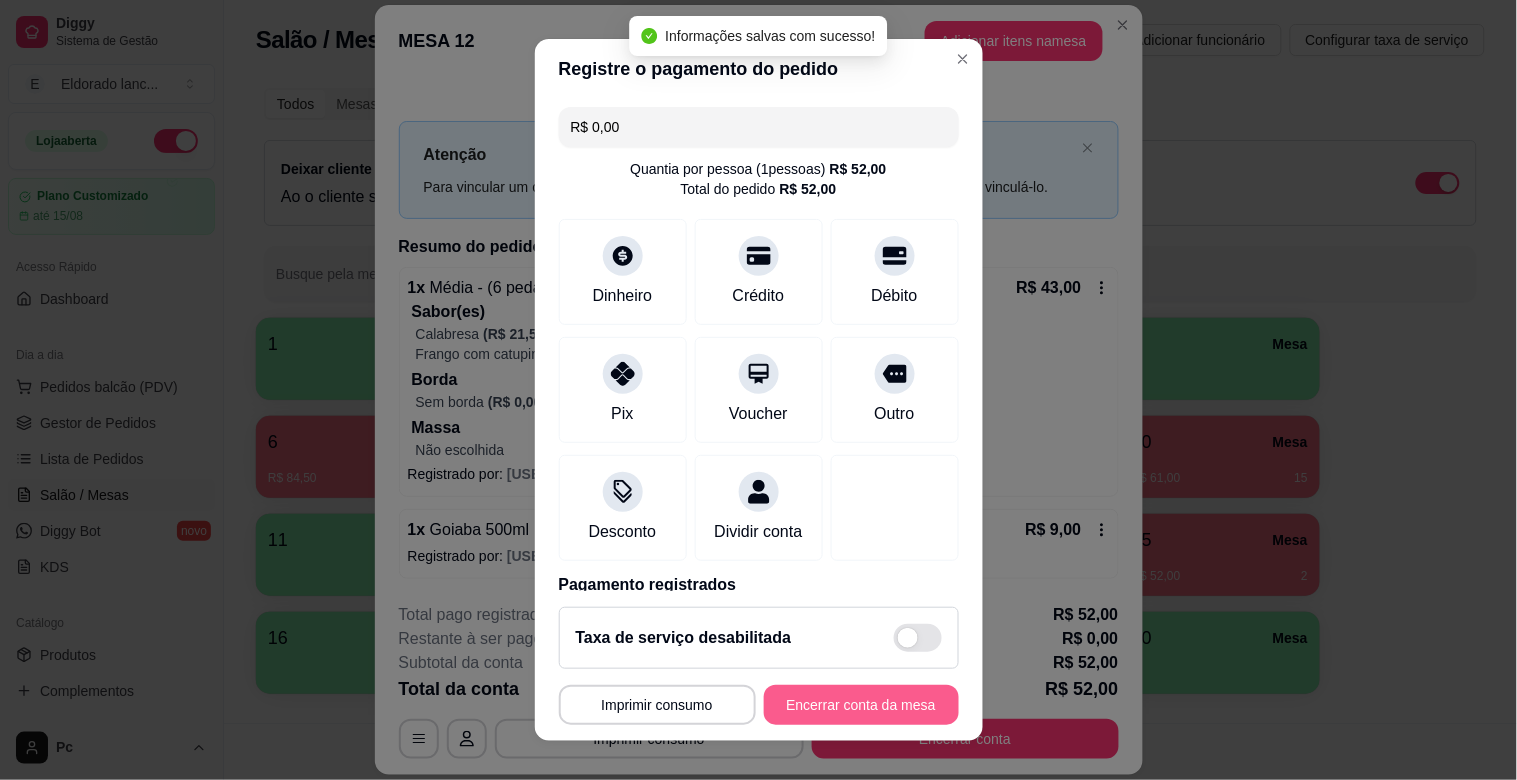 click on "Encerrar conta da mesa" at bounding box center [861, 705] 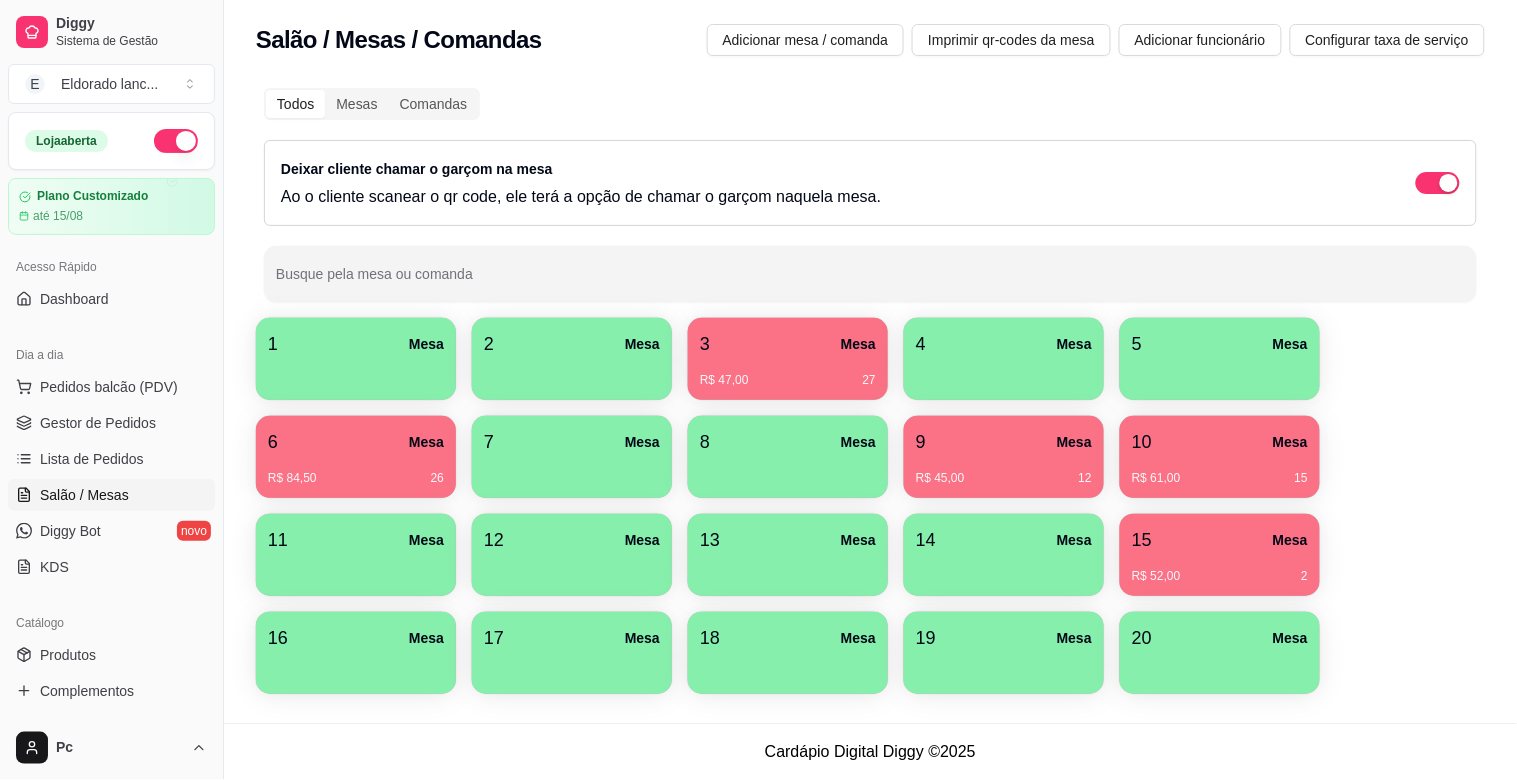 click on "6 Mesa" at bounding box center [356, 442] 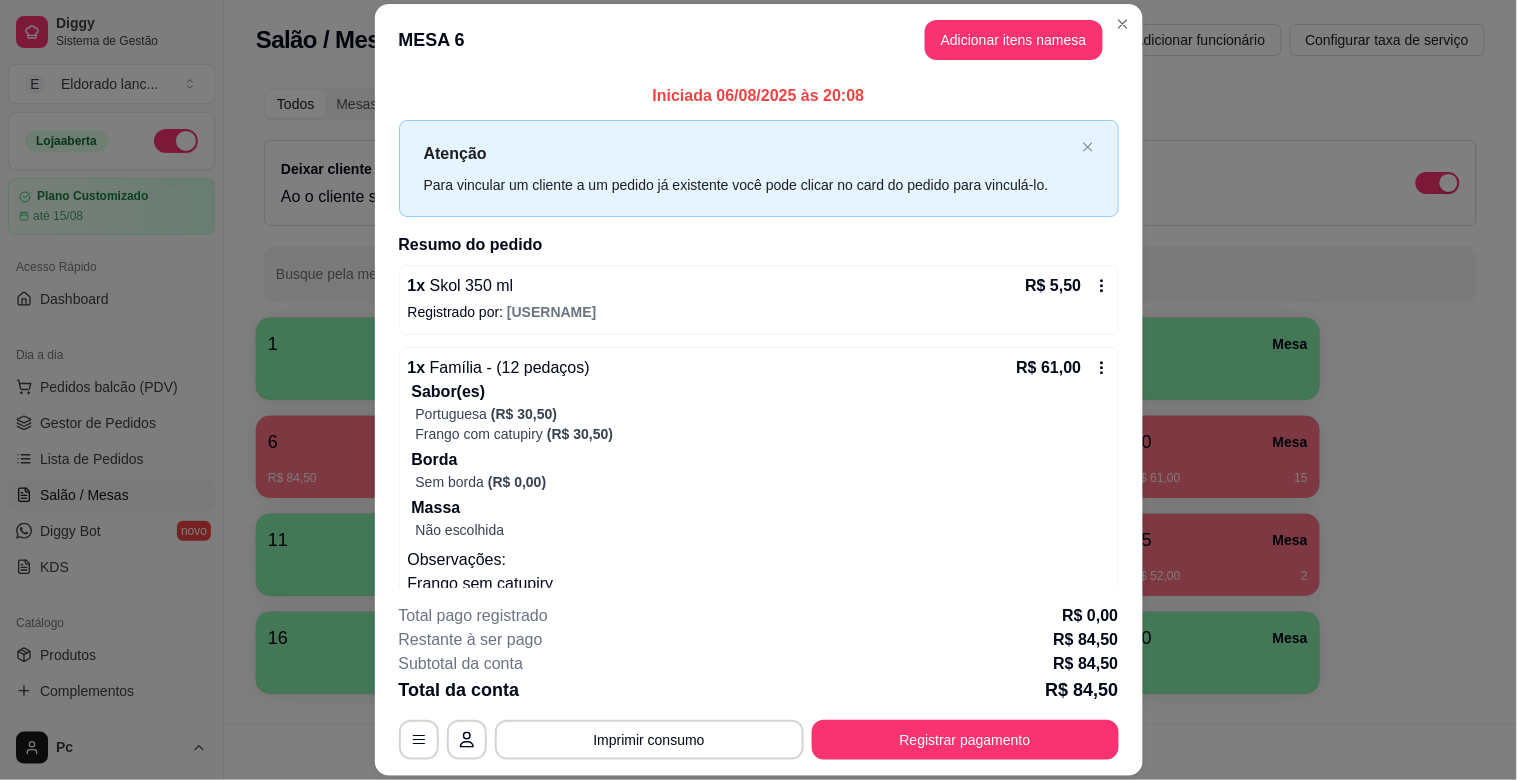 scroll, scrollTop: 24, scrollLeft: 0, axis: vertical 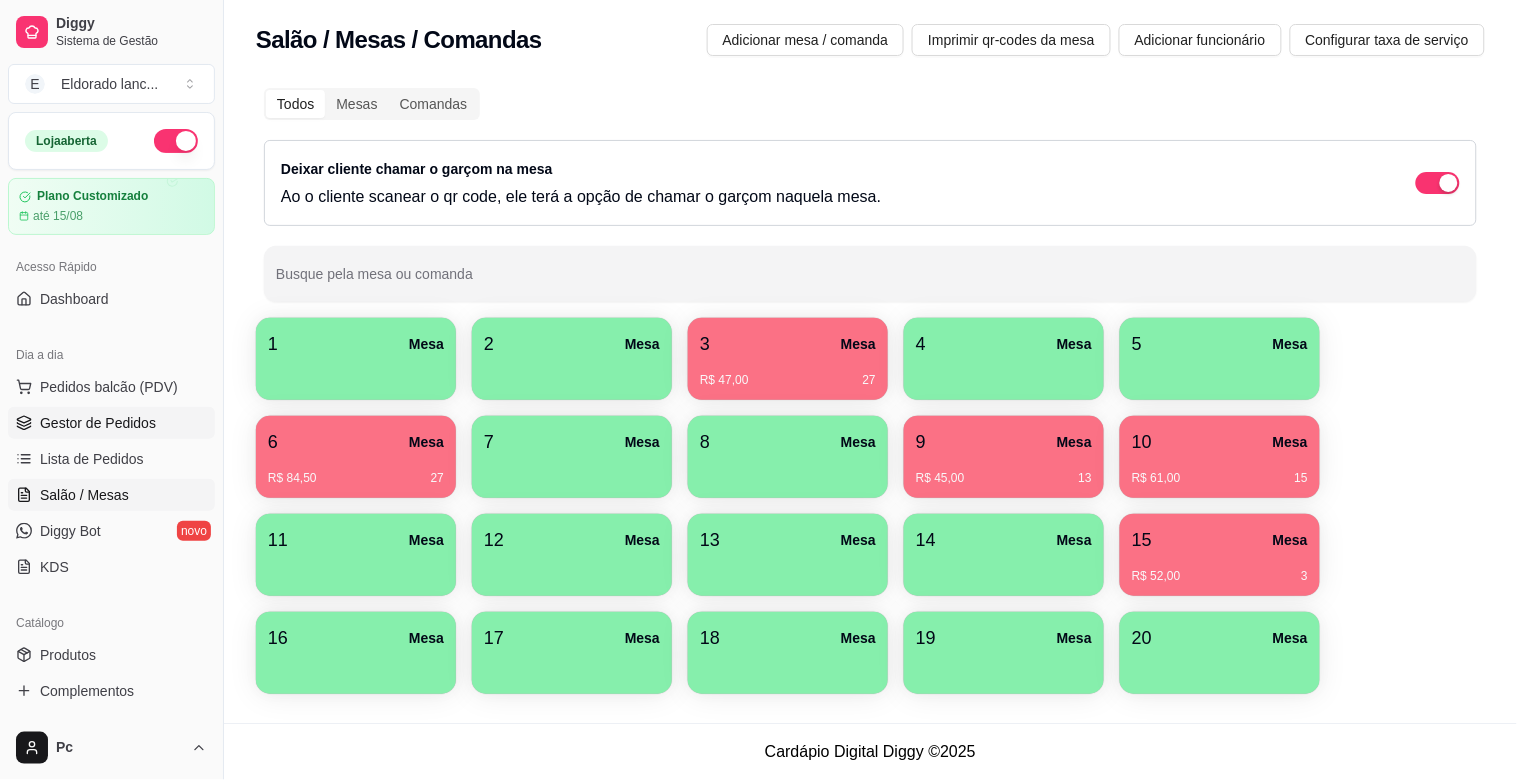 click on "Gestor de Pedidos" at bounding box center (98, 423) 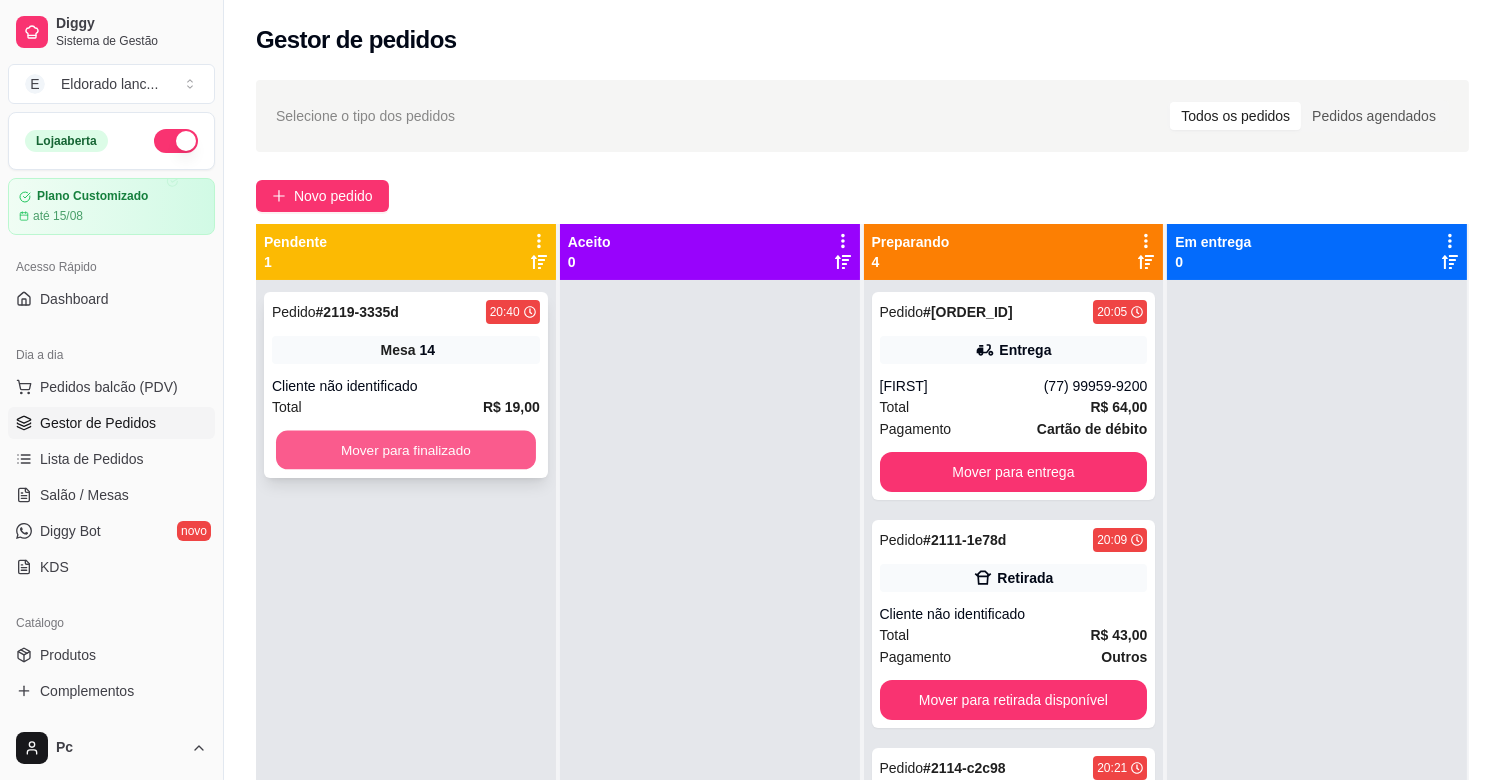 click on "Mover para finalizado" at bounding box center (406, 450) 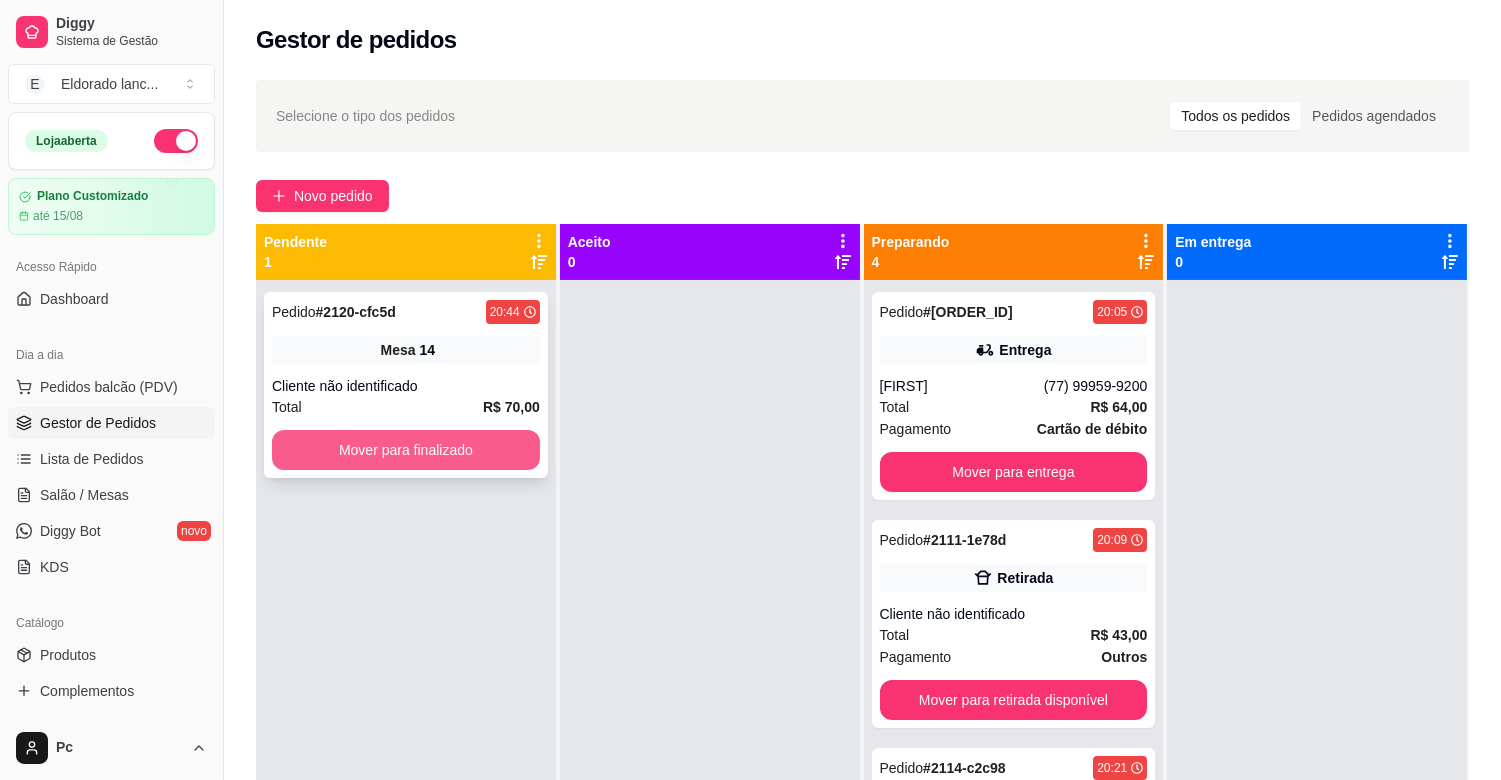 click on "Mover para finalizado" at bounding box center [406, 450] 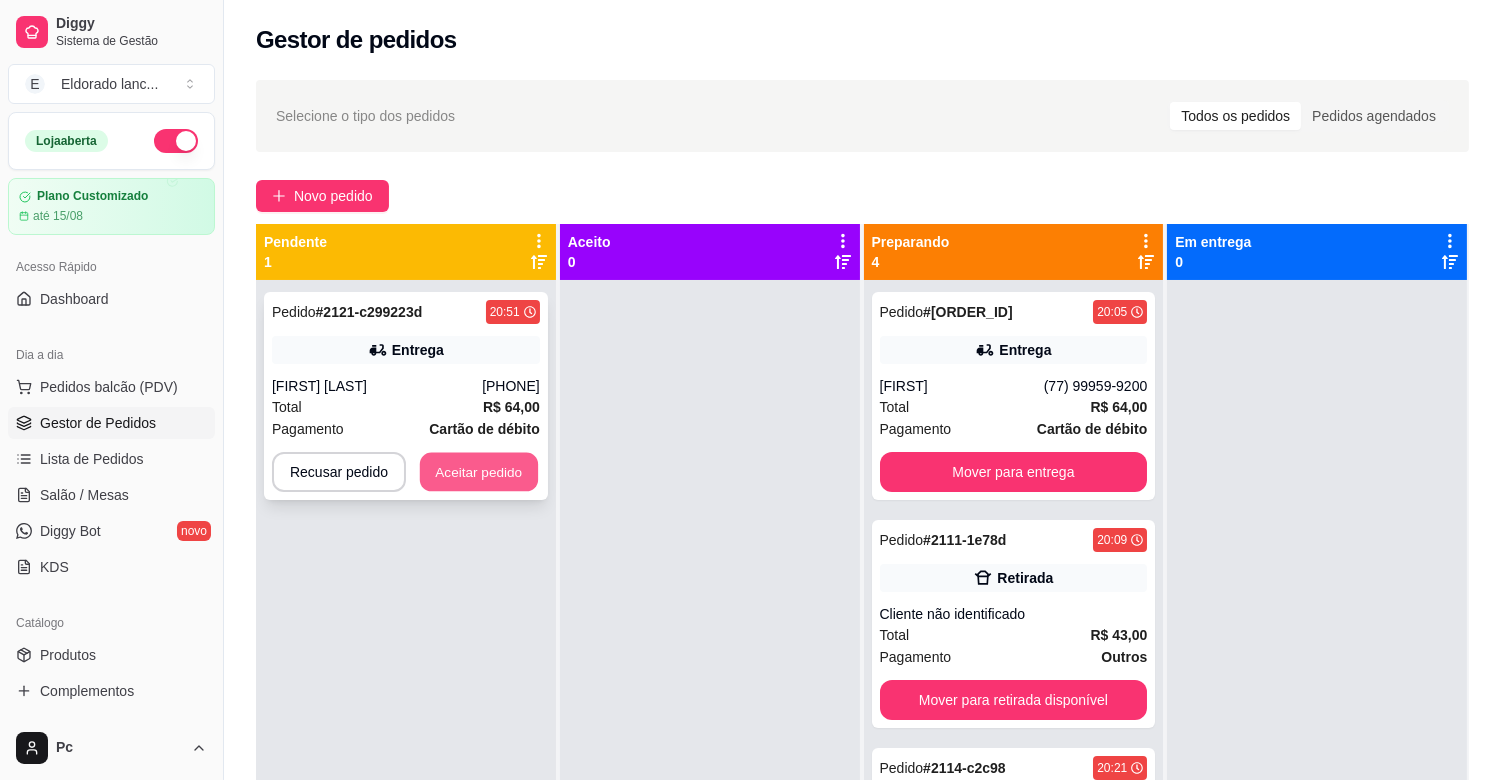 click on "Aceitar pedido" at bounding box center [479, 472] 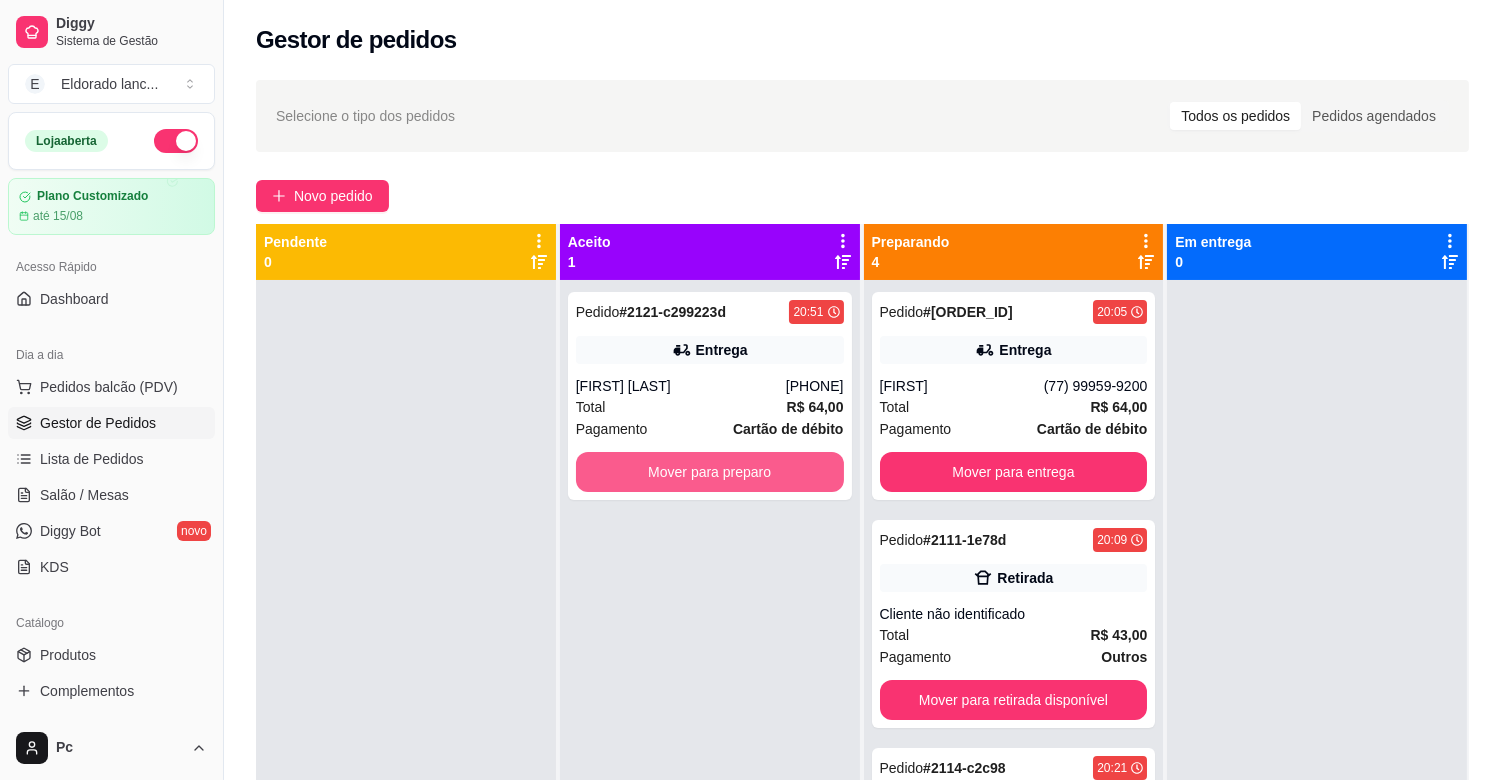 click on "Mover para preparo" at bounding box center (710, 472) 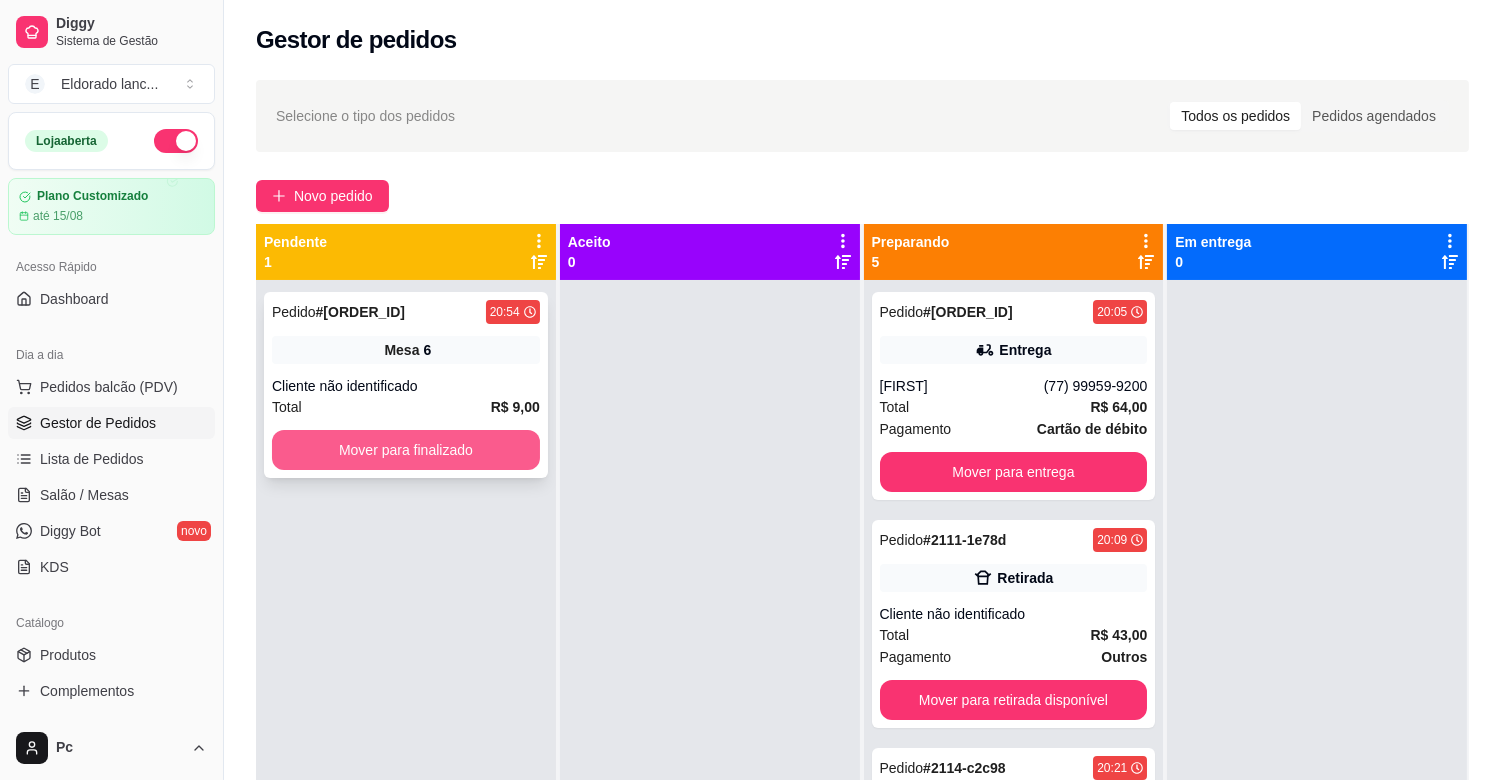 click on "Mover para finalizado" at bounding box center (406, 450) 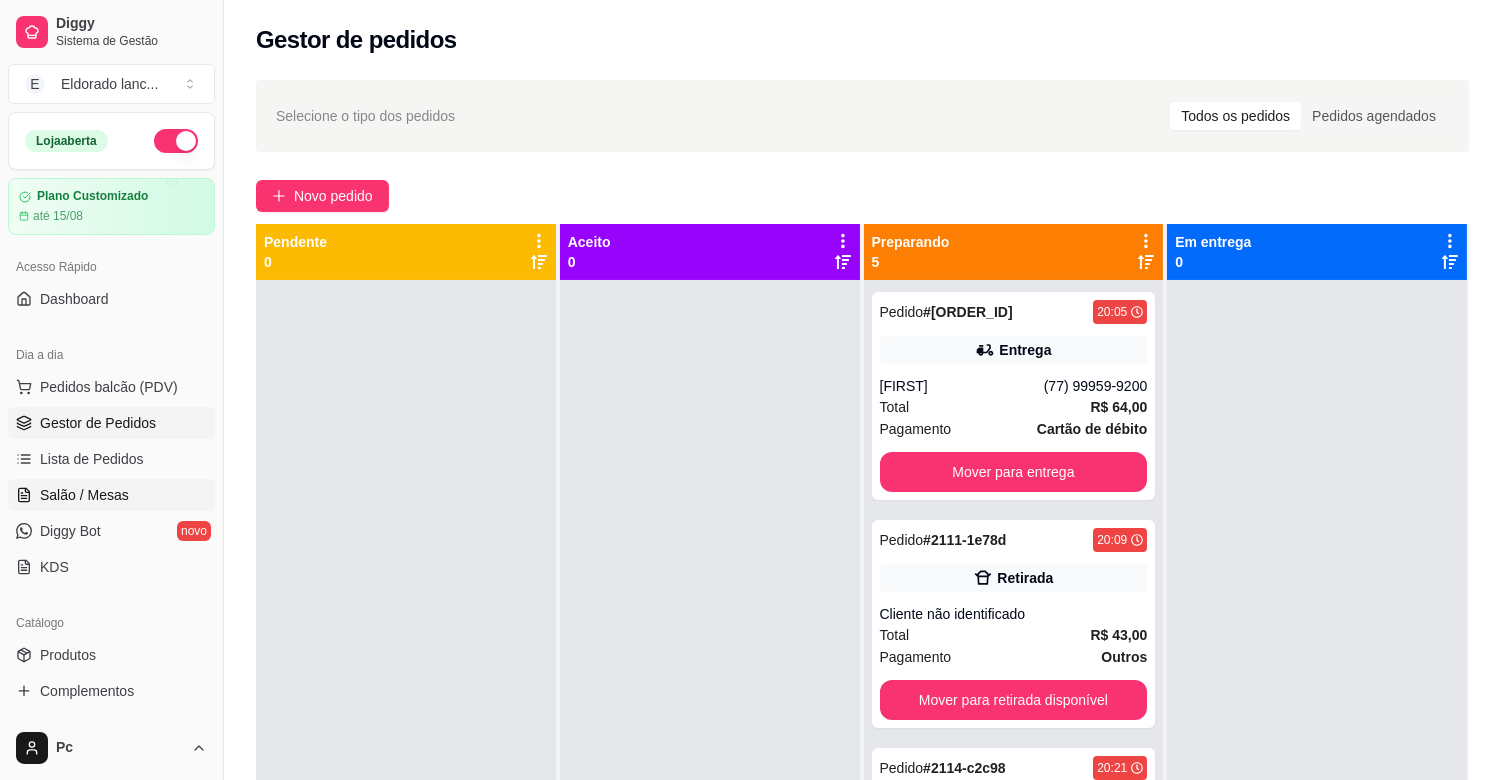 click on "Salão / Mesas" at bounding box center [84, 495] 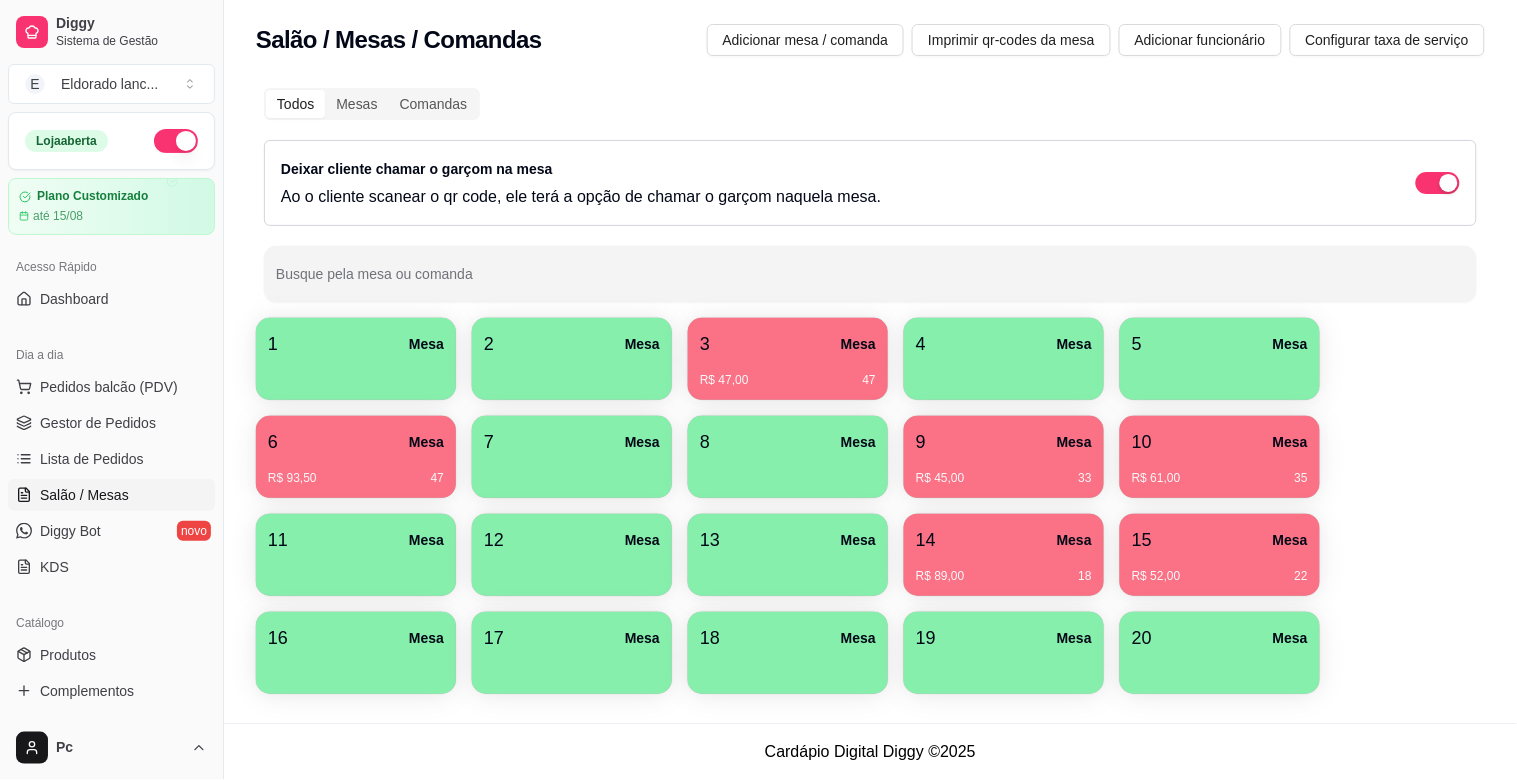 click on "R$ 89,00 18" at bounding box center [1004, 569] 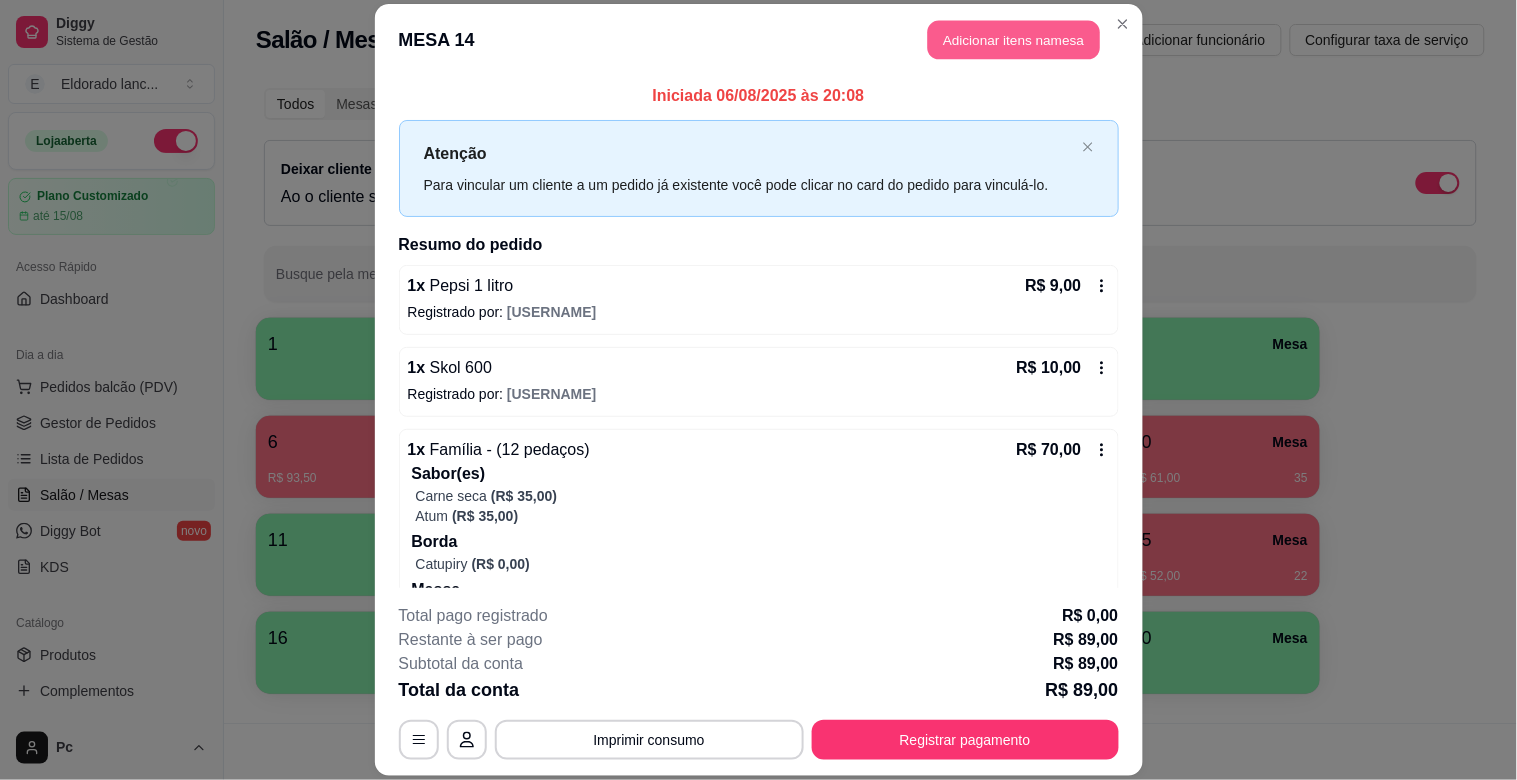 click on "Adicionar itens na  mesa" at bounding box center [1014, 40] 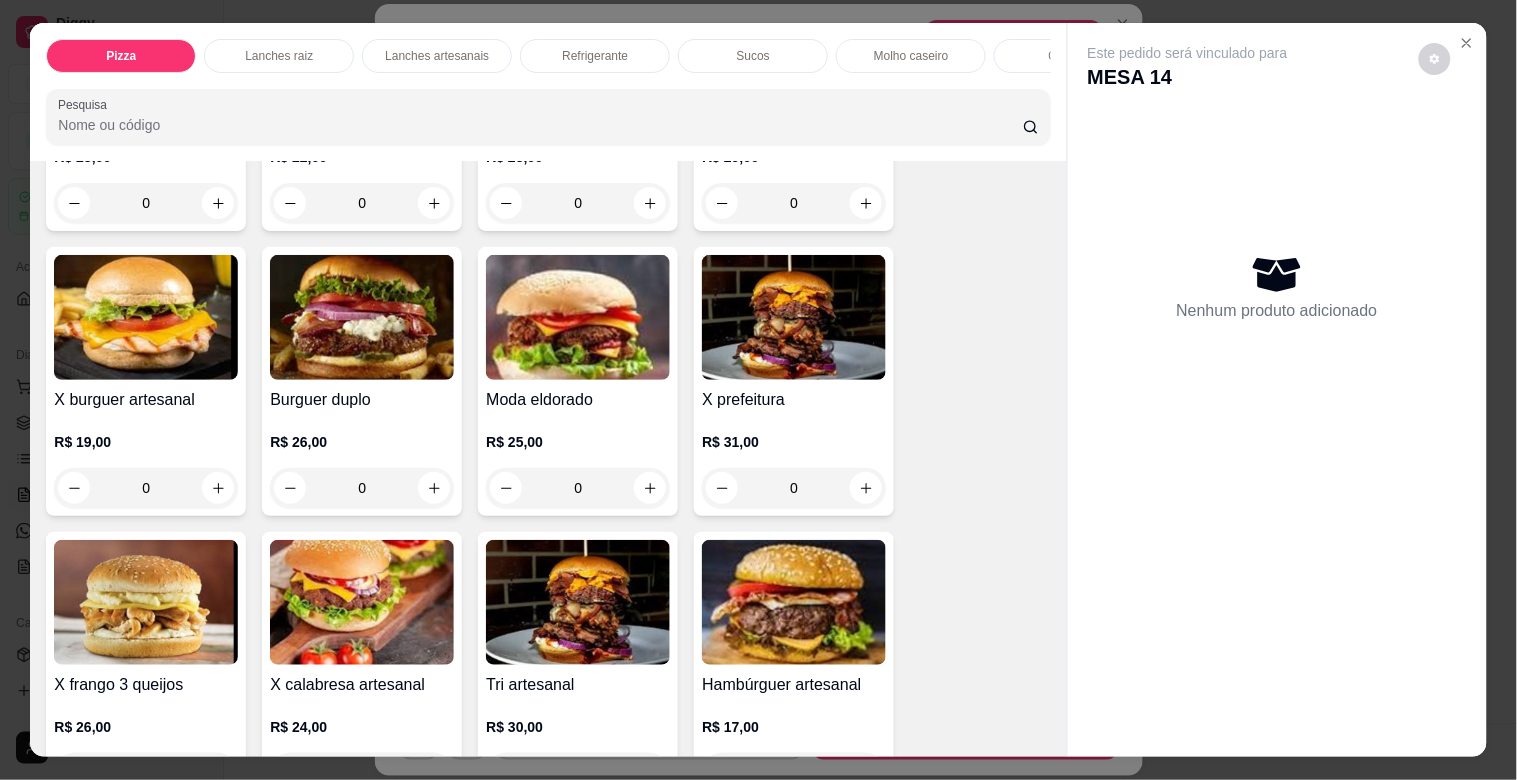 scroll, scrollTop: 2713, scrollLeft: 0, axis: vertical 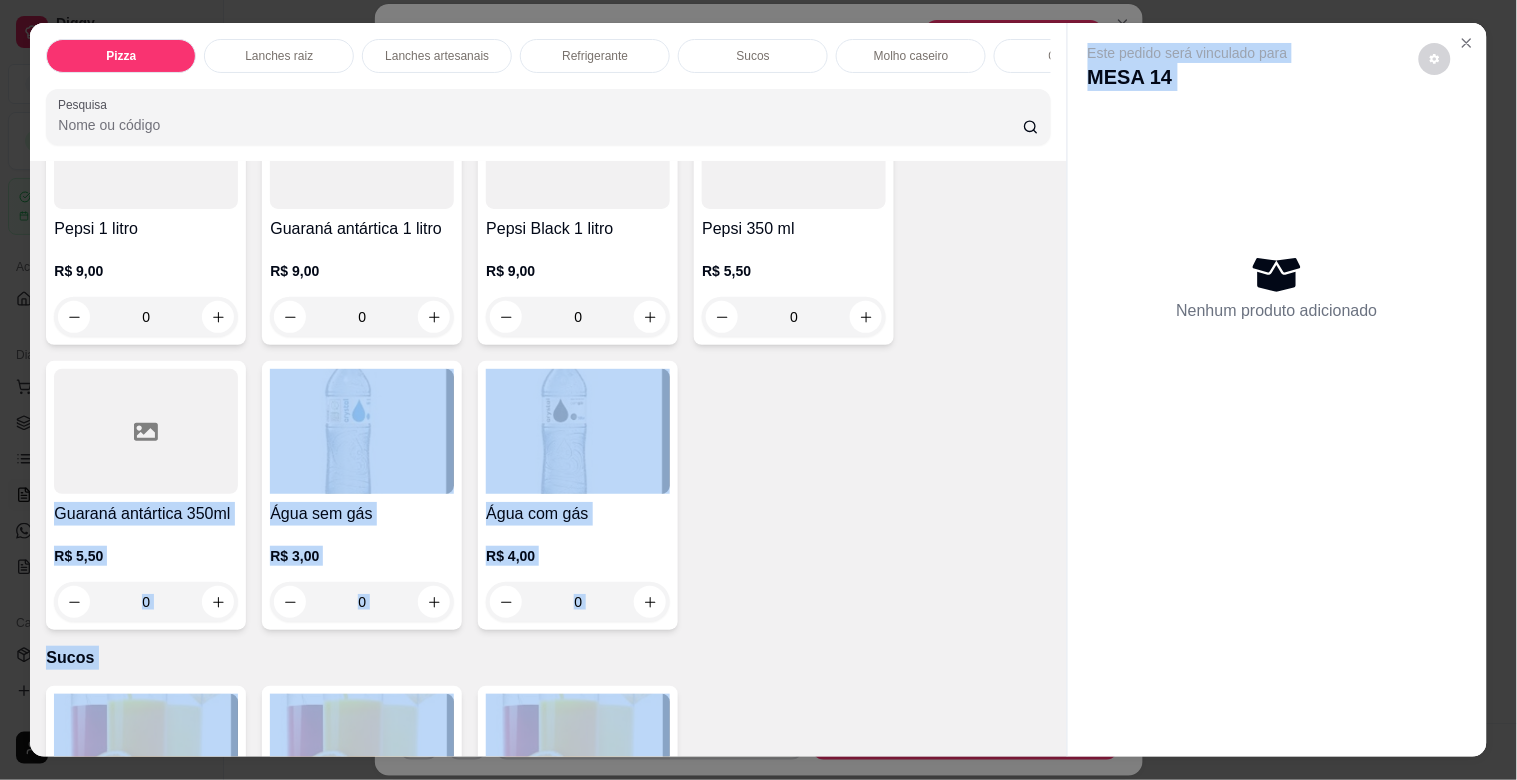 drag, startPoint x: 1058, startPoint y: 556, endPoint x: 1048, endPoint y: 557, distance: 10.049875 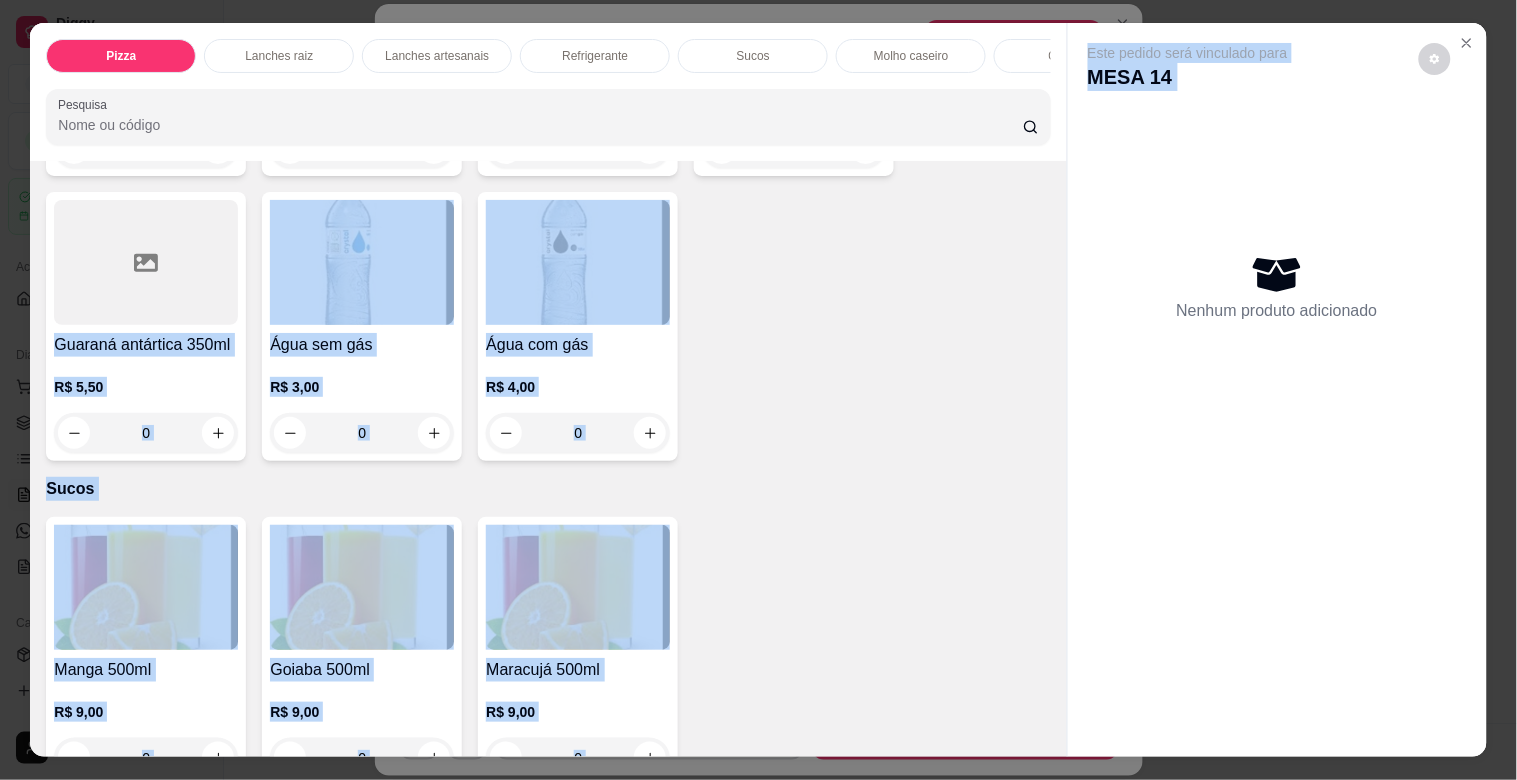 scroll, scrollTop: 4022, scrollLeft: 0, axis: vertical 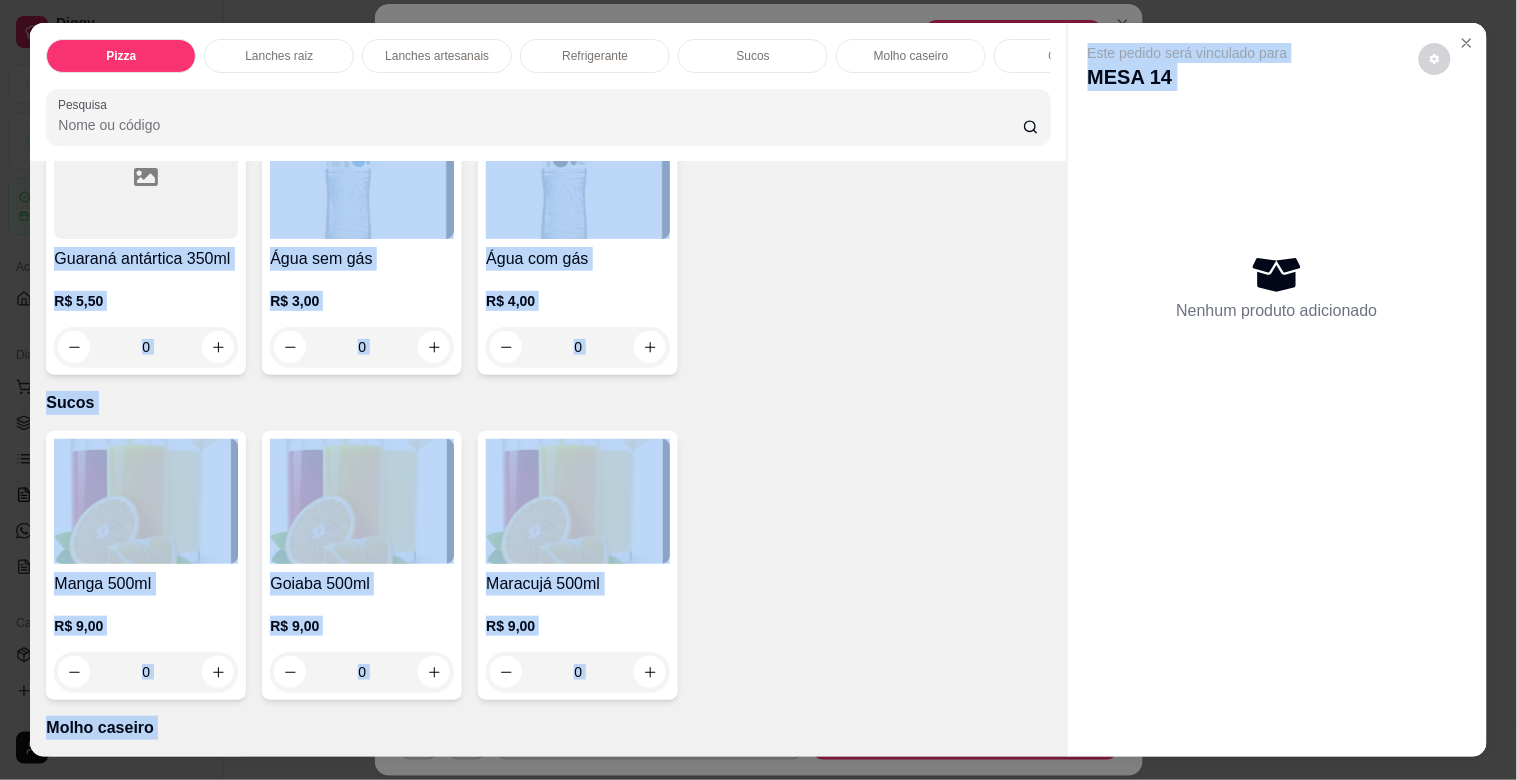 click on "Manga 500ml   R$ 9,00 0 Goiaba 500ml   R$ 9,00 0 Maracujá 500ml   R$ 9,00 0" at bounding box center (548, 565) 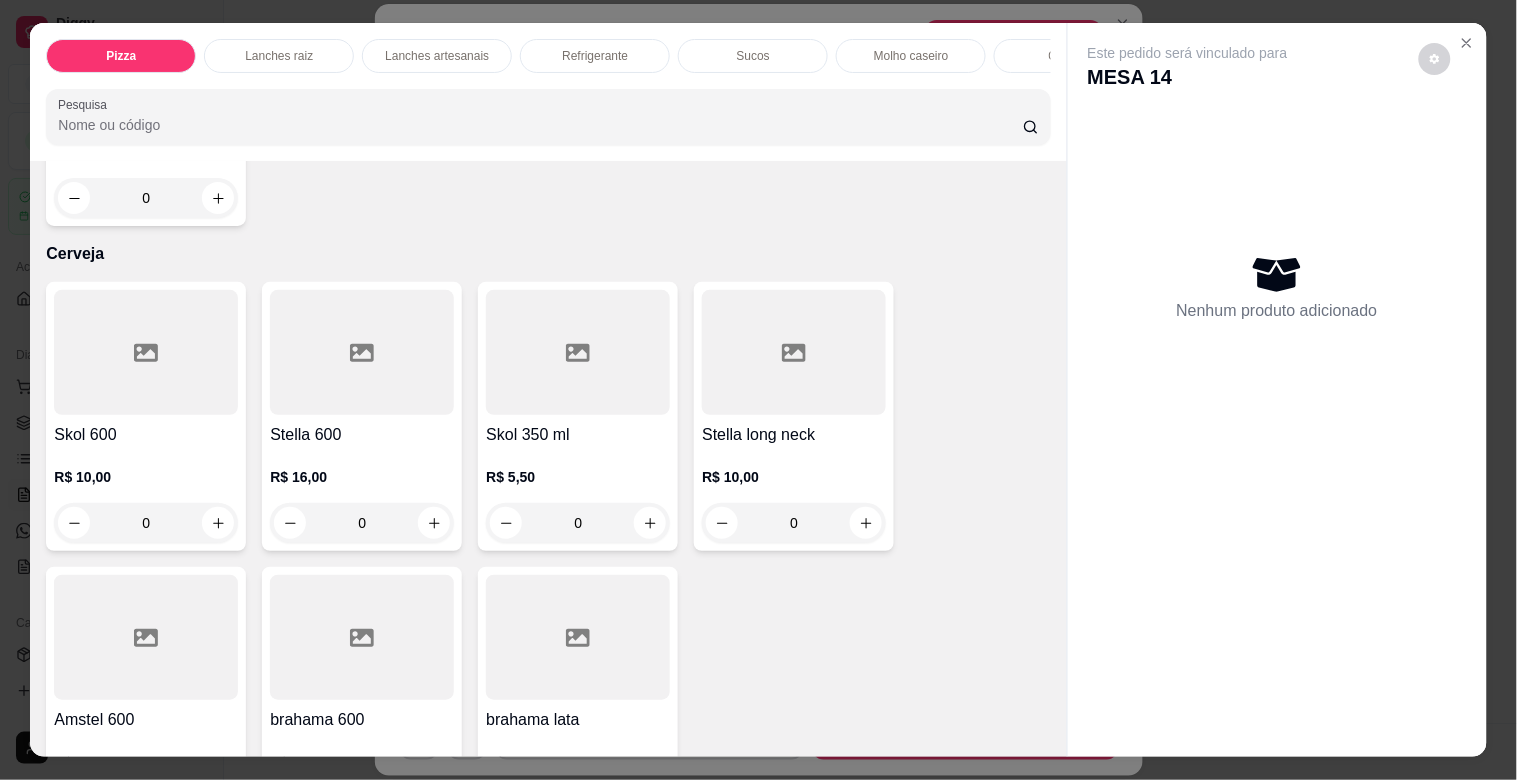 scroll, scrollTop: 4784, scrollLeft: 0, axis: vertical 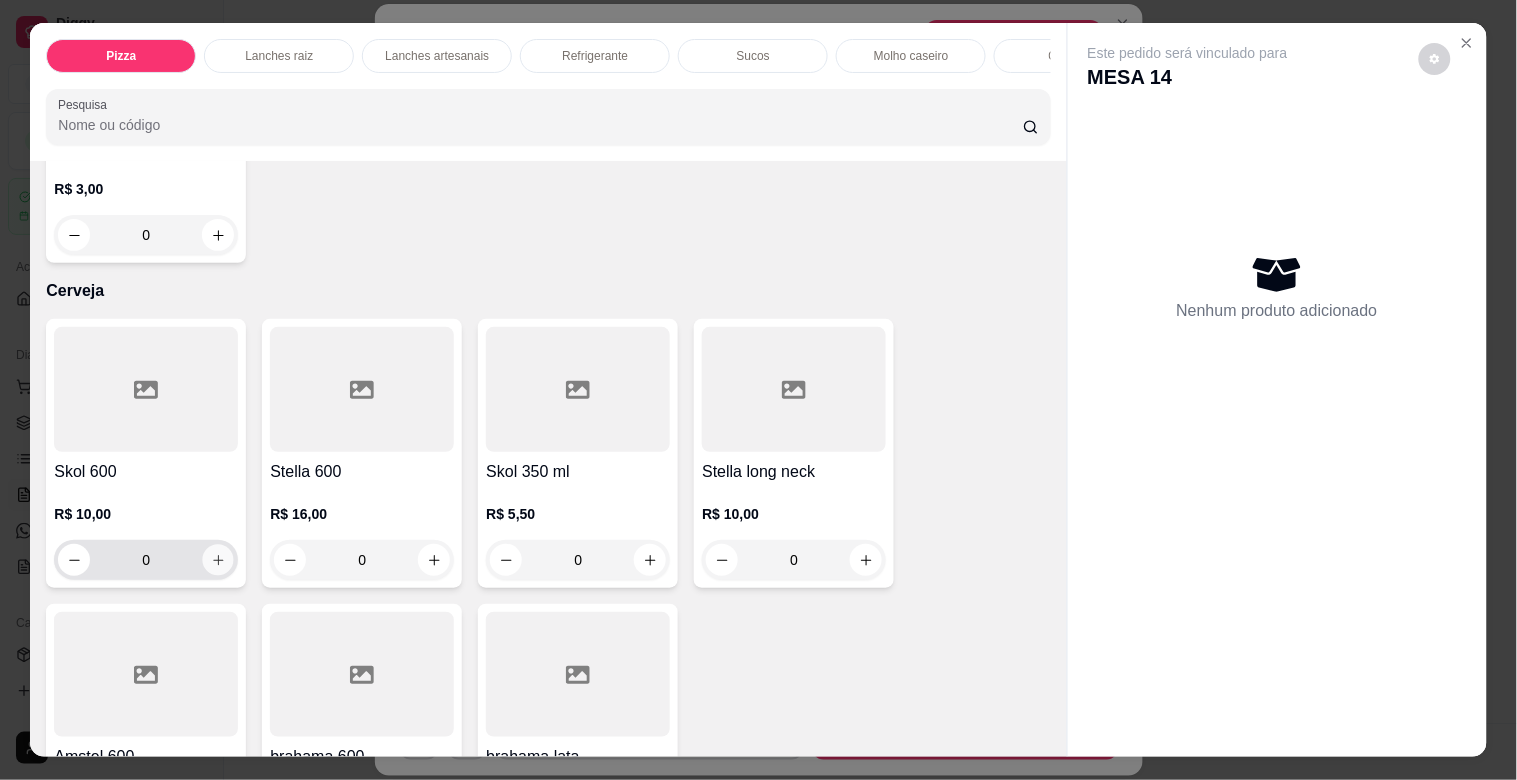 click 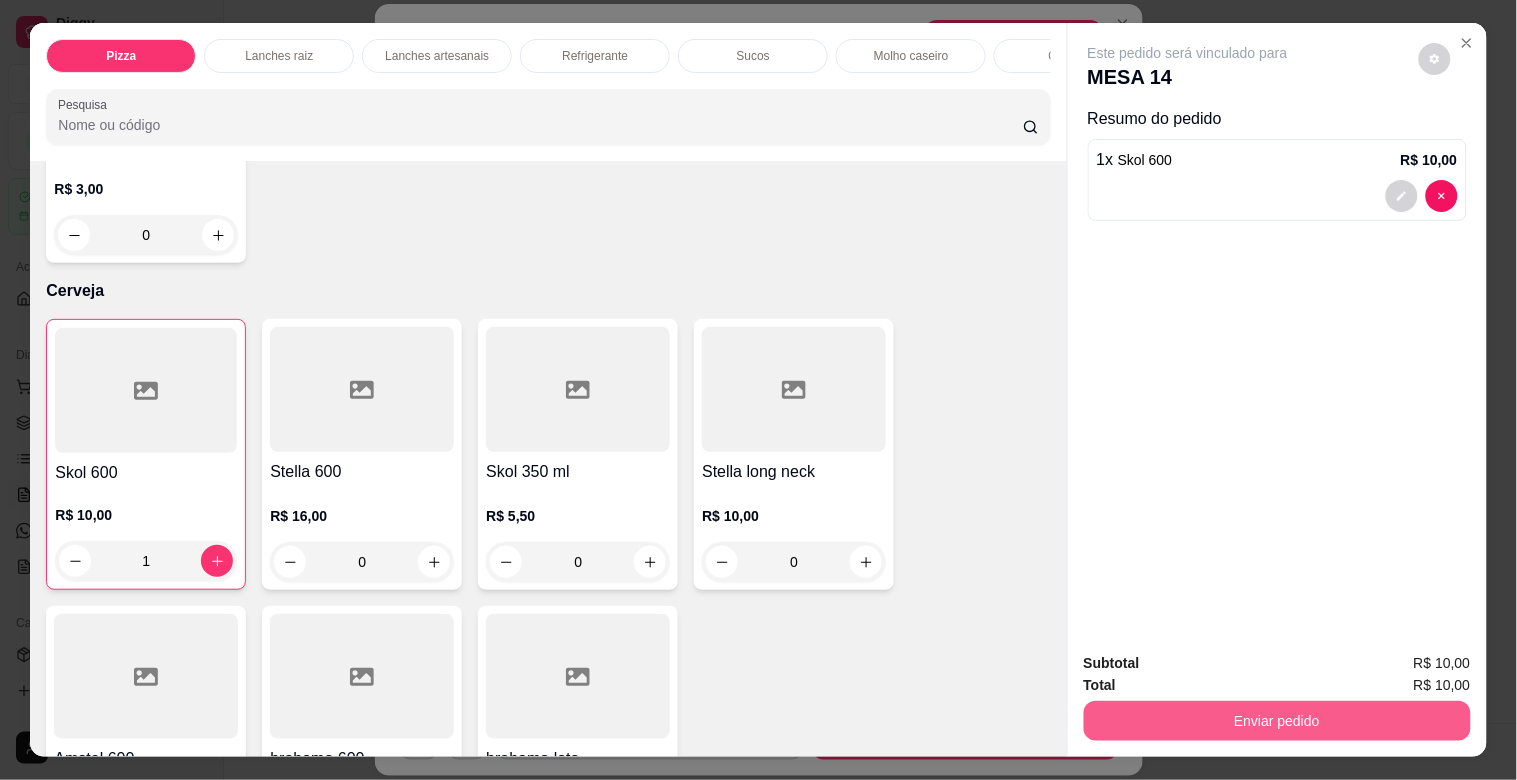 click on "Enviar pedido" at bounding box center [1277, 721] 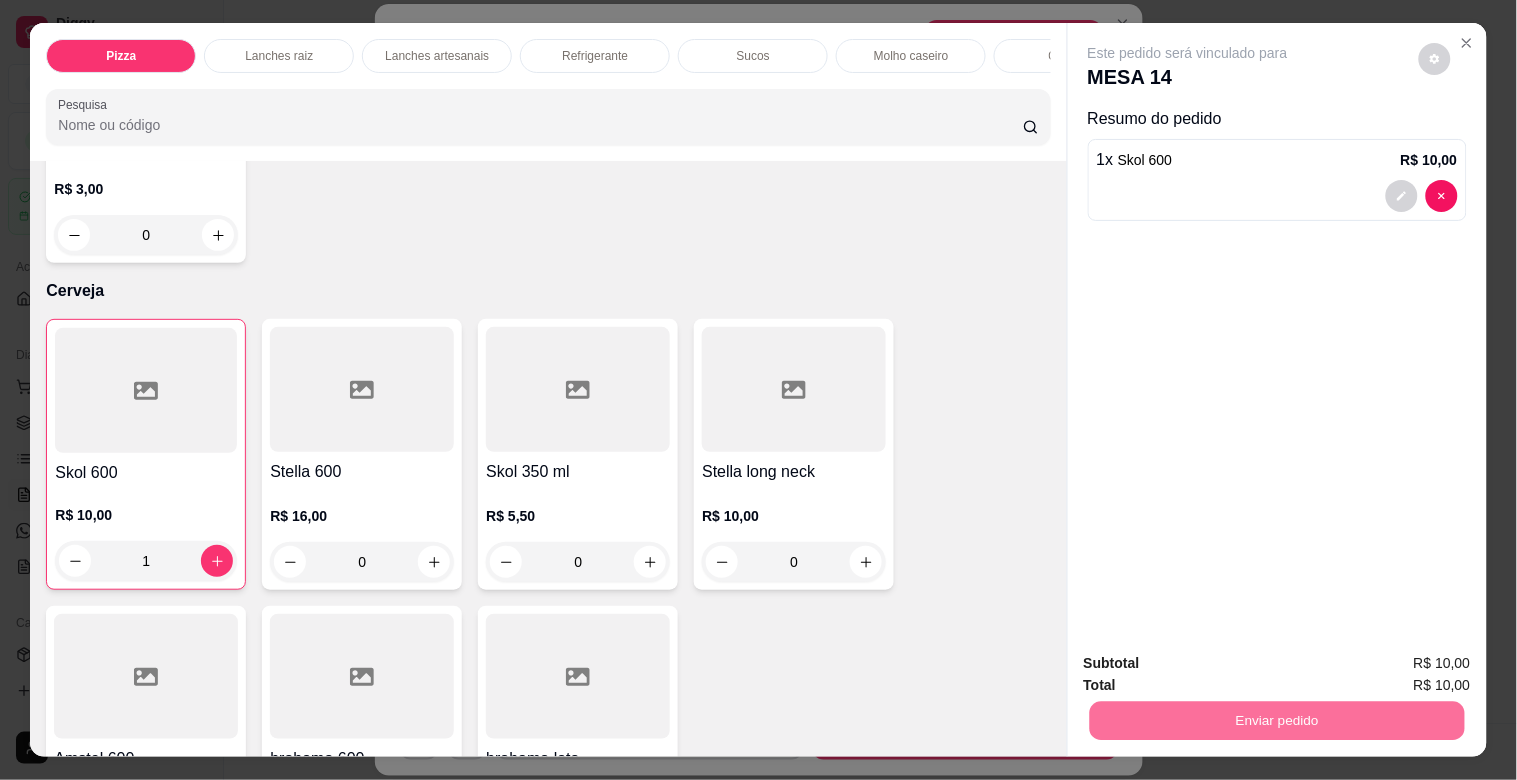 click on "Não registrar e enviar pedido" at bounding box center [1211, 662] 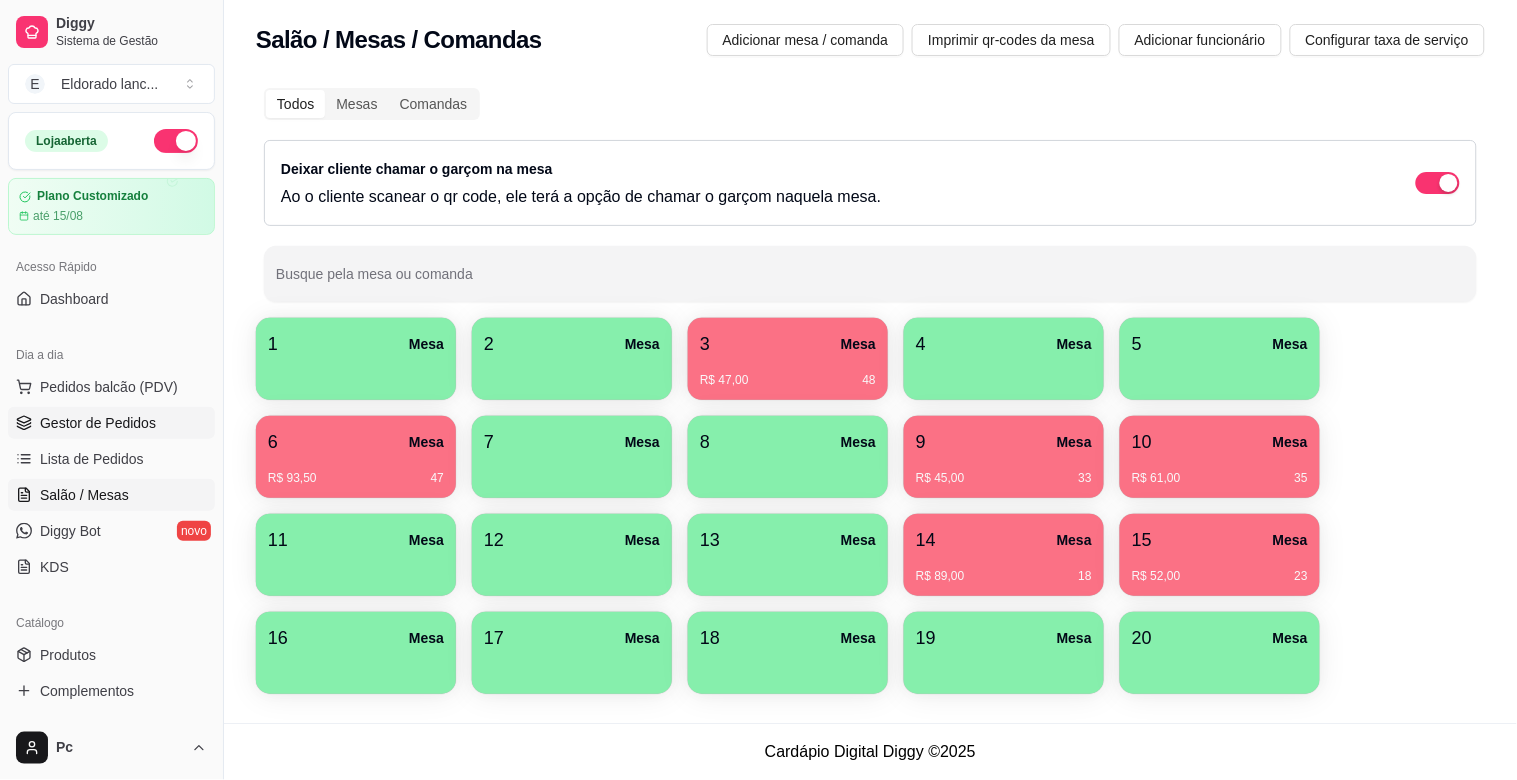 click on "Gestor de Pedidos" at bounding box center [111, 423] 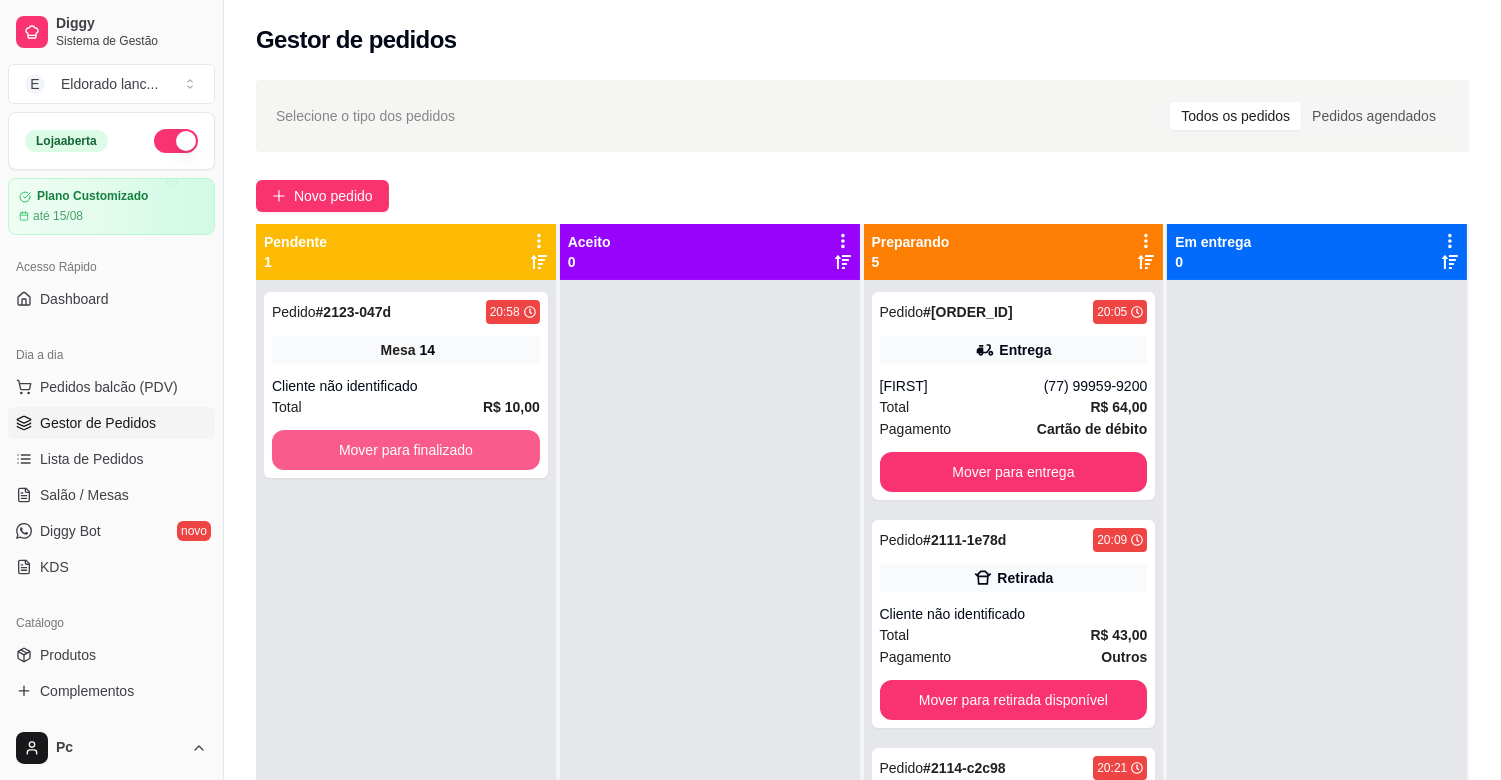 click on "Mover para finalizado" at bounding box center (406, 450) 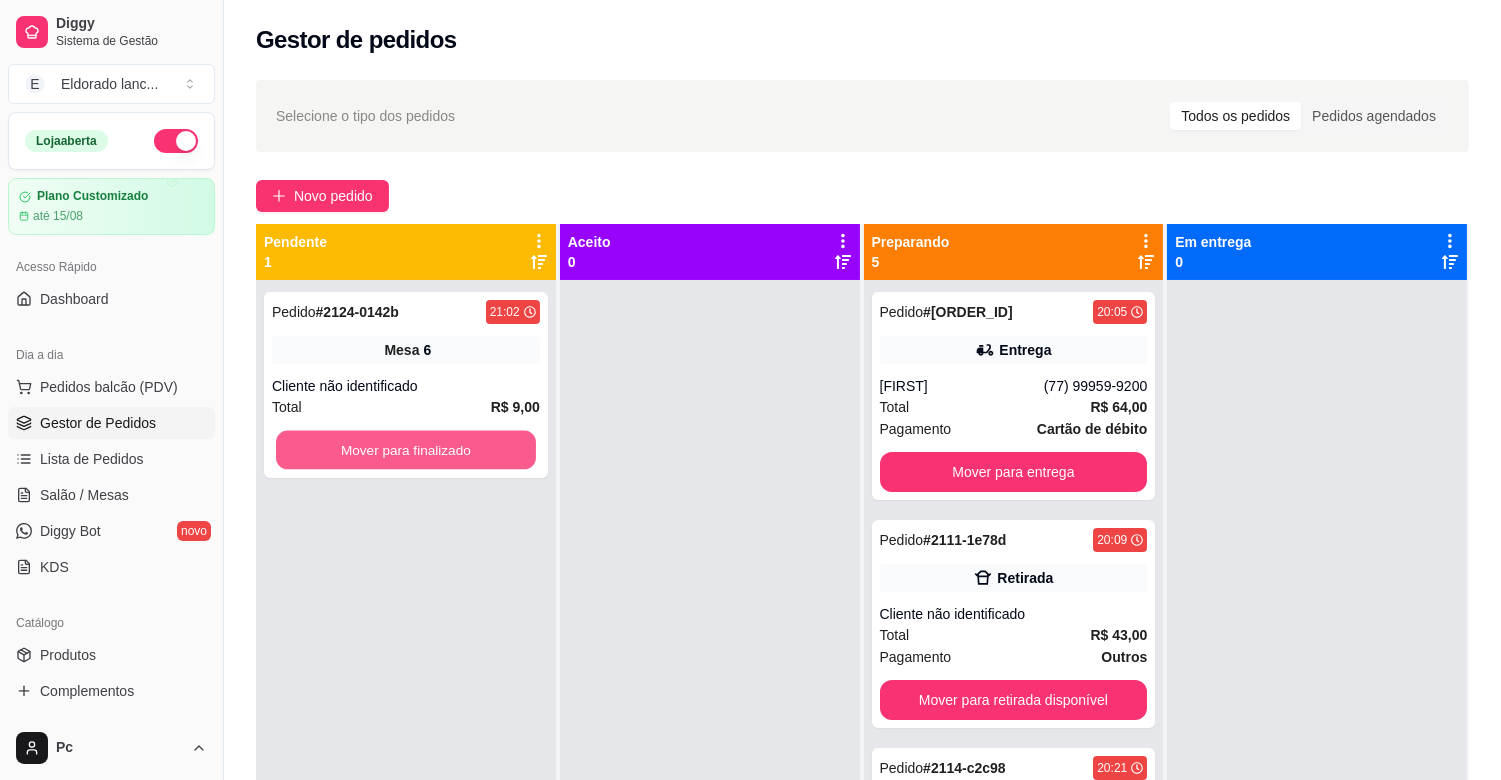 click on "Mover para finalizado" at bounding box center (406, 450) 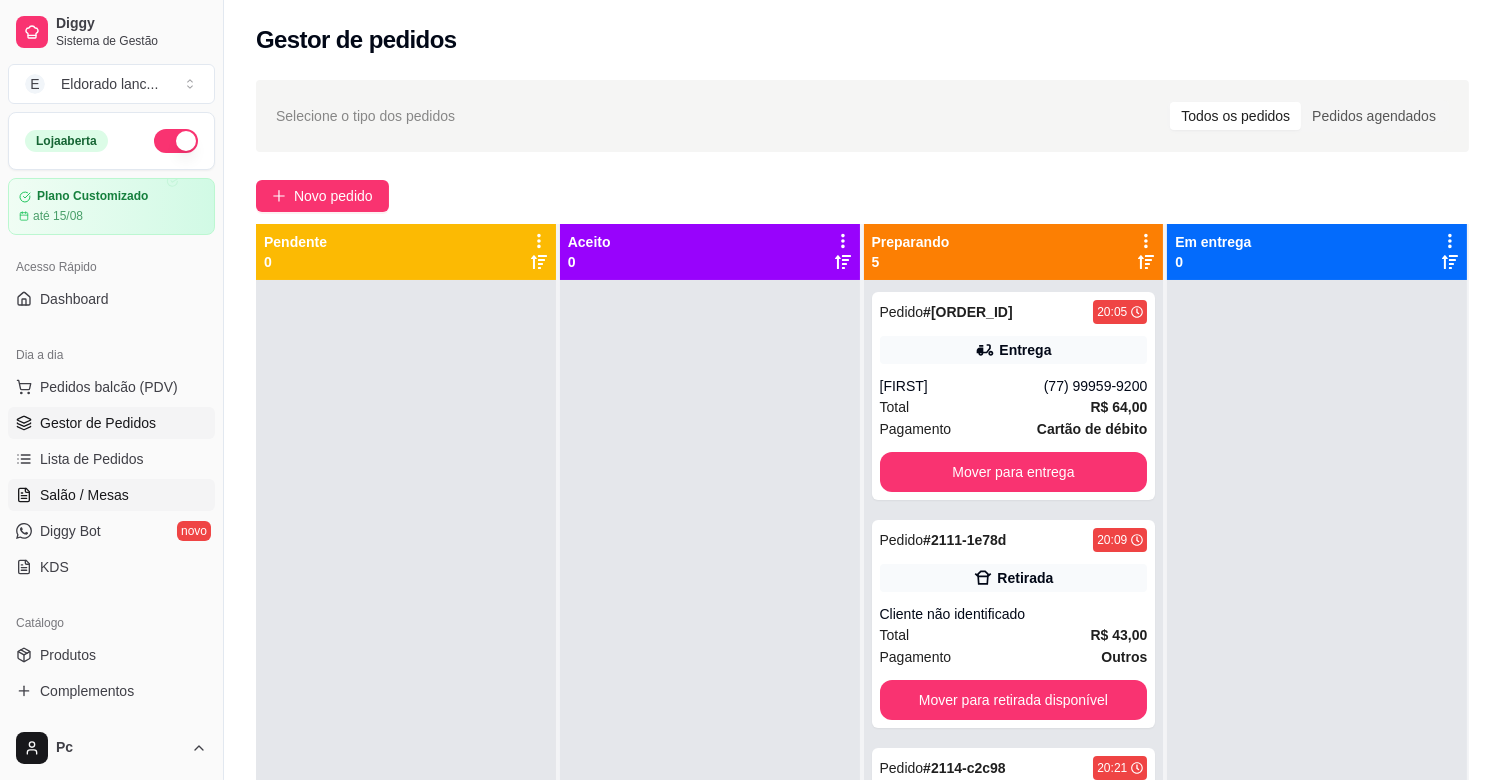 click on "Salão / Mesas" at bounding box center (84, 495) 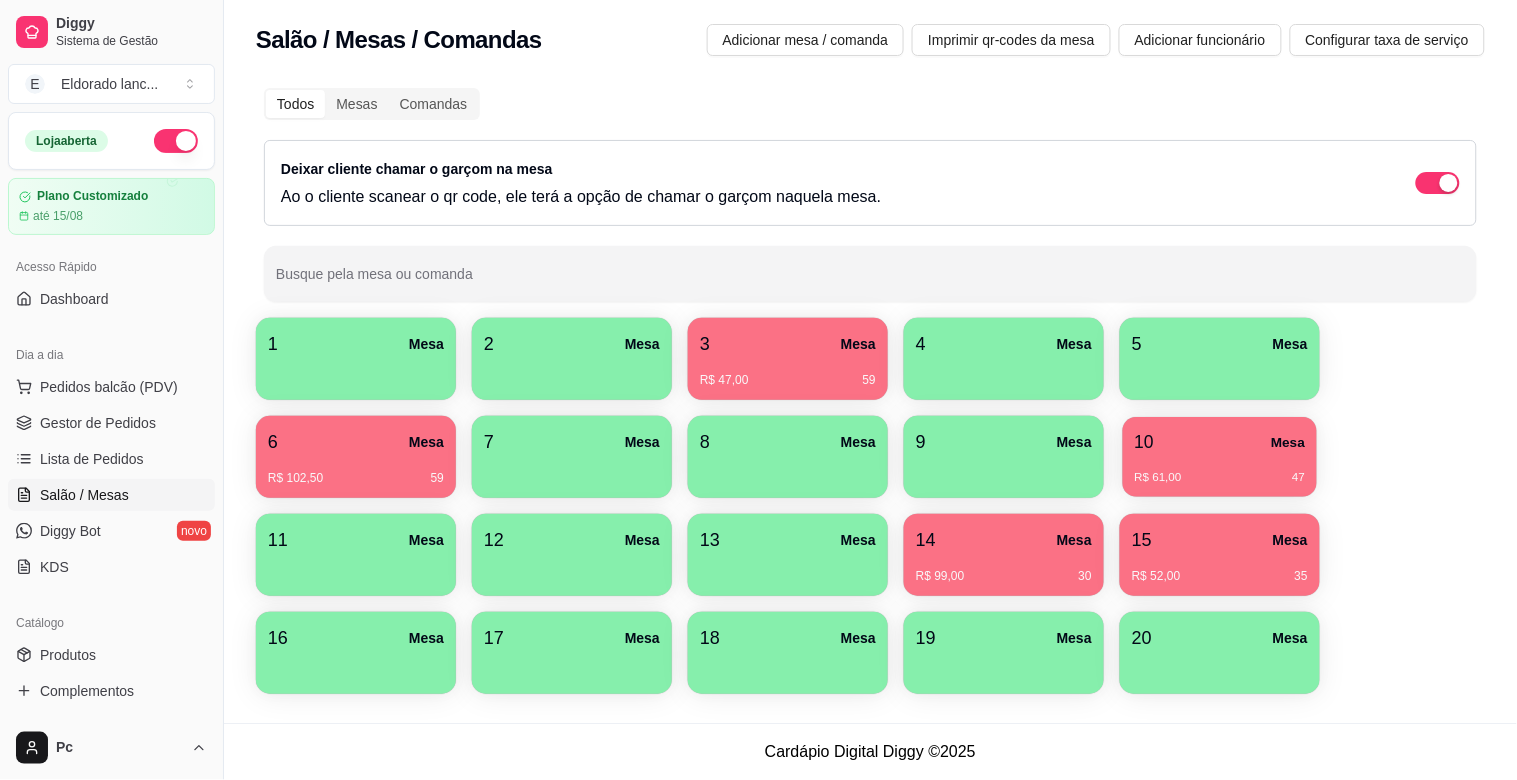 click on "R$ 61,00 47" at bounding box center [1220, 470] 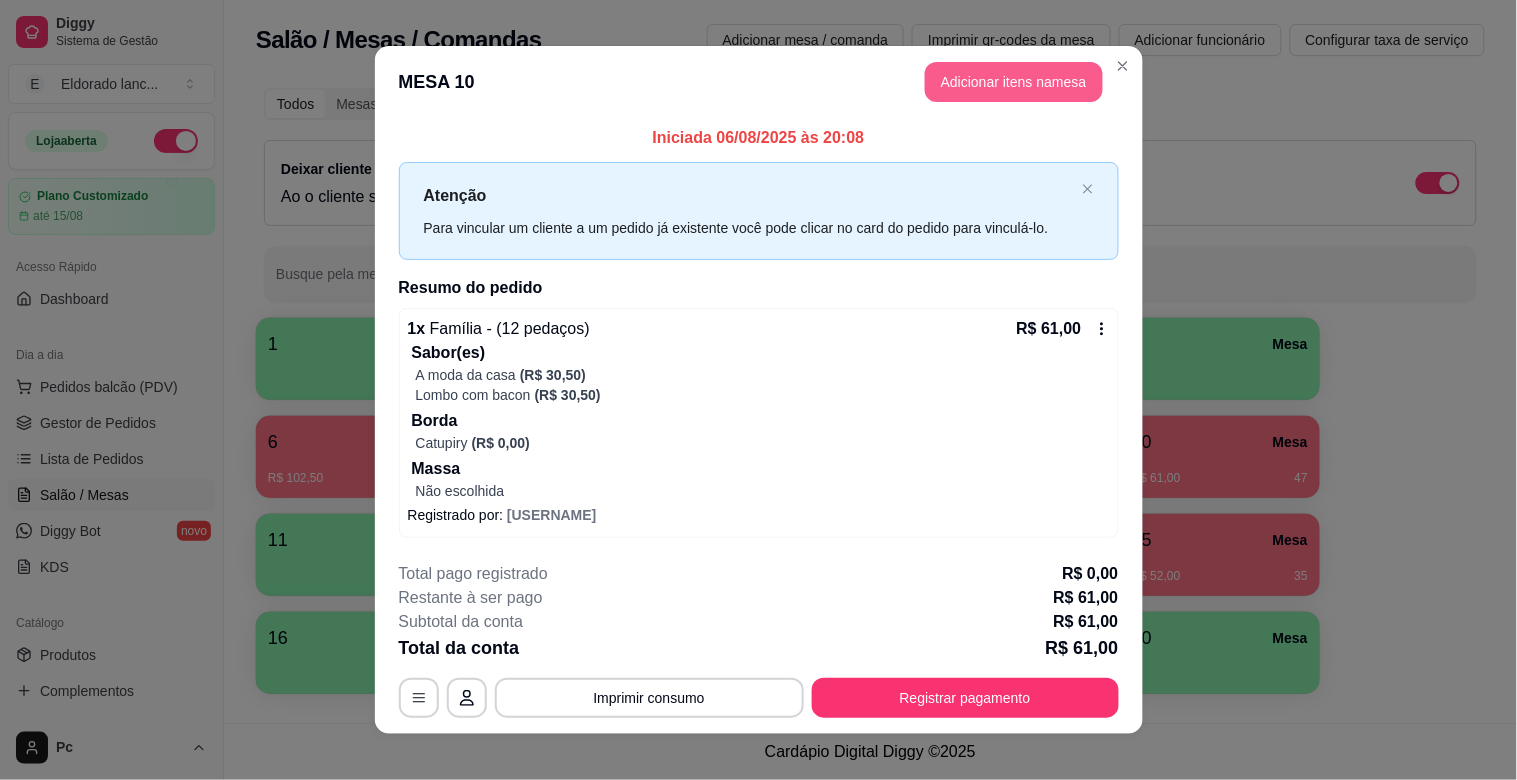 click on "Adicionar itens na  mesa" at bounding box center [1014, 82] 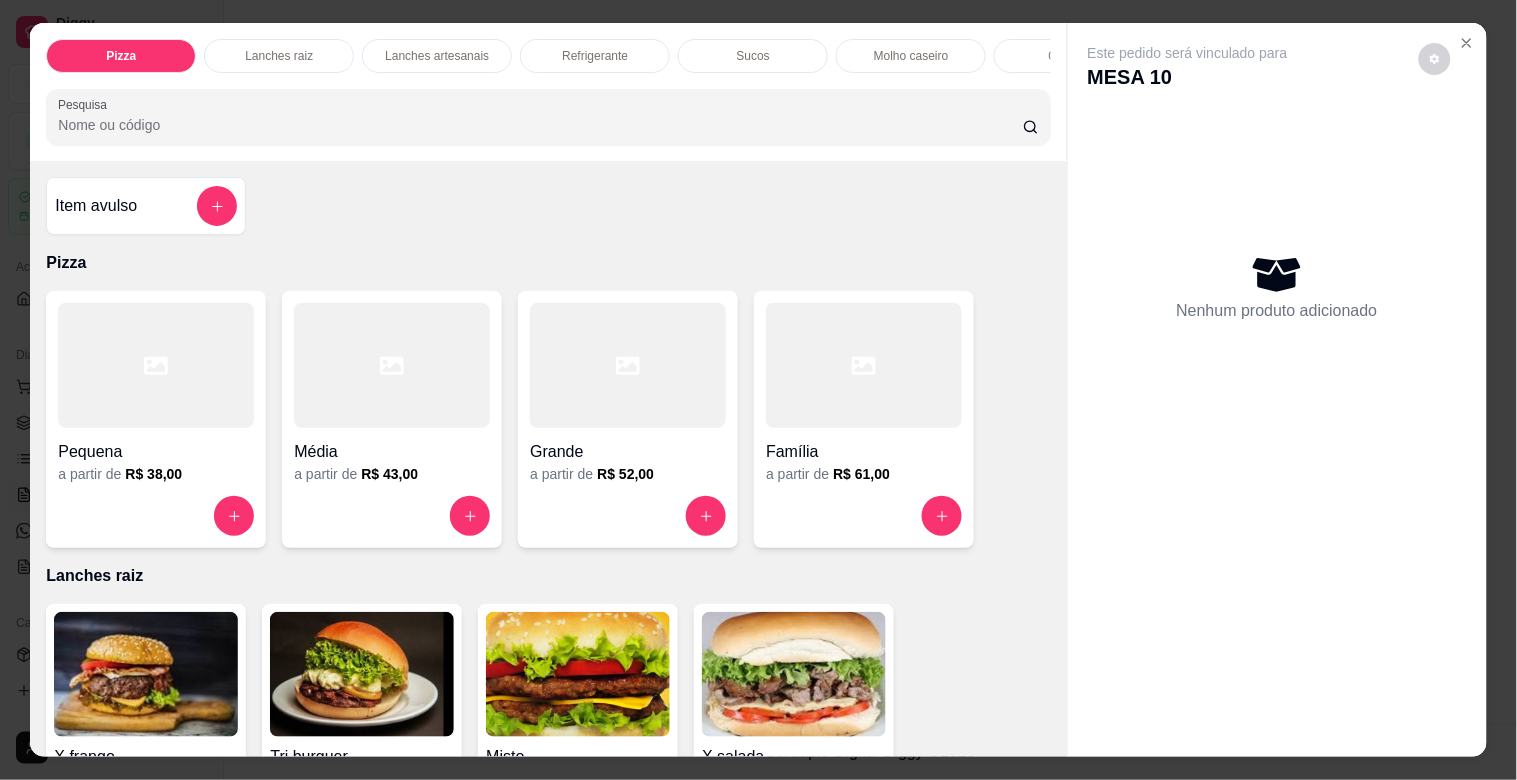 scroll, scrollTop: 2531, scrollLeft: 0, axis: vertical 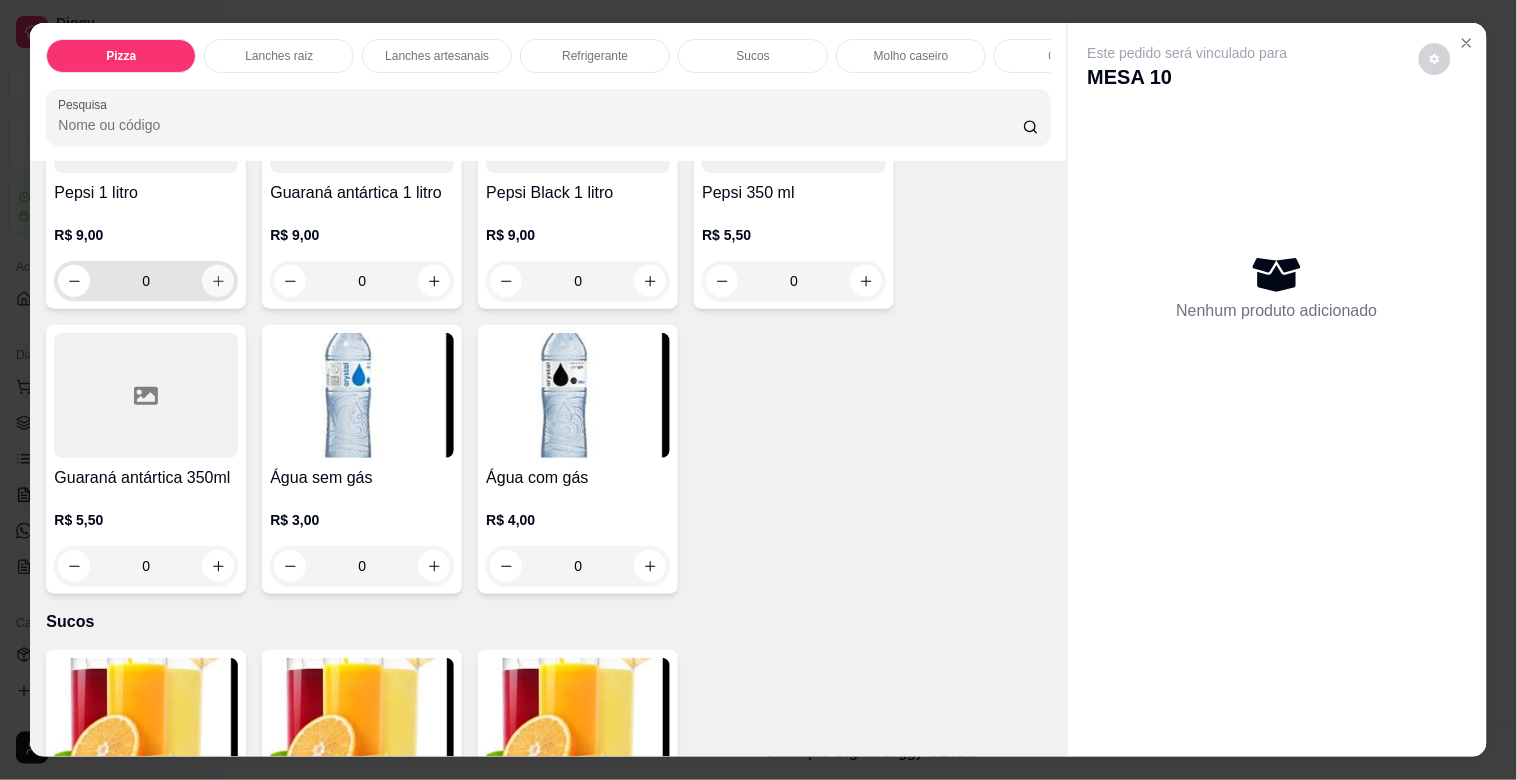 click on "0" at bounding box center [146, 281] 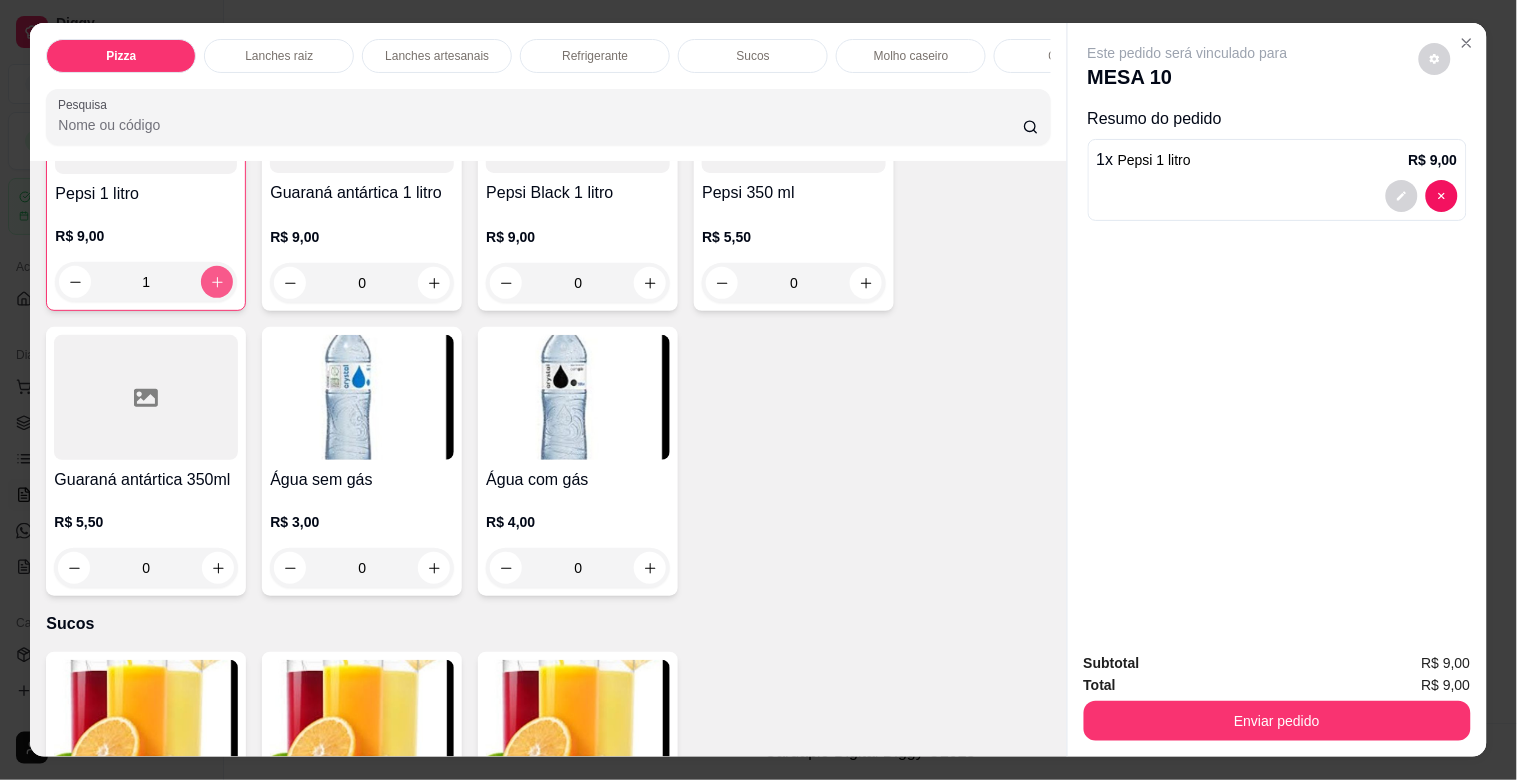 scroll, scrollTop: 3804, scrollLeft: 0, axis: vertical 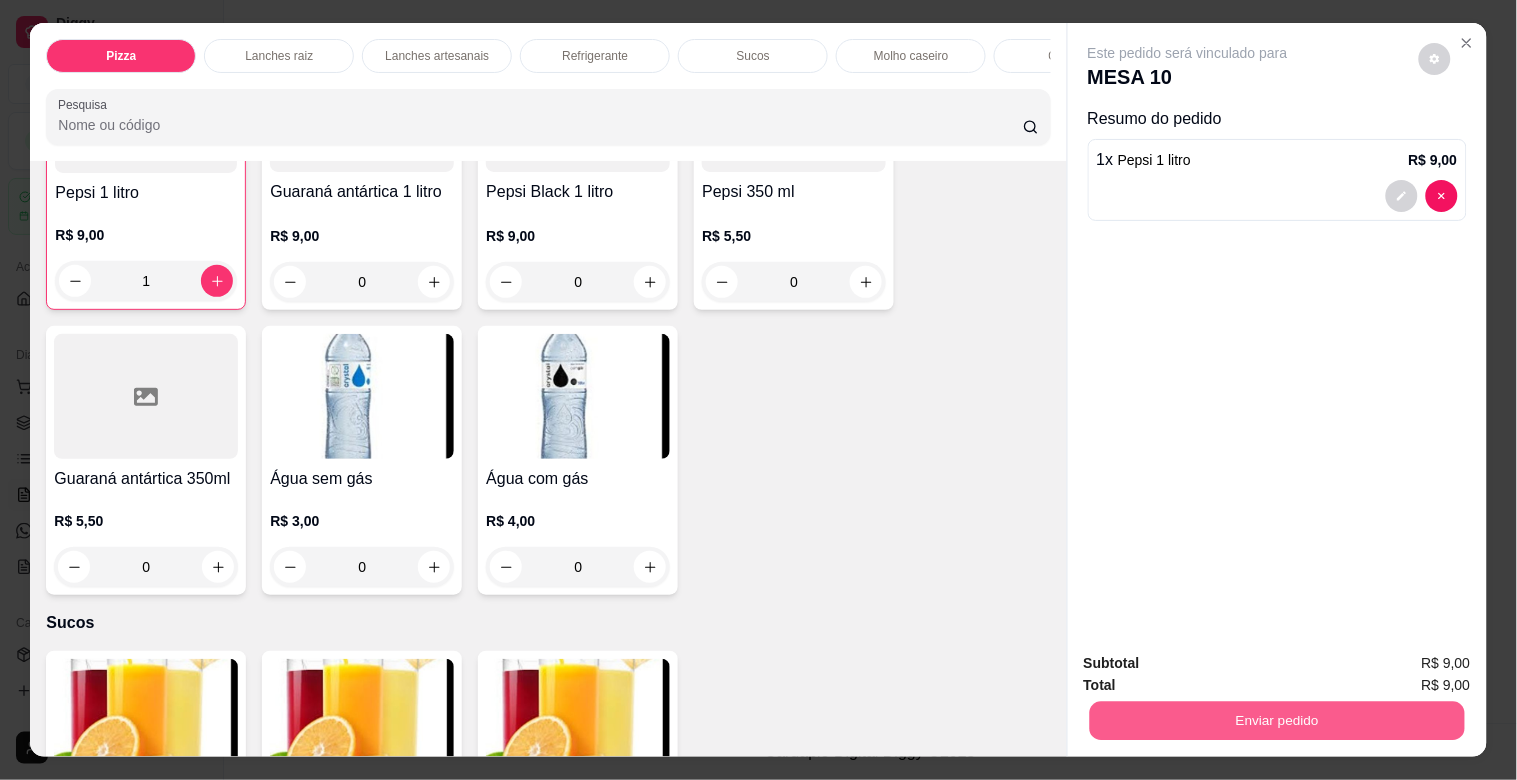 click on "Enviar pedido" at bounding box center [1276, 720] 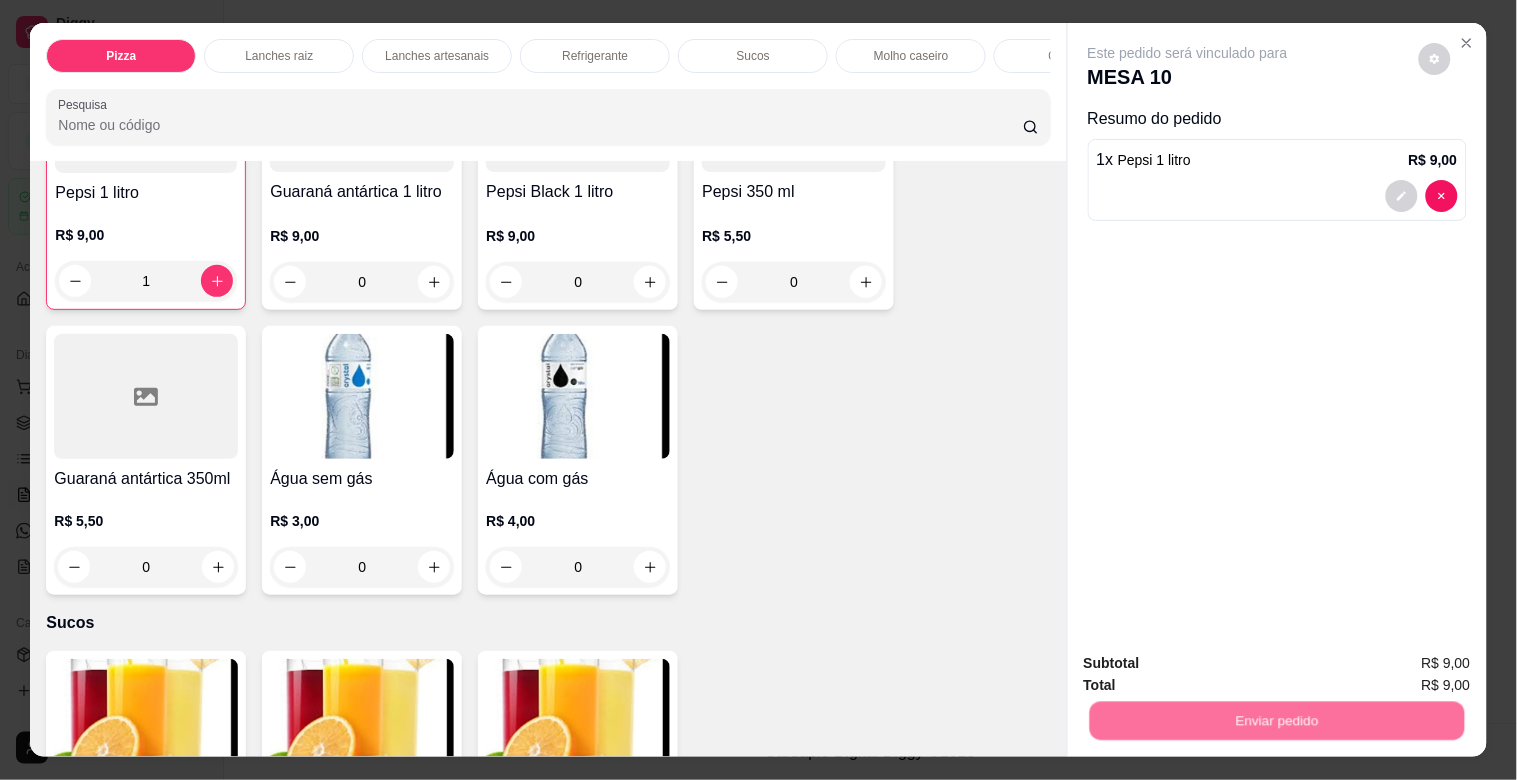 click on "Não registrar e enviar pedido" at bounding box center [1211, 662] 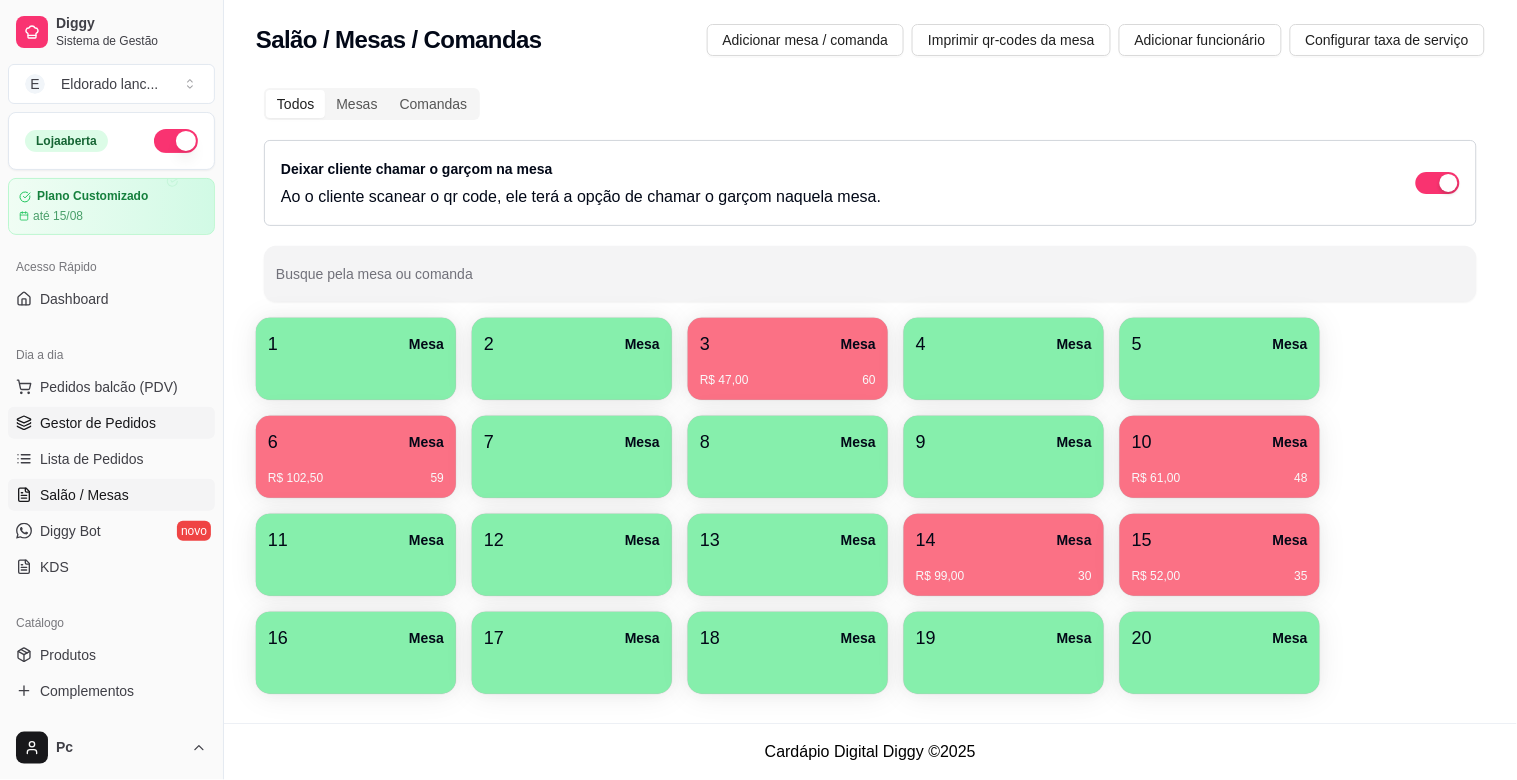 click on "Gestor de Pedidos" at bounding box center [98, 423] 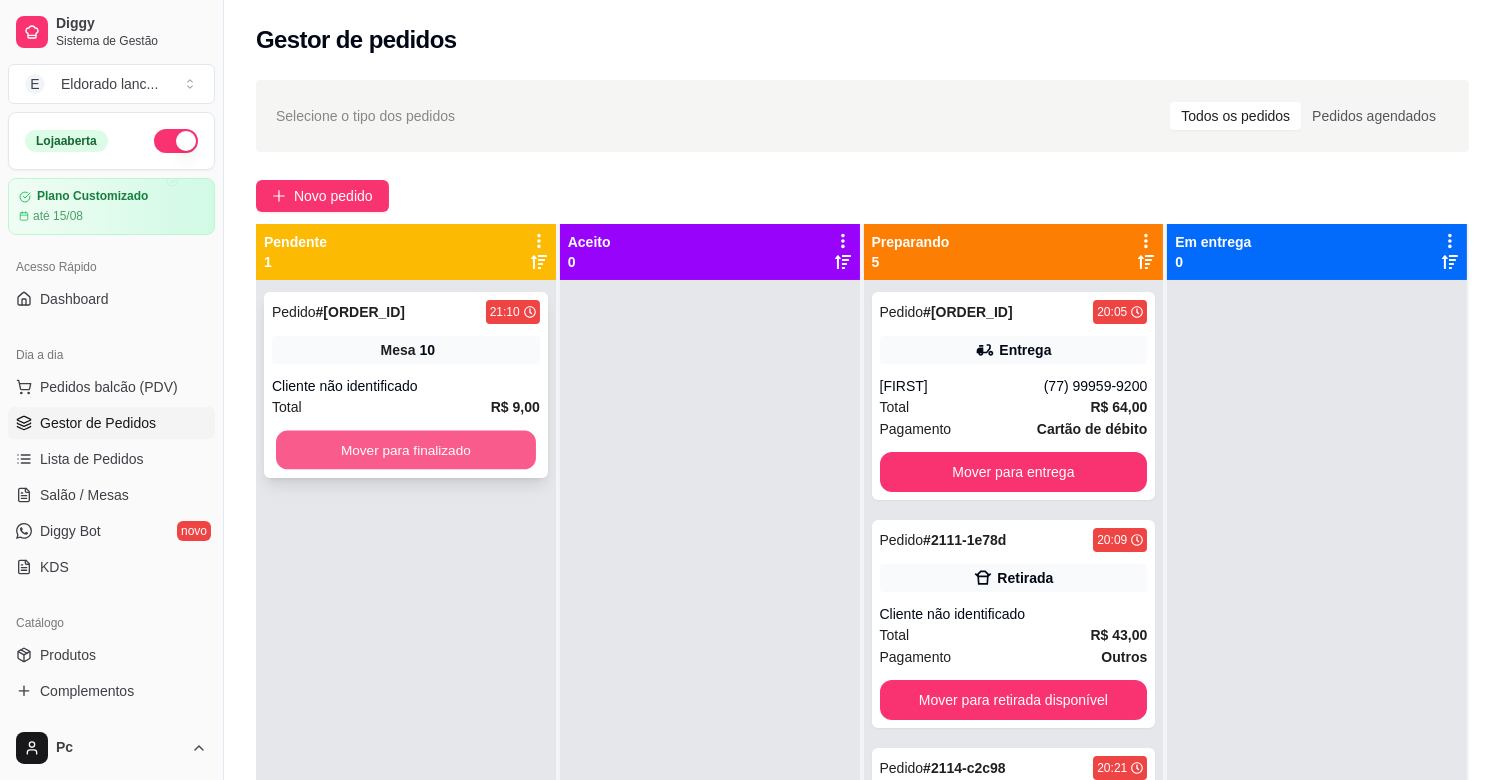 click on "Mover para finalizado" at bounding box center (406, 450) 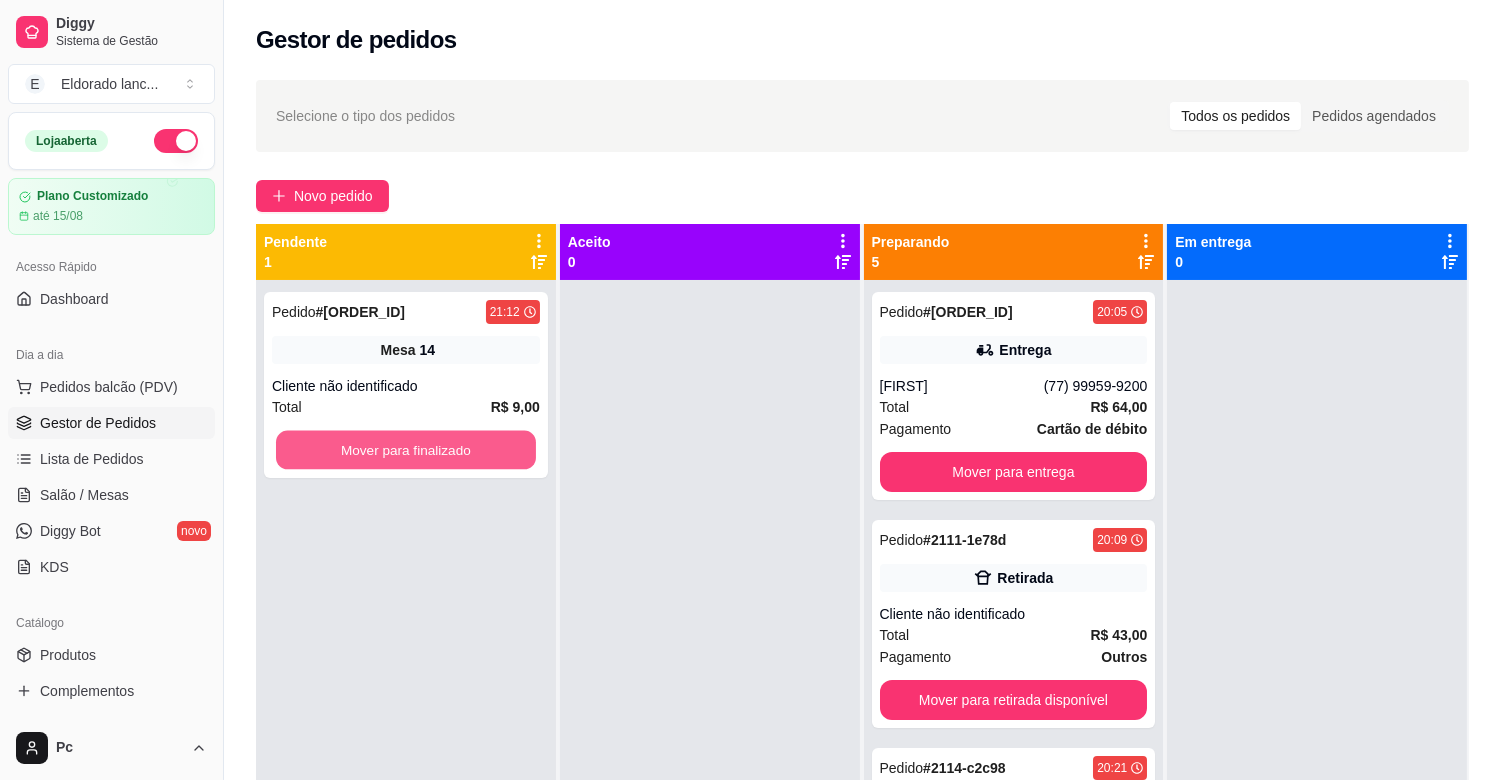click on "Mover para finalizado" at bounding box center [406, 450] 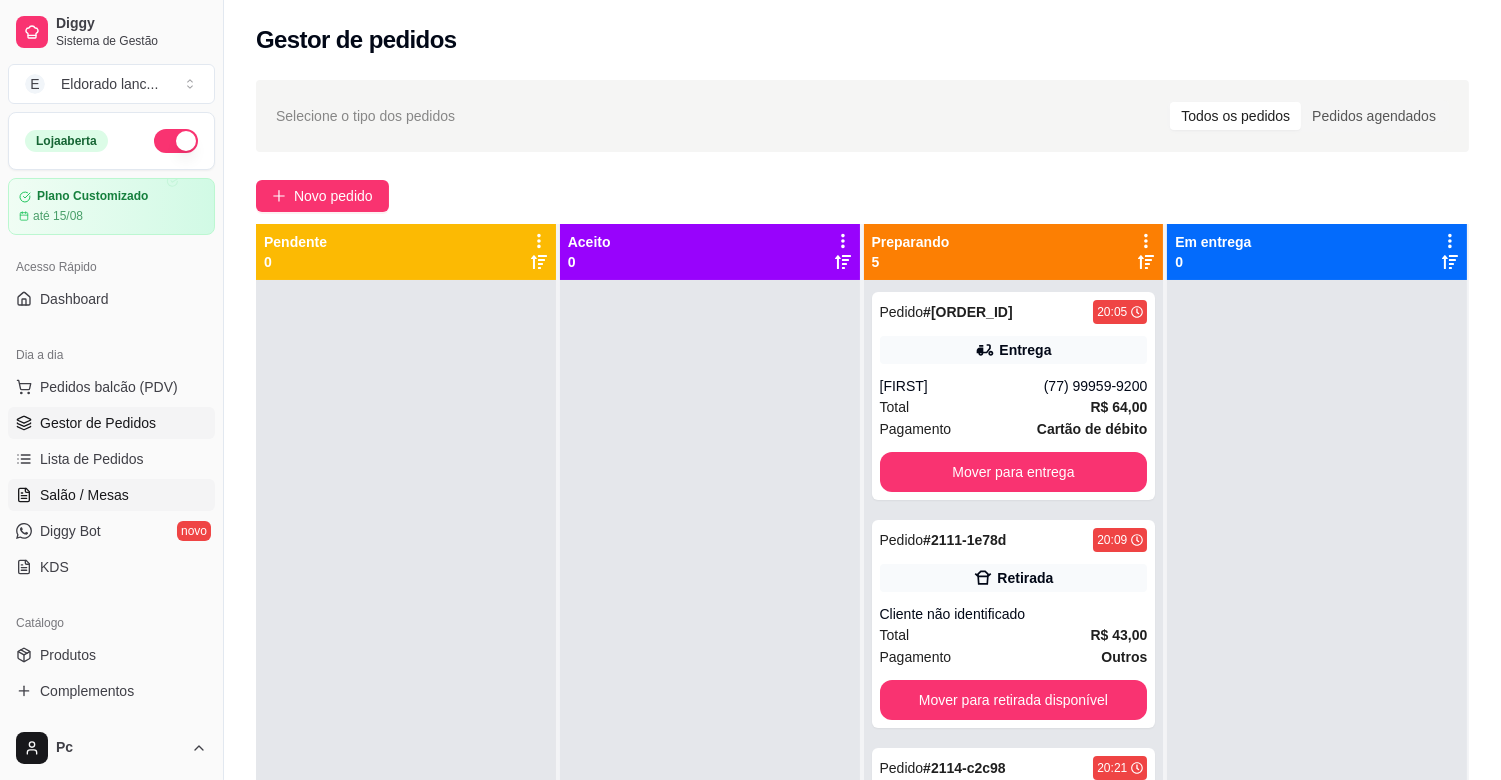 click on "Salão / Mesas" at bounding box center (111, 495) 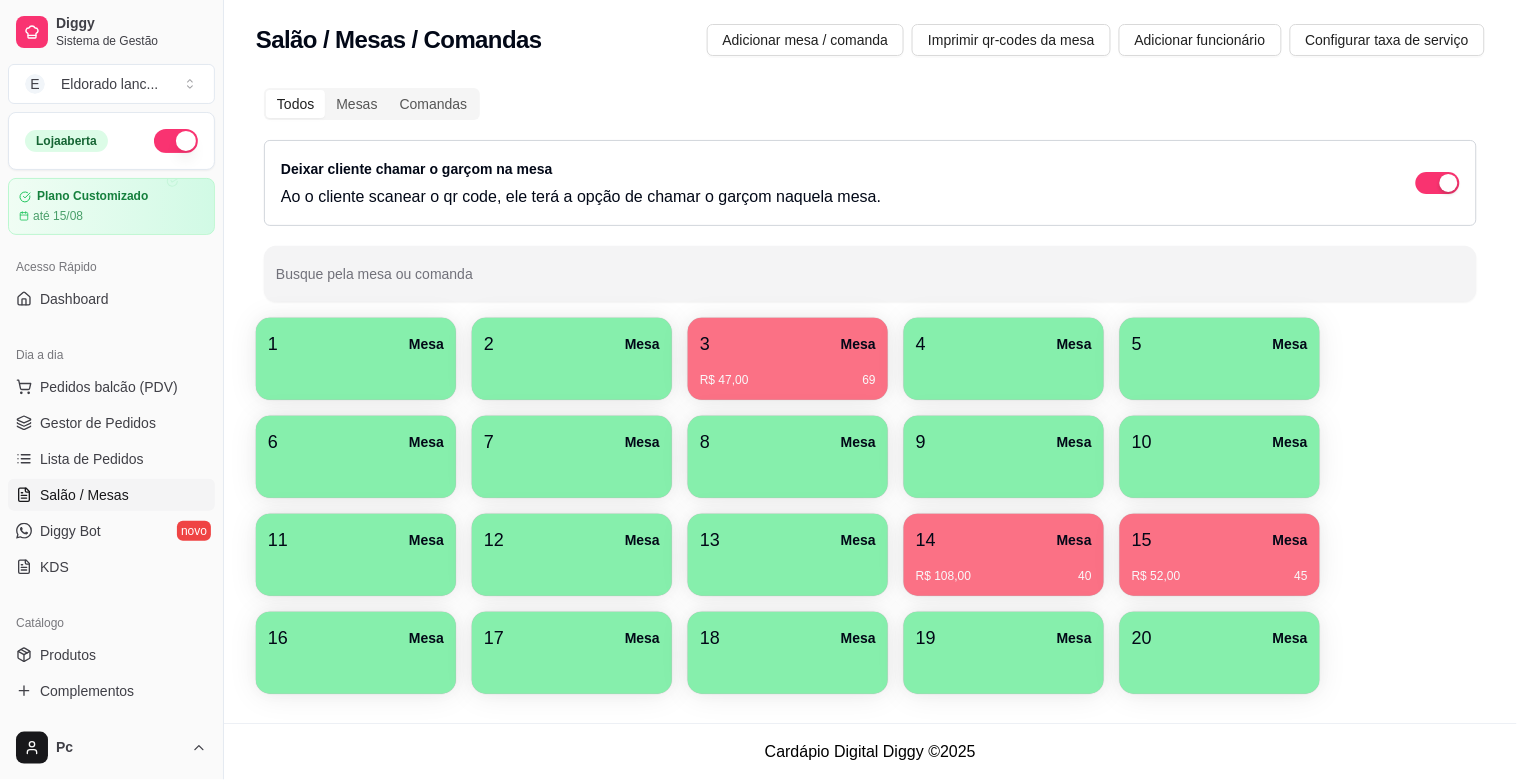 click on "3 Mesa" at bounding box center [788, 344] 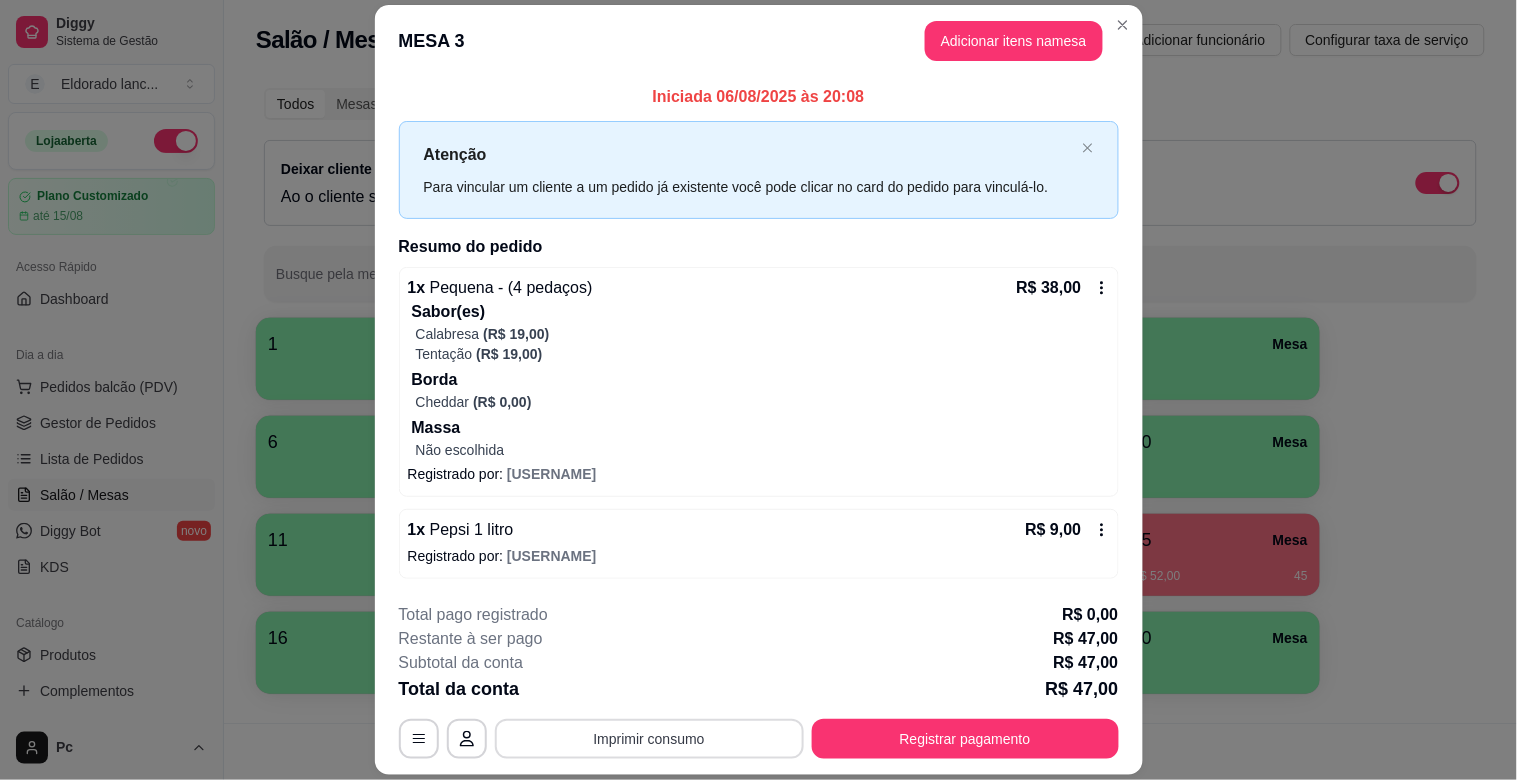 click on "Imprimir consumo" at bounding box center (649, 739) 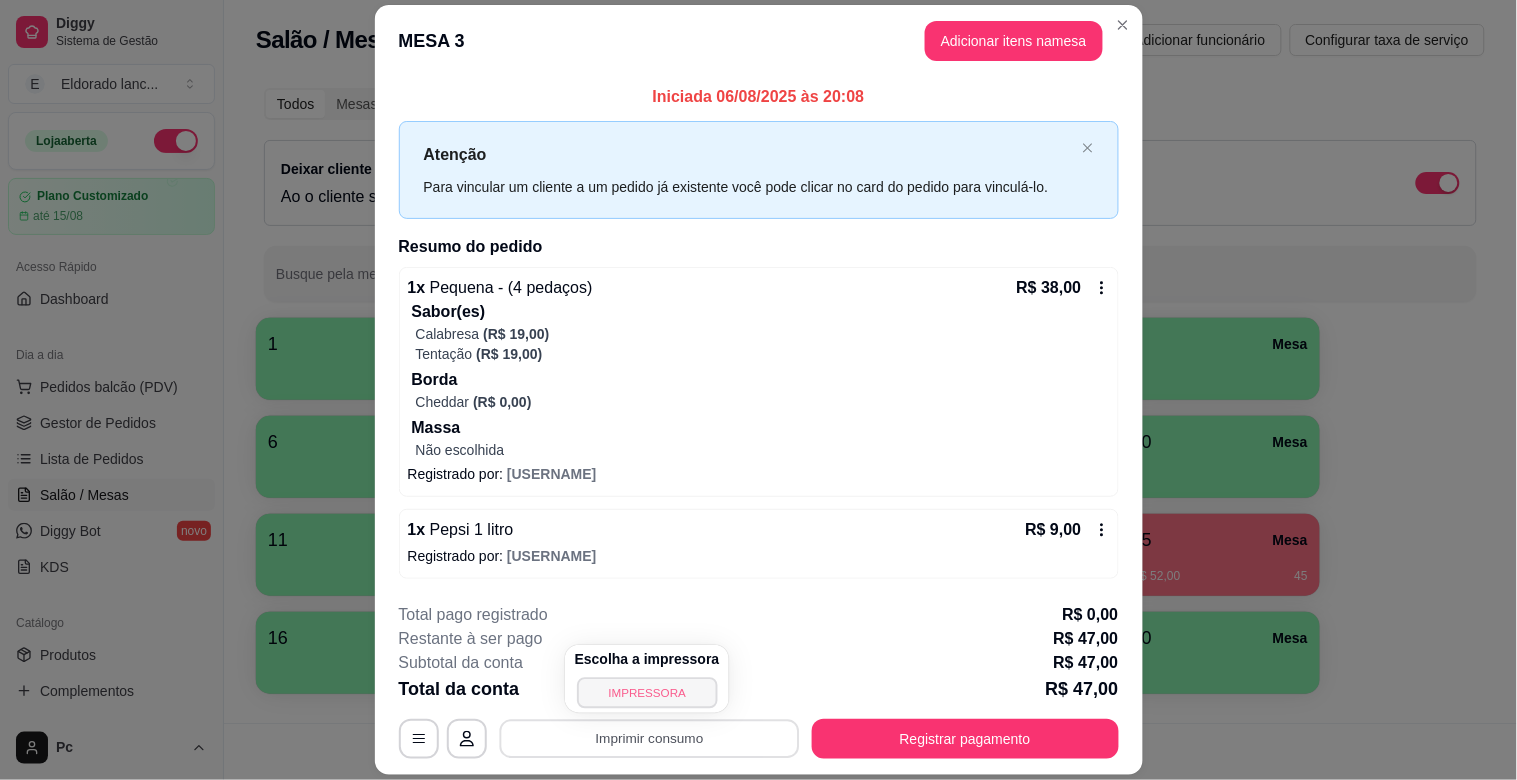 click on "IMPRESSORA" at bounding box center [647, 692] 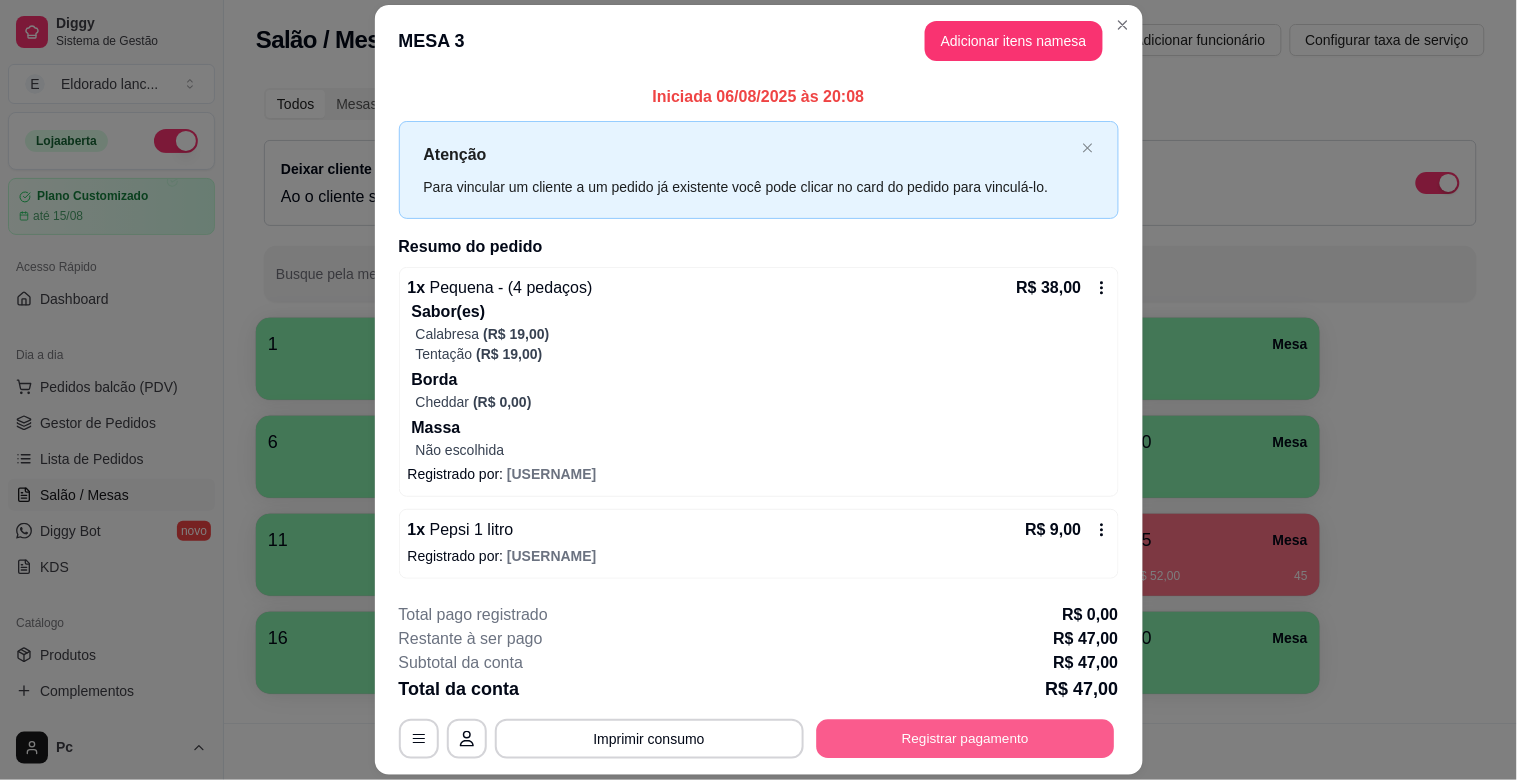 click on "Registrar pagamento" at bounding box center [965, 738] 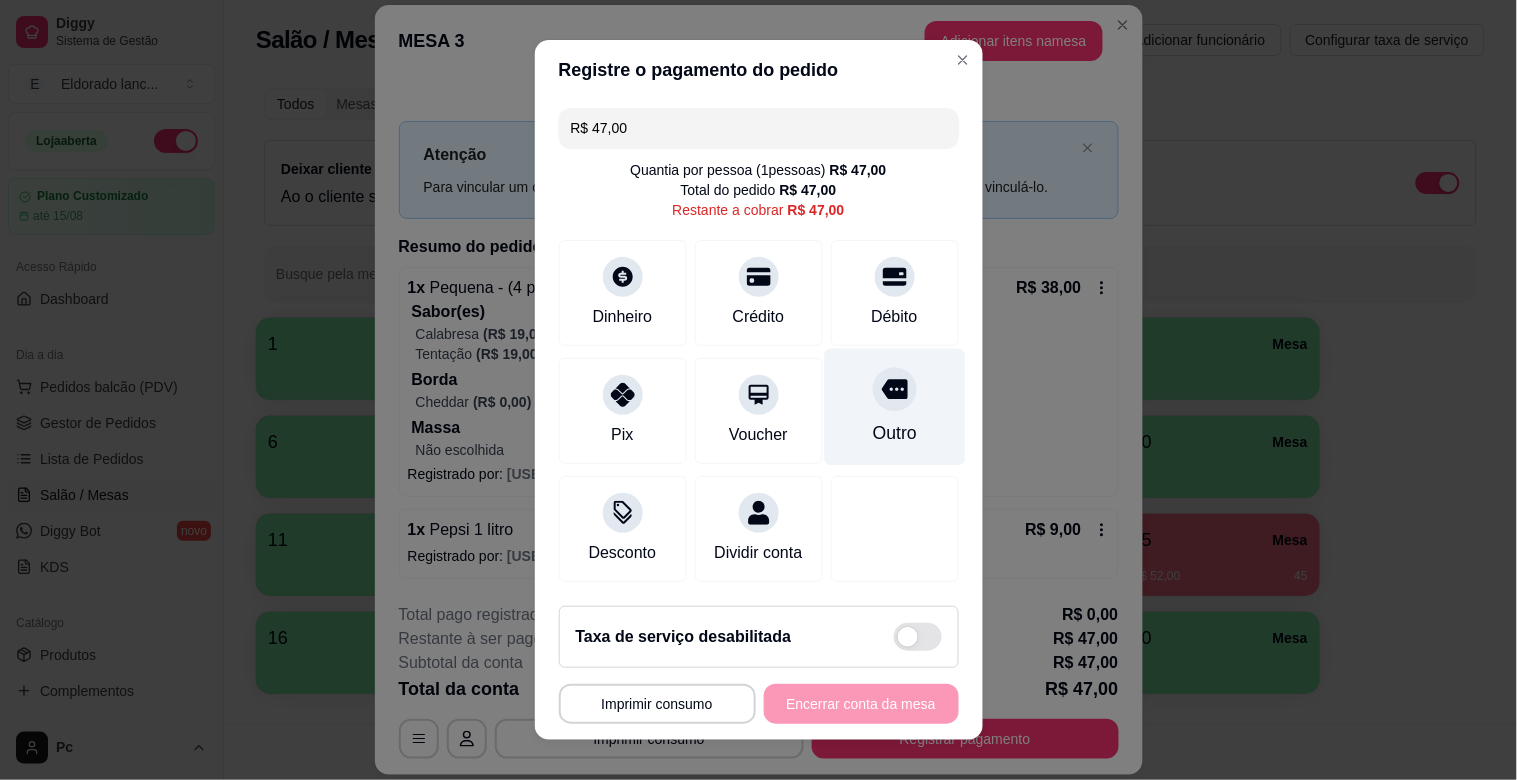 click 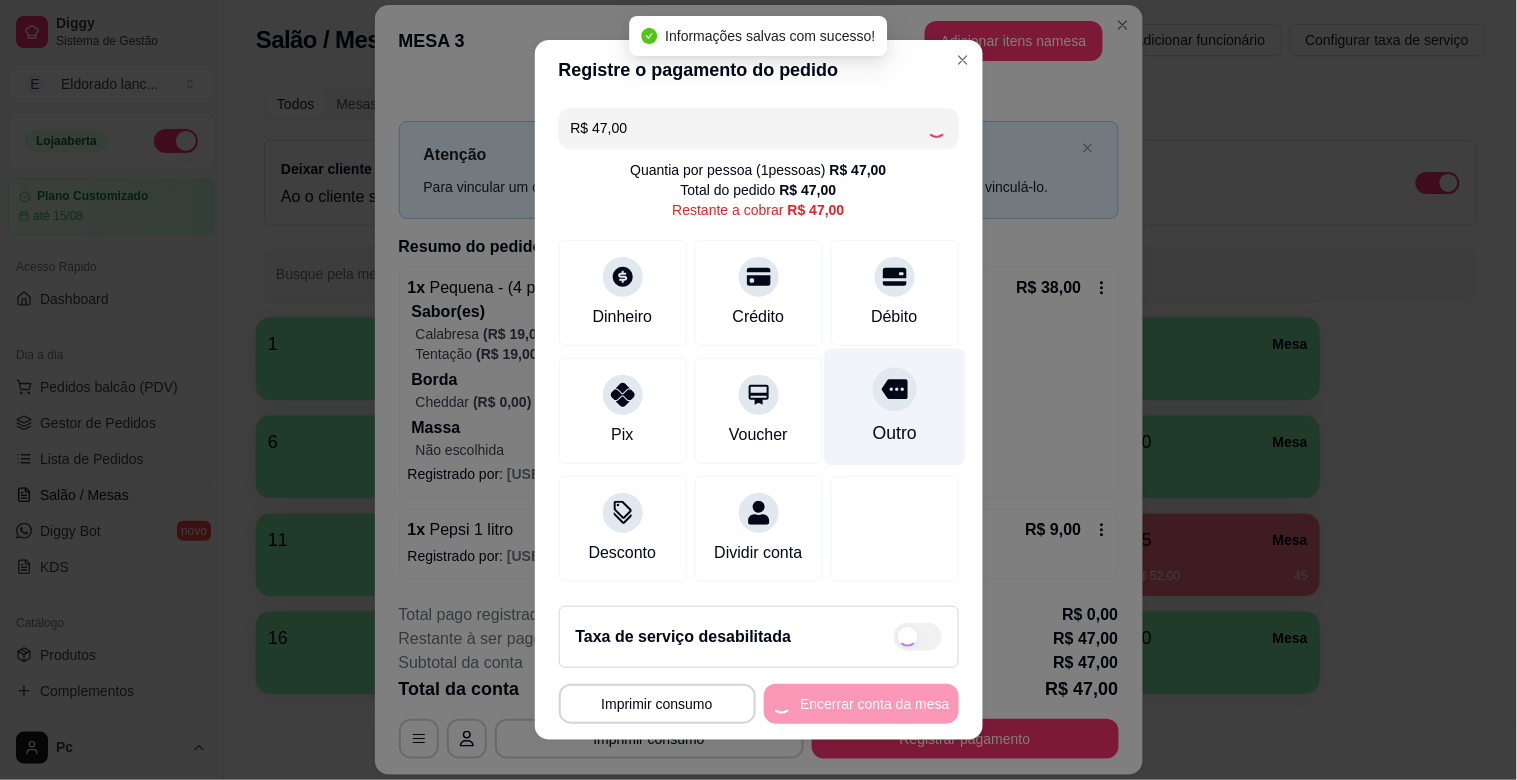 type on "R$ 0,00" 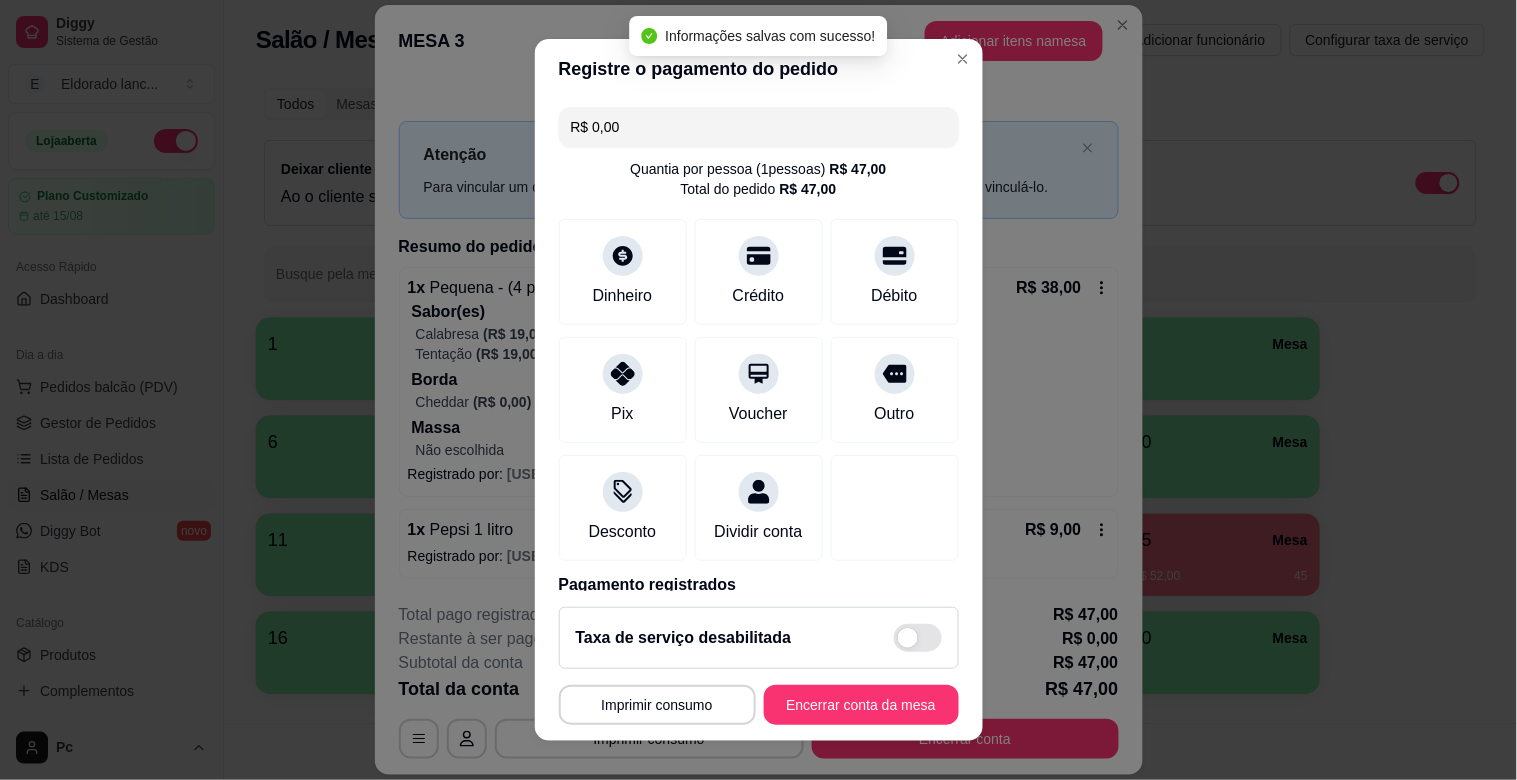scroll, scrollTop: 106, scrollLeft: 0, axis: vertical 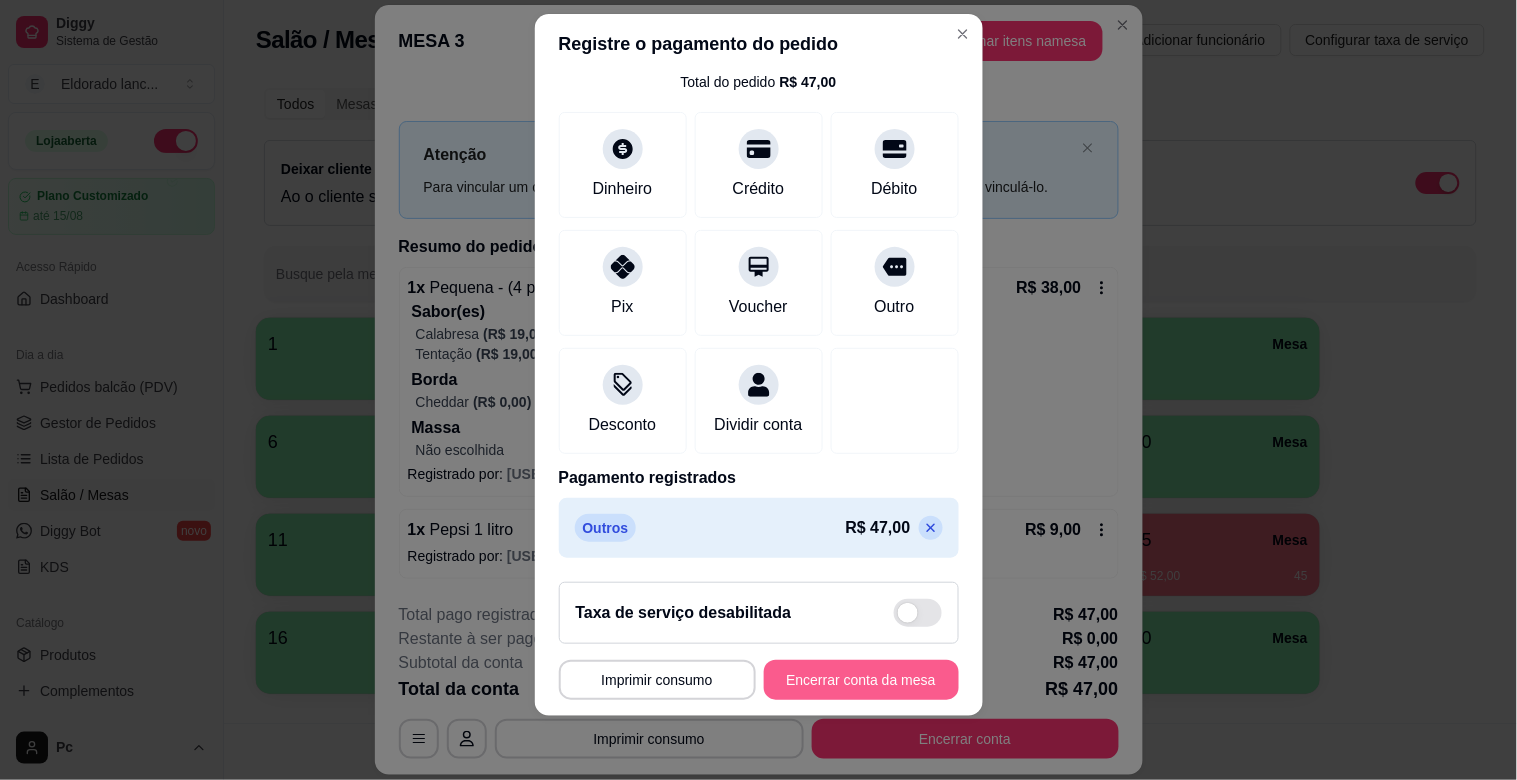 click on "Encerrar conta da mesa" at bounding box center [861, 680] 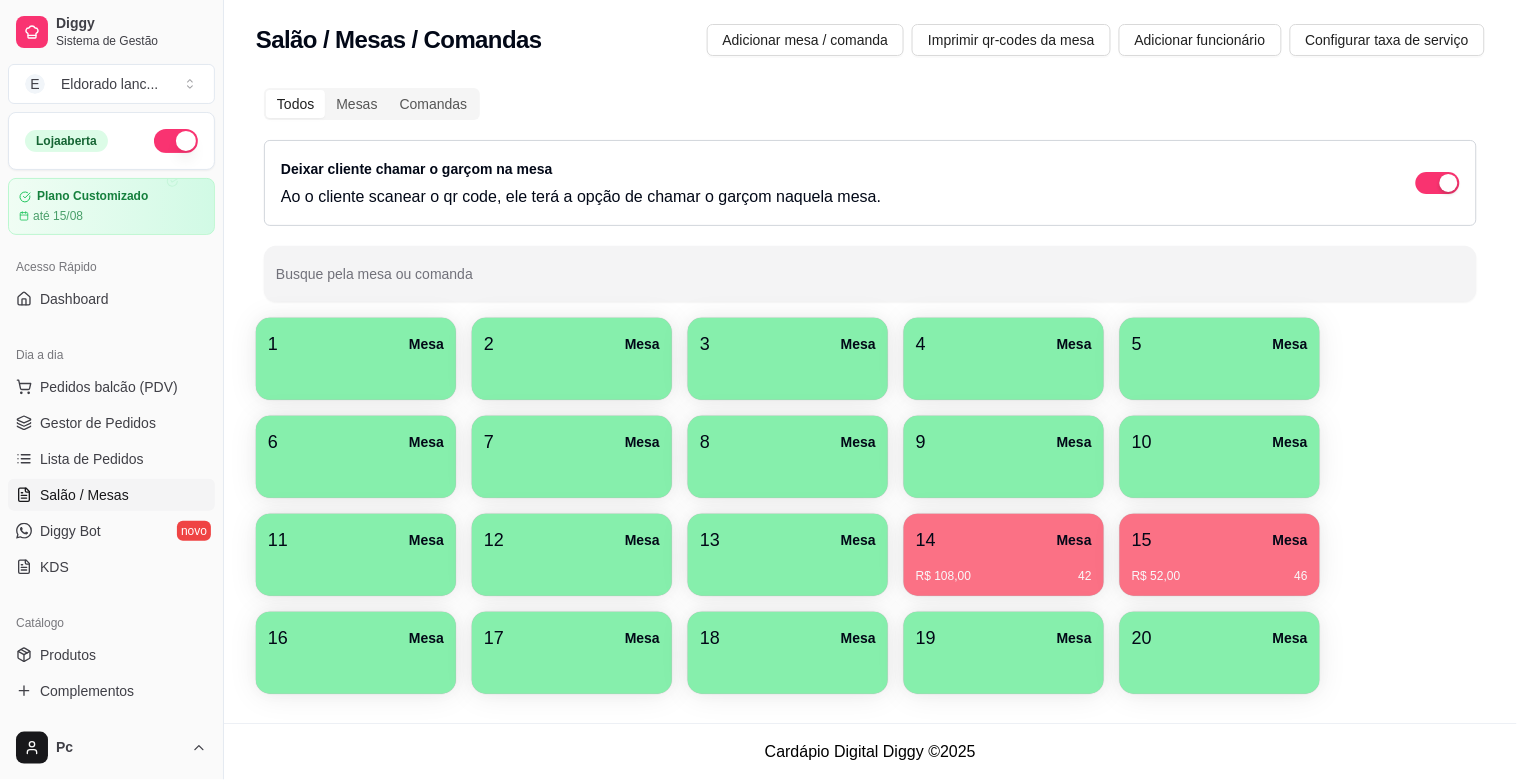 click on "15 Mesa" at bounding box center (1220, 540) 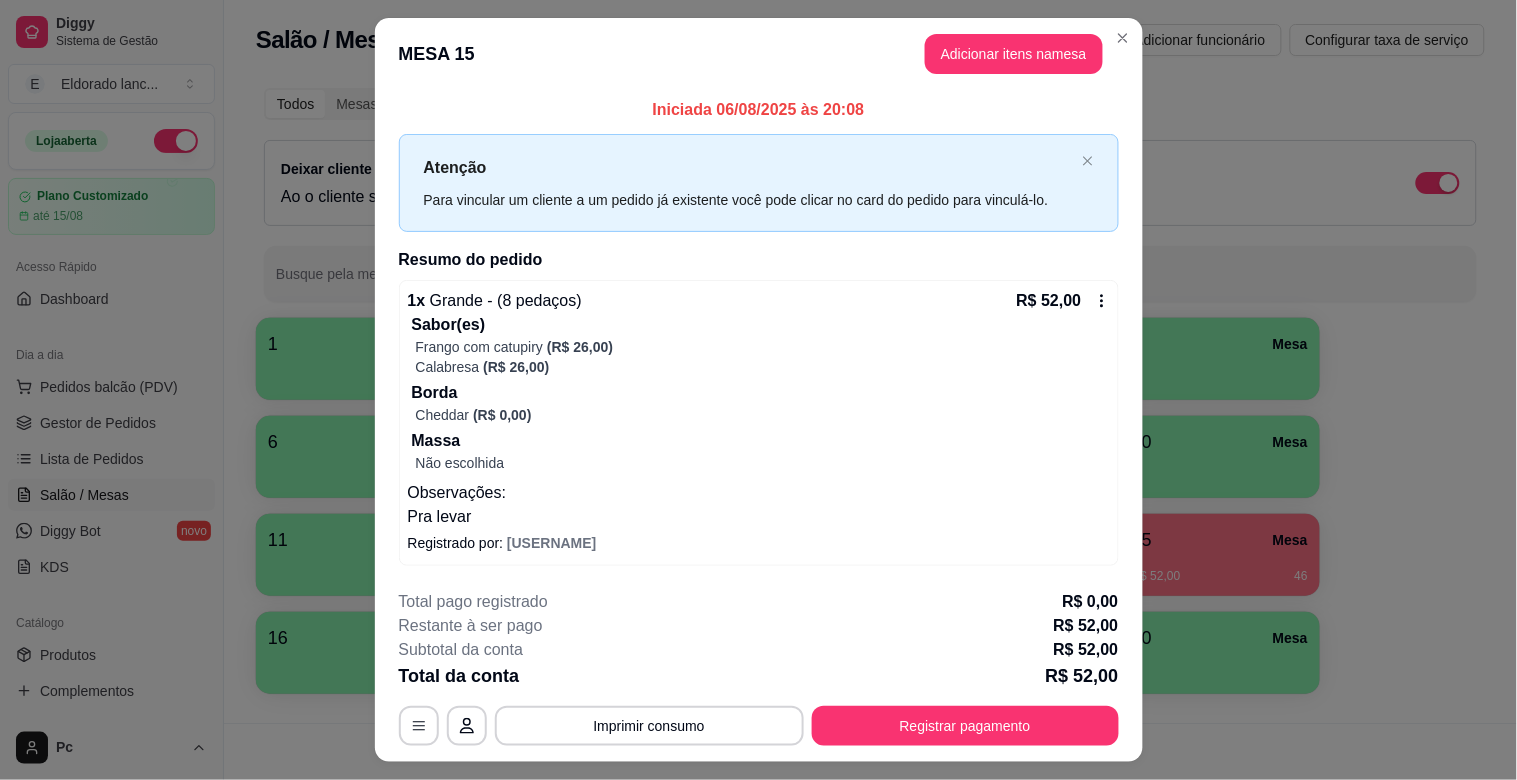 click on "**********" at bounding box center [759, 668] 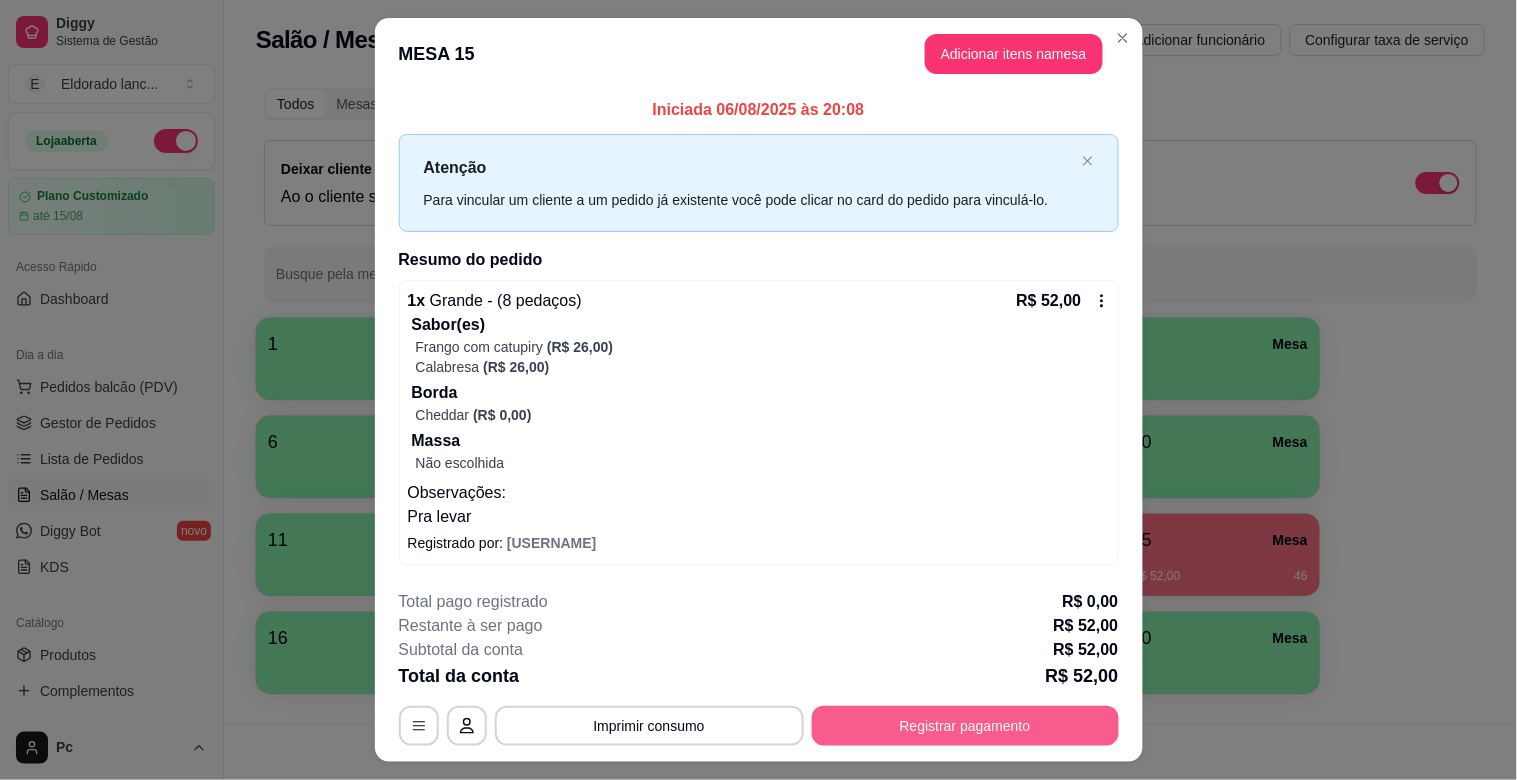 click on "Registrar pagamento" at bounding box center [965, 726] 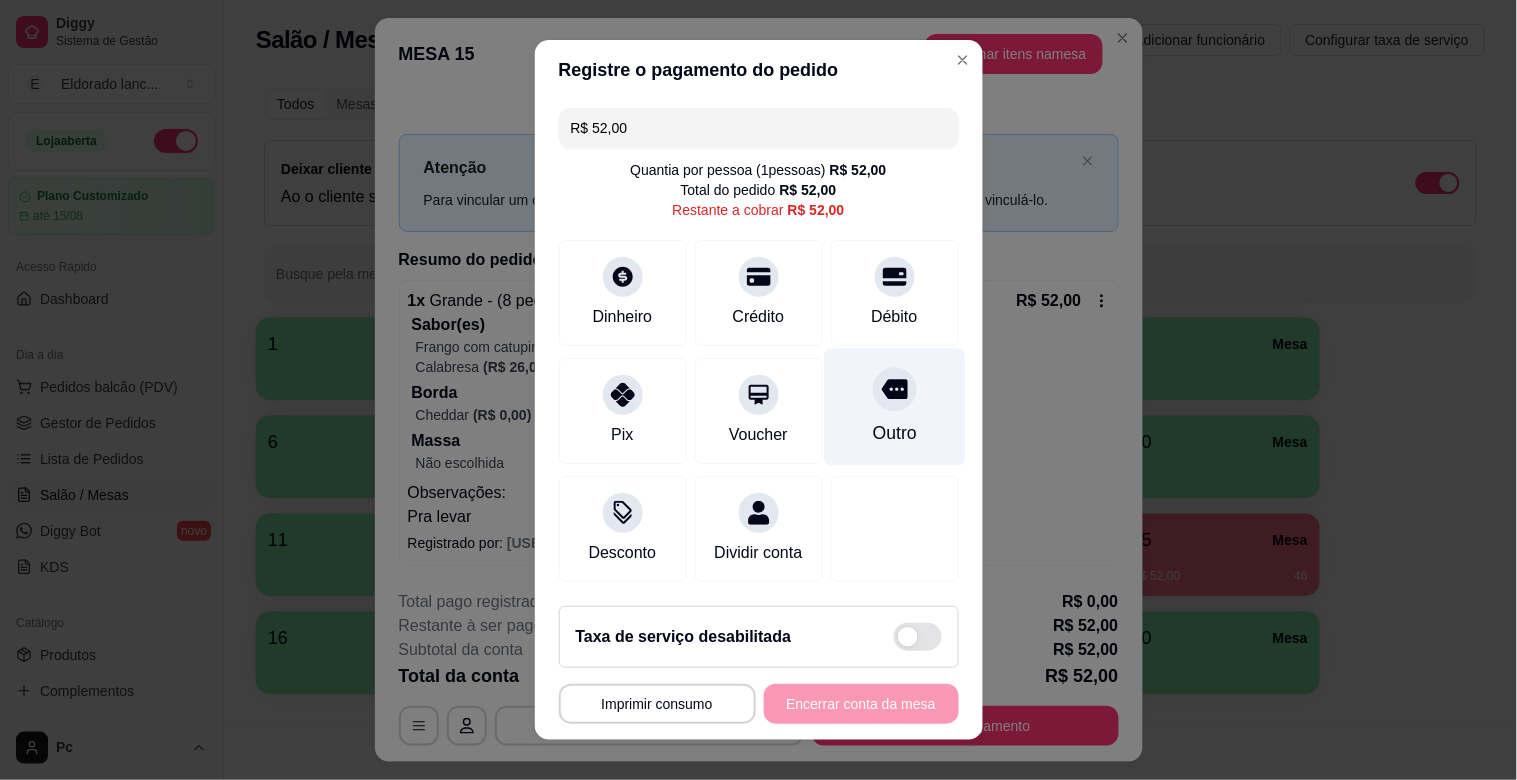 click 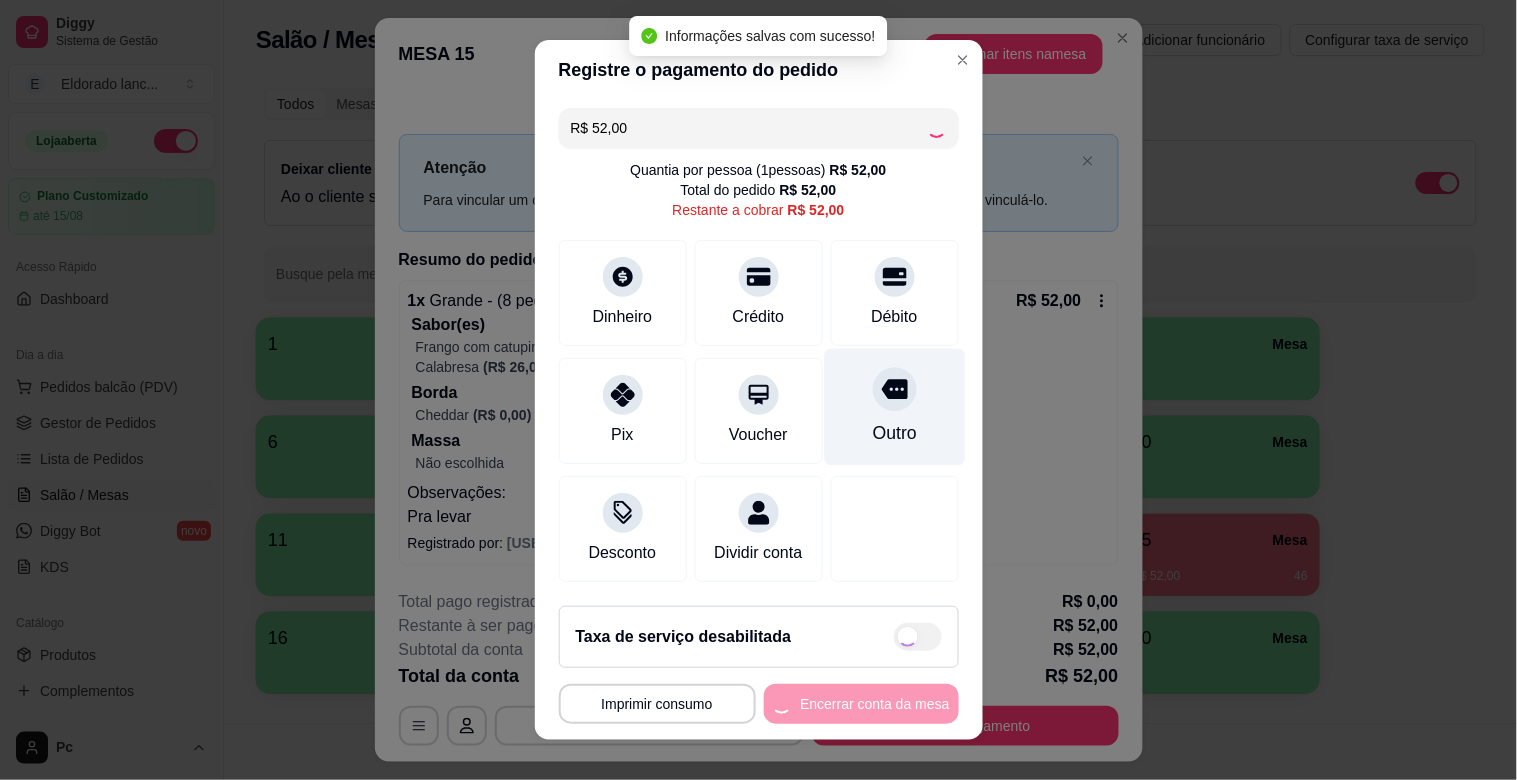 type on "R$ 0,00" 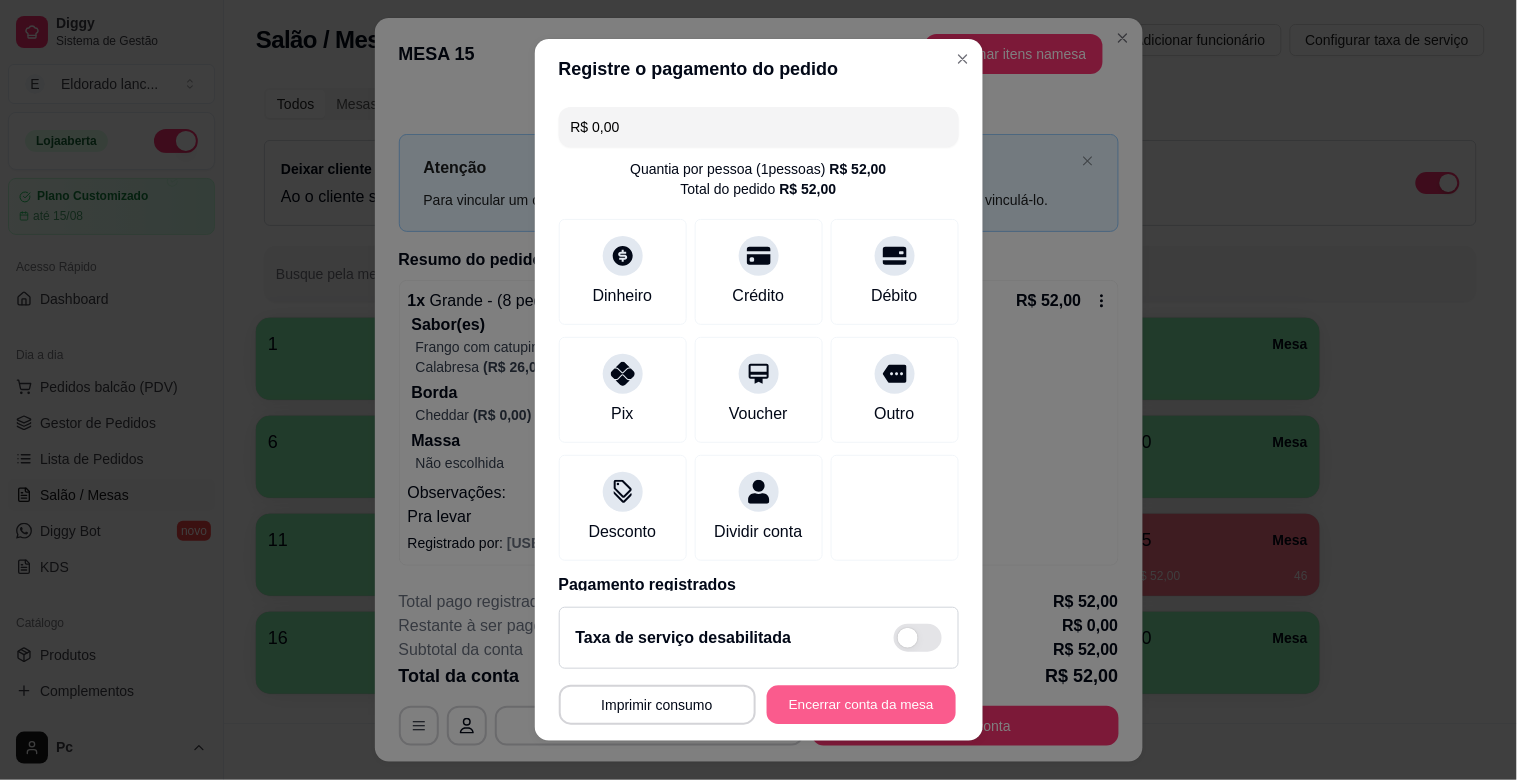 click on "Encerrar conta da mesa" at bounding box center [861, 705] 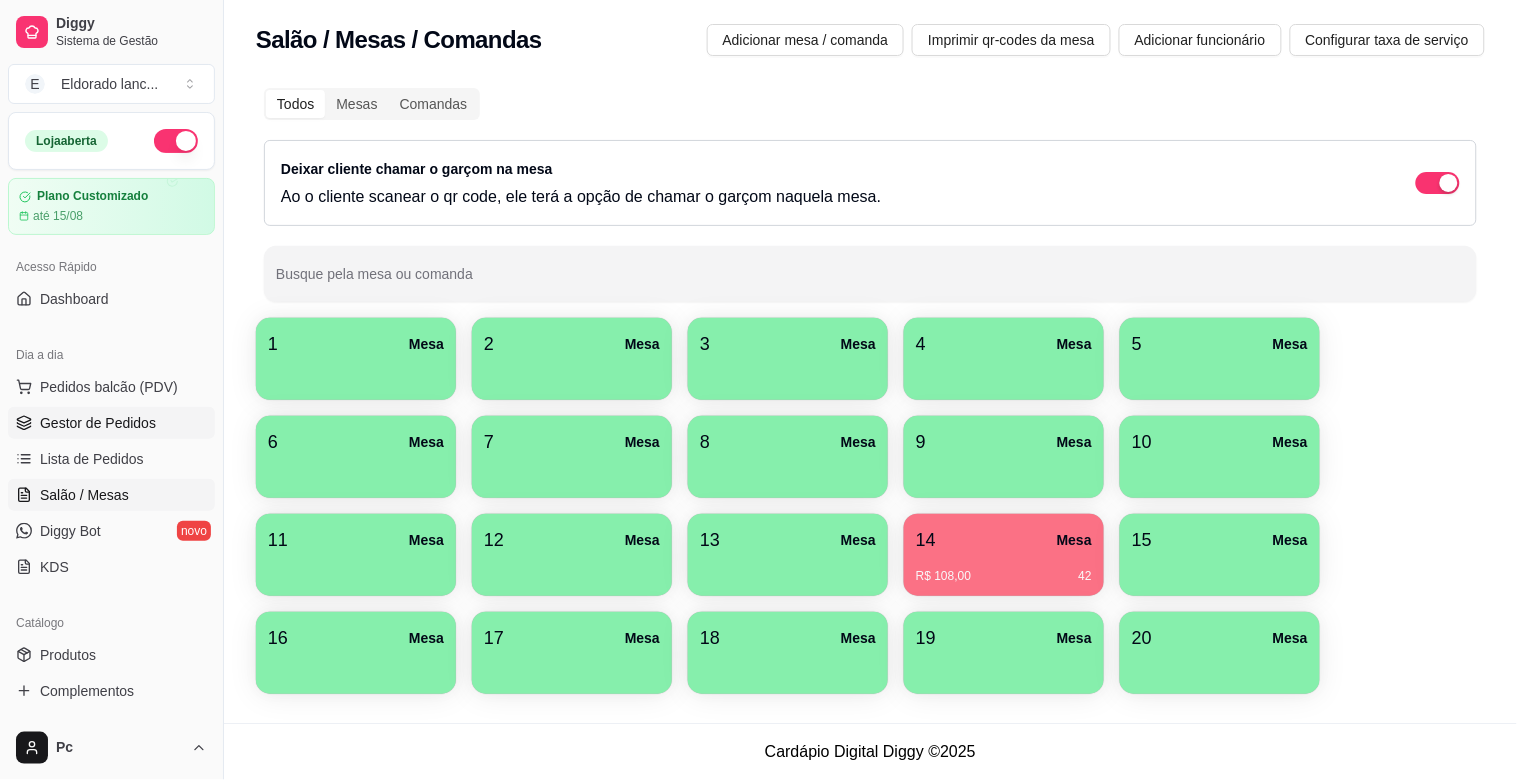 click on "Gestor de Pedidos" at bounding box center (98, 423) 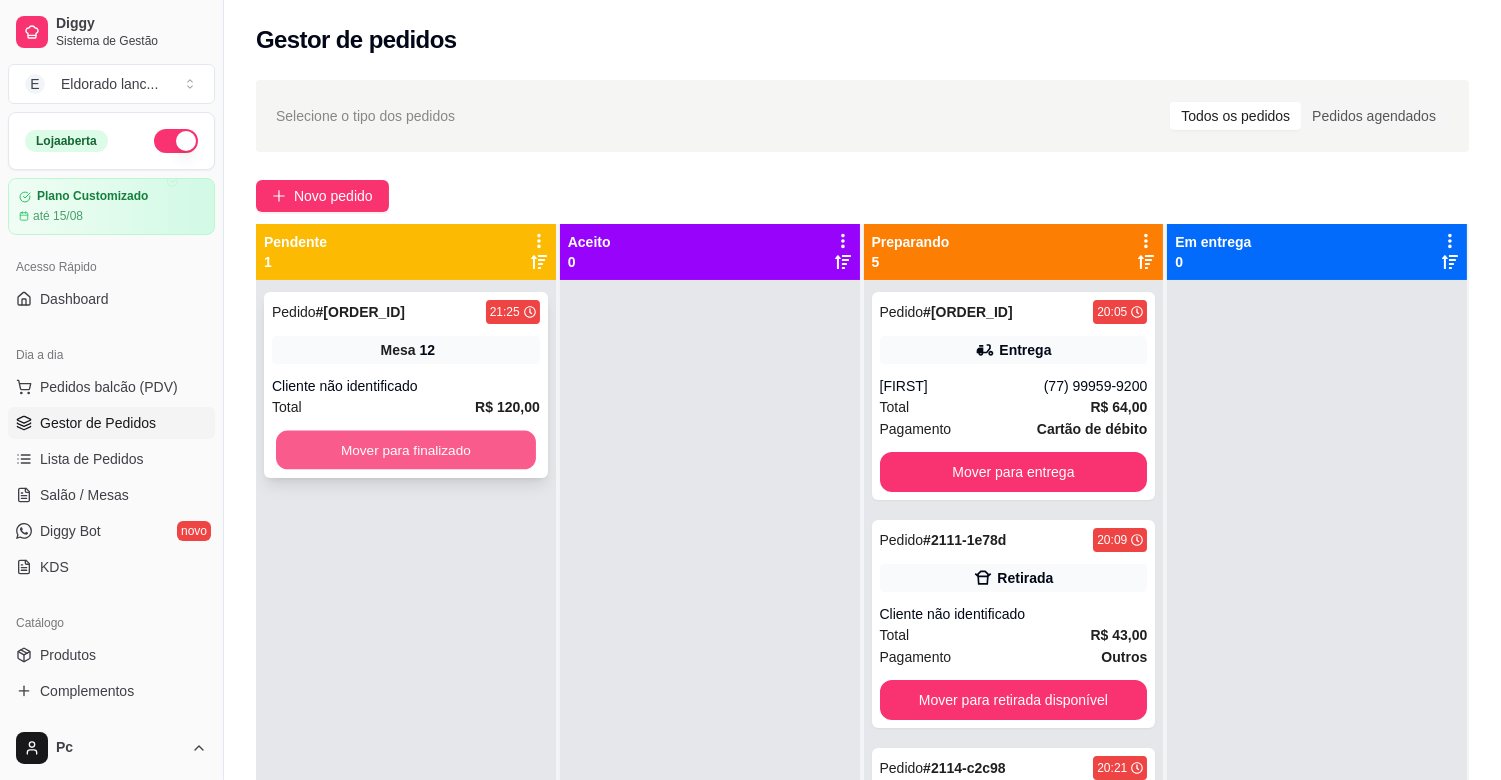 click on "Mover para finalizado" at bounding box center [406, 450] 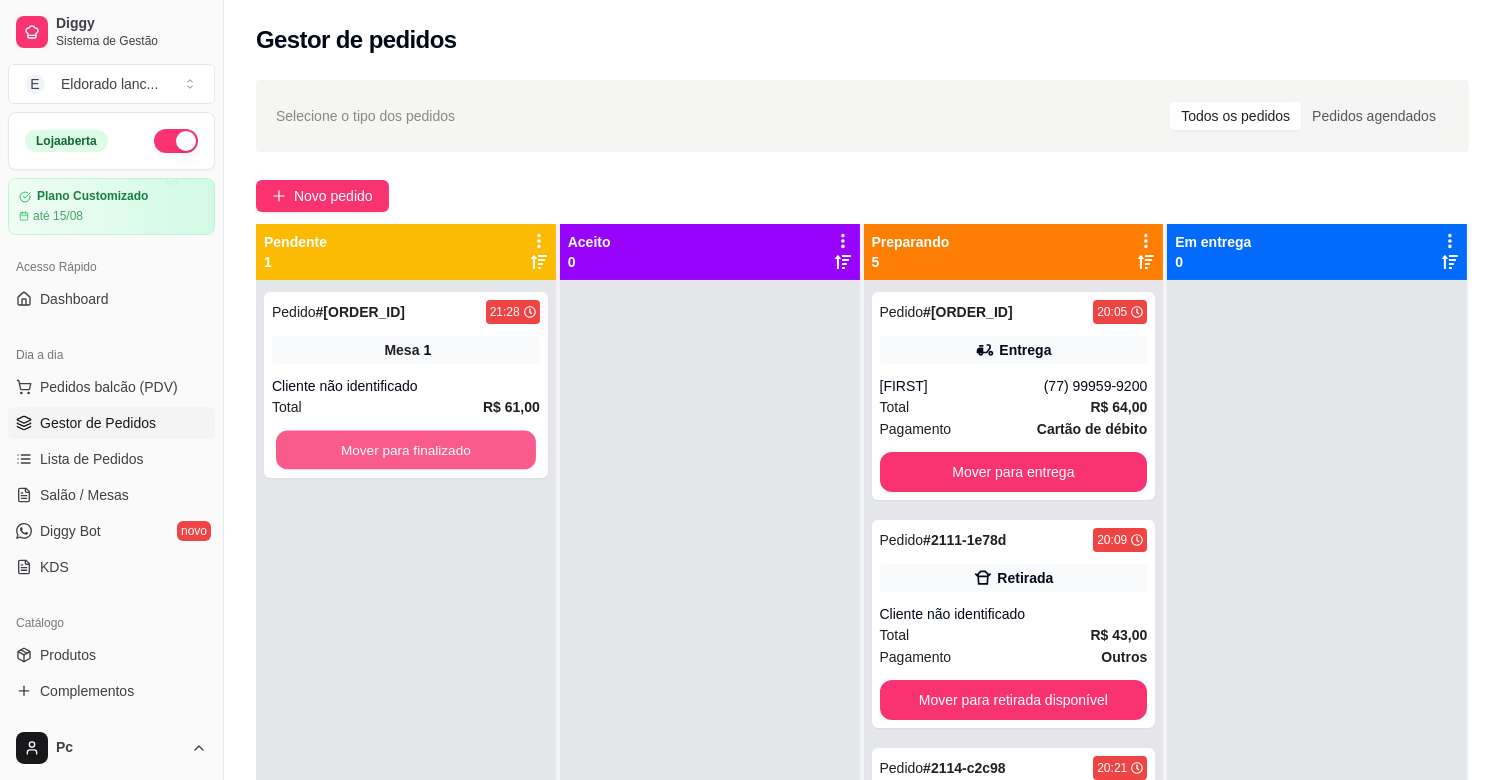 click on "Mover para finalizado" at bounding box center (406, 450) 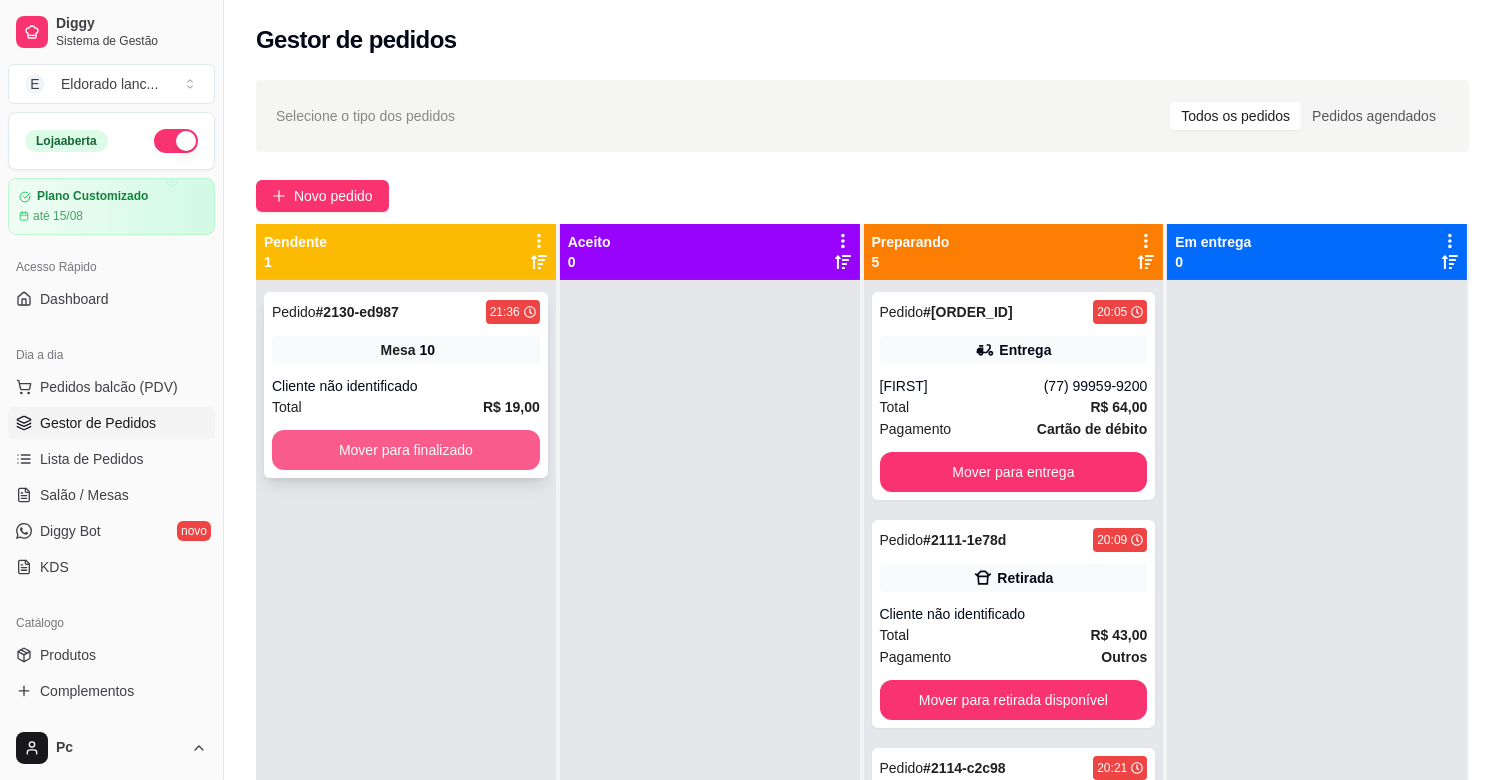 click on "Mover para finalizado" at bounding box center [406, 450] 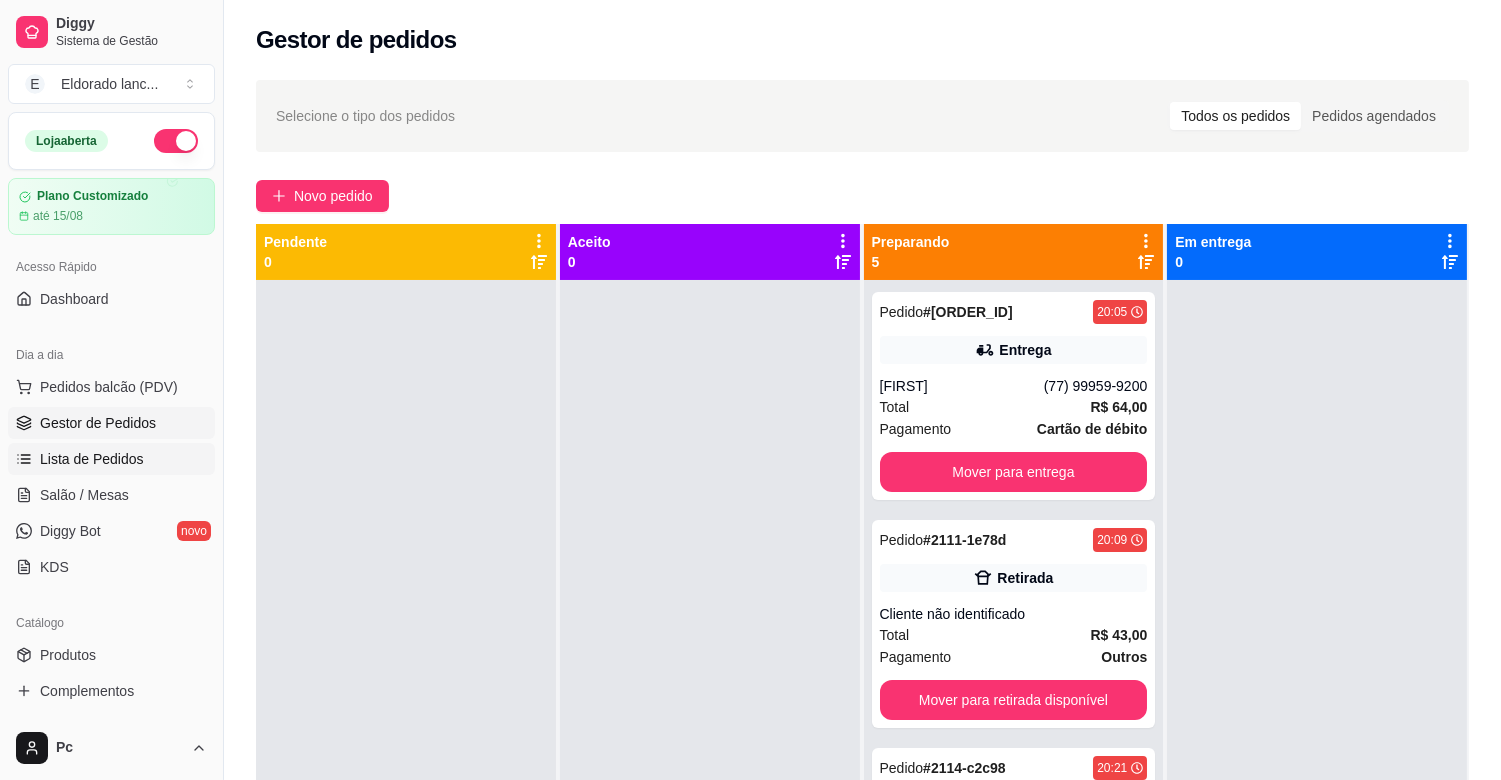click on "Lista de Pedidos" at bounding box center (111, 459) 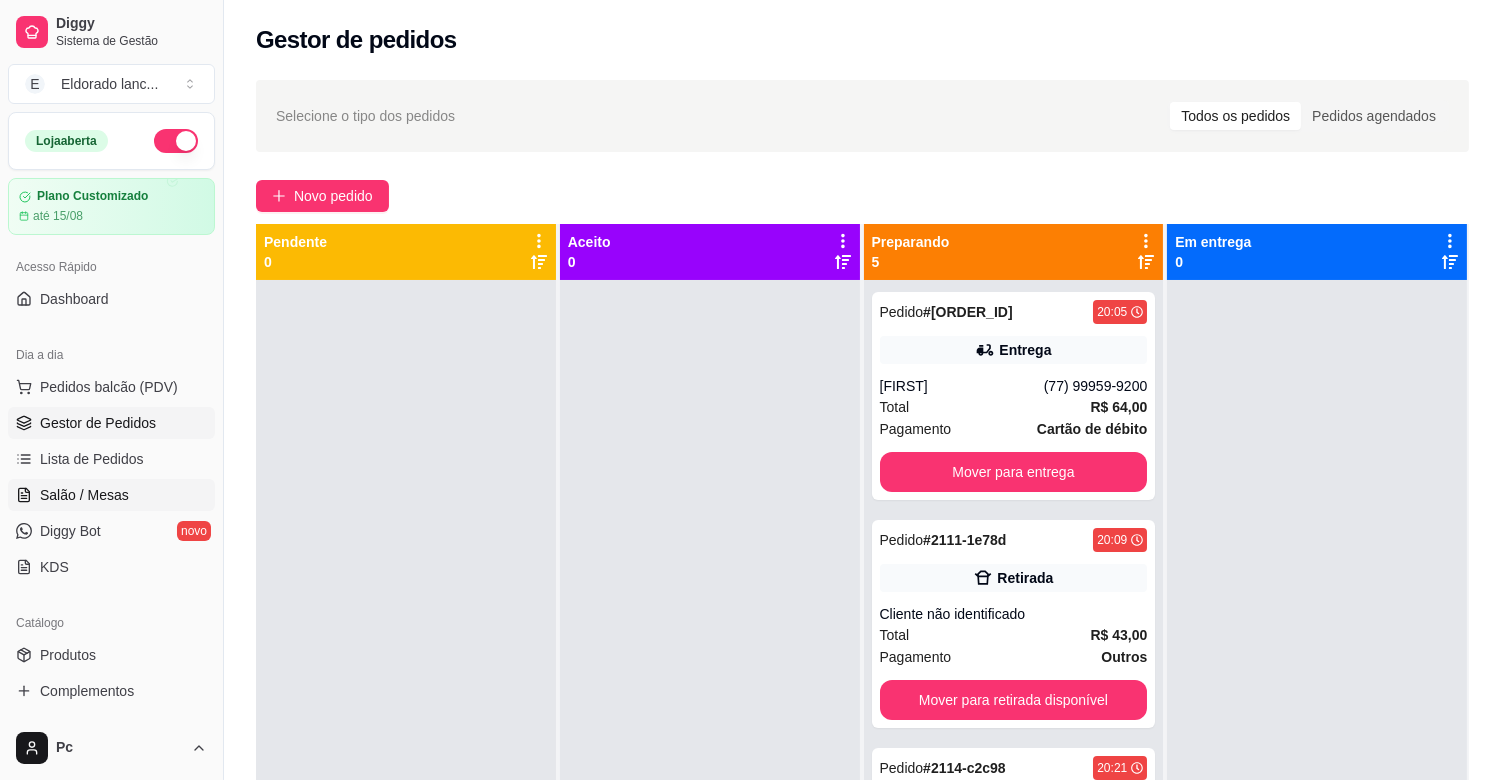 click on "Salão / Mesas" at bounding box center (111, 495) 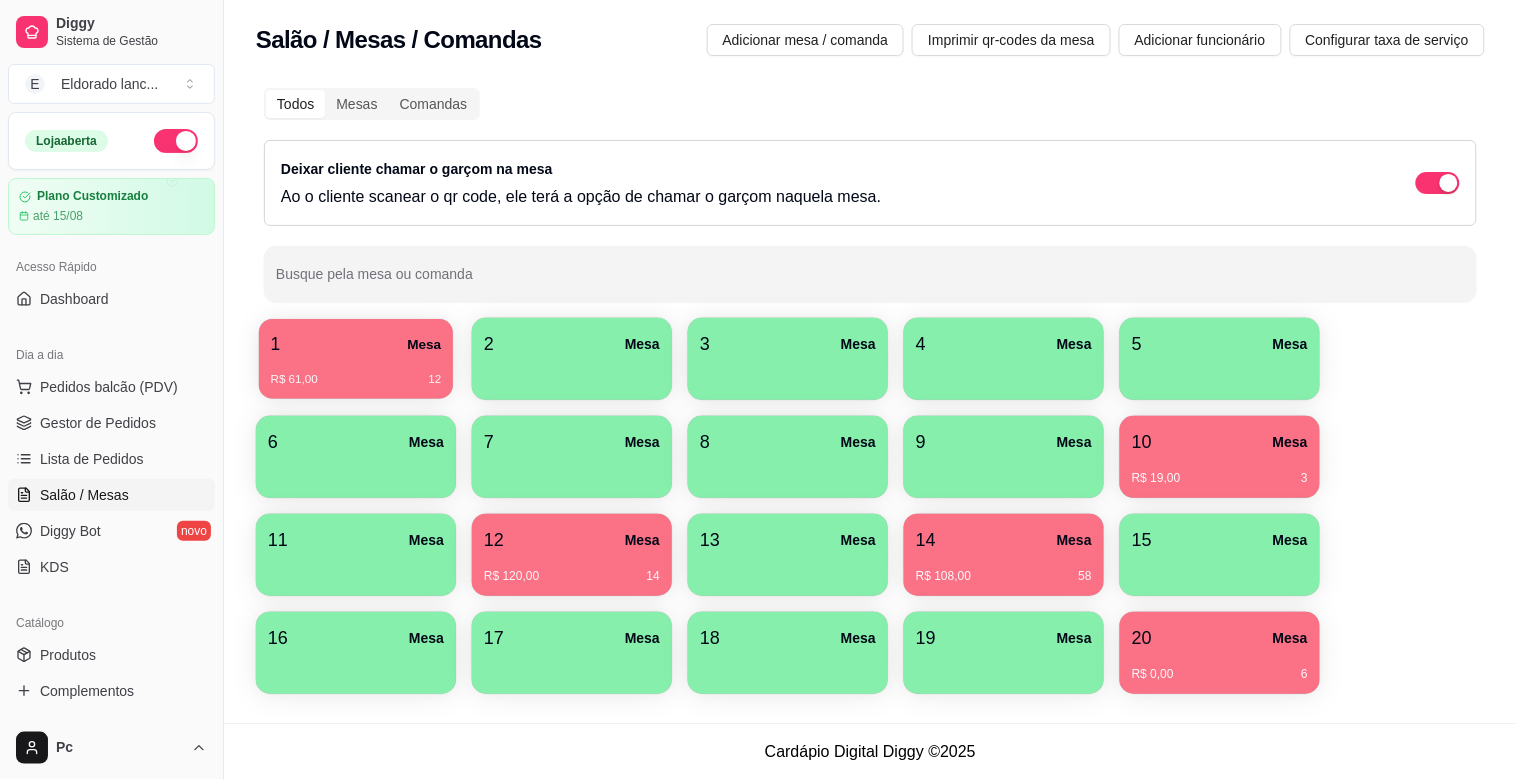 click on "R$ 61,00 12" at bounding box center [356, 380] 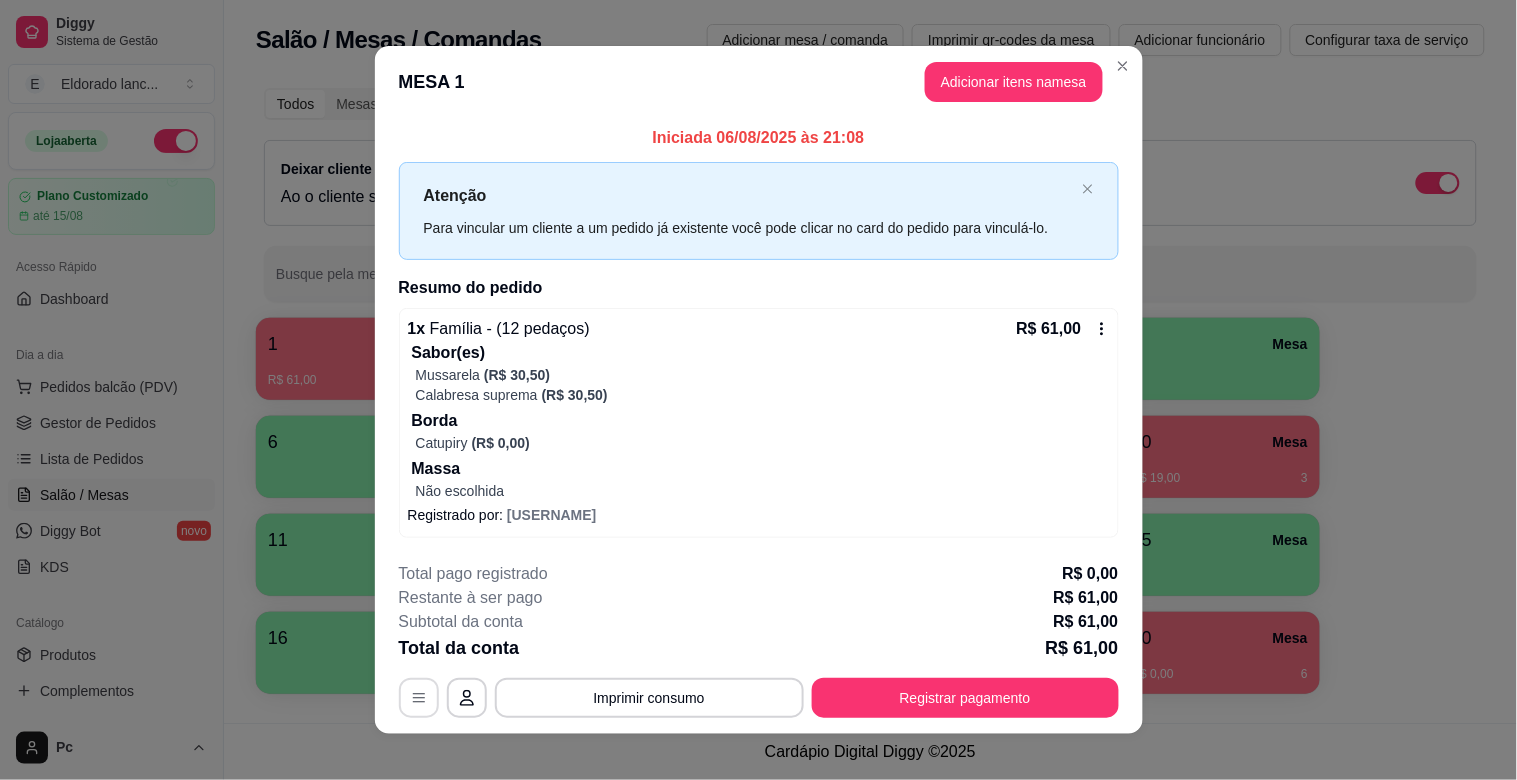 click 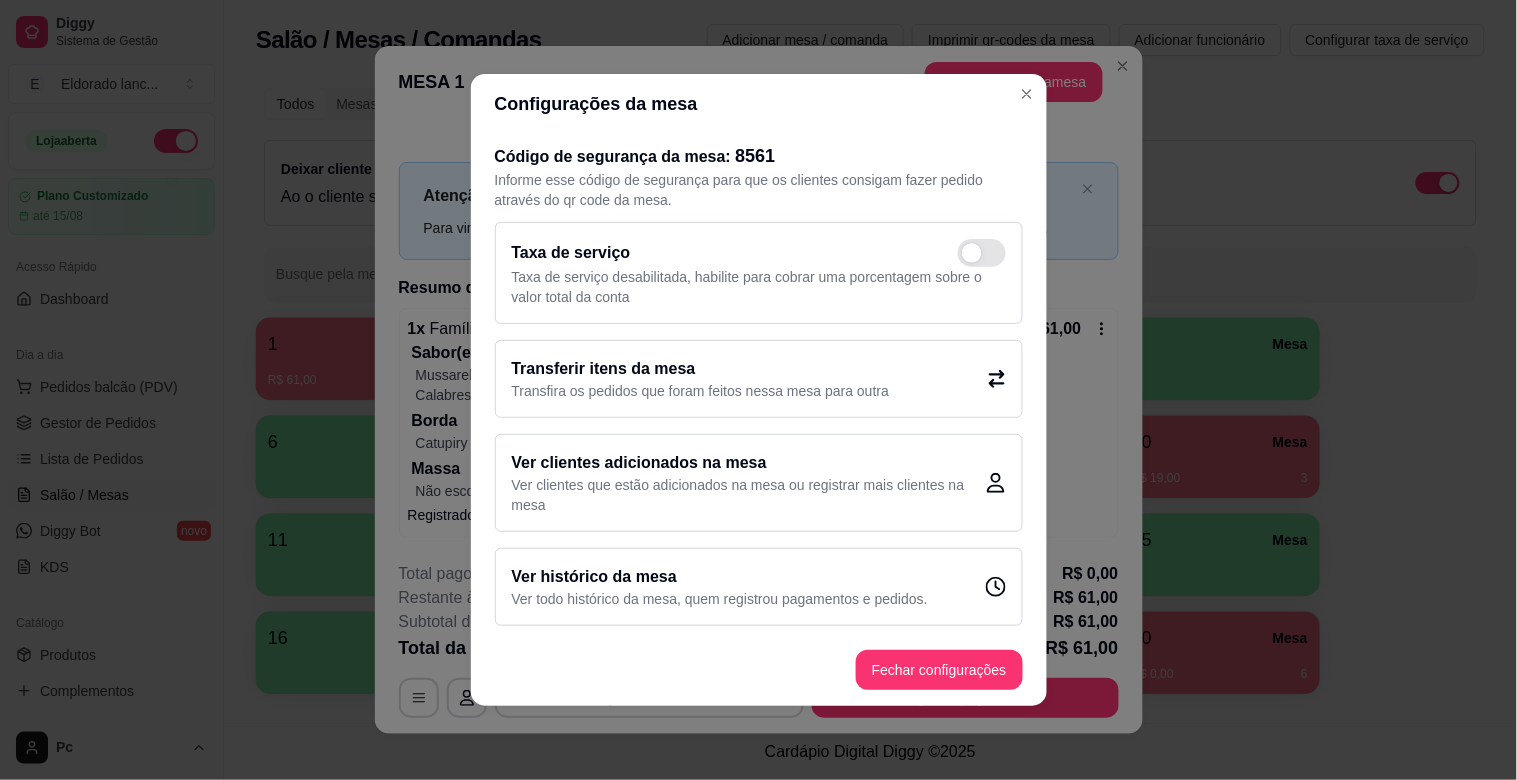 click on "Transferir itens da mesa" at bounding box center [701, 369] 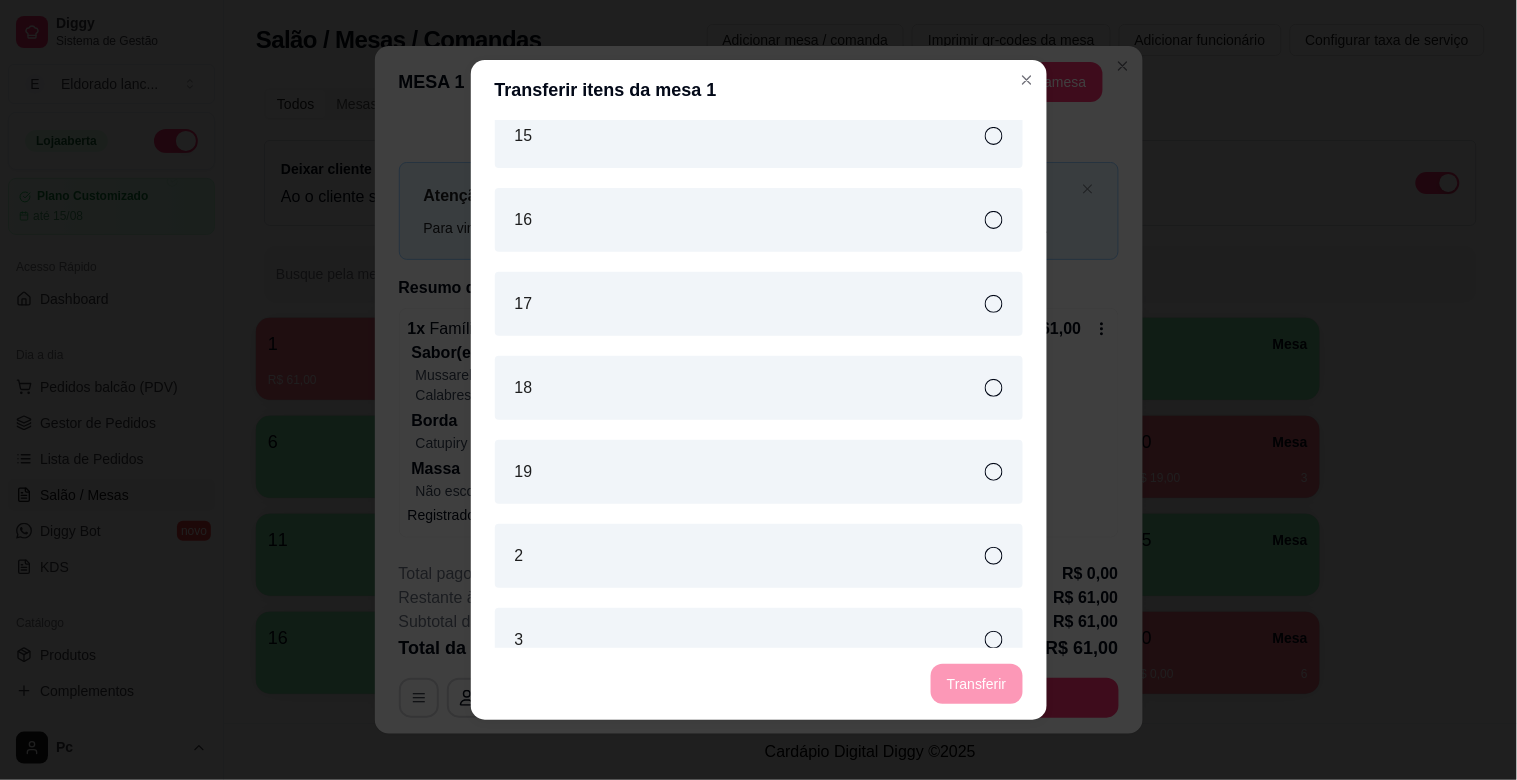 scroll, scrollTop: 217, scrollLeft: 0, axis: vertical 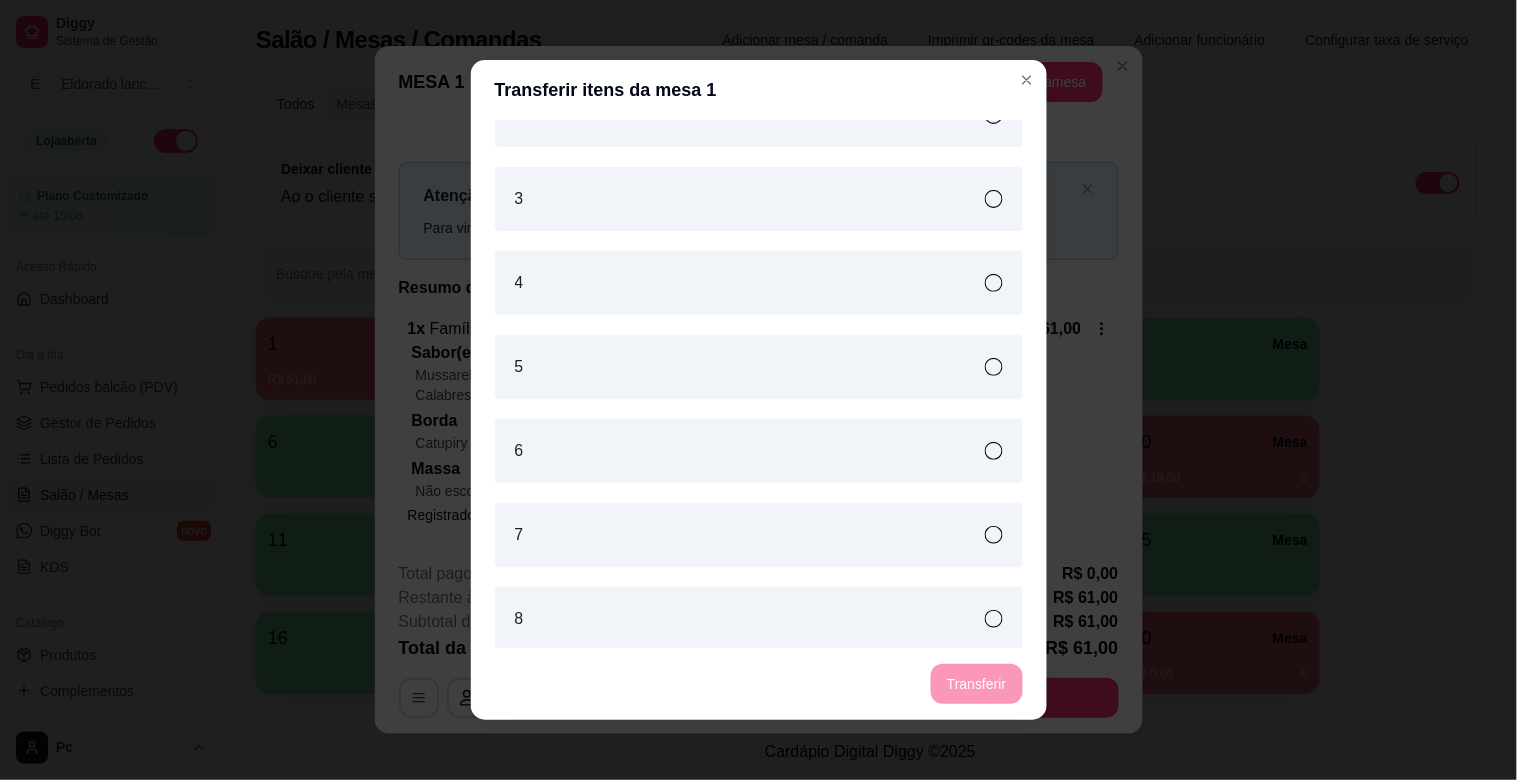 click on "7" at bounding box center (759, 535) 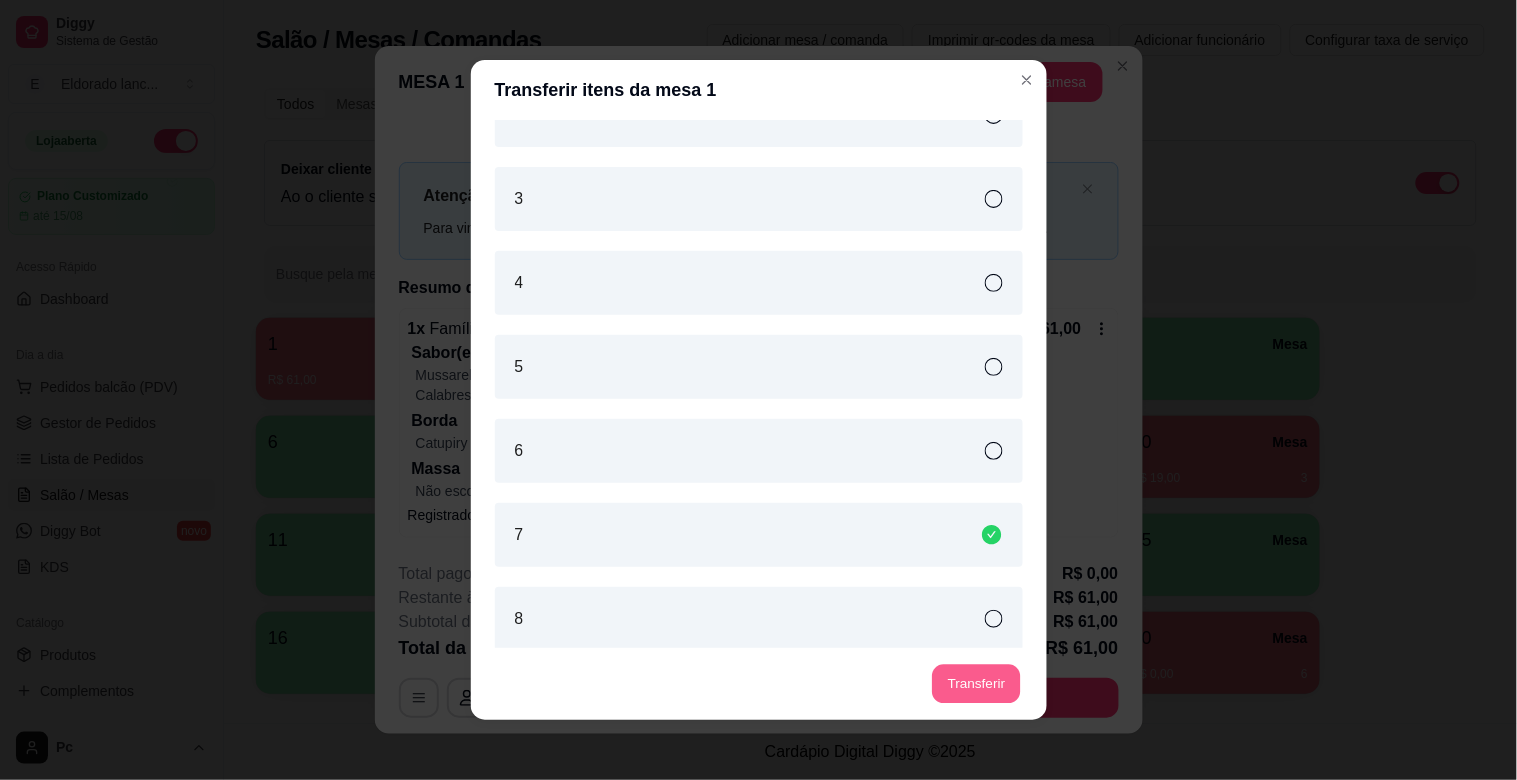 click on "Transferir" at bounding box center [976, 684] 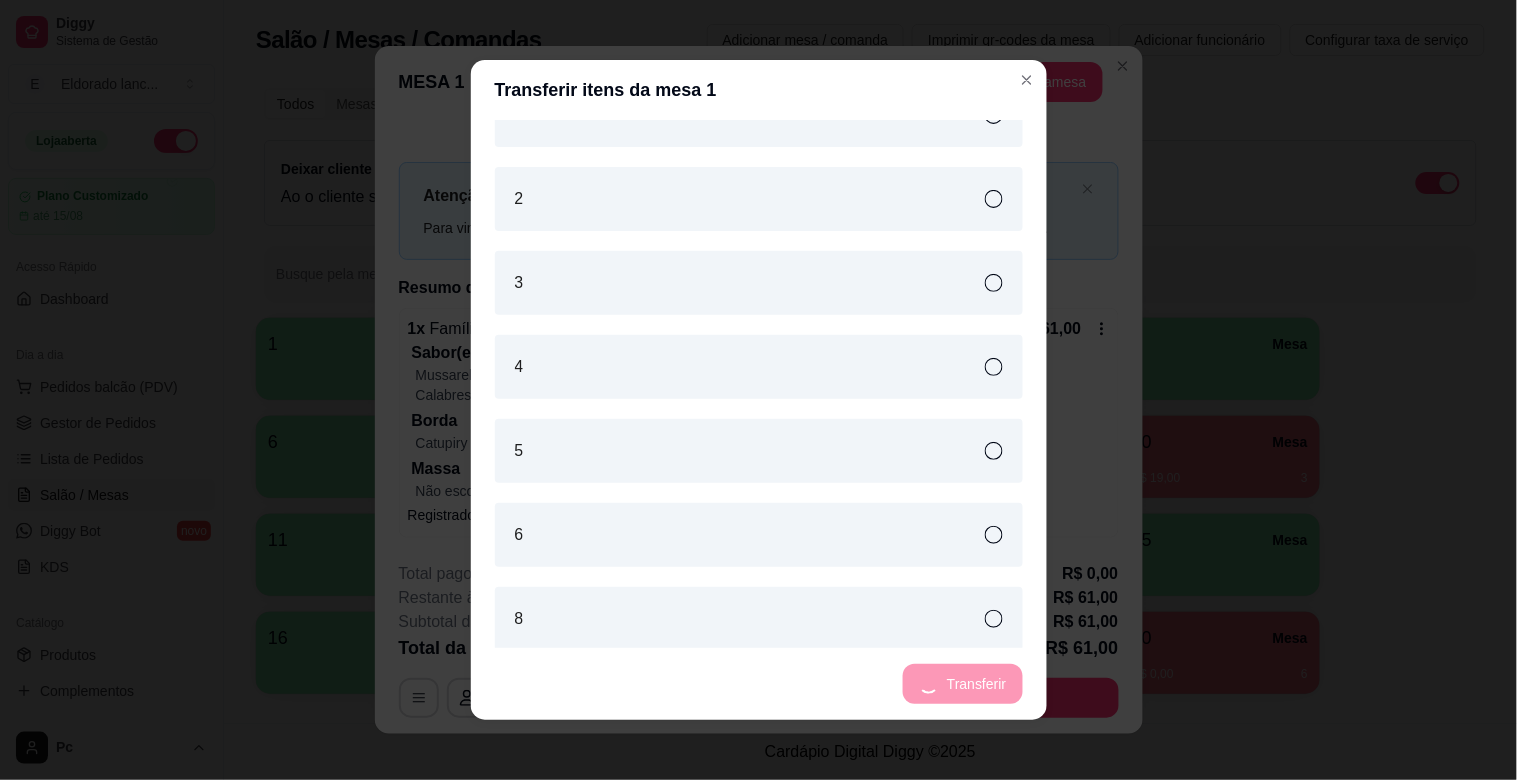 scroll, scrollTop: 717, scrollLeft: 0, axis: vertical 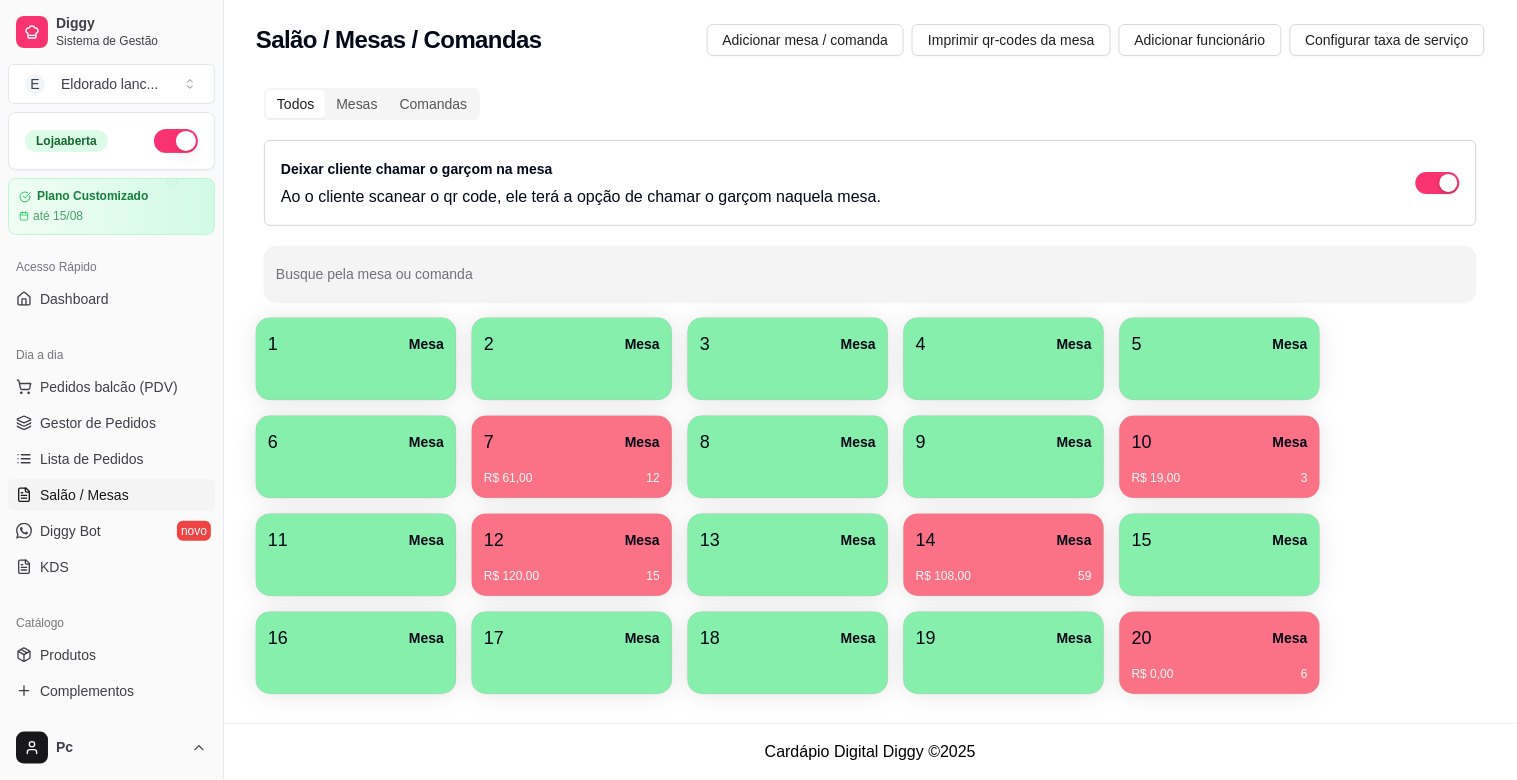 click on "14 Mesa" at bounding box center [1004, 540] 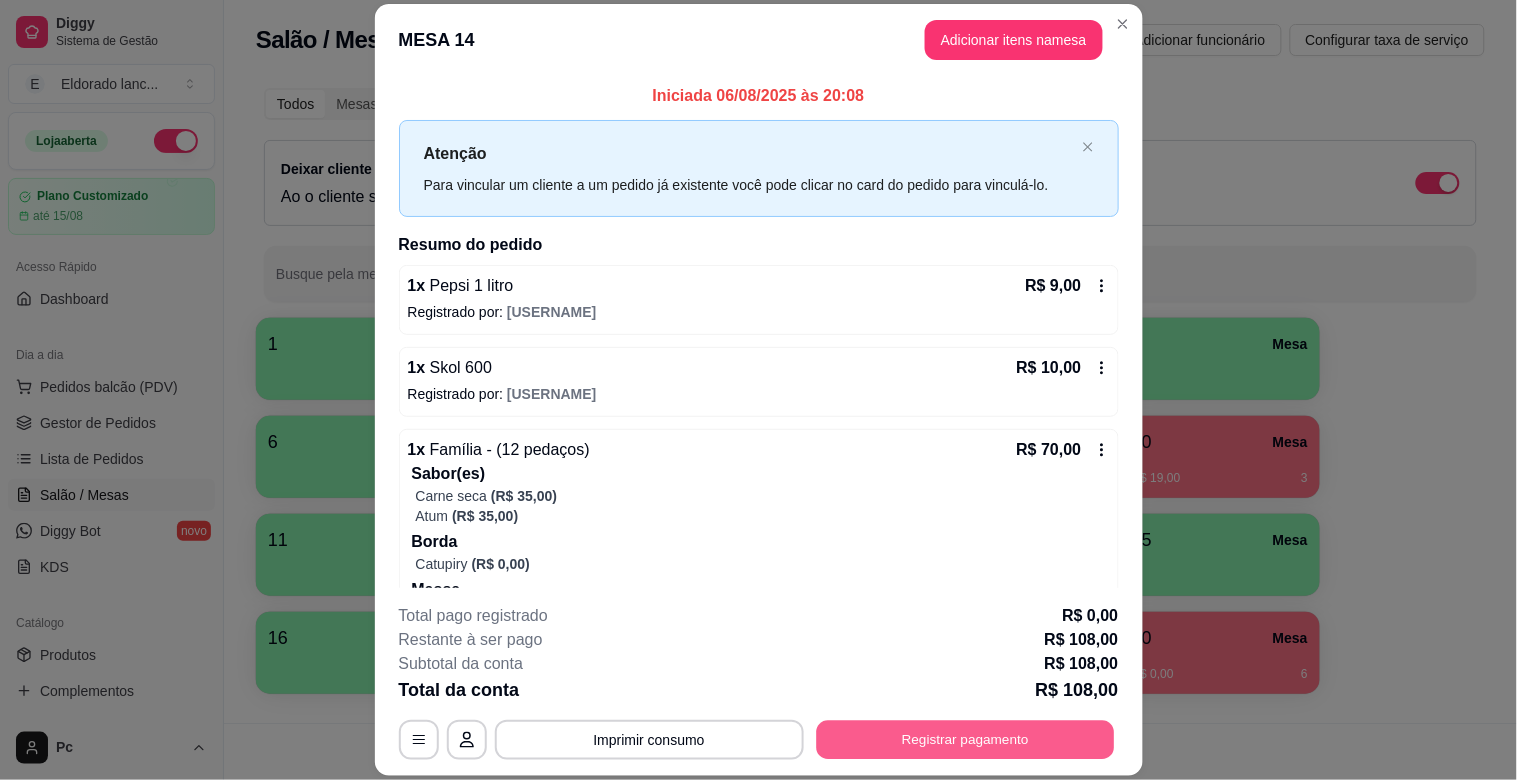 click on "Registrar pagamento" at bounding box center [965, 740] 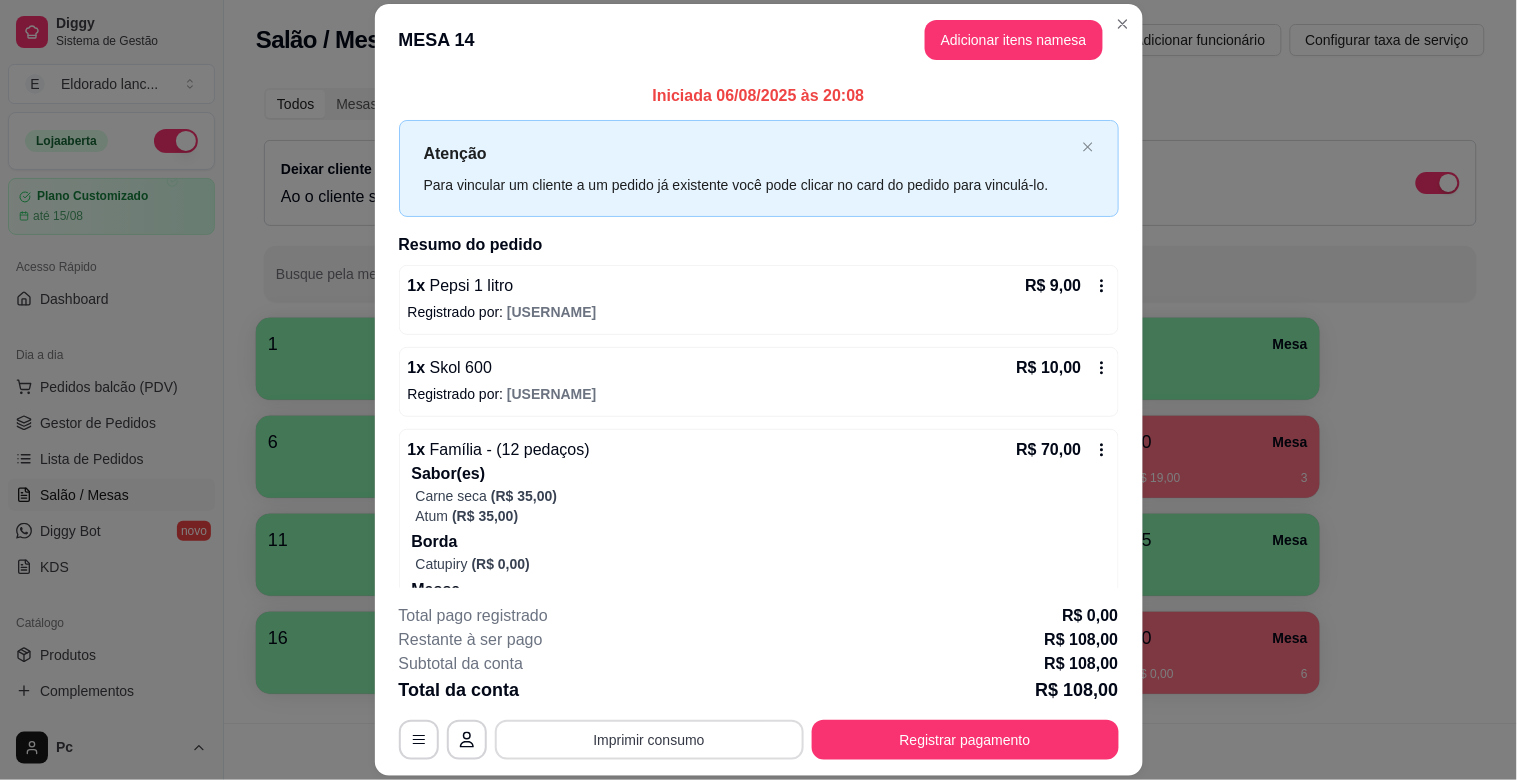 click on "Imprimir consumo" at bounding box center [649, 740] 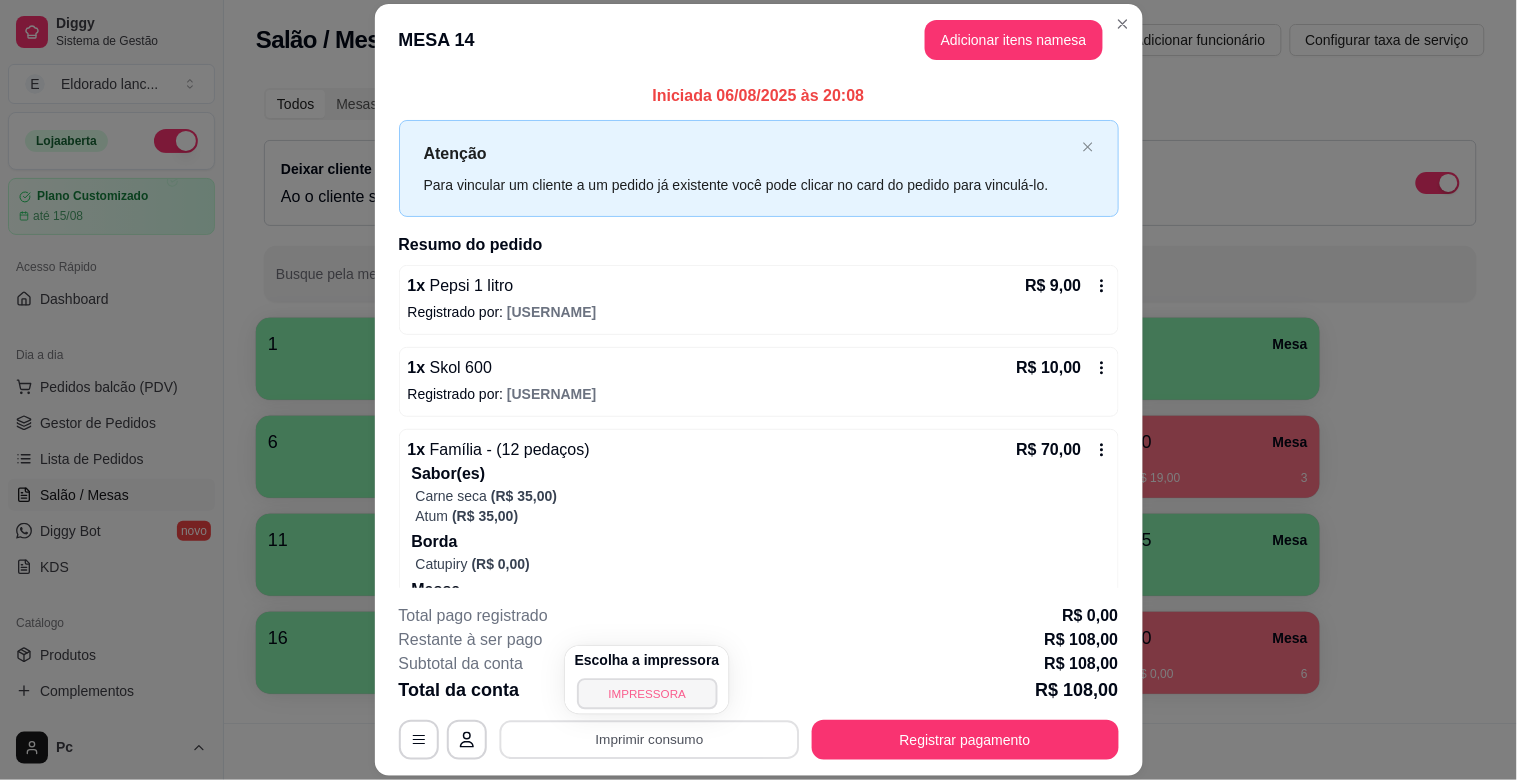 click on "IMPRESSORA" at bounding box center [647, 693] 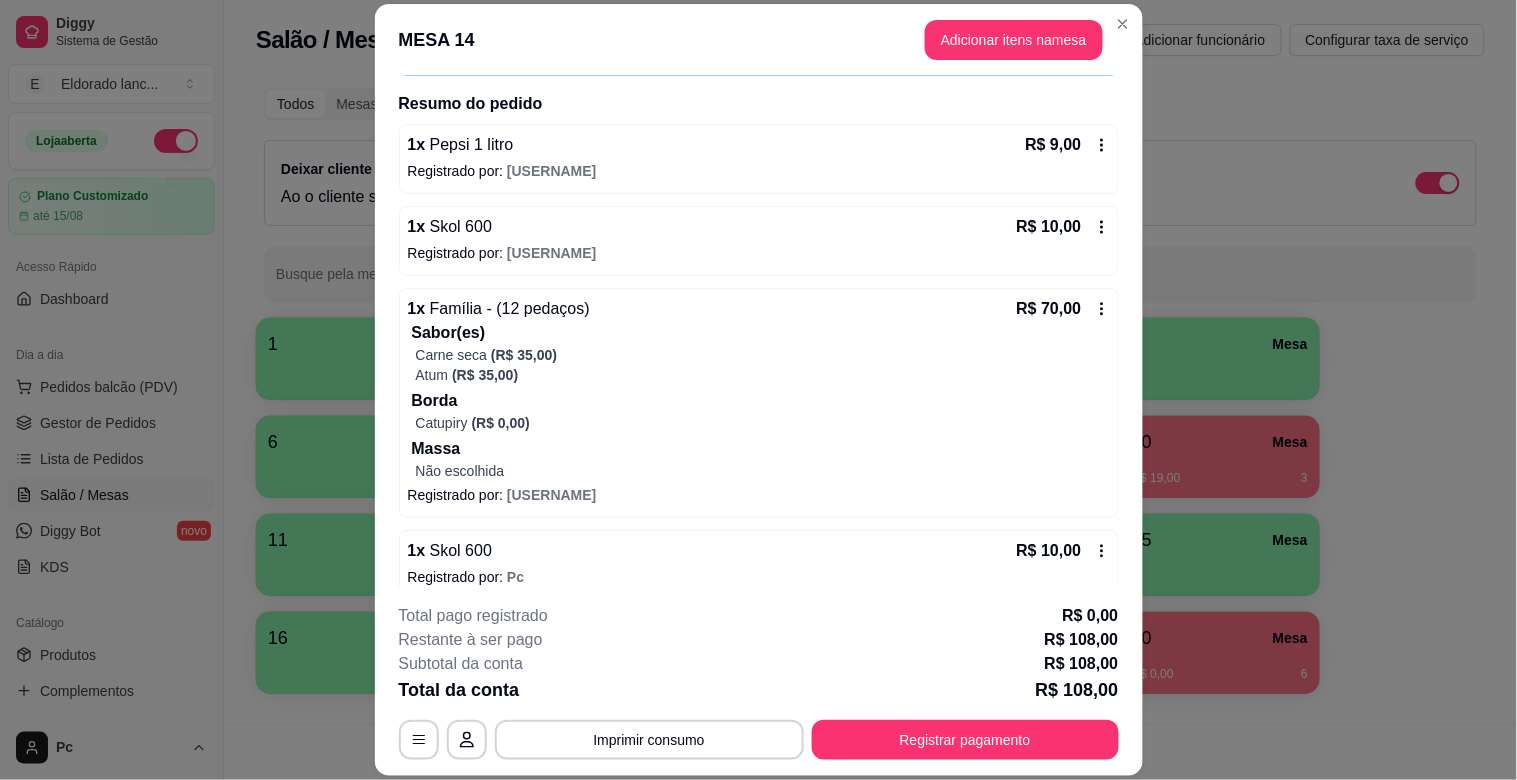 scroll, scrollTop: 210, scrollLeft: 0, axis: vertical 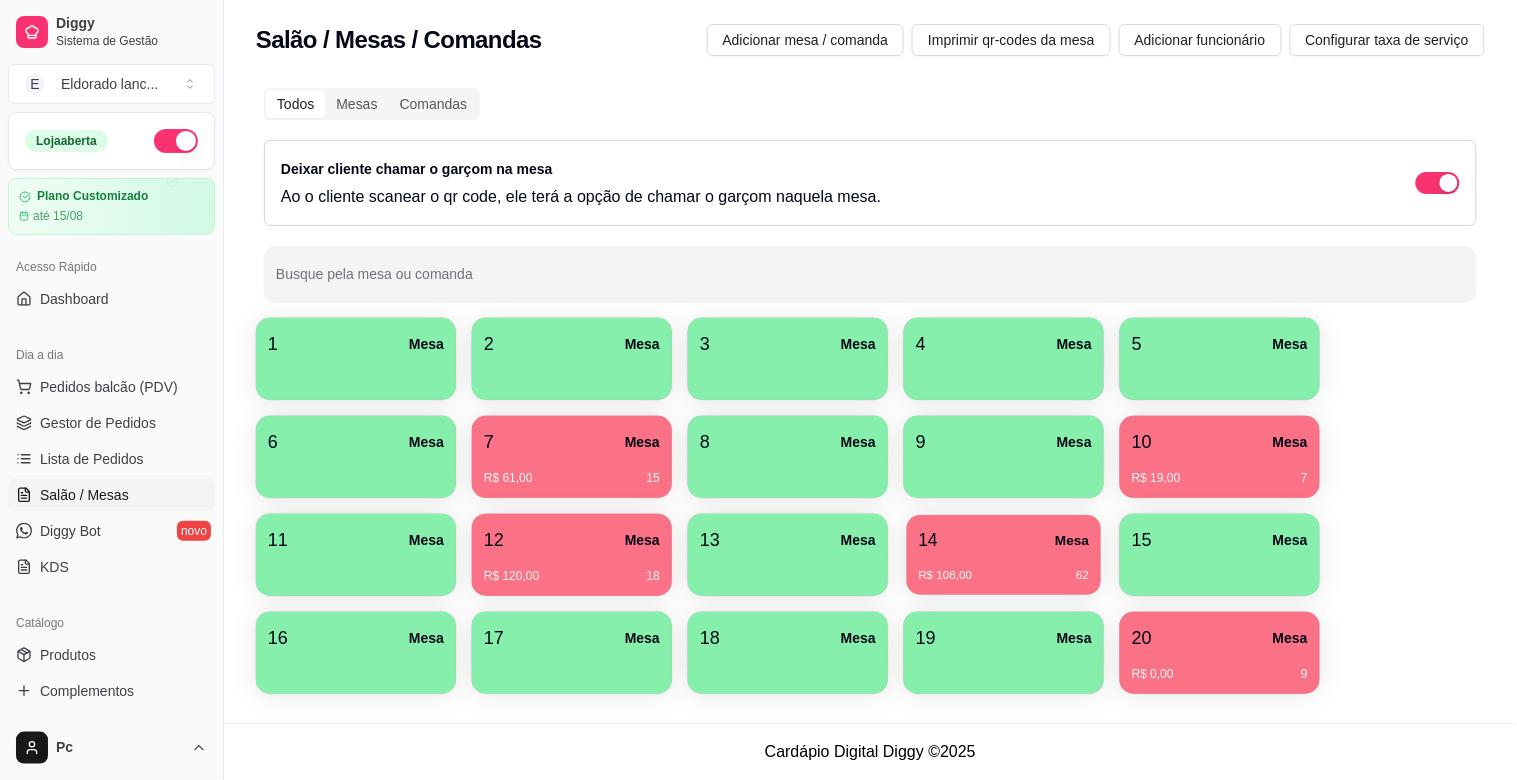 click on "14 Mesa" at bounding box center [1004, 540] 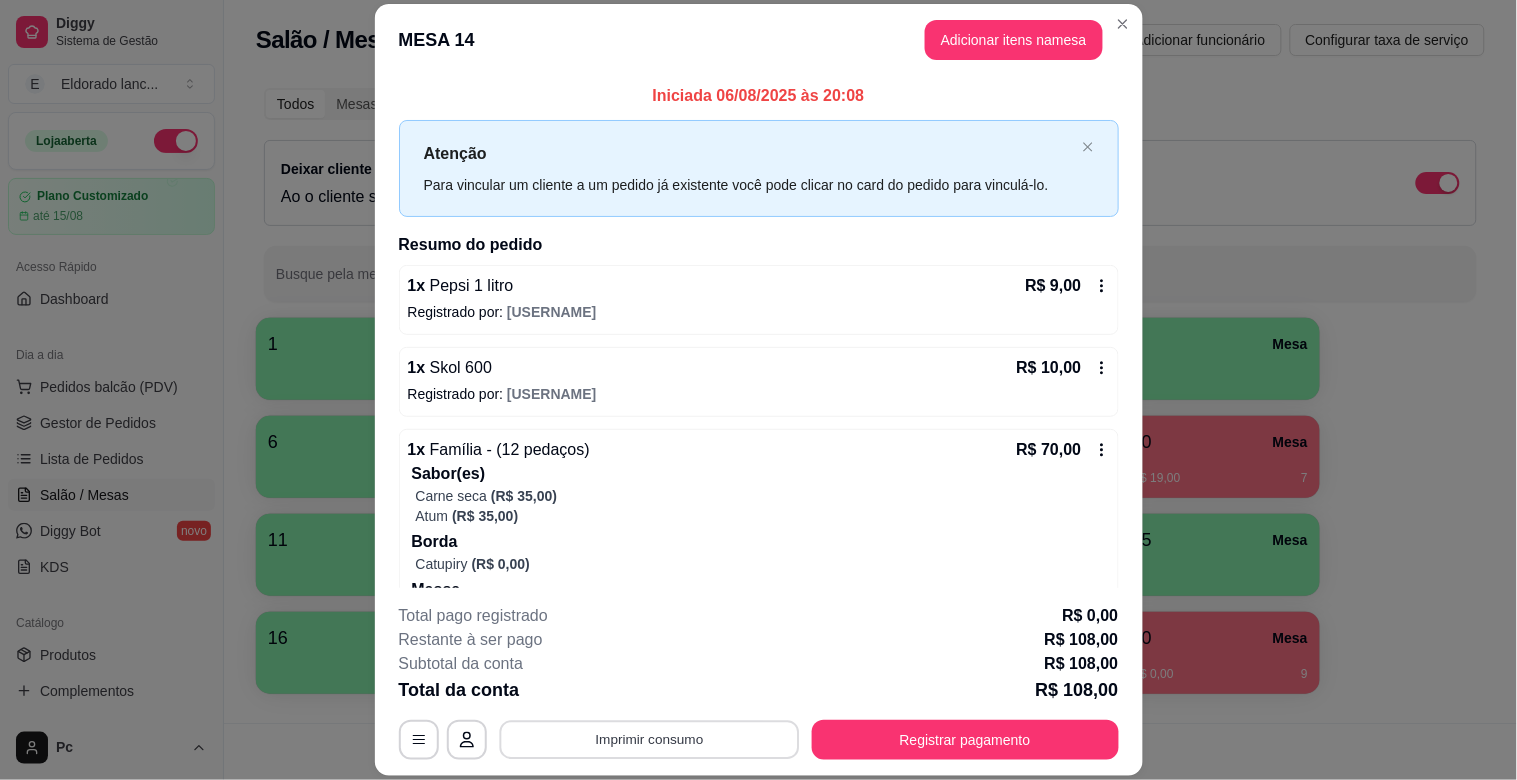 click on "Imprimir consumo" at bounding box center [649, 740] 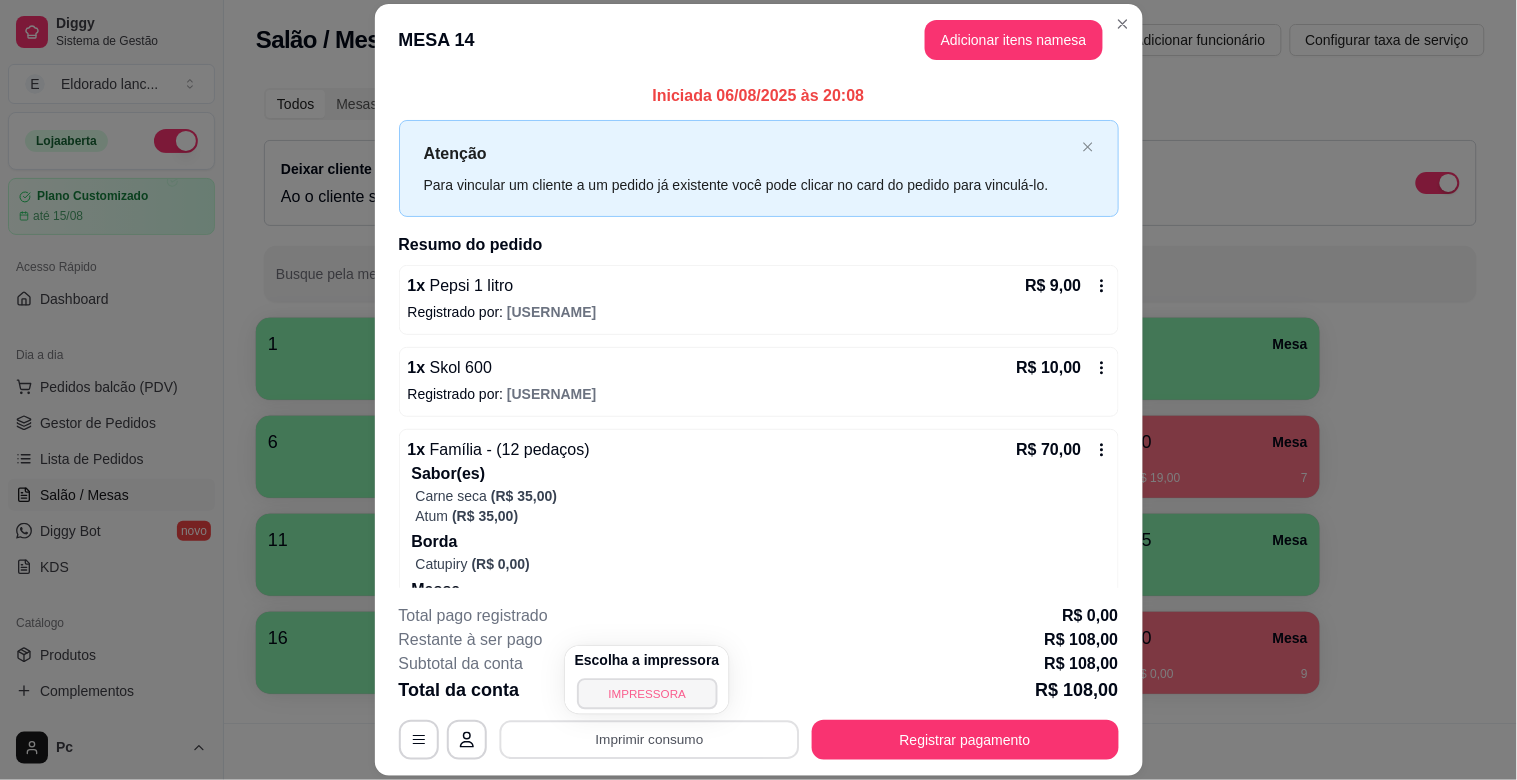 click on "IMPRESSORA" at bounding box center (647, 693) 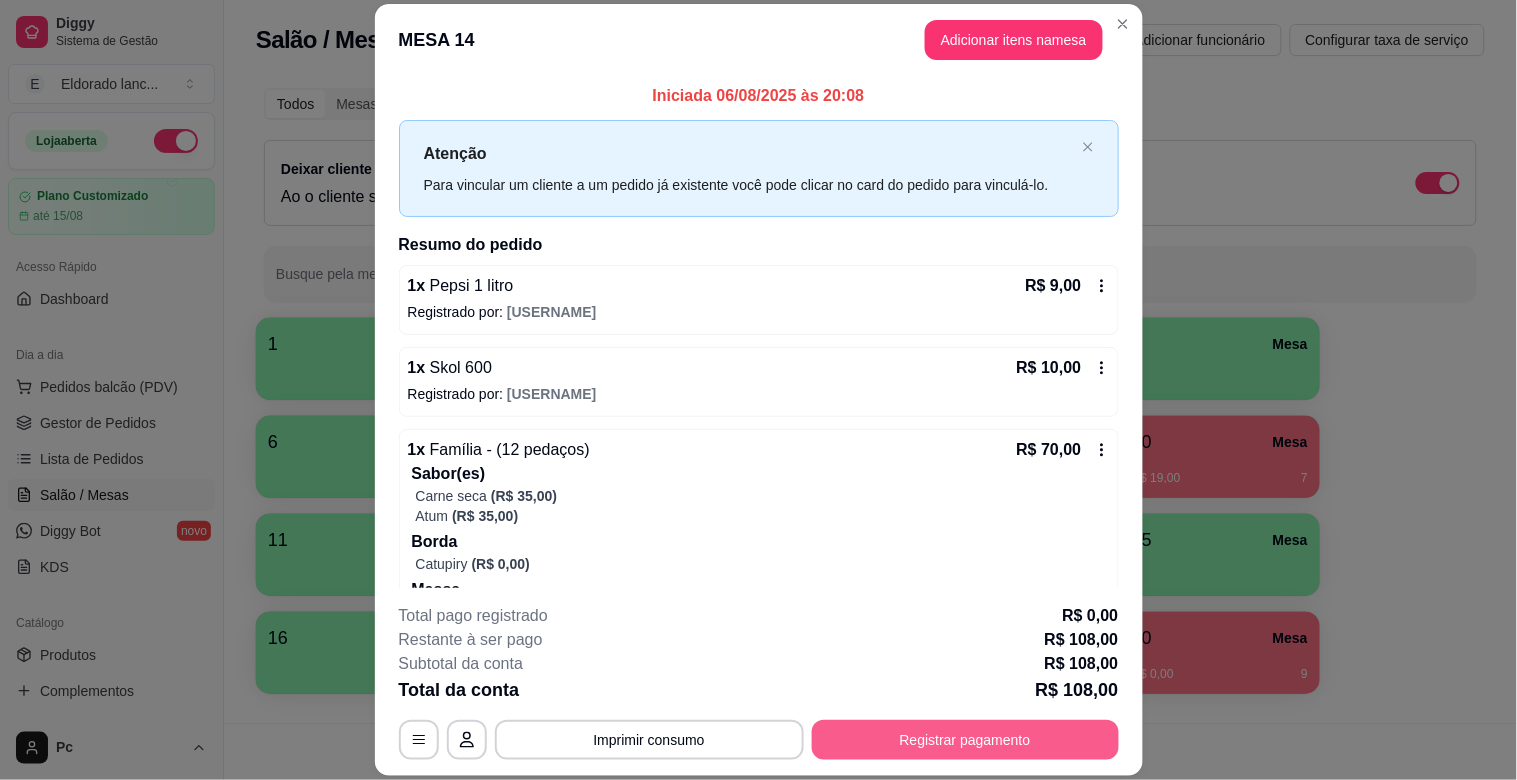 click on "Registrar pagamento" at bounding box center (965, 740) 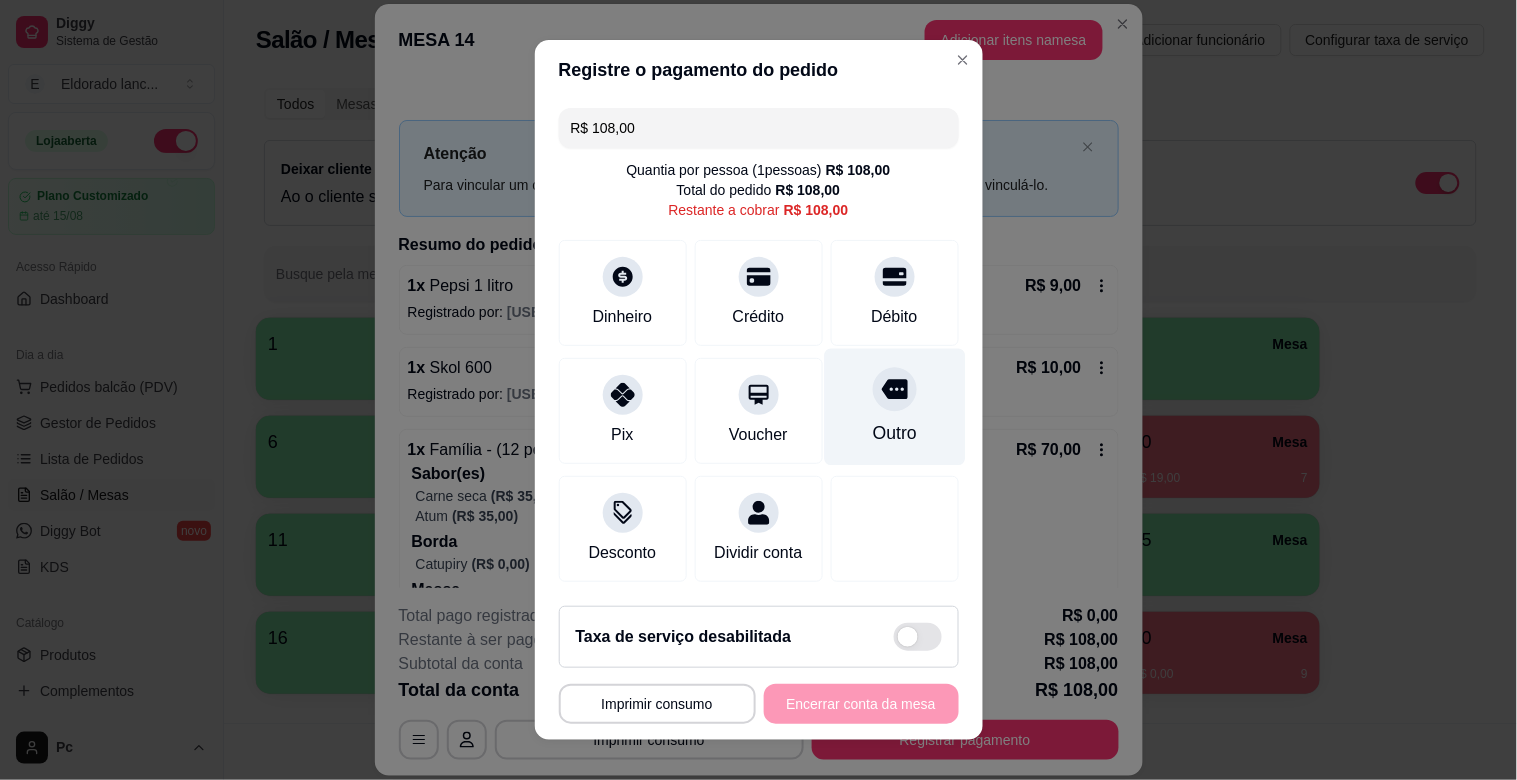 click on "Outro" at bounding box center (894, 433) 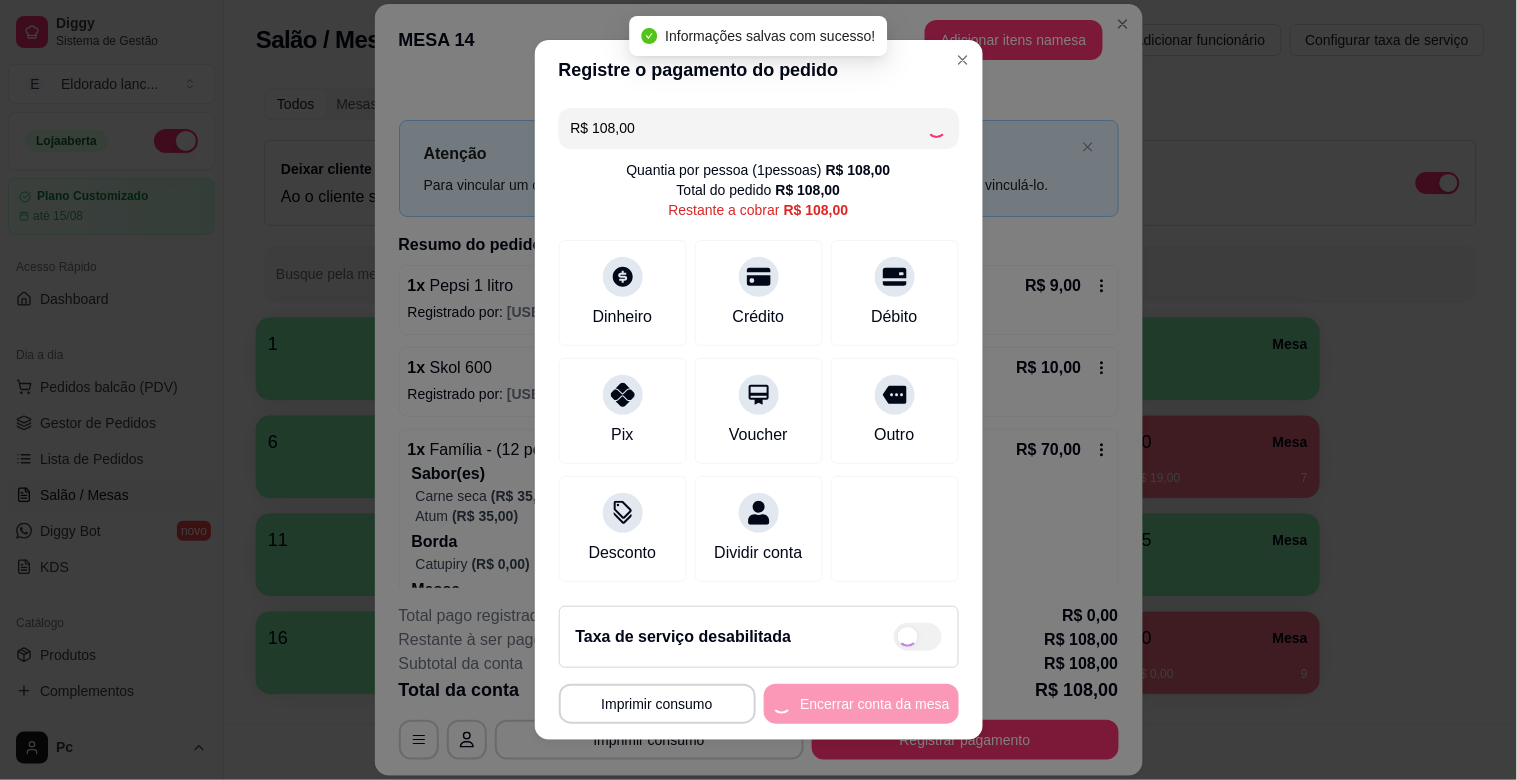 type on "R$ 0,00" 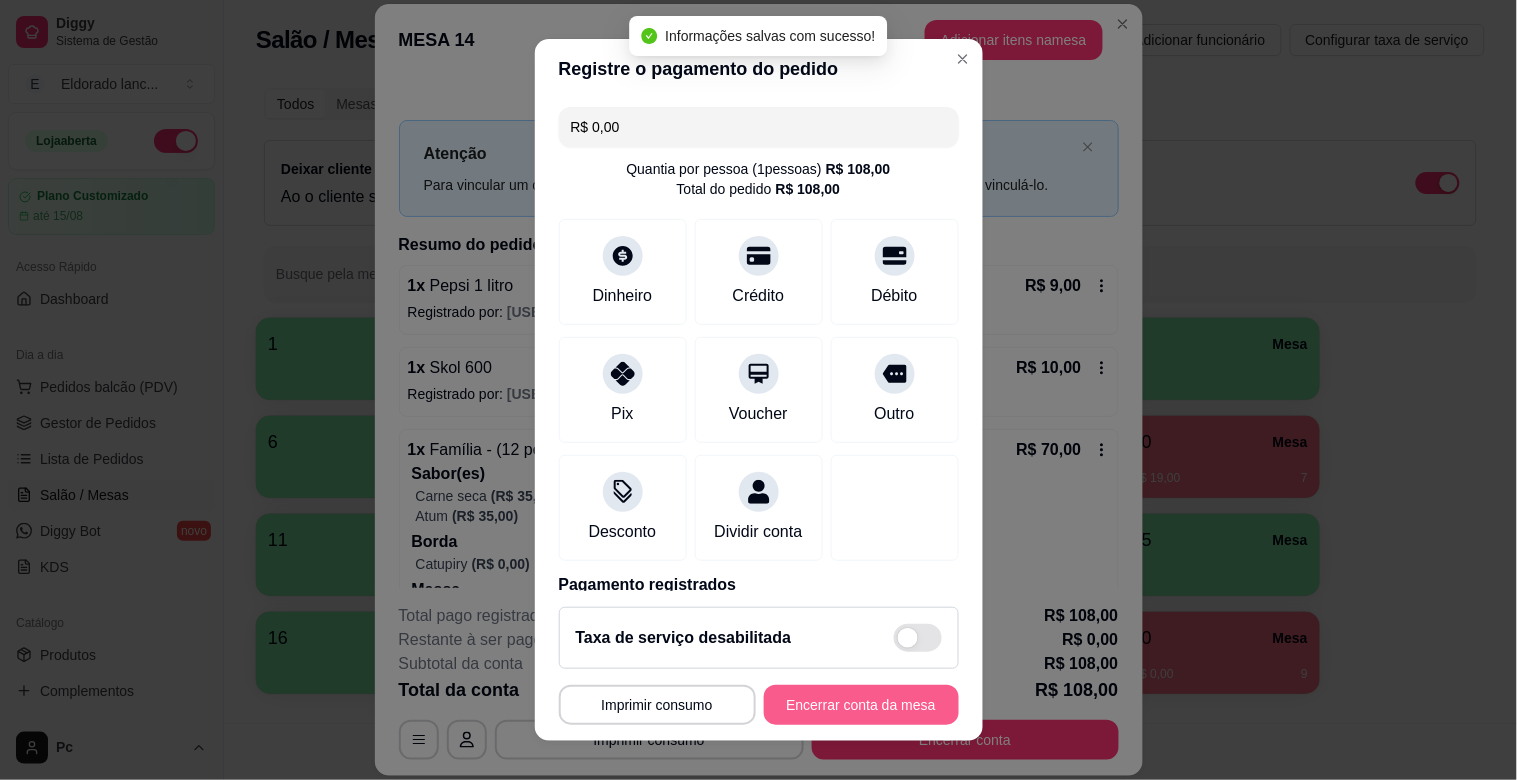 click on "Encerrar conta da mesa" at bounding box center [861, 705] 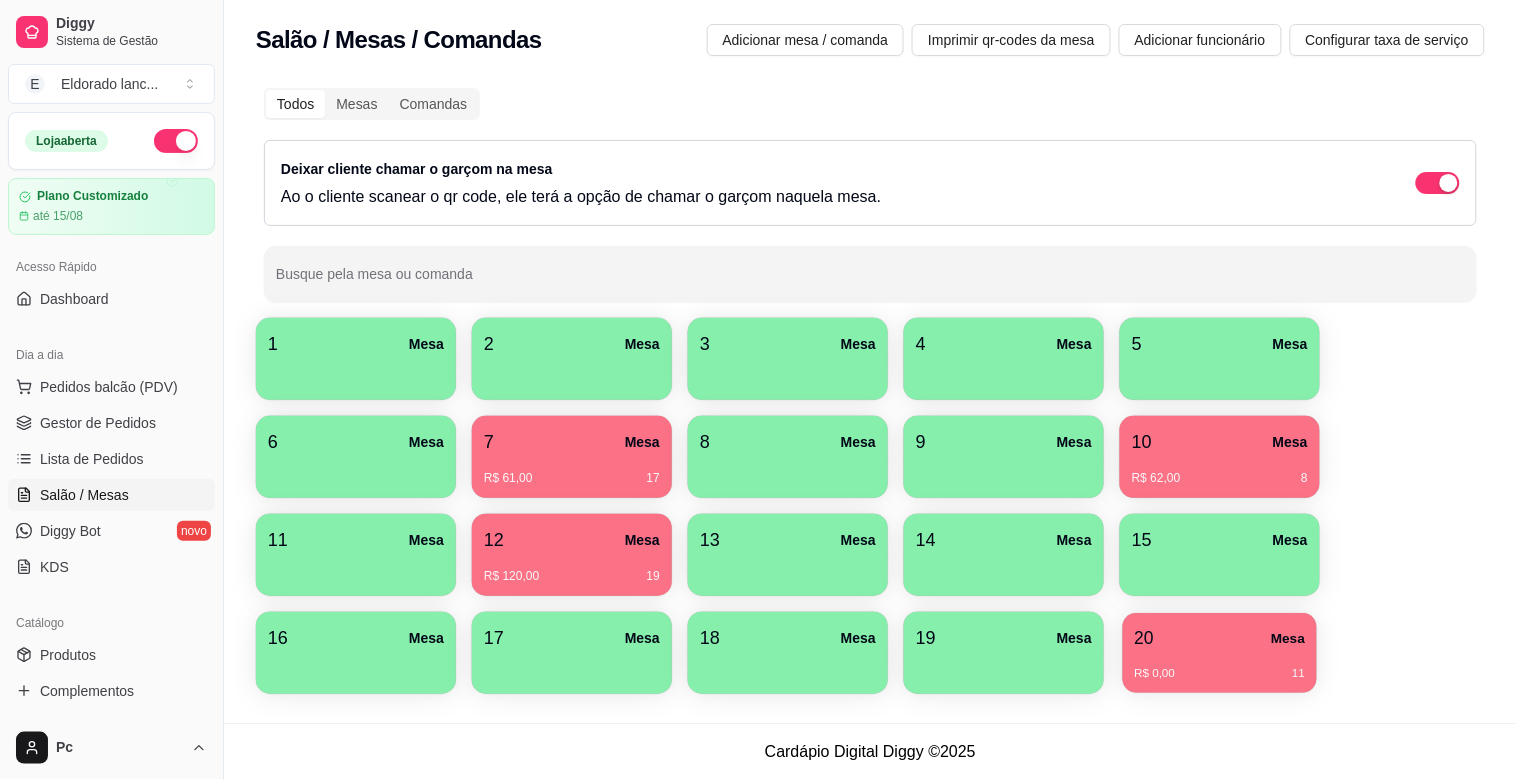 click on "R$ 0,00" at bounding box center [1155, 674] 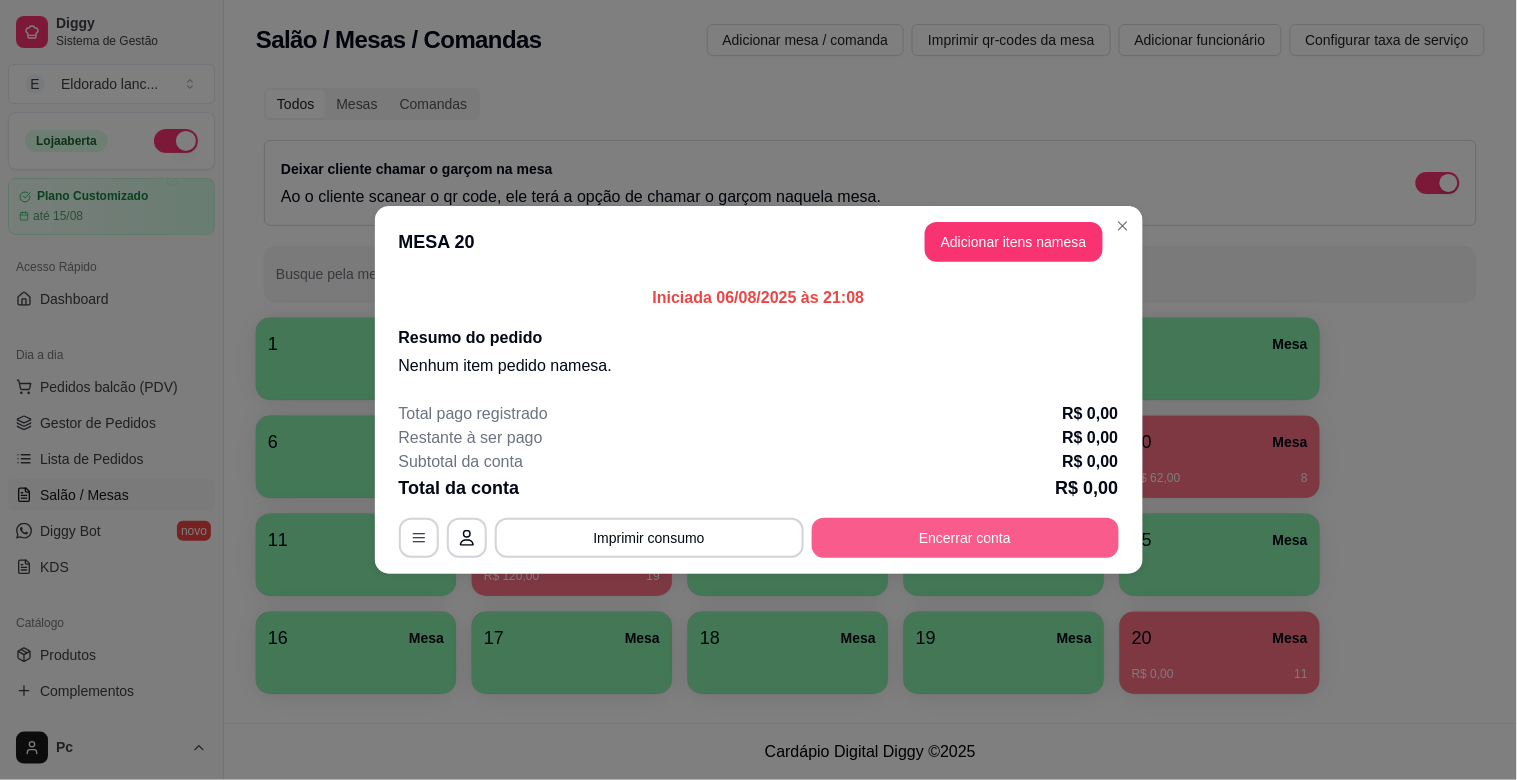 click on "Encerrar conta" at bounding box center (965, 538) 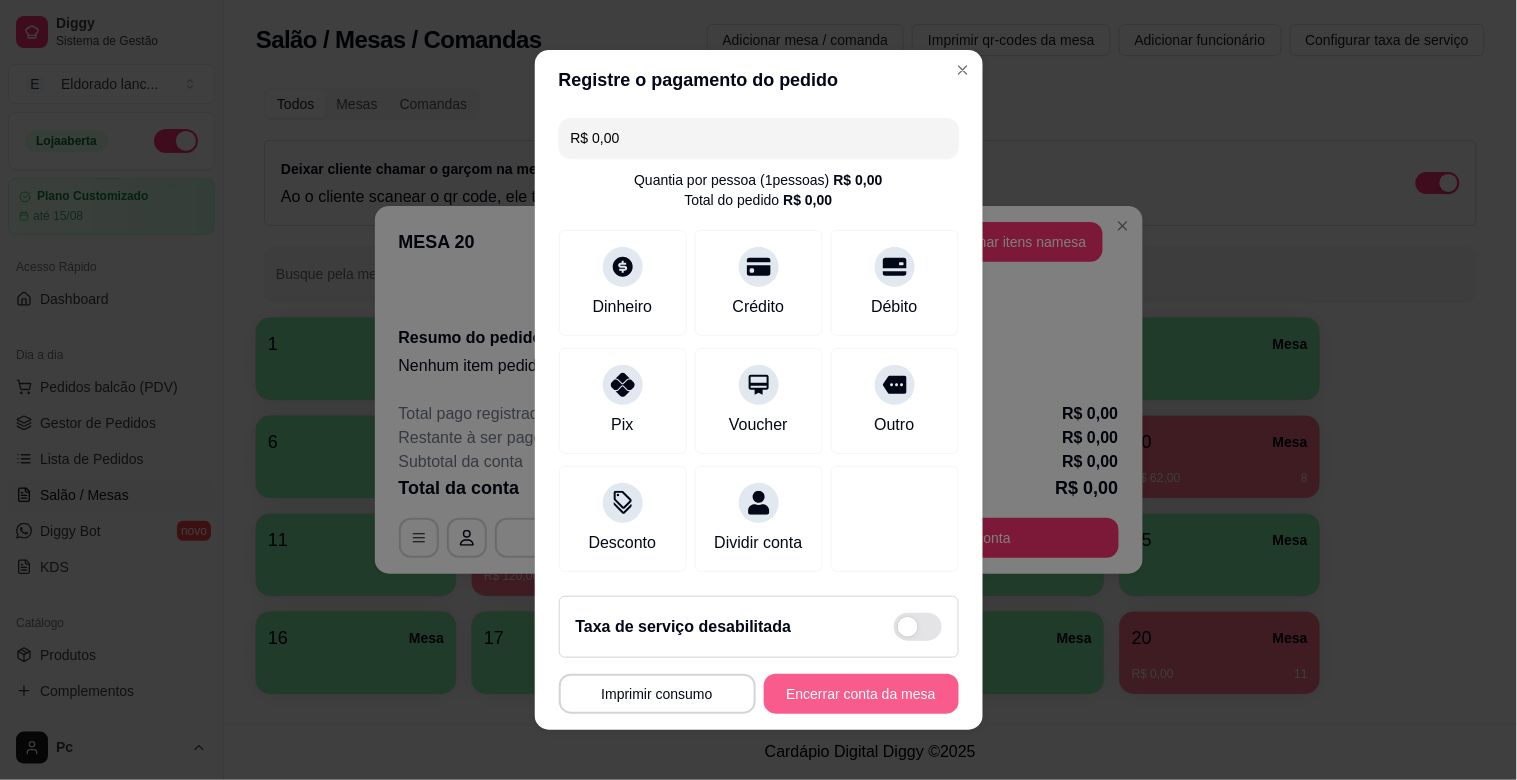 click on "Encerrar conta da mesa" at bounding box center (861, 694) 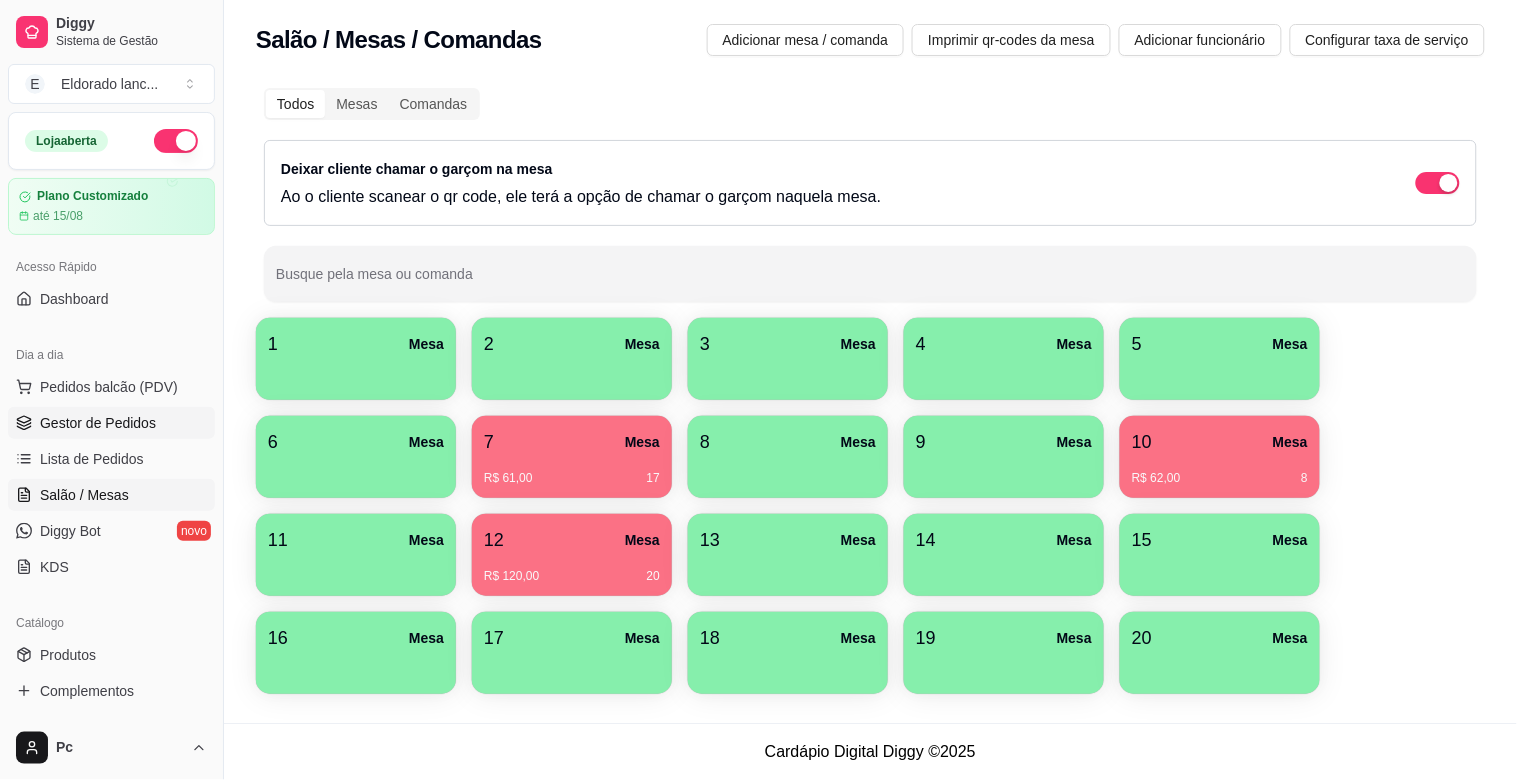 click on "Gestor de Pedidos" at bounding box center (98, 423) 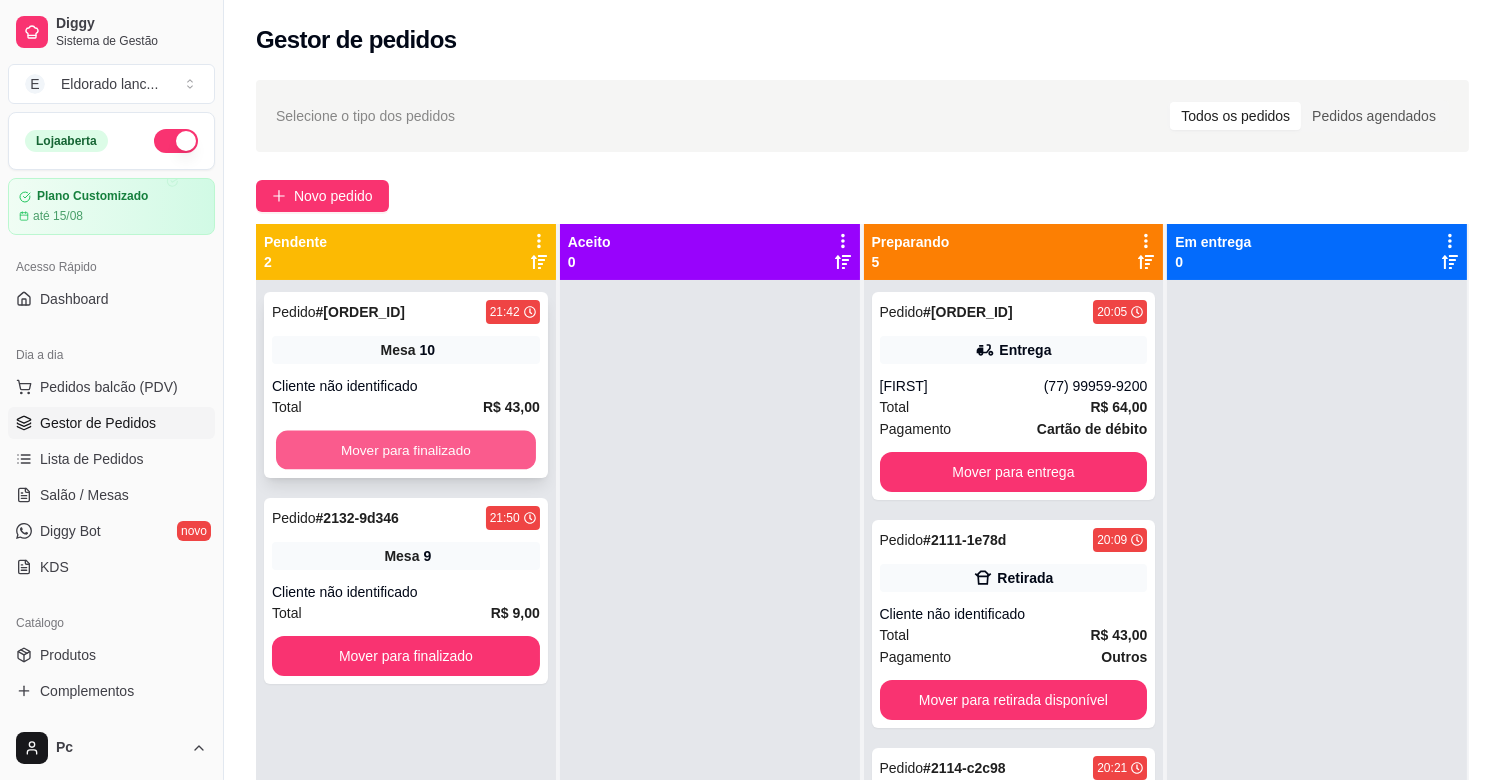click on "Mover para finalizado" at bounding box center [406, 450] 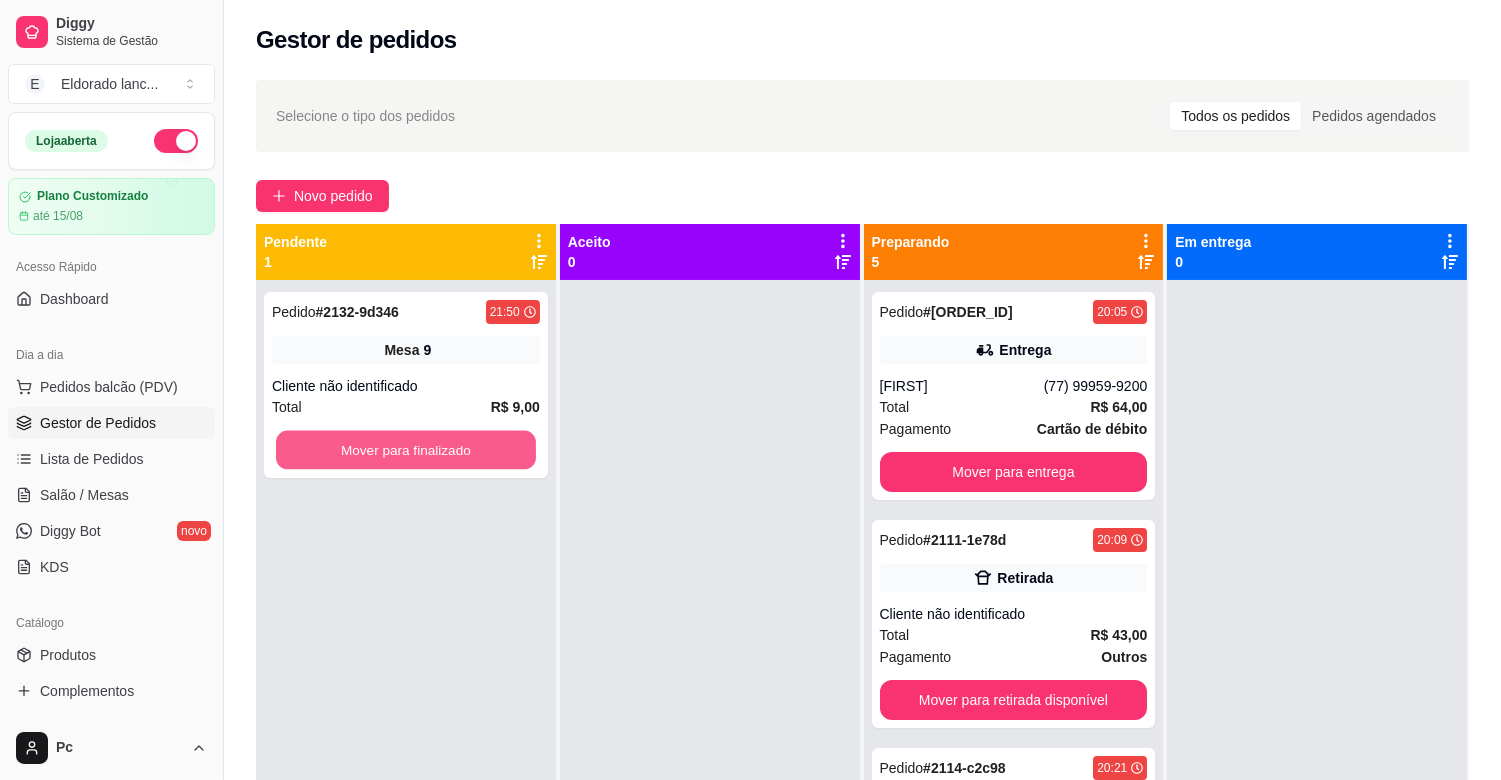 click on "Mover para finalizado" at bounding box center (406, 450) 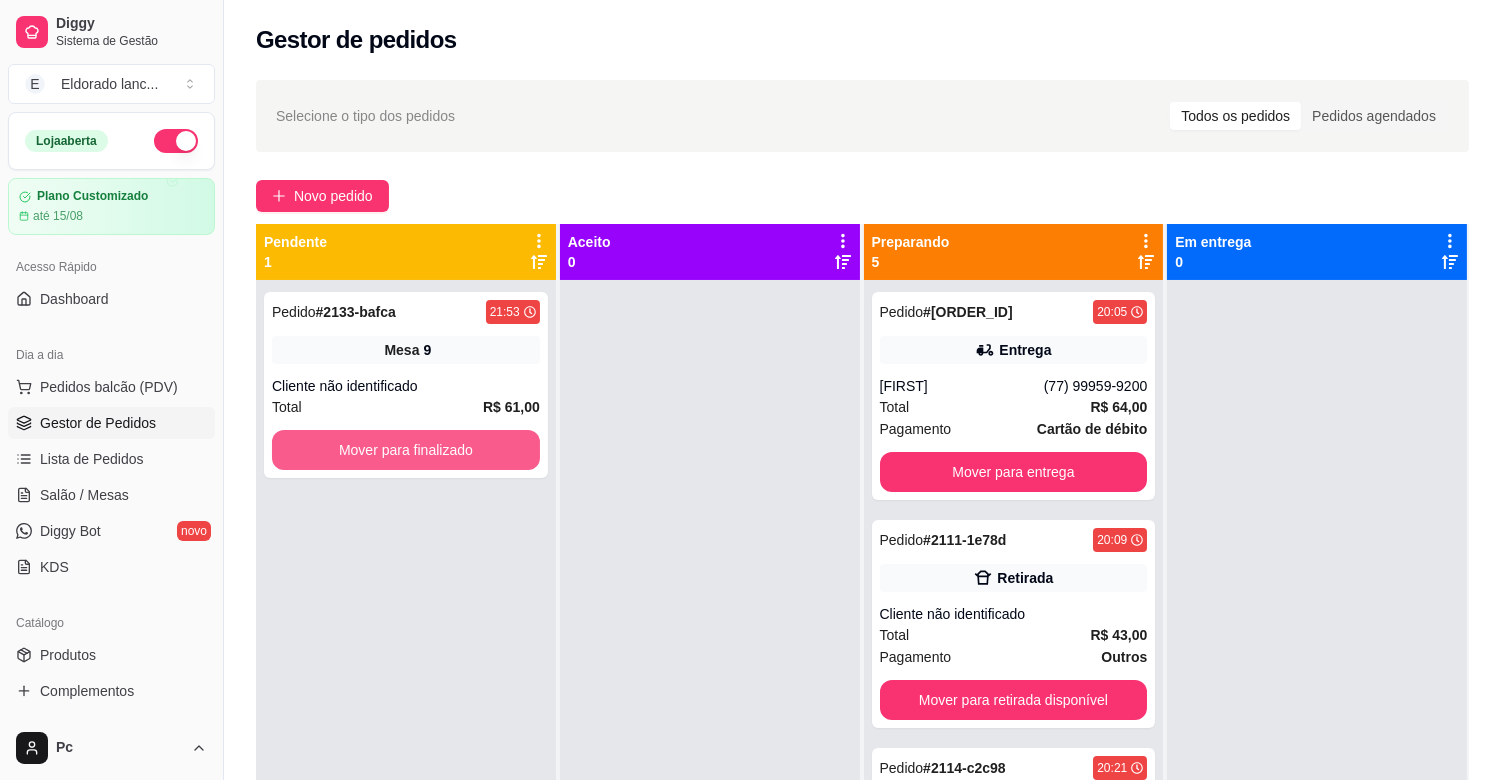 click on "Mover para finalizado" at bounding box center (406, 450) 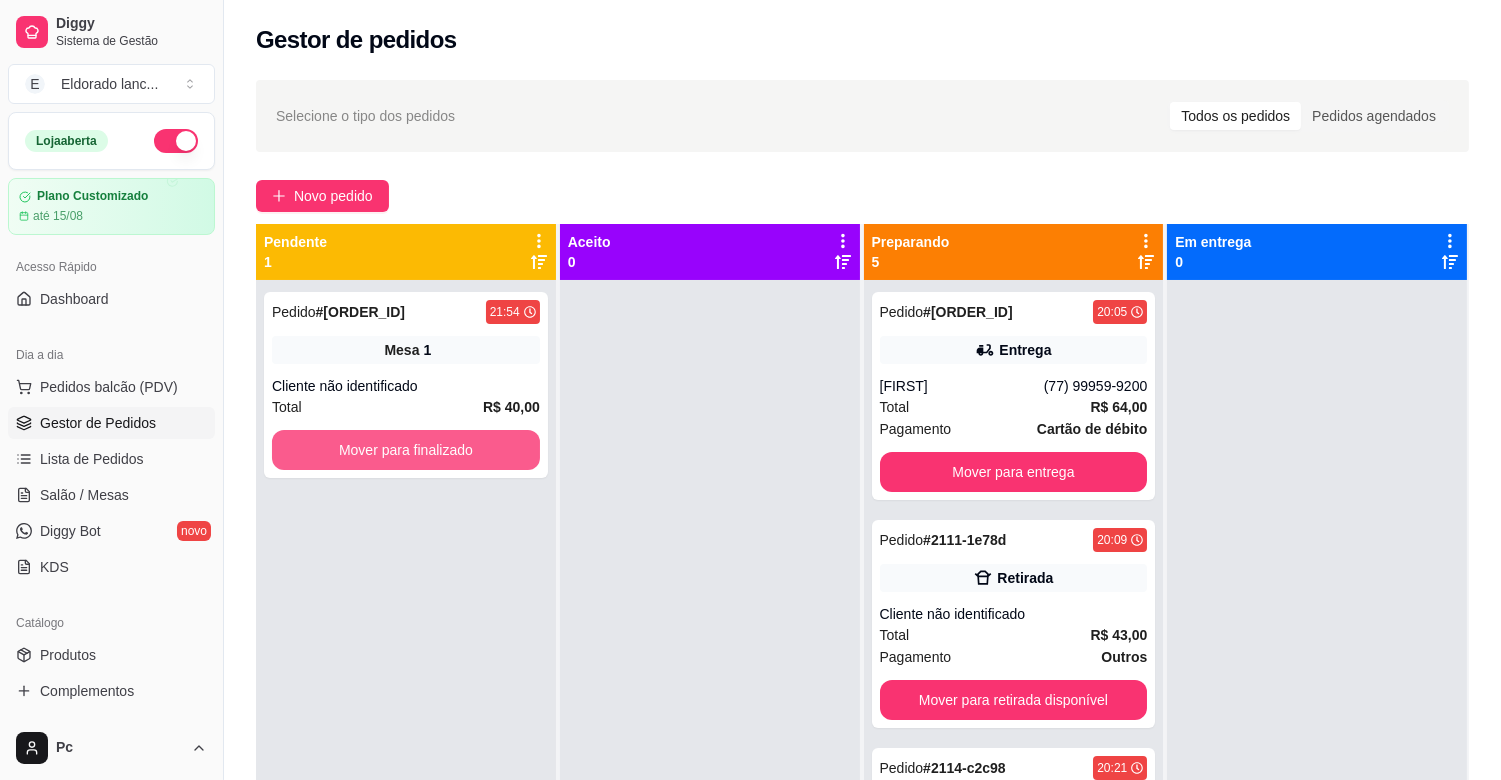 click on "Mover para finalizado" at bounding box center (406, 450) 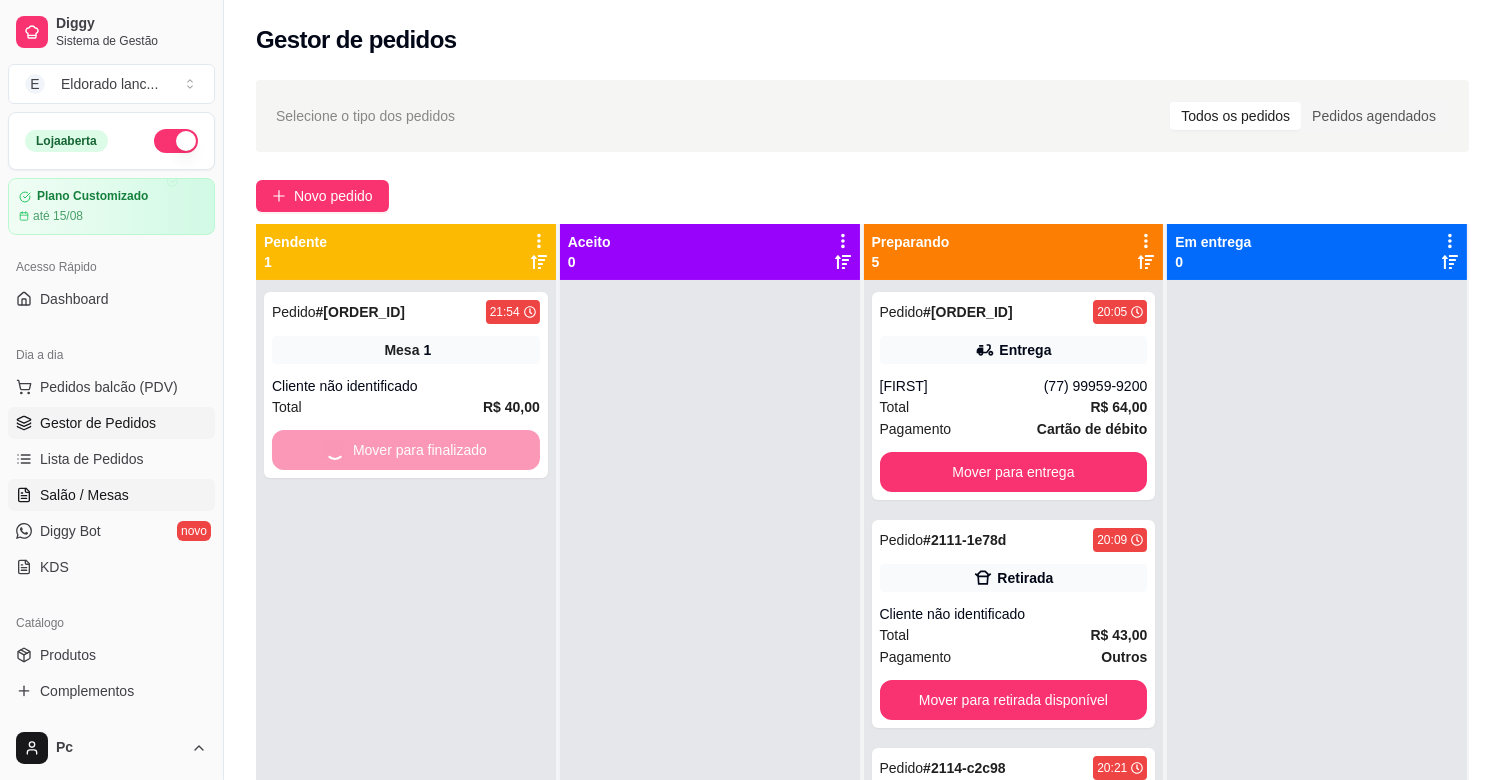 drag, startPoint x: 84, startPoint y: 512, endPoint x: 84, endPoint y: 488, distance: 24 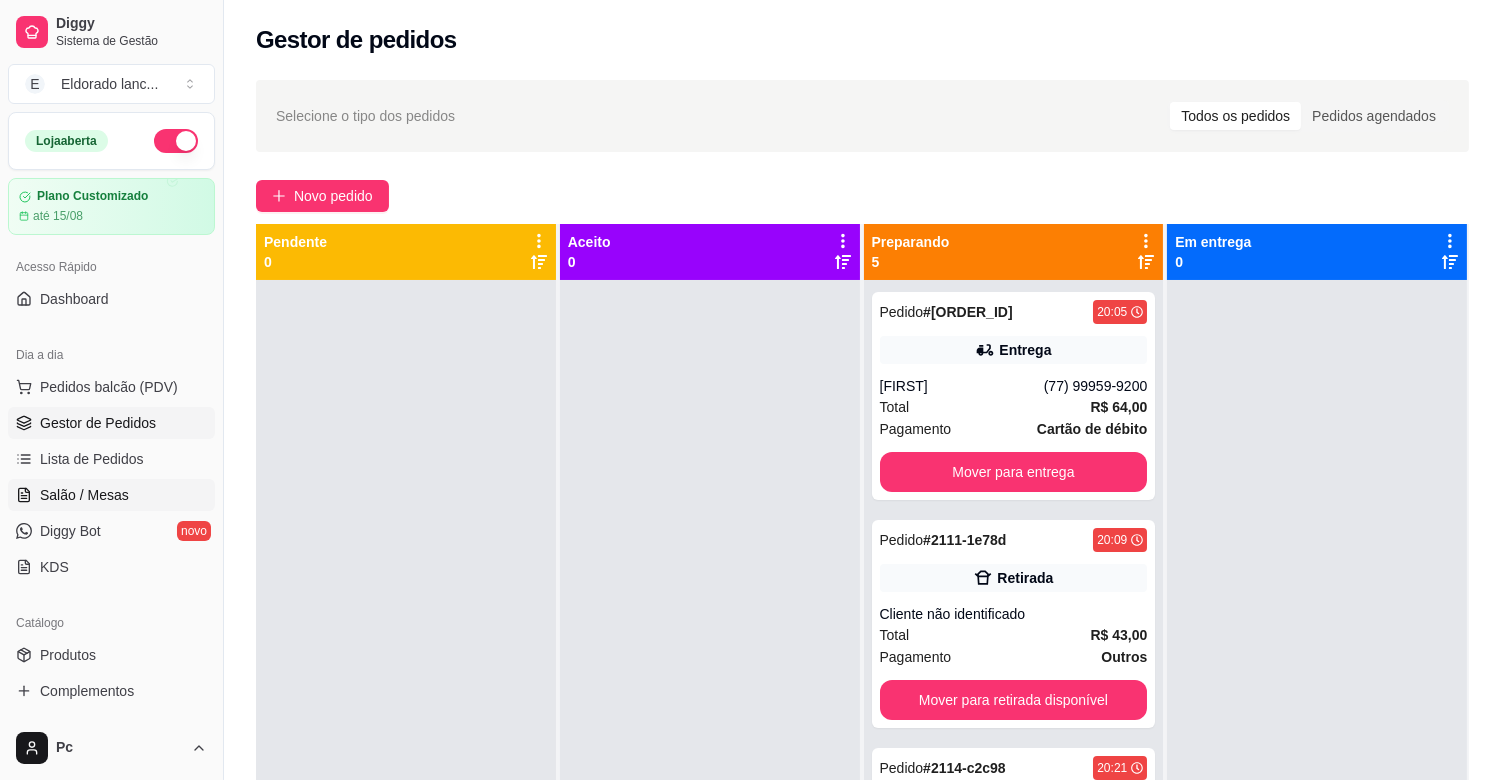 click on "Salão / Mesas" at bounding box center [84, 495] 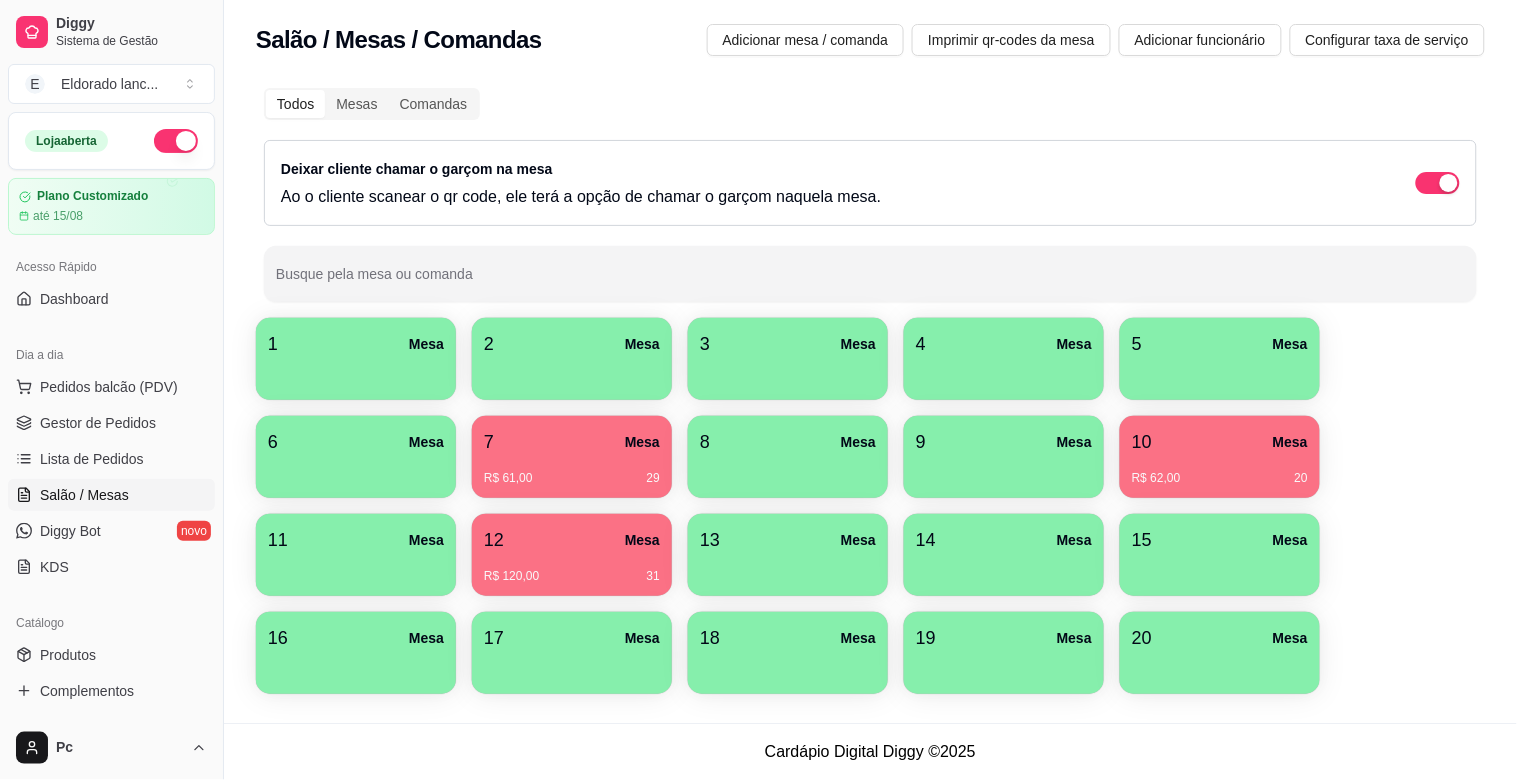 click on "R$ 61,00 29" at bounding box center [572, 471] 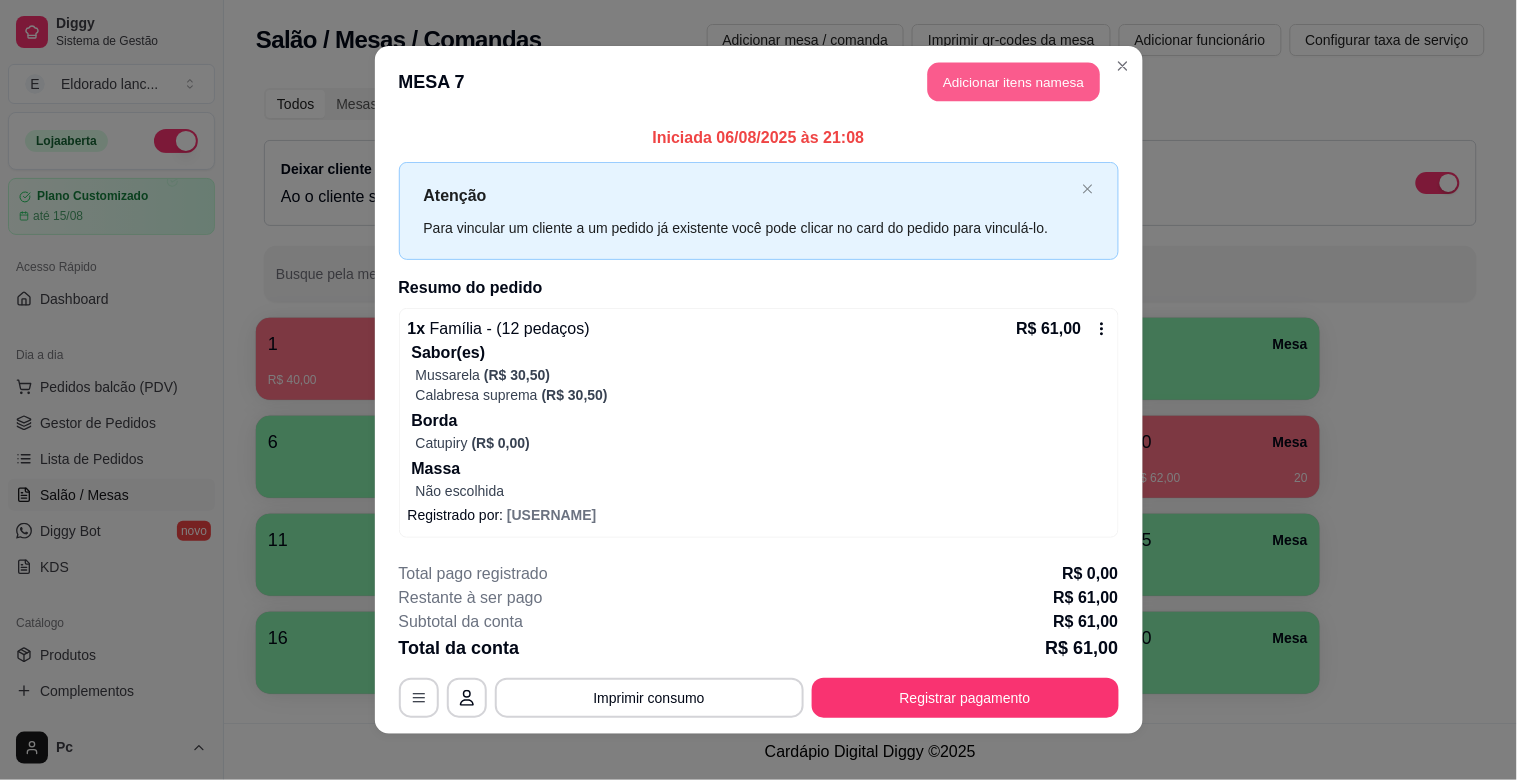 click on "Adicionar itens na  mesa" at bounding box center [1014, 82] 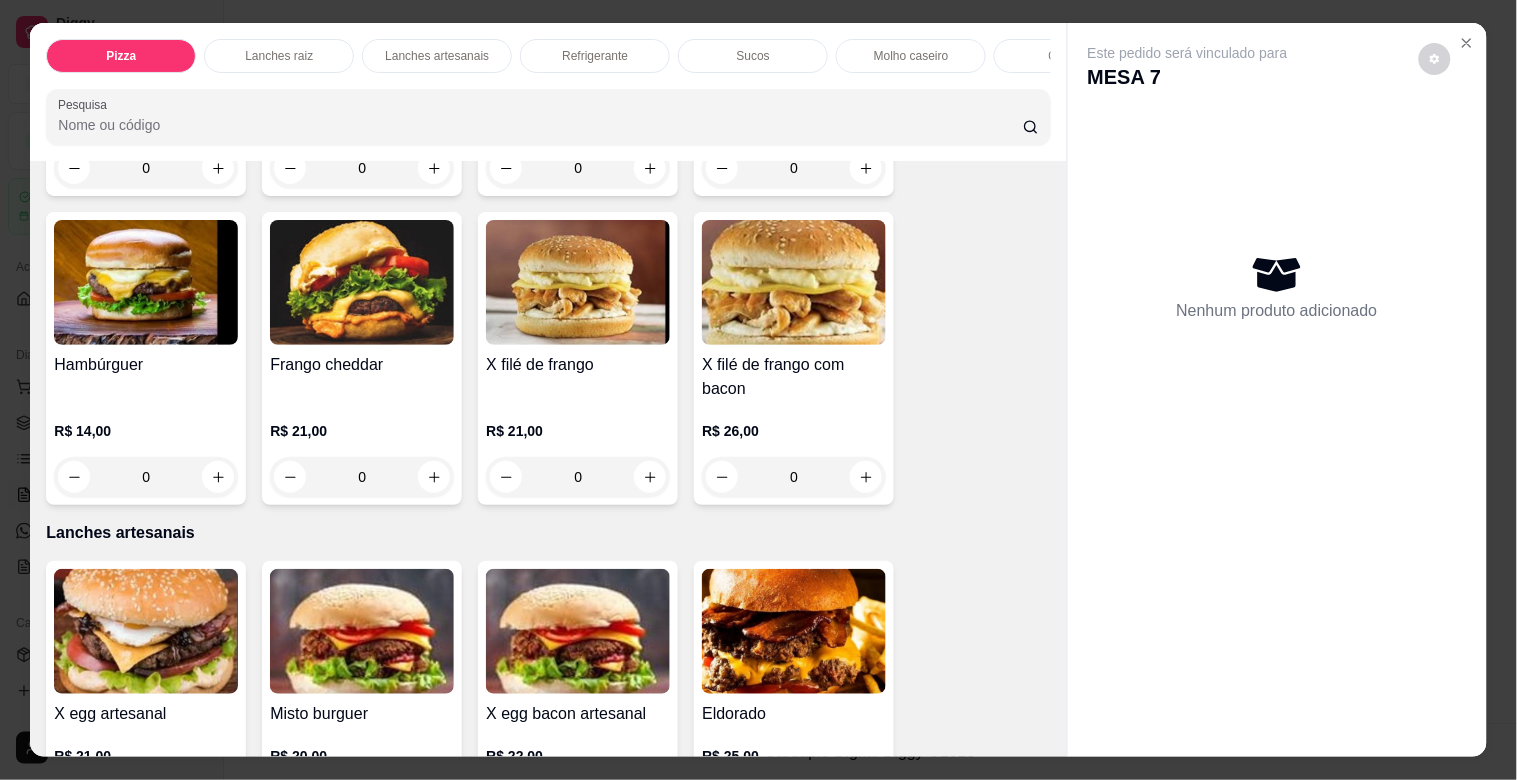 scroll, scrollTop: 1780, scrollLeft: 0, axis: vertical 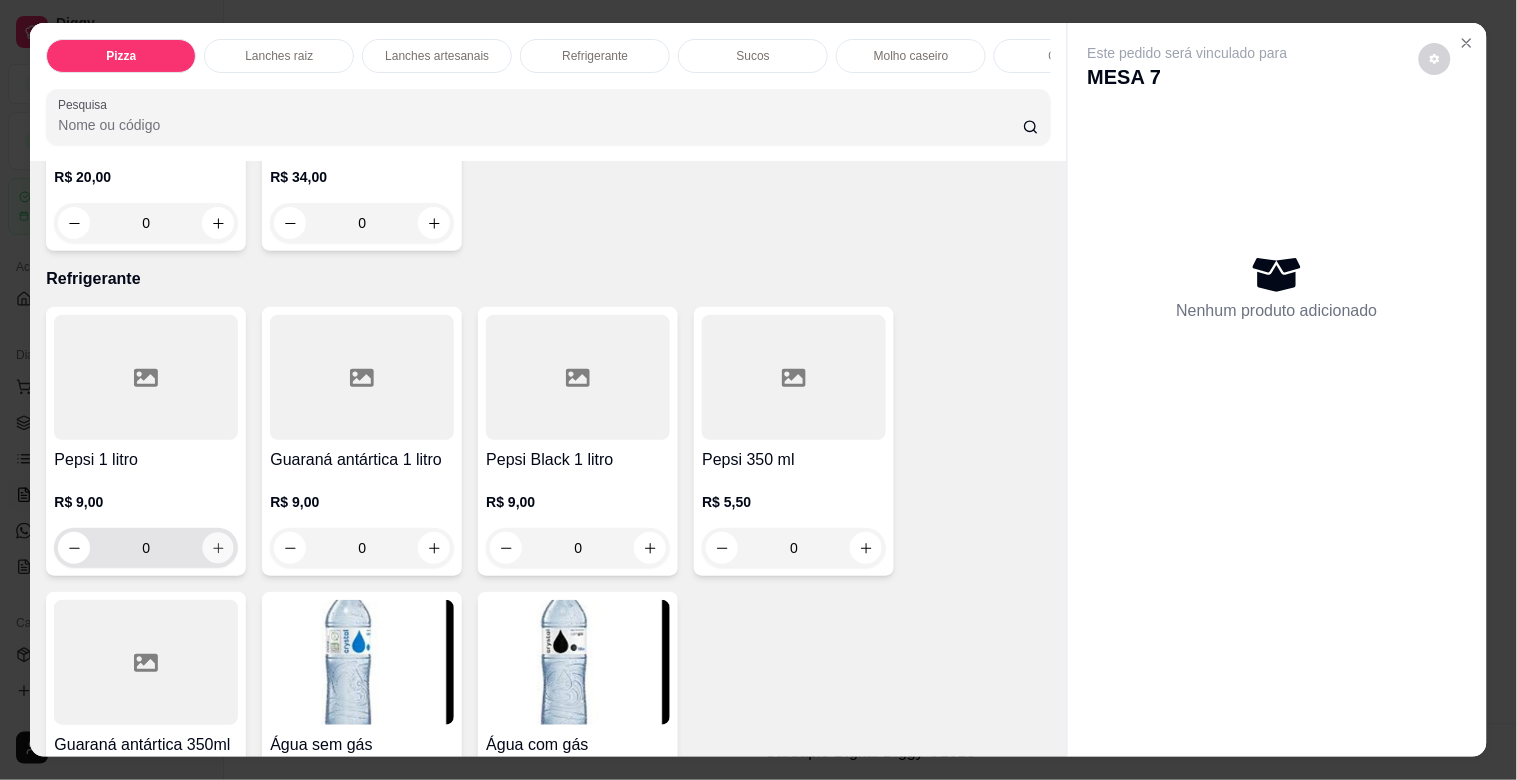 click at bounding box center [218, 548] 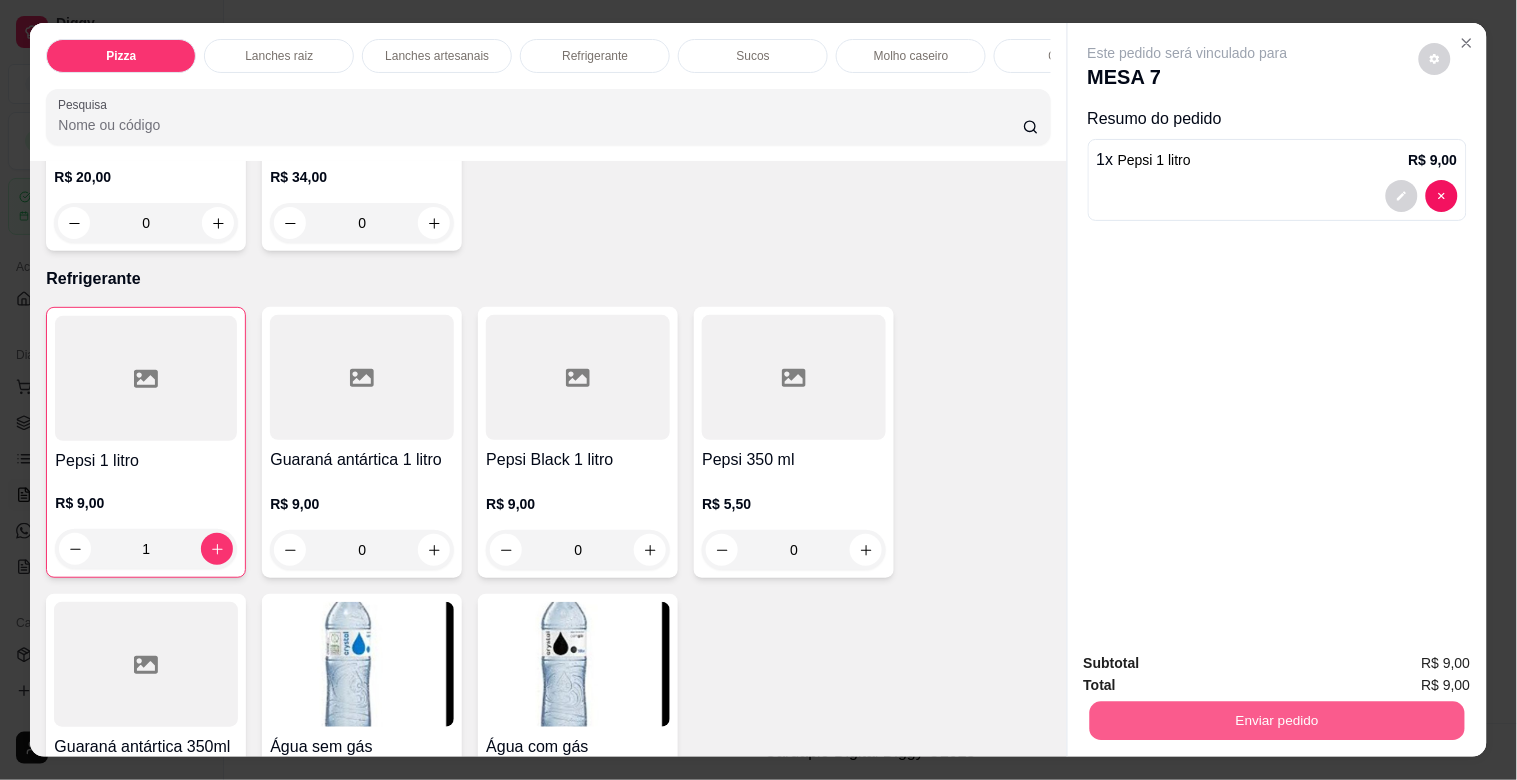 click on "Enviar pedido" at bounding box center (1276, 720) 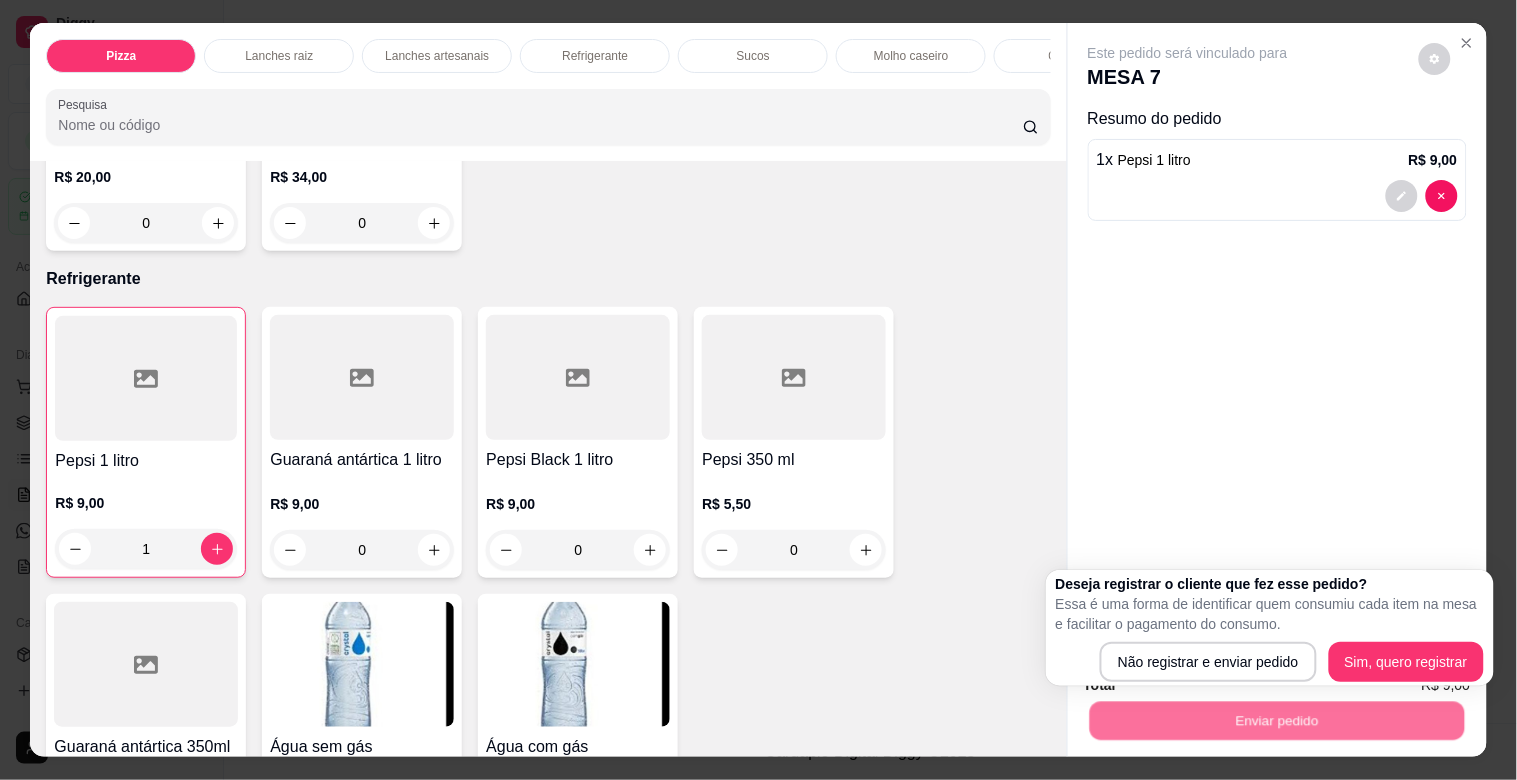 click on "Diggy Sistema de Gestão E Eldorado lanc ... Loja aberta Plano Customizado até 15/08 Acesso Rápido Dashboard Dia a dia Pedidos balcão (PDV) Gestor de Pedidos Lista de Pedidos Salão / Mesas Diggy Bot novo KDS Catálogo Produtos Complementos Relatórios Relatórios de vendas Relatório de clientes Relatório de mesas Relatório de fidelidade novo Gerenciar Entregadores novo Nota Fiscal (NFC-e) Controle de caixa Controle de fiado Cupons Clientes Estoque Configurações Diggy Planos Precisa de ajuda? Pc Toggle Sidebar Sistema de Gestão Diggy Salão / Mesas / Comandas Adicionar mesa / comanda Imprimir qr-codes da mesa Adicionar funcionário Configurar taxa de serviço Todos Mesas Comandas Deixar cliente chamar o garçom na mesa Ao o cliente scanear o qr code, ele terá a opção de chamar o garçom naquela mesa. Busque pela mesa ou comanda
1 Mesa R$ 40,00 2 2 Mesa 3 Mesa 4 Mesa 5 Mesa 6 Mesa 7 Mesa R$ 61,00 29 8 Mesa 9 Mesa R$ 70,00 5 10 Mesa R$ 62,00 20 11 Mesa 12 Mesa R$ 120,00 31 13 14" at bounding box center (758, 390) 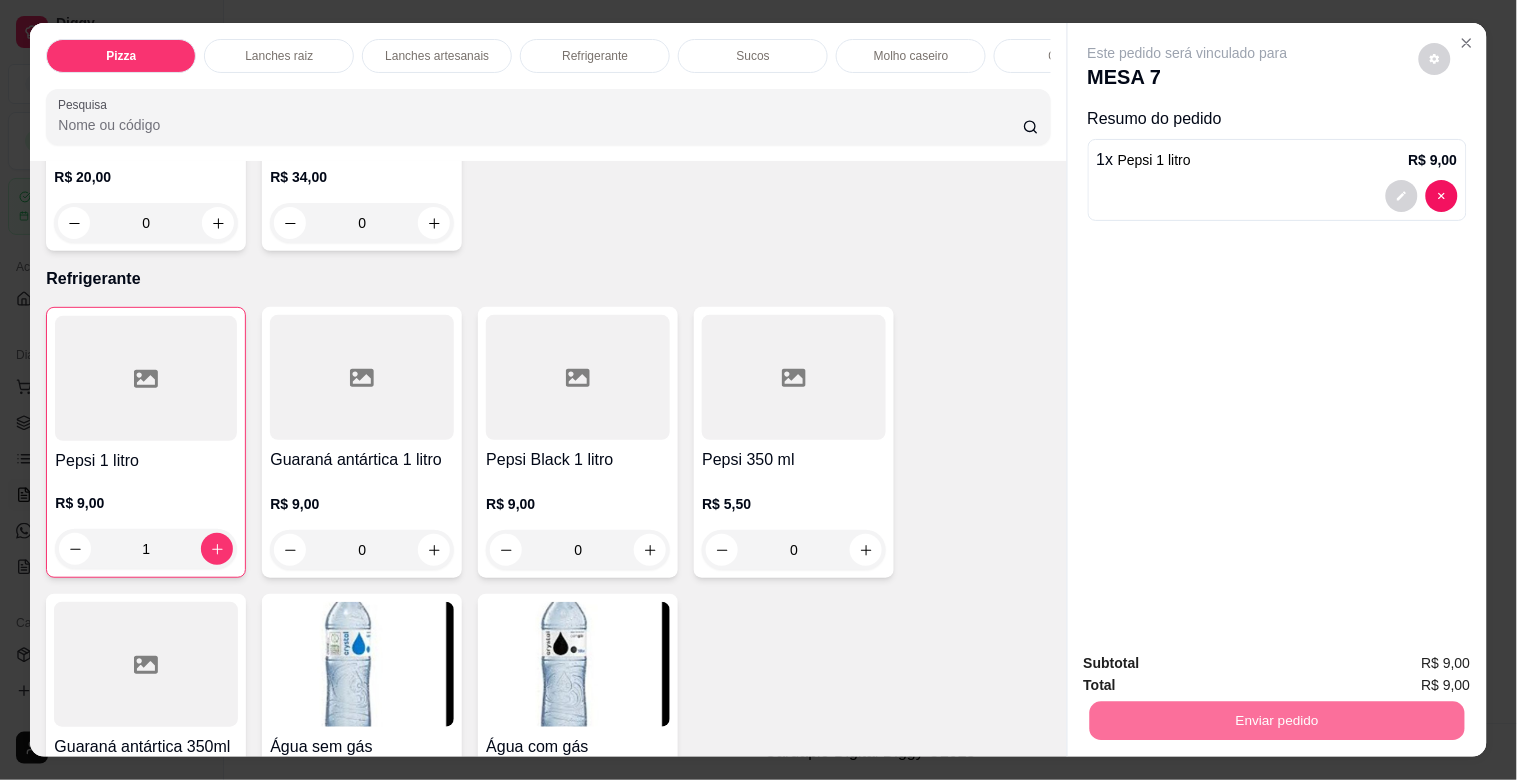 click on "Não registrar e enviar pedido" at bounding box center (1211, 662) 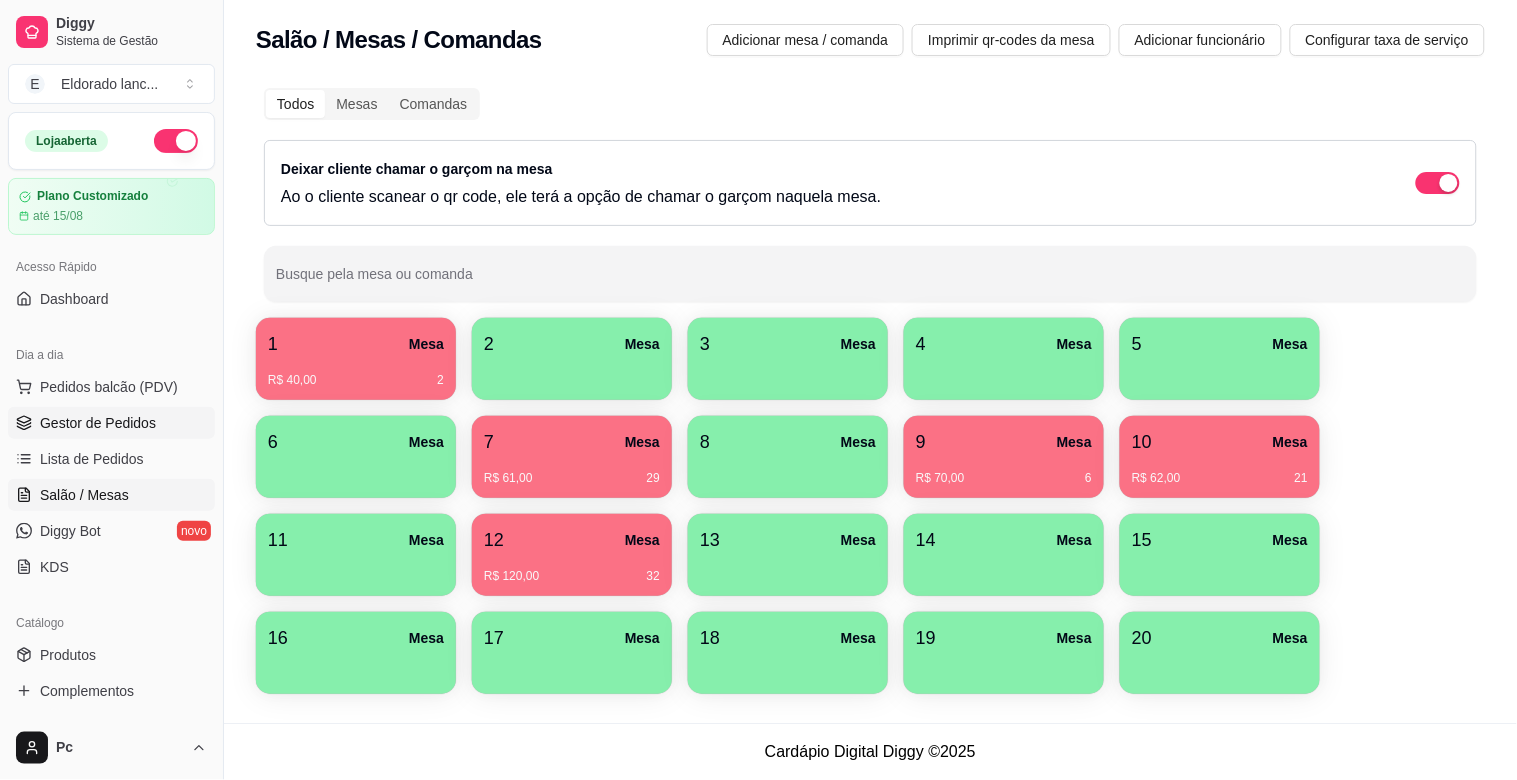 click on "Gestor de Pedidos" at bounding box center [98, 423] 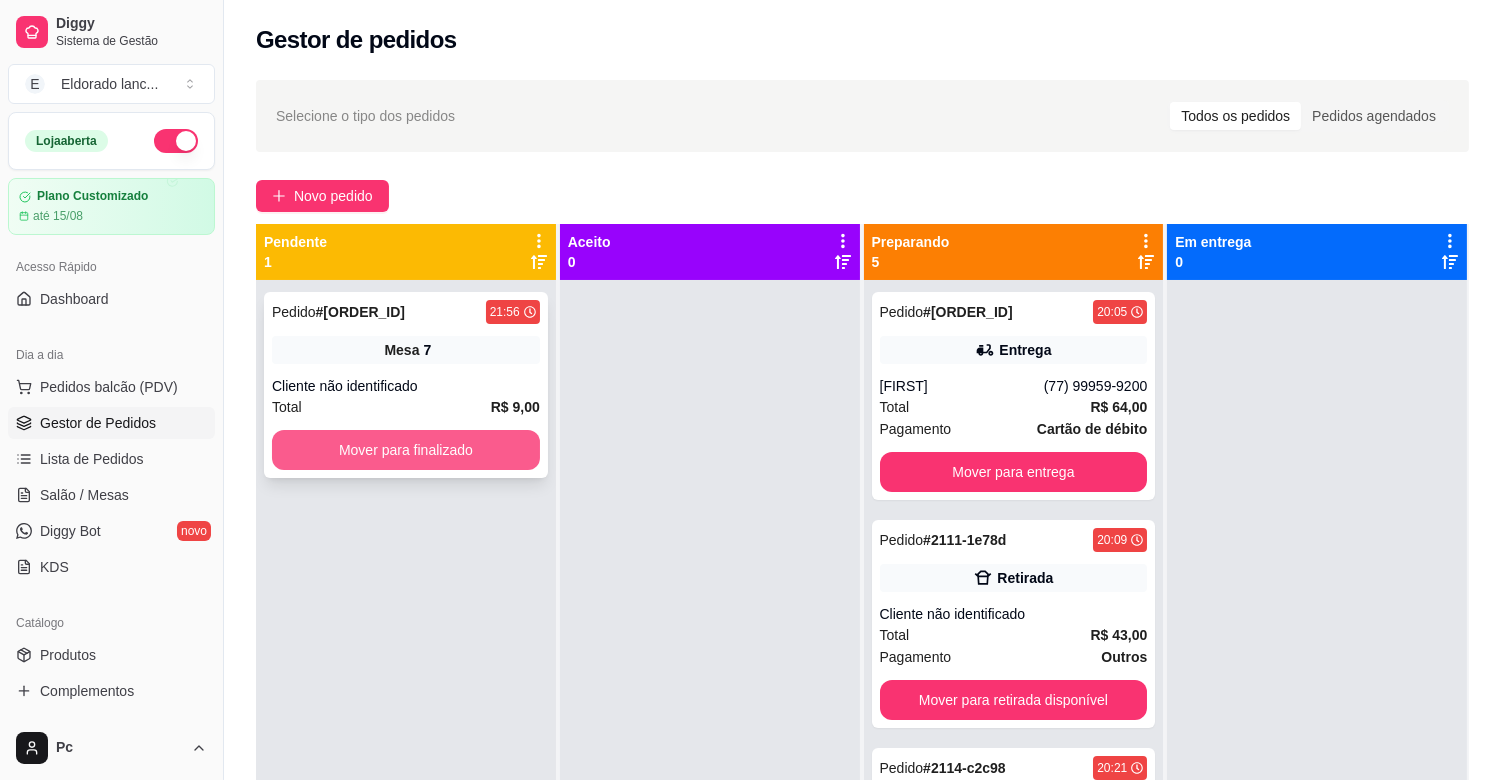 click on "Mover para finalizado" at bounding box center [406, 450] 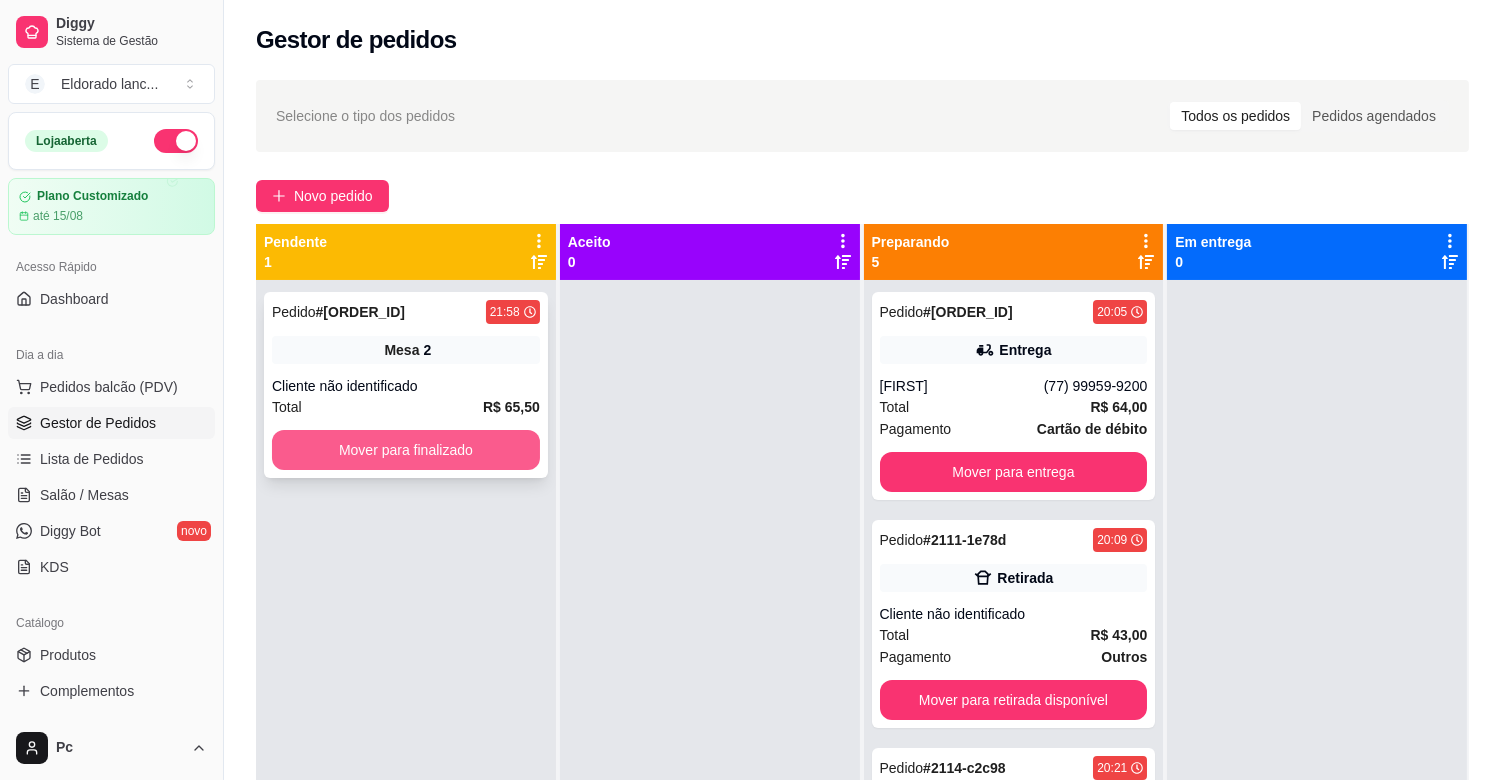 click on "Mover para finalizado" at bounding box center (406, 450) 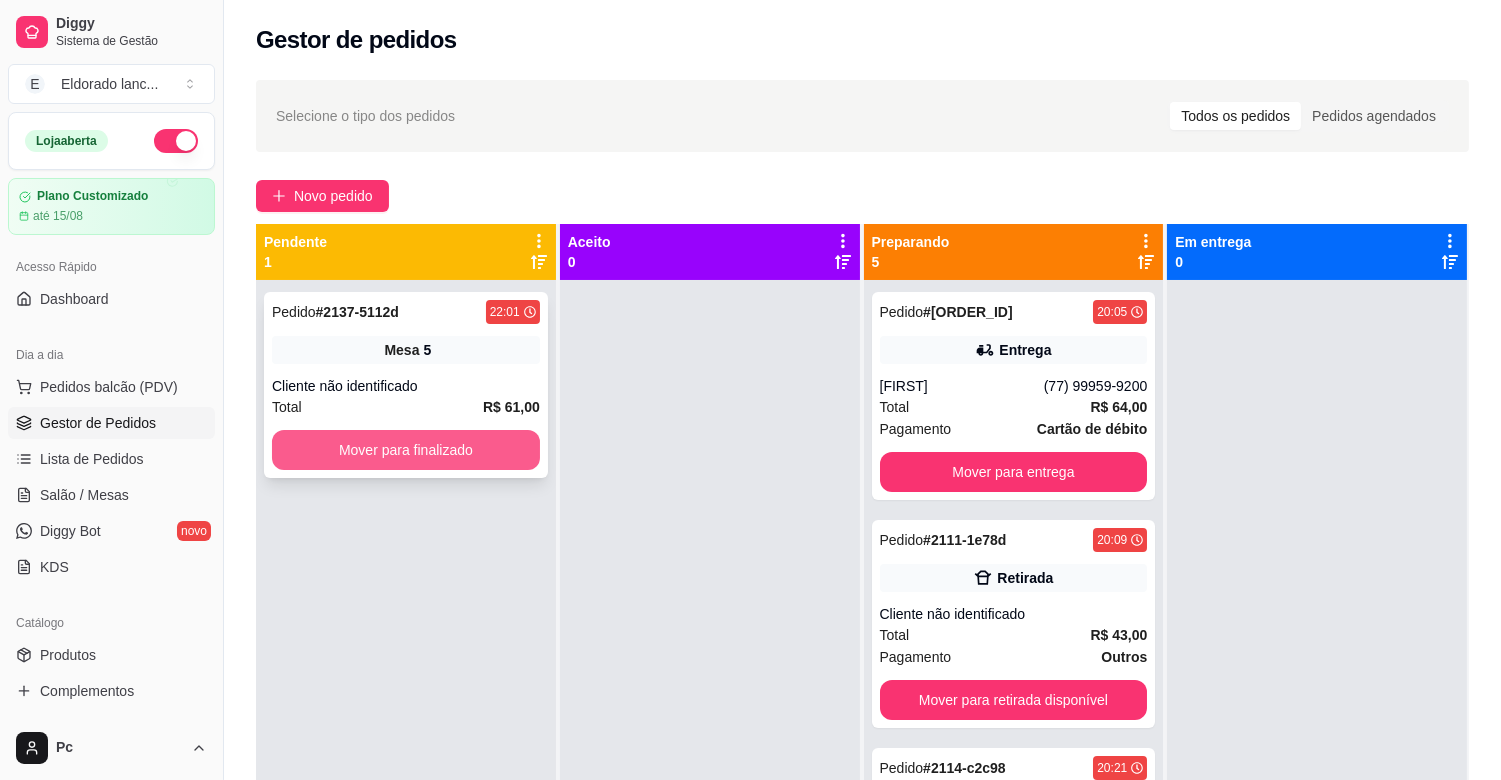 click on "Mover para finalizado" at bounding box center [406, 450] 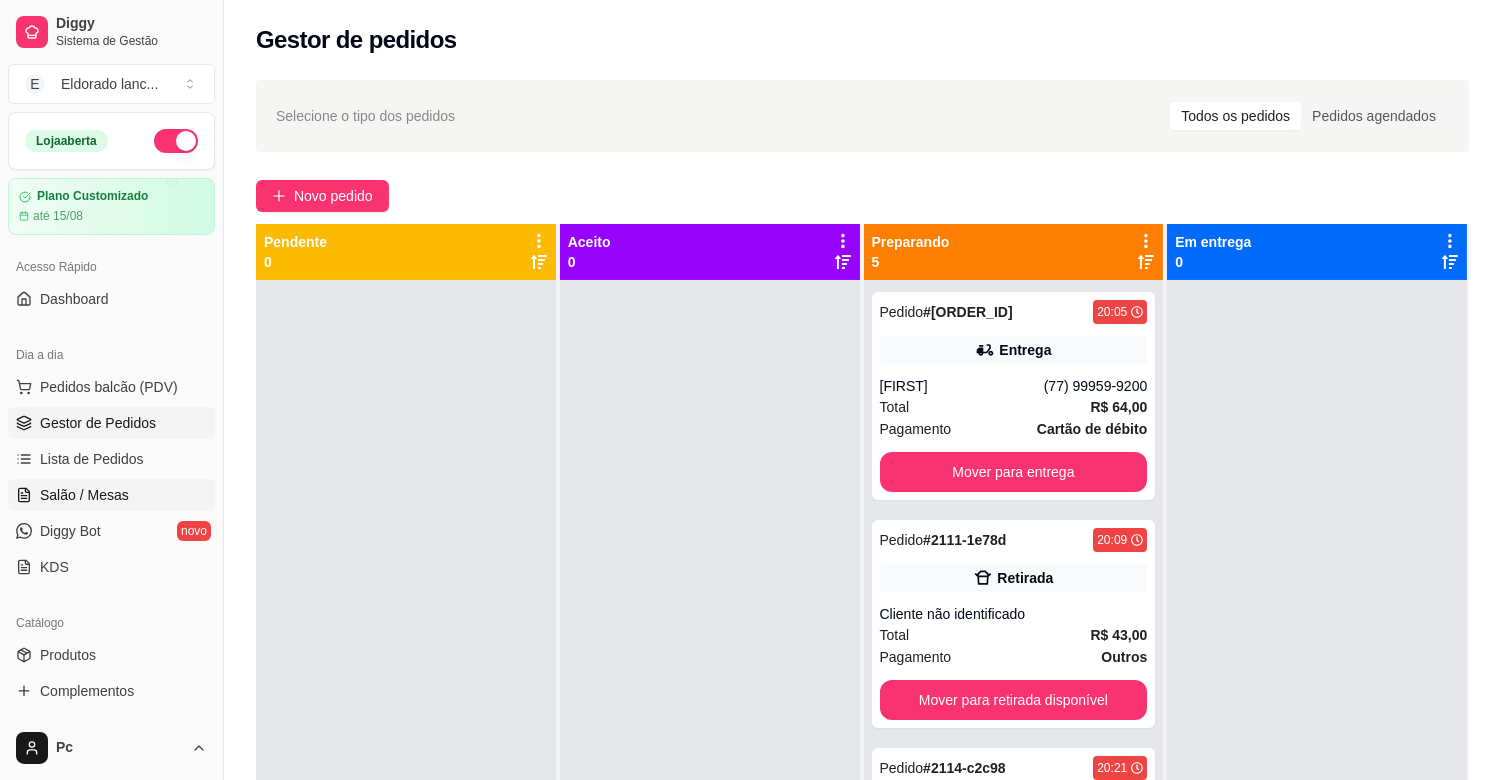 click on "Salão / Mesas" at bounding box center (111, 495) 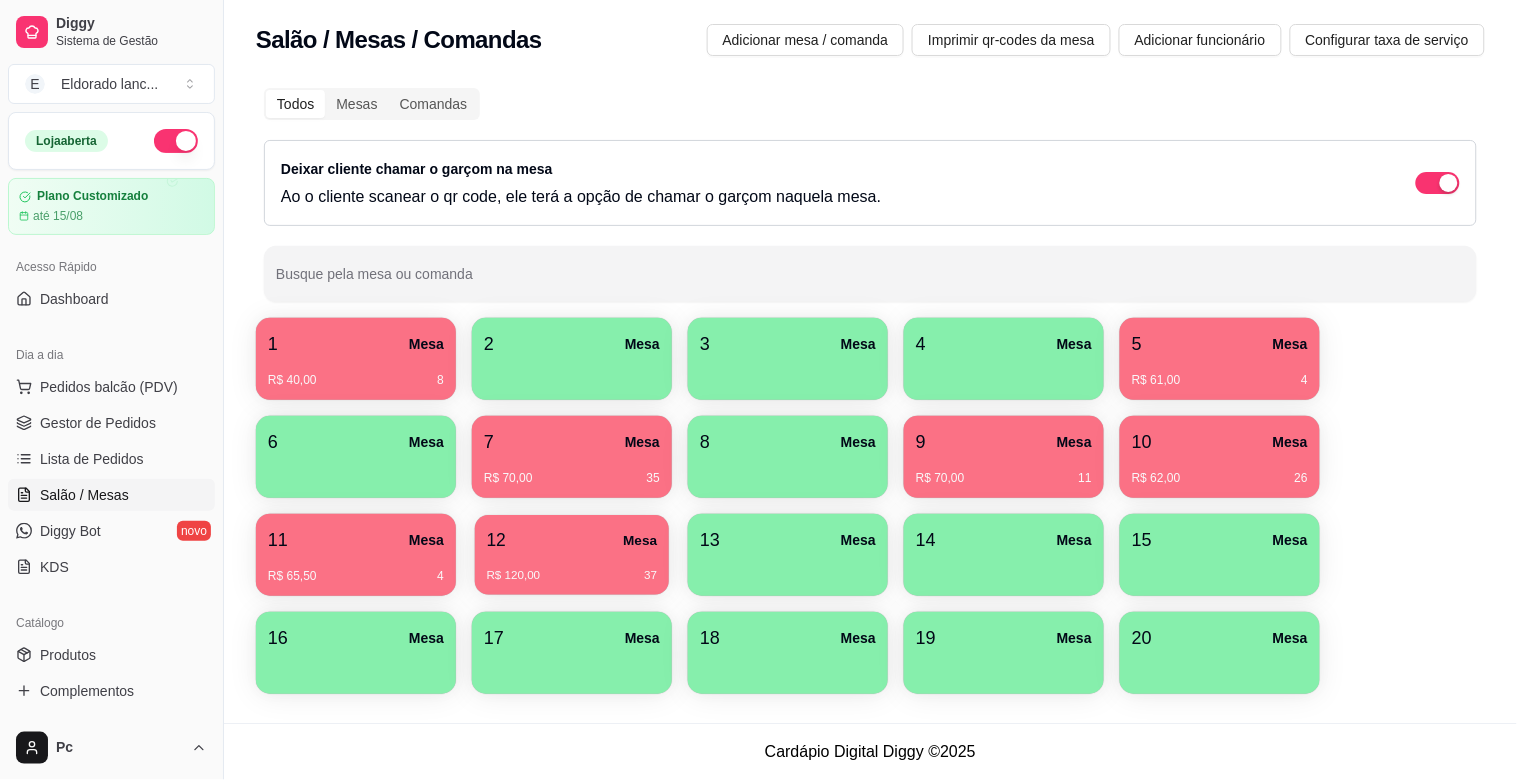 click on "37" at bounding box center (650, 576) 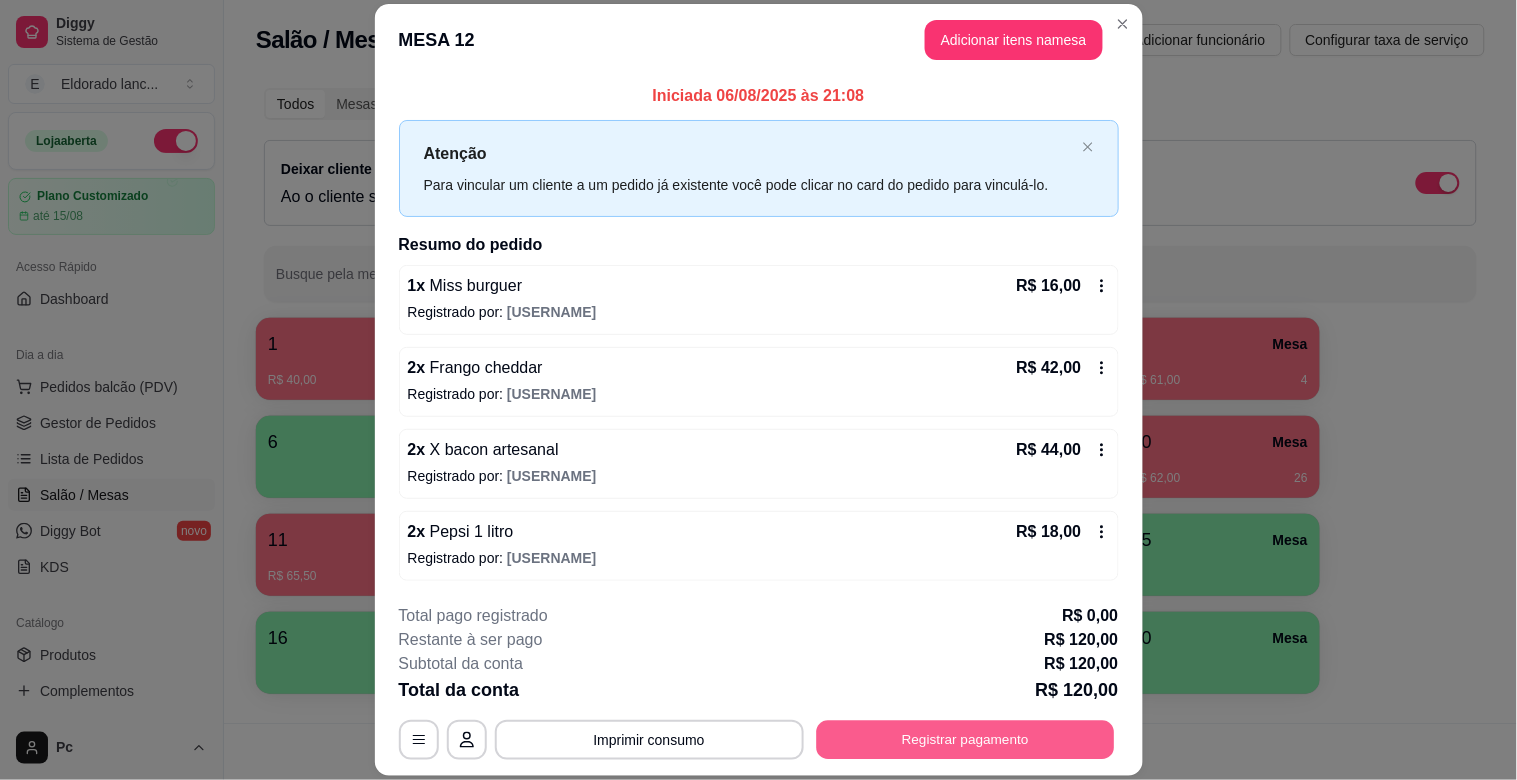 click on "Registrar pagamento" at bounding box center [965, 740] 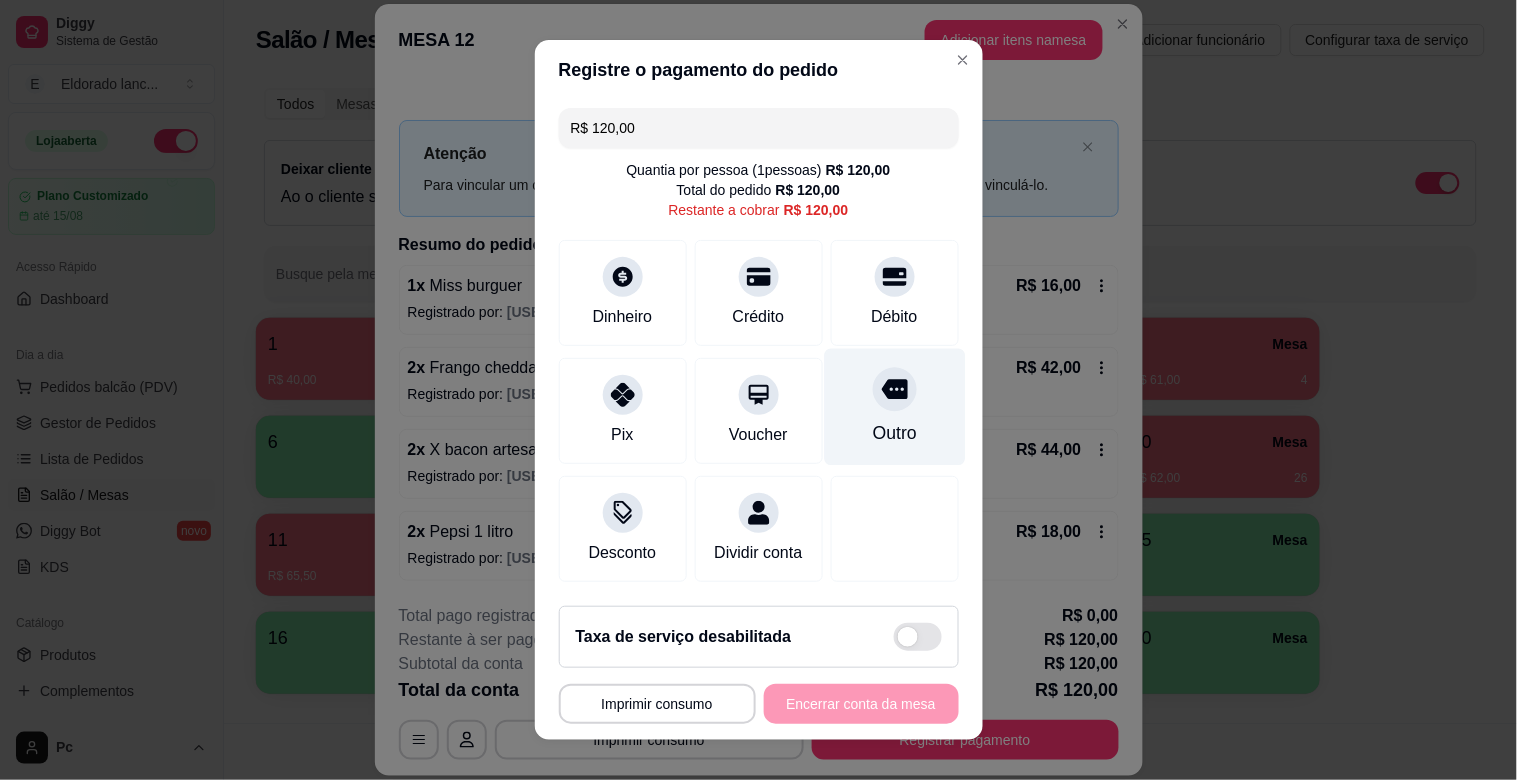 click at bounding box center (895, 389) 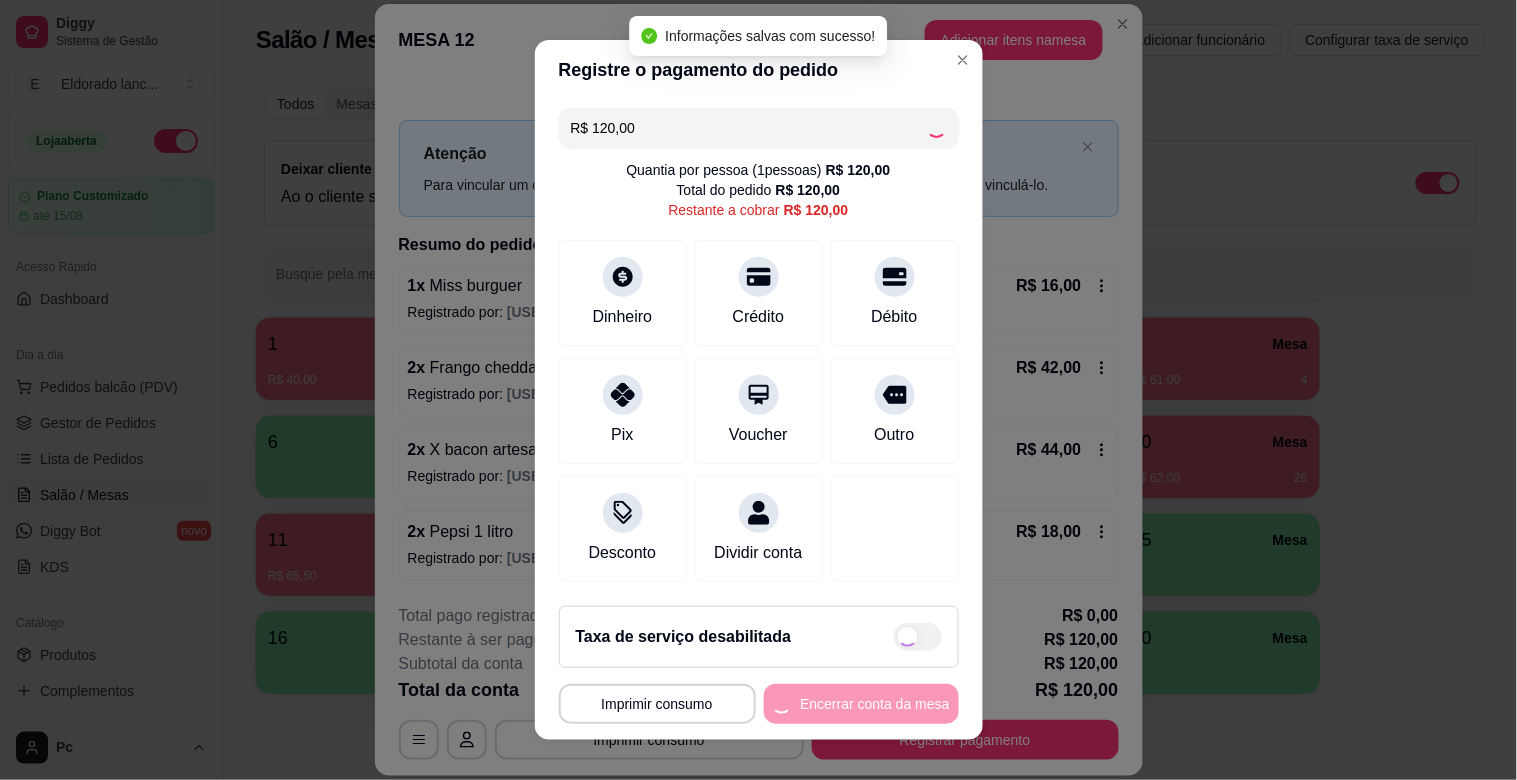 type on "R$ 0,00" 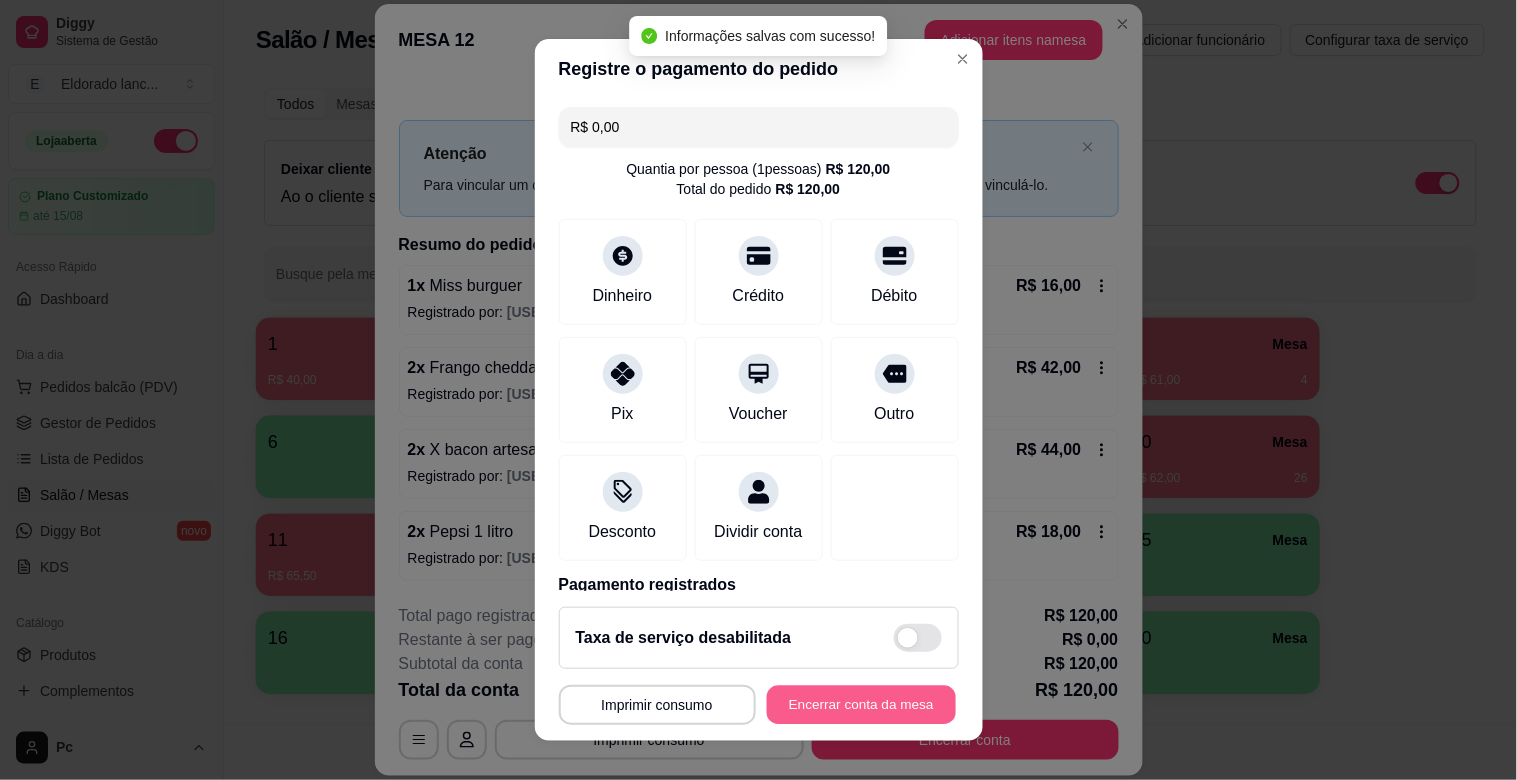 click on "Encerrar conta da mesa" at bounding box center [861, 705] 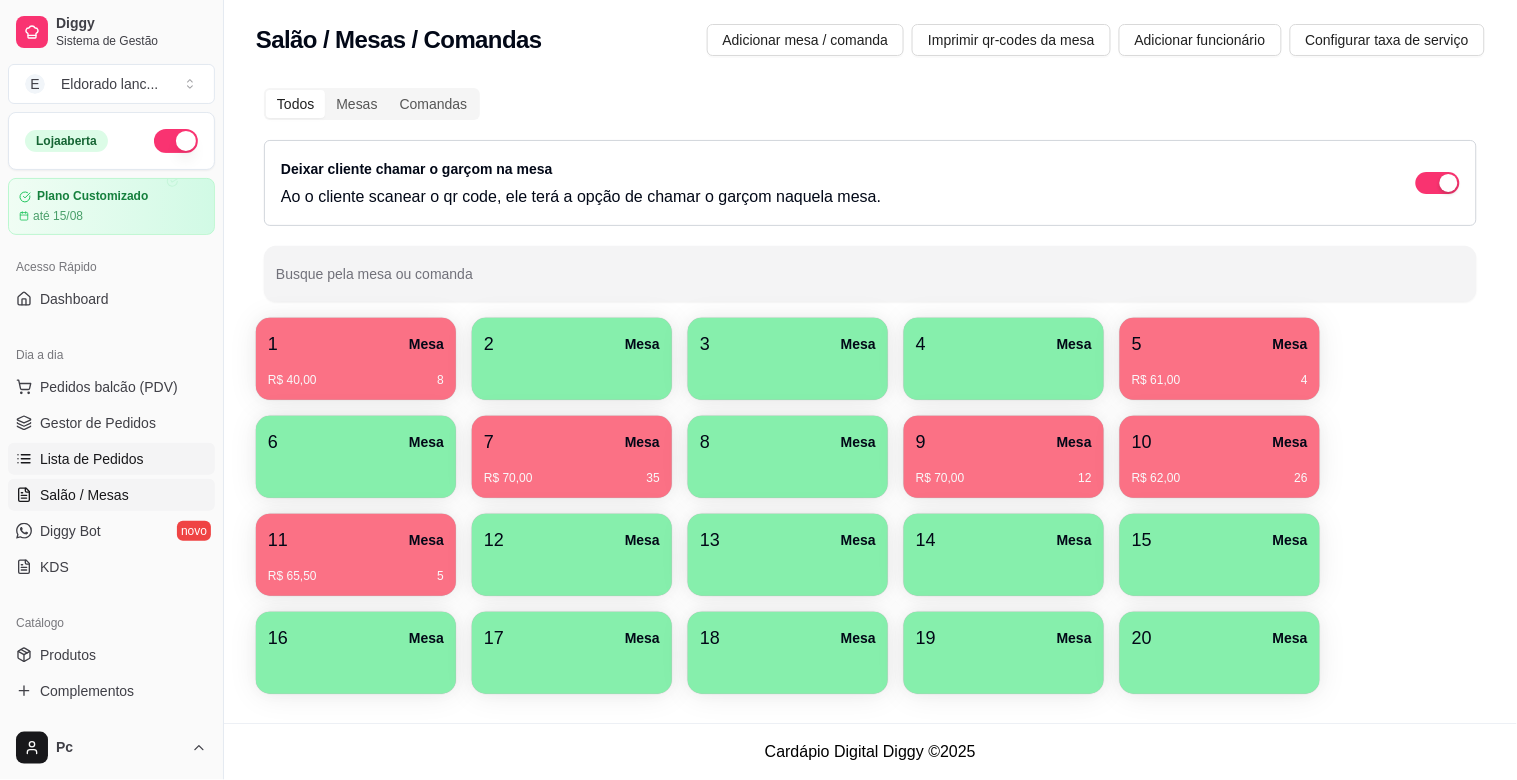 click on "Lista de Pedidos" at bounding box center (111, 459) 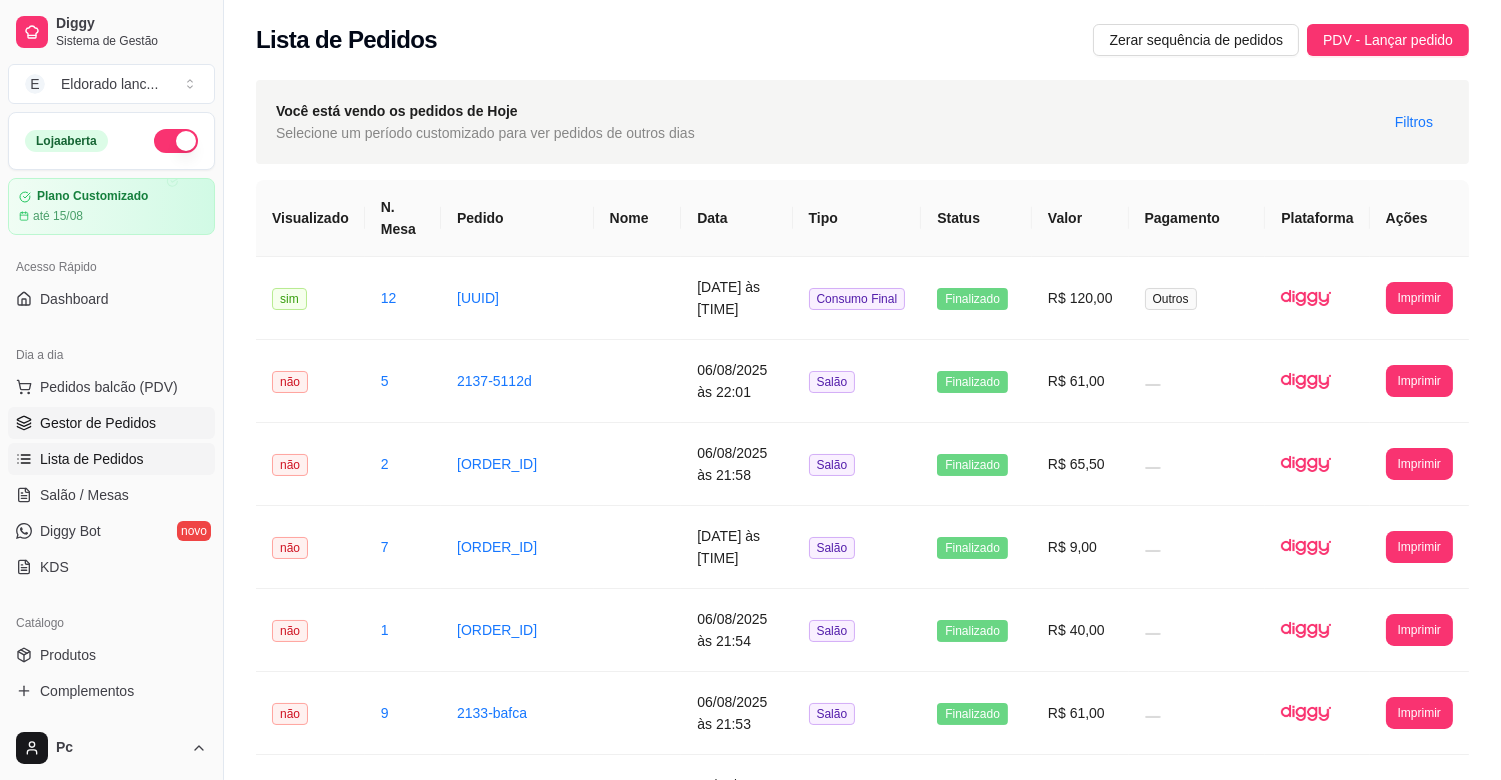click on "Gestor de Pedidos" at bounding box center (98, 423) 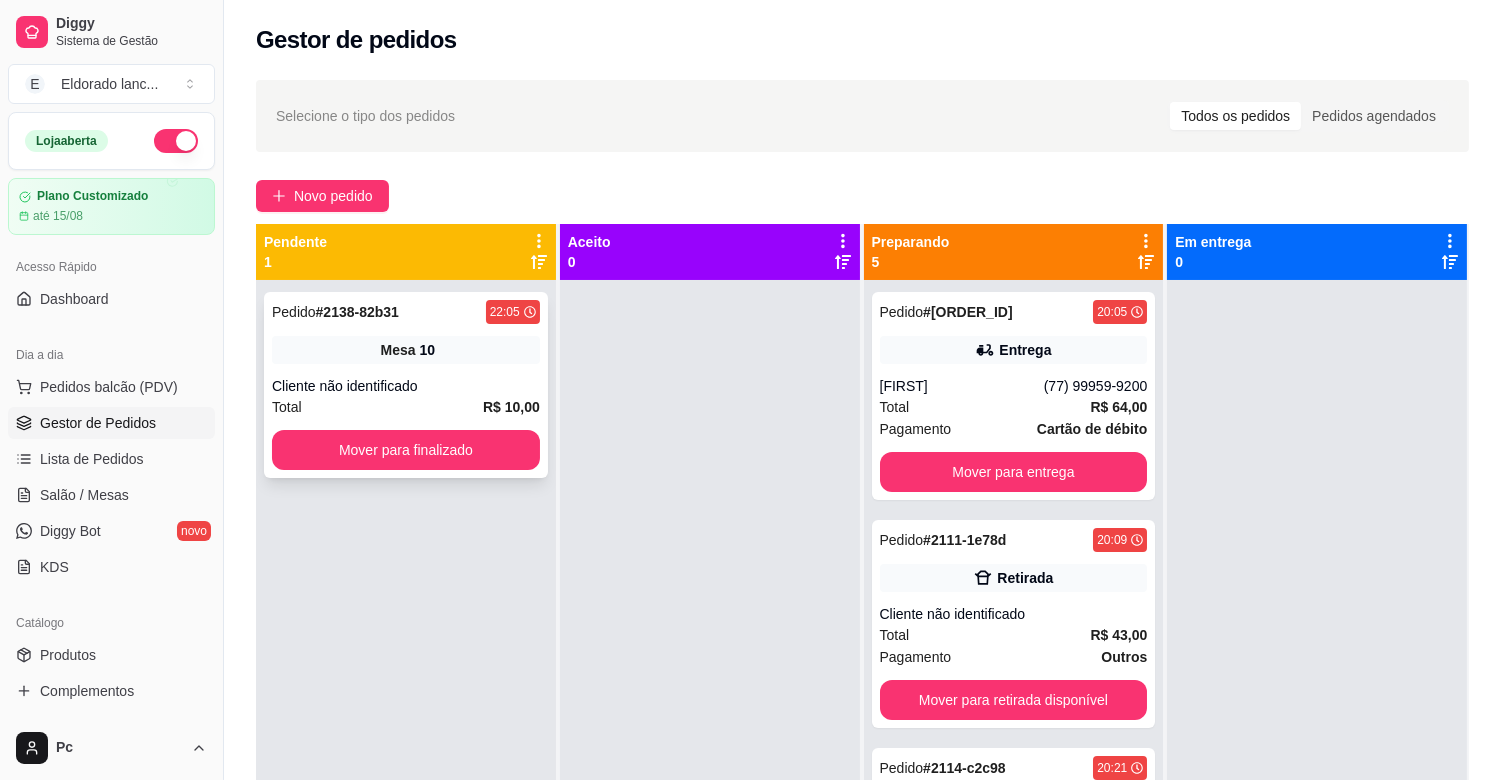 click on "Pedido # 2138-82b31 22:05 Mesa 10 Cliente não identificado Total R$ 10,00 Mover para finalizado" at bounding box center (406, 385) 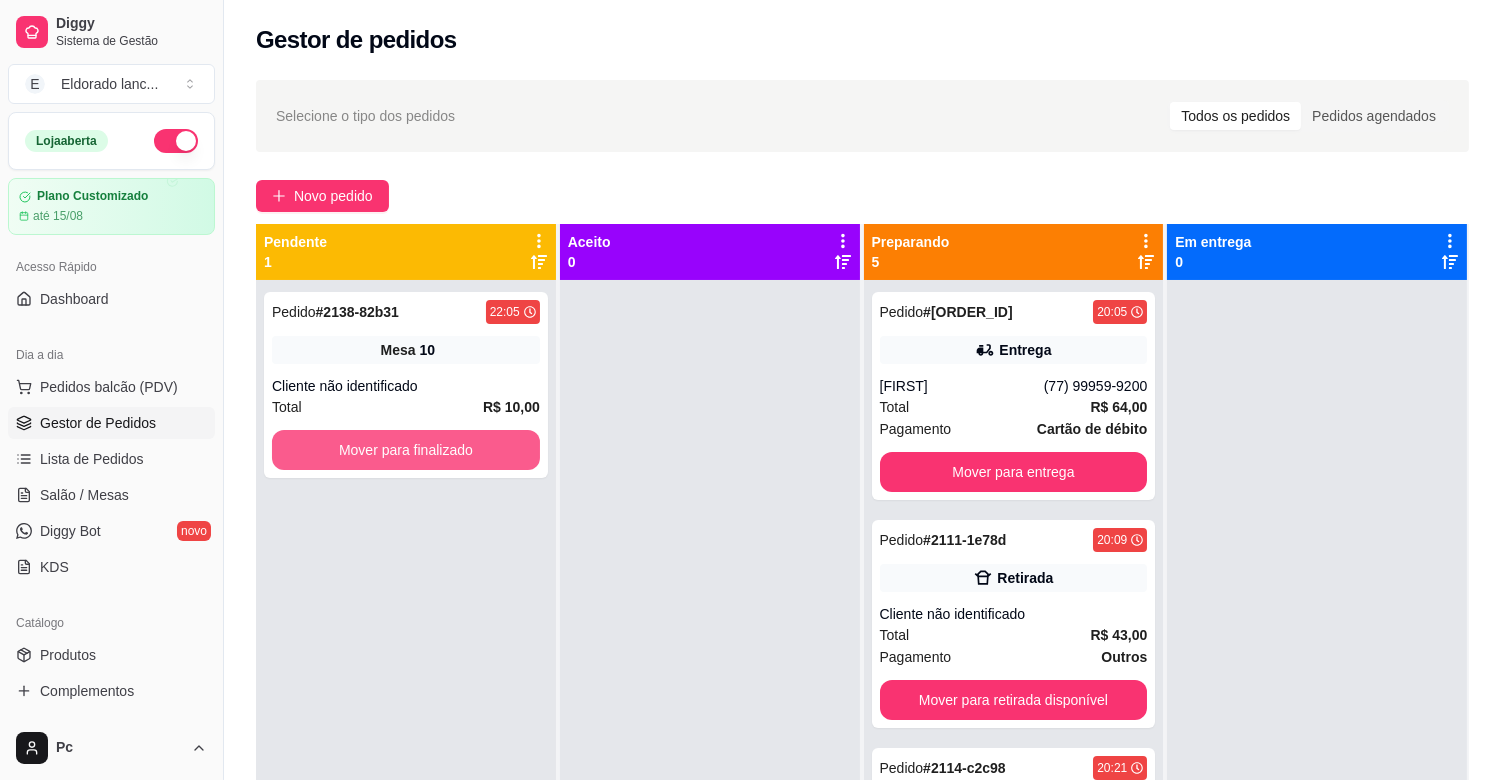 click on "Mover para finalizado" at bounding box center [406, 450] 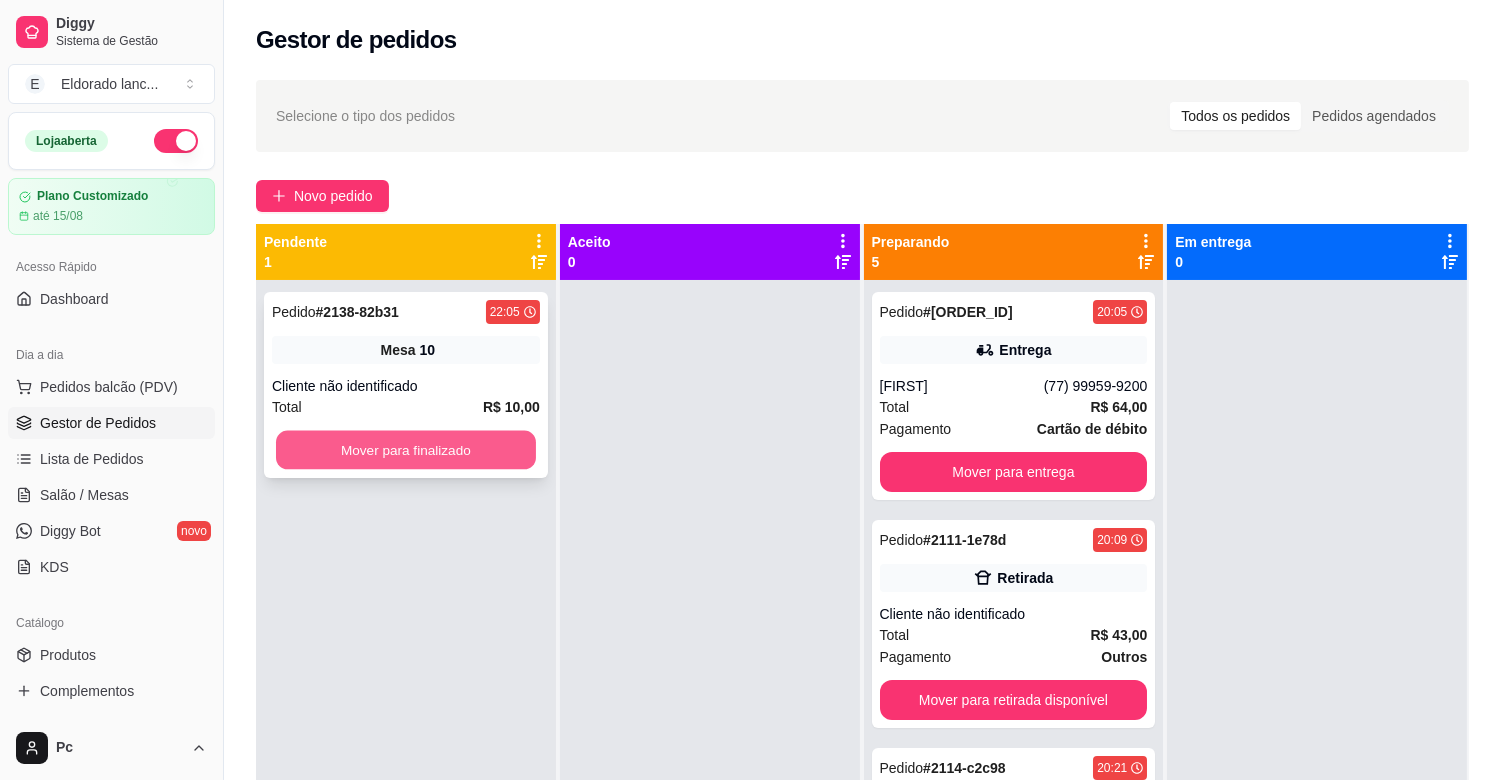 click on "Mover para finalizado" at bounding box center [406, 450] 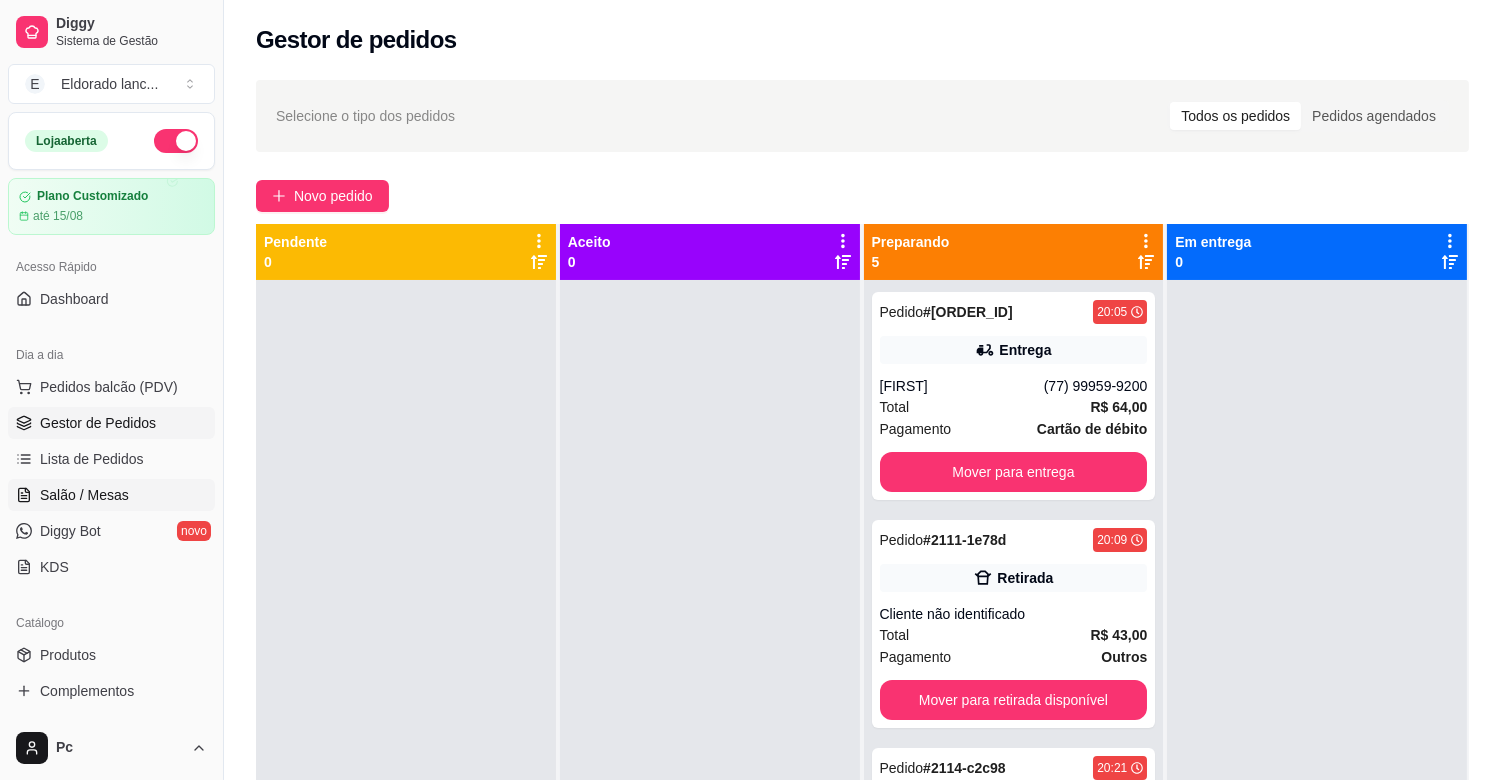 click on "Salão / Mesas" at bounding box center (111, 495) 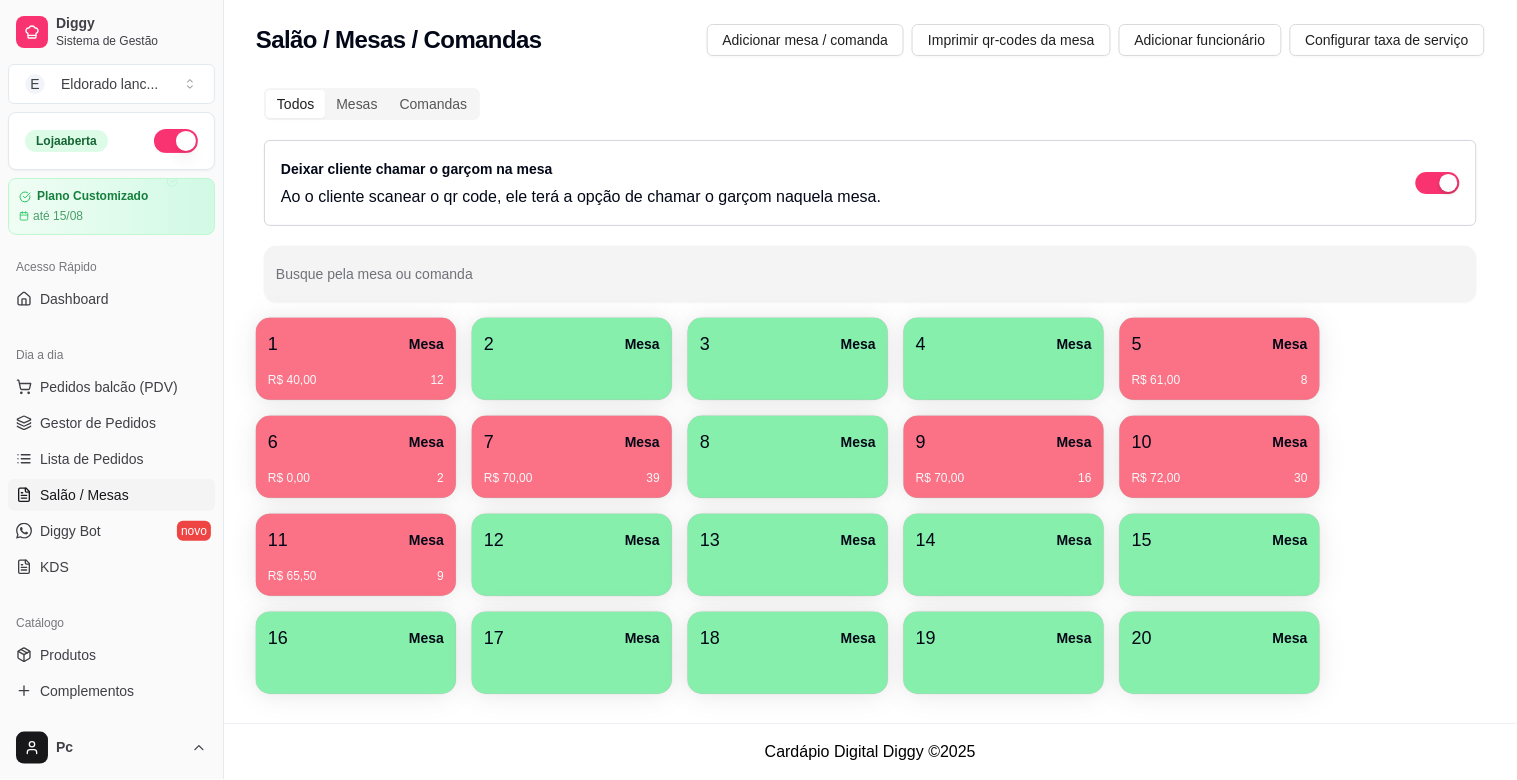 click on "7 Mesa" at bounding box center [572, 442] 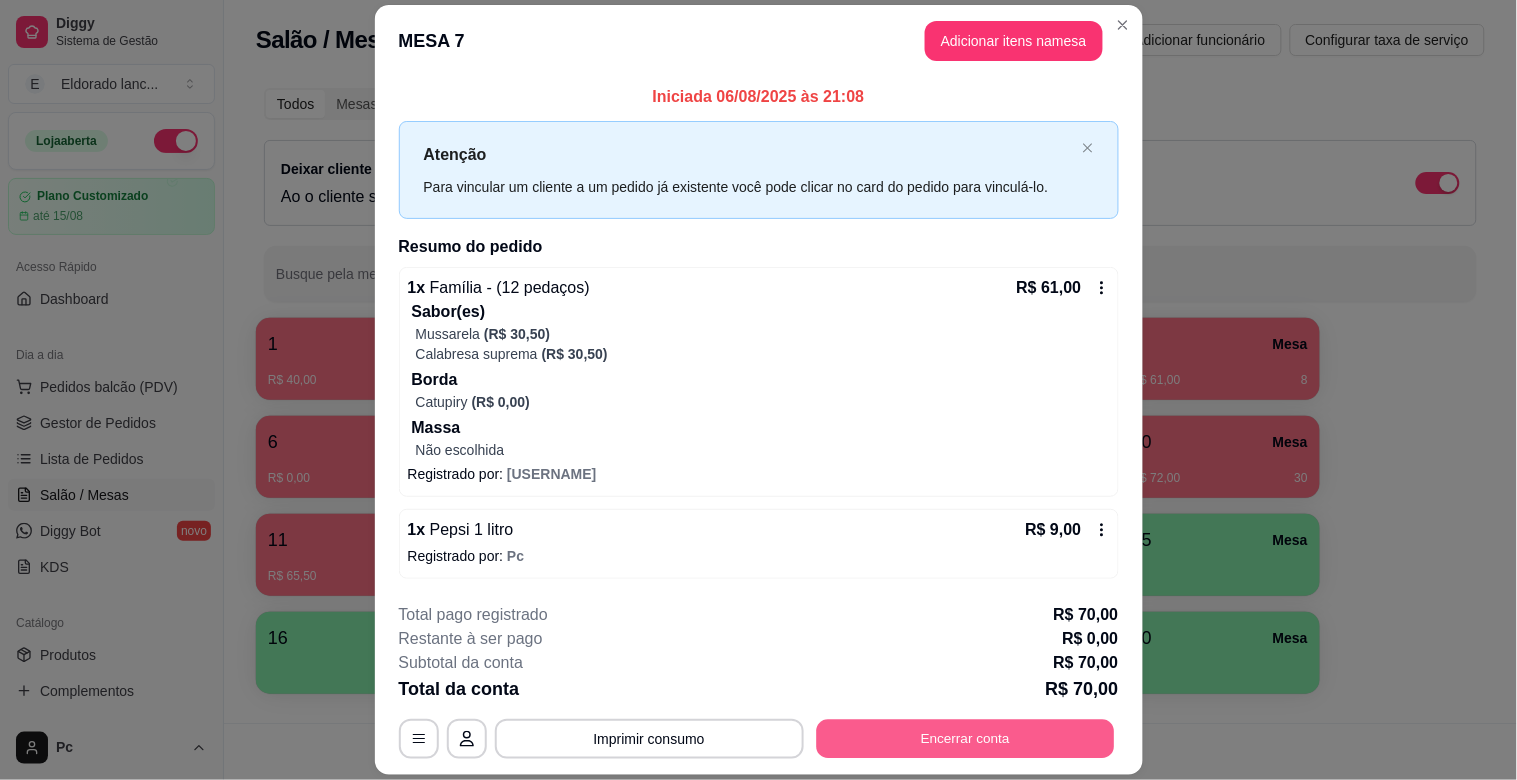 click on "Encerrar conta" at bounding box center (965, 738) 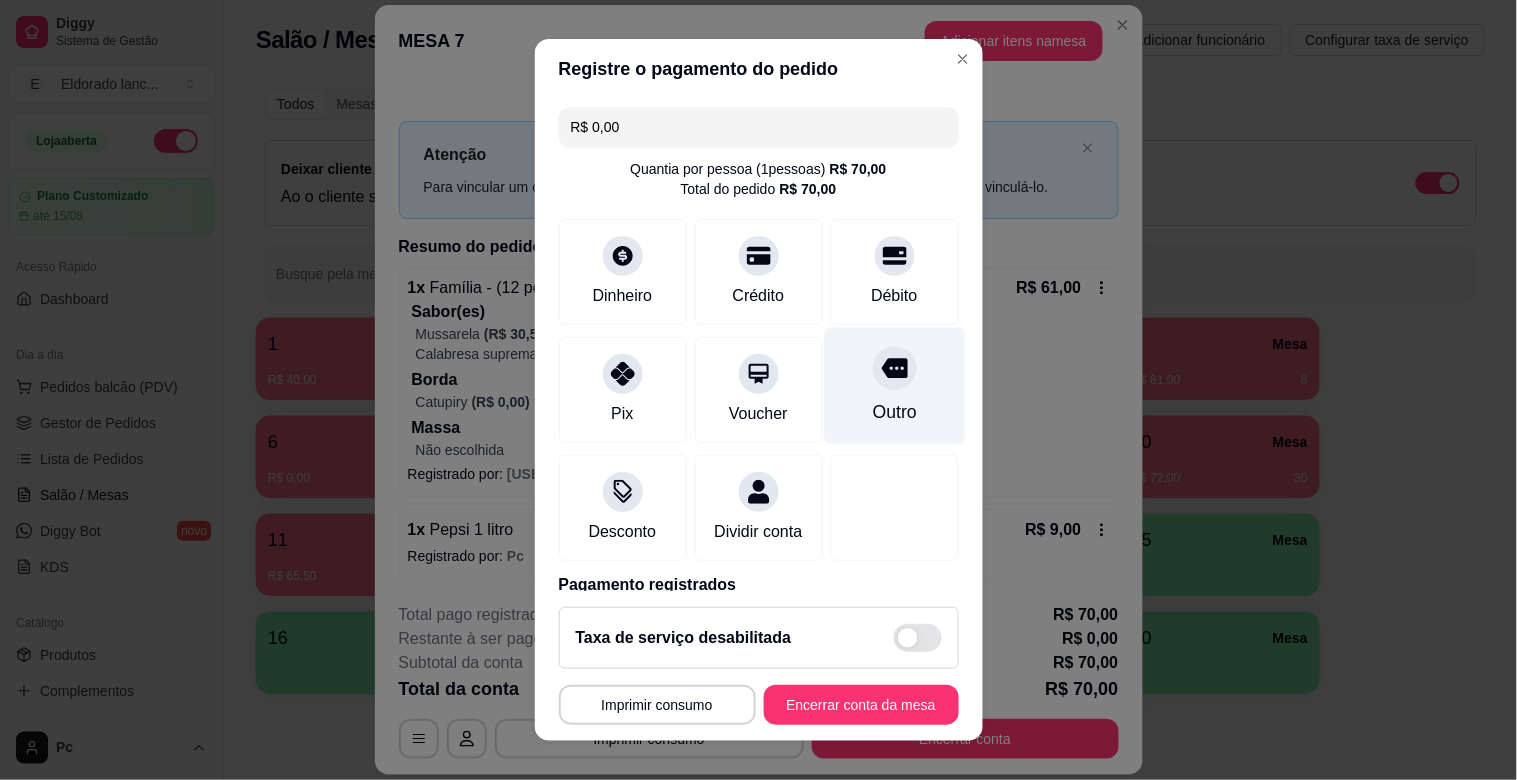 click 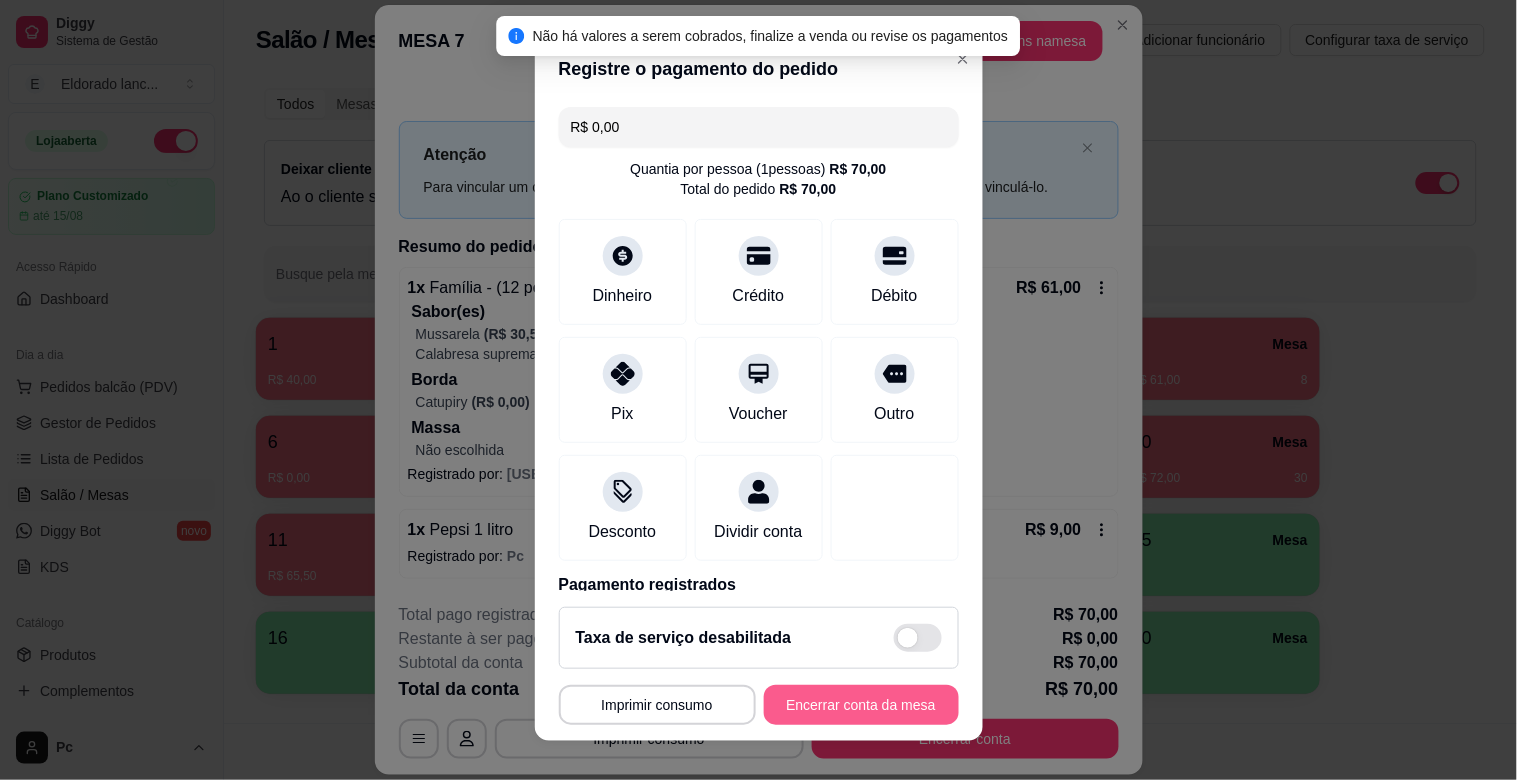 click on "Encerrar conta da mesa" at bounding box center [861, 705] 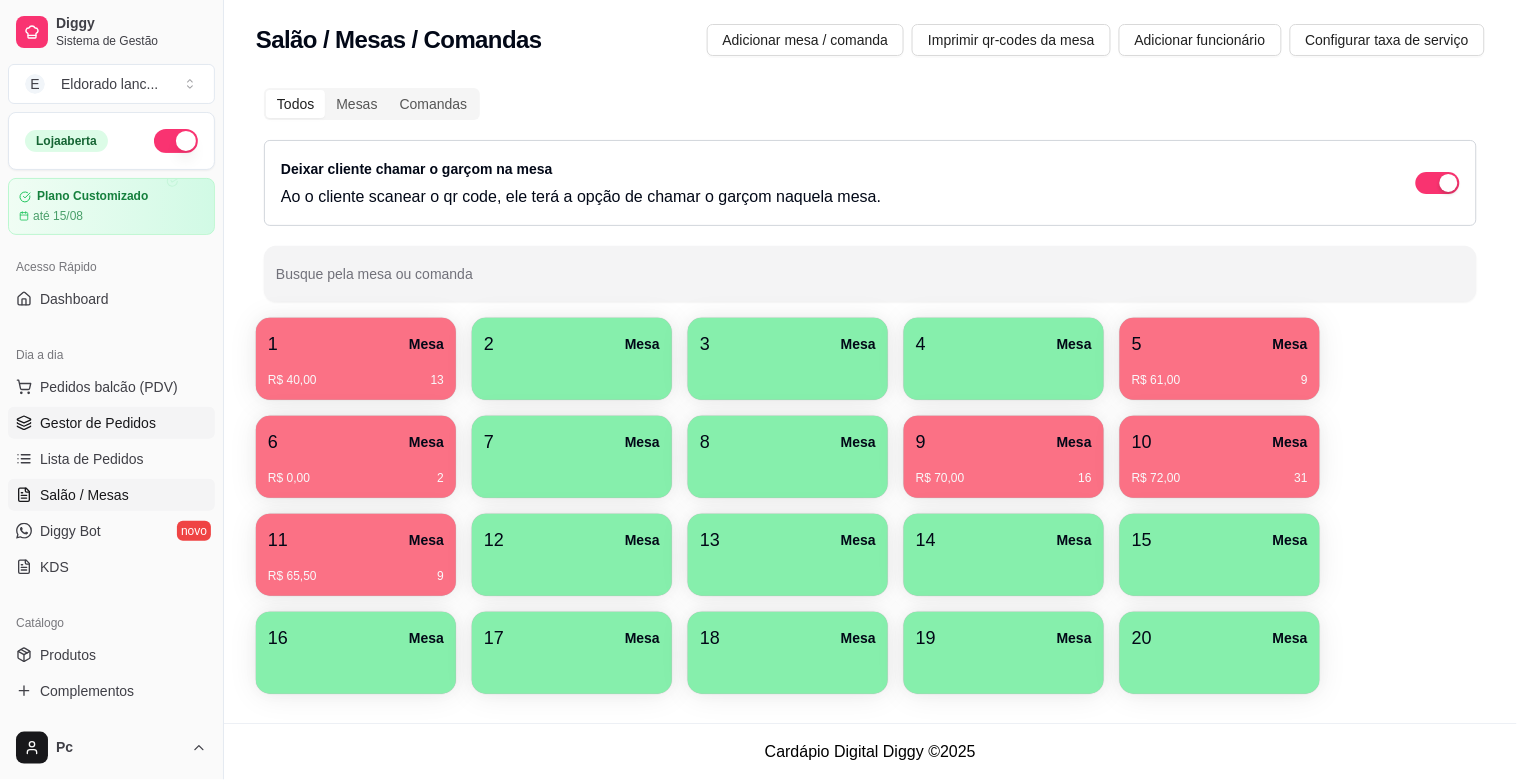 click on "Gestor de Pedidos" at bounding box center (98, 423) 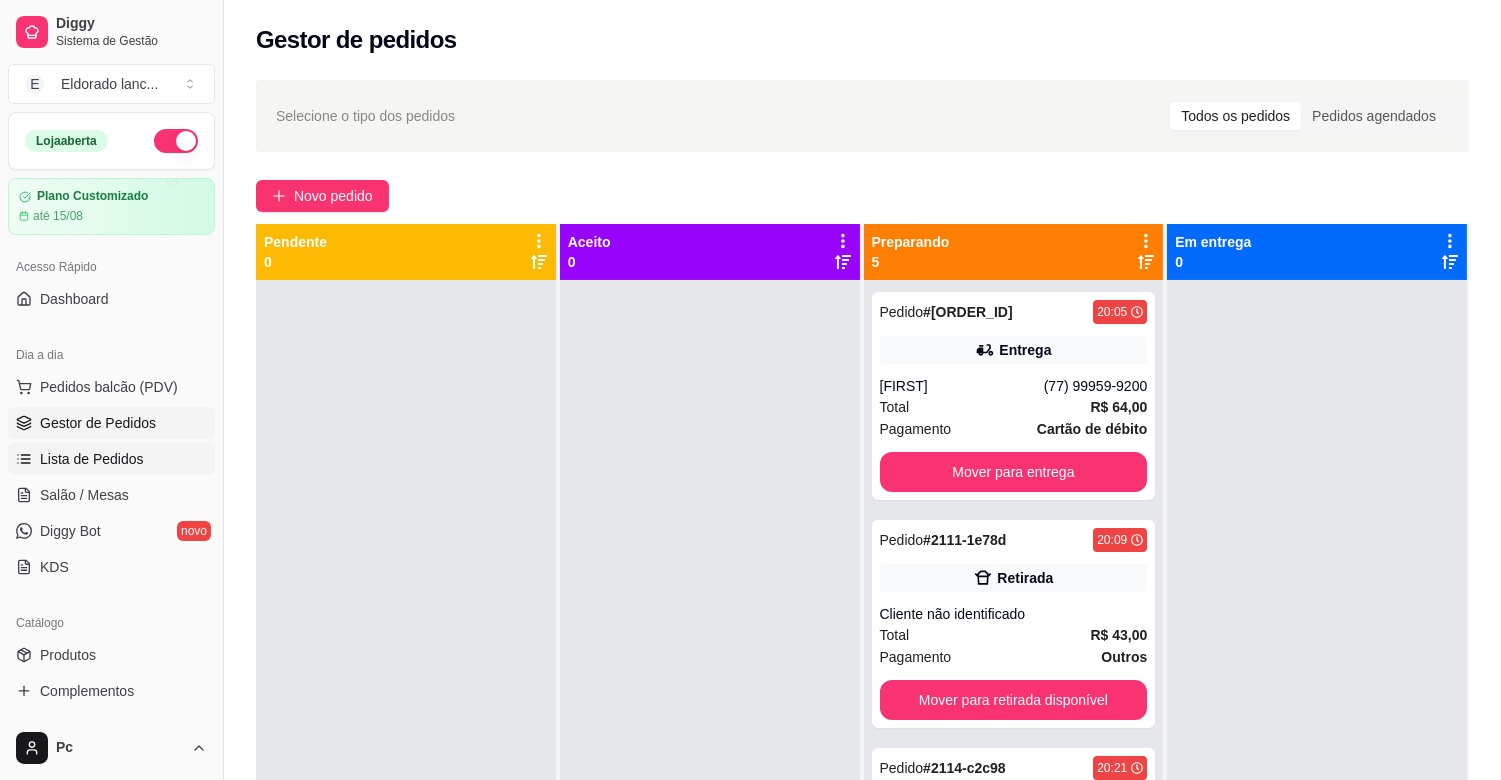 click on "Lista de Pedidos" at bounding box center (92, 459) 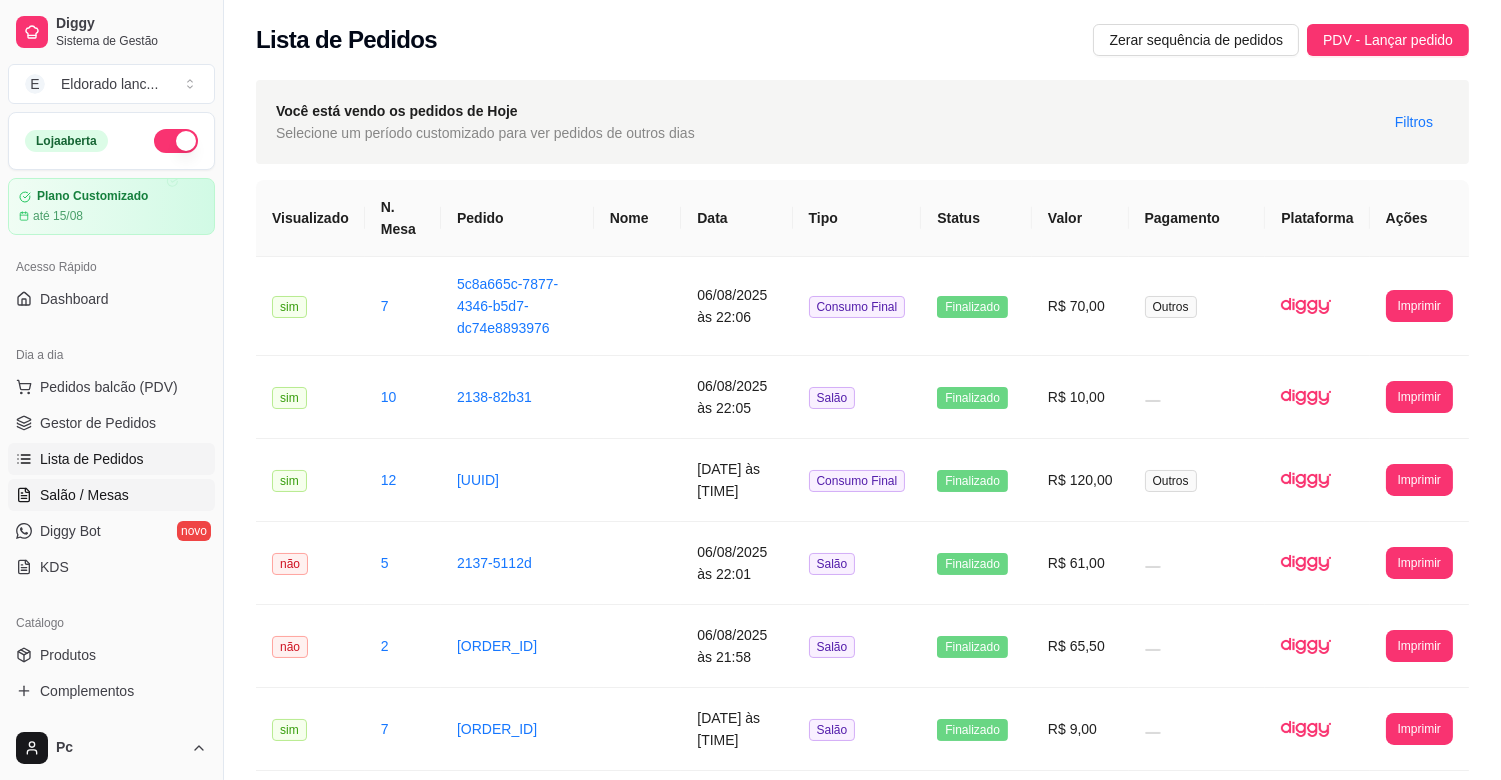 click on "Salão / Mesas" at bounding box center [84, 495] 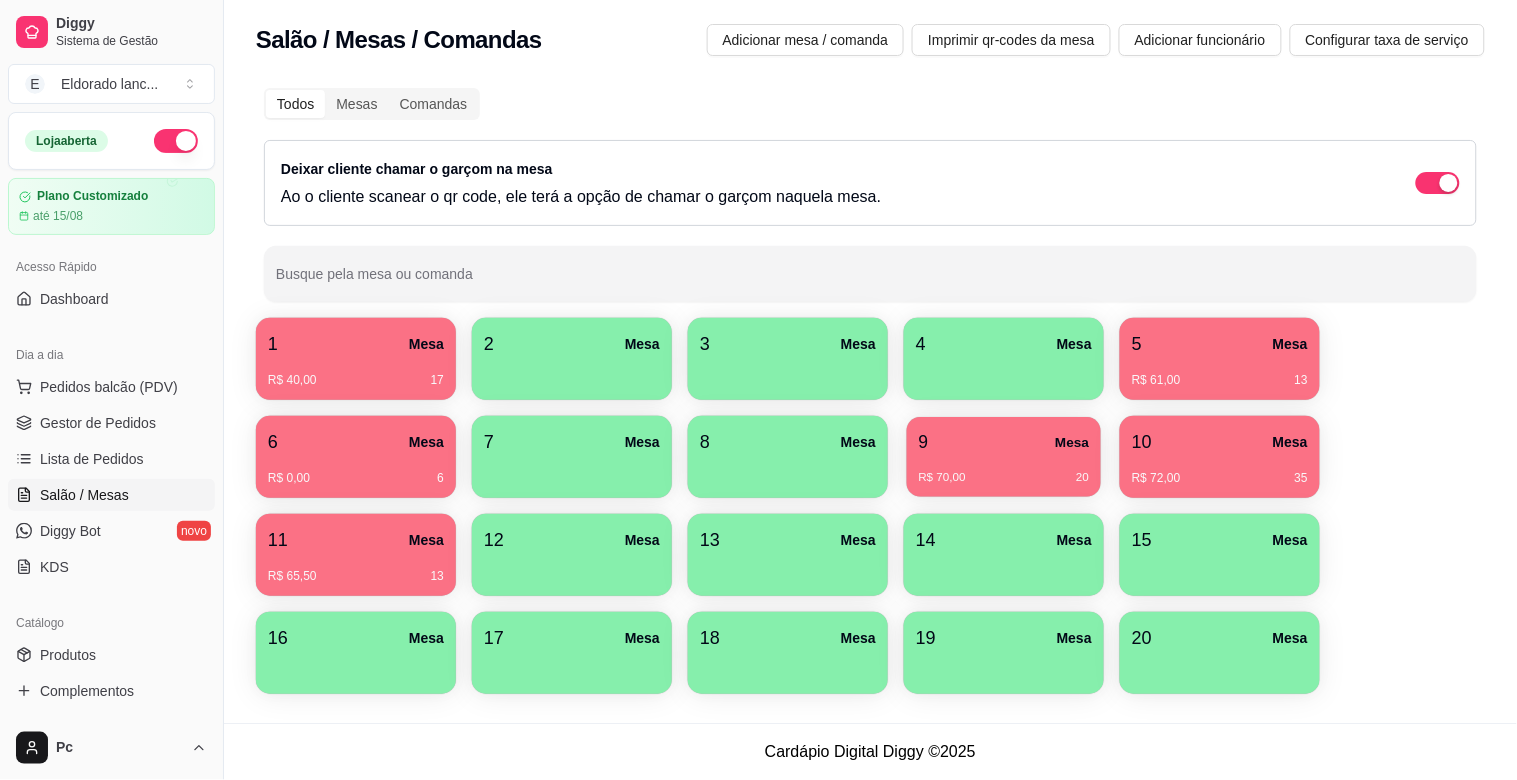 click on "R$ 70,00 20" at bounding box center (1004, 470) 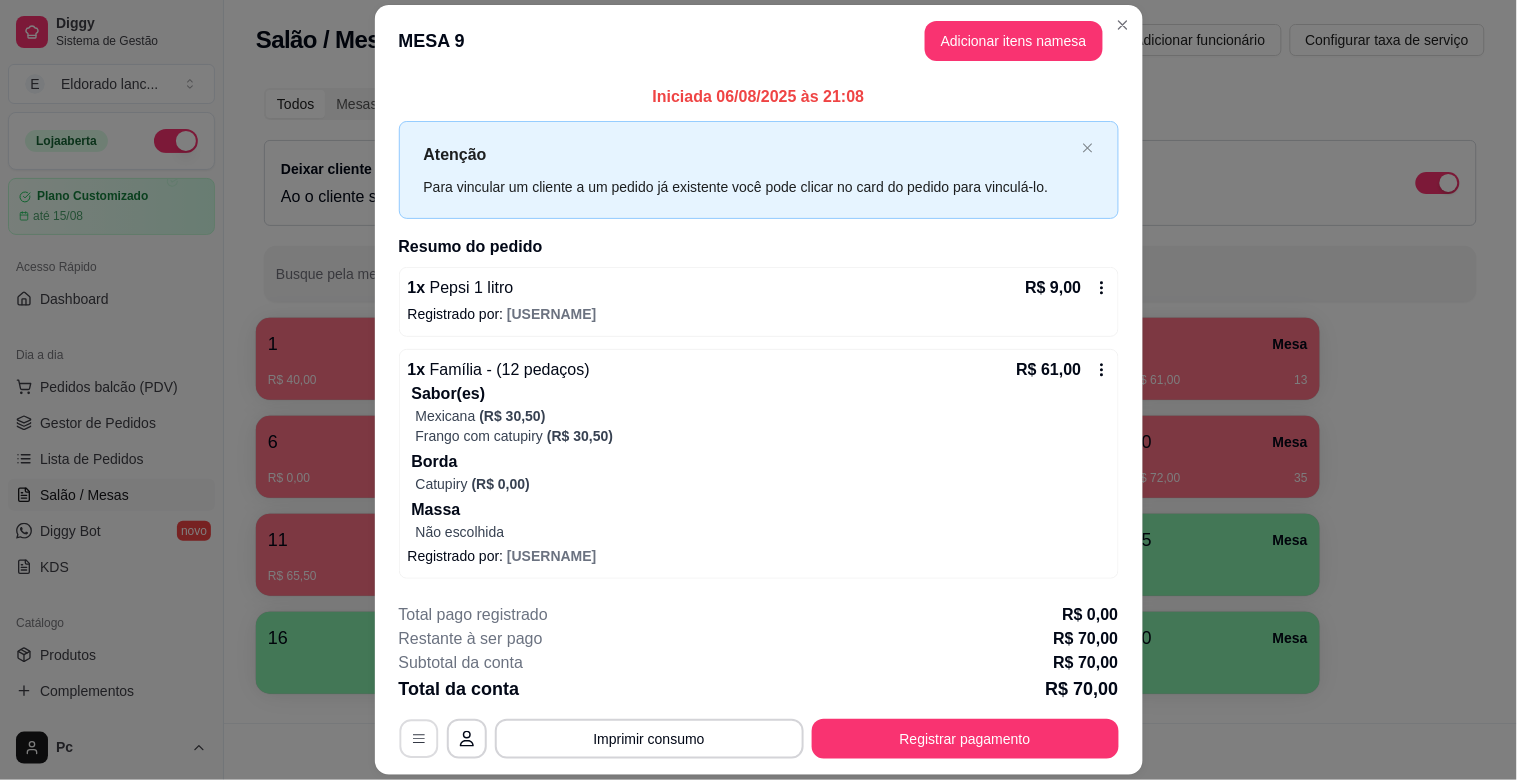 click at bounding box center (418, 738) 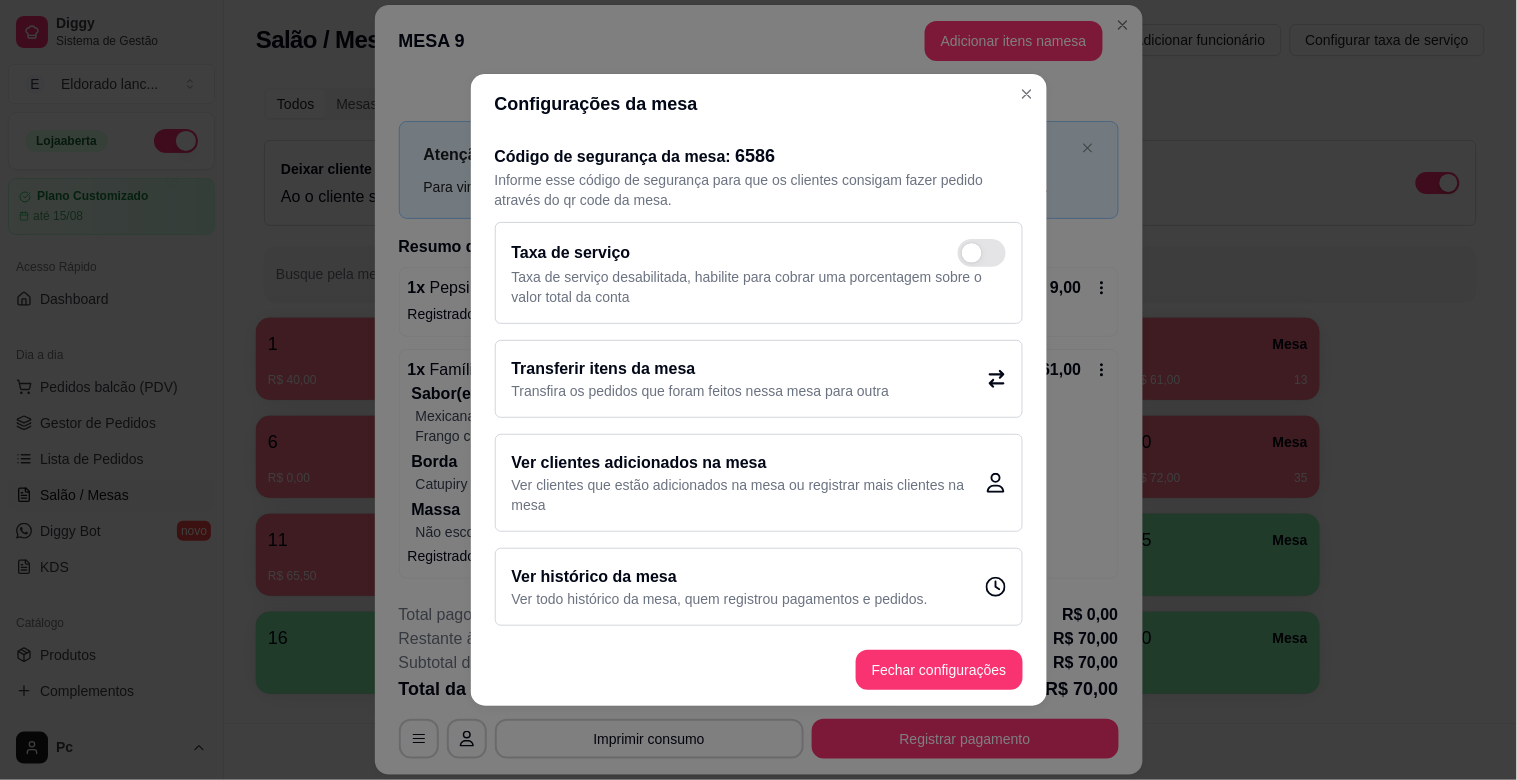 click on "Transfira os pedidos que foram feitos nessa mesa para outra" at bounding box center [701, 391] 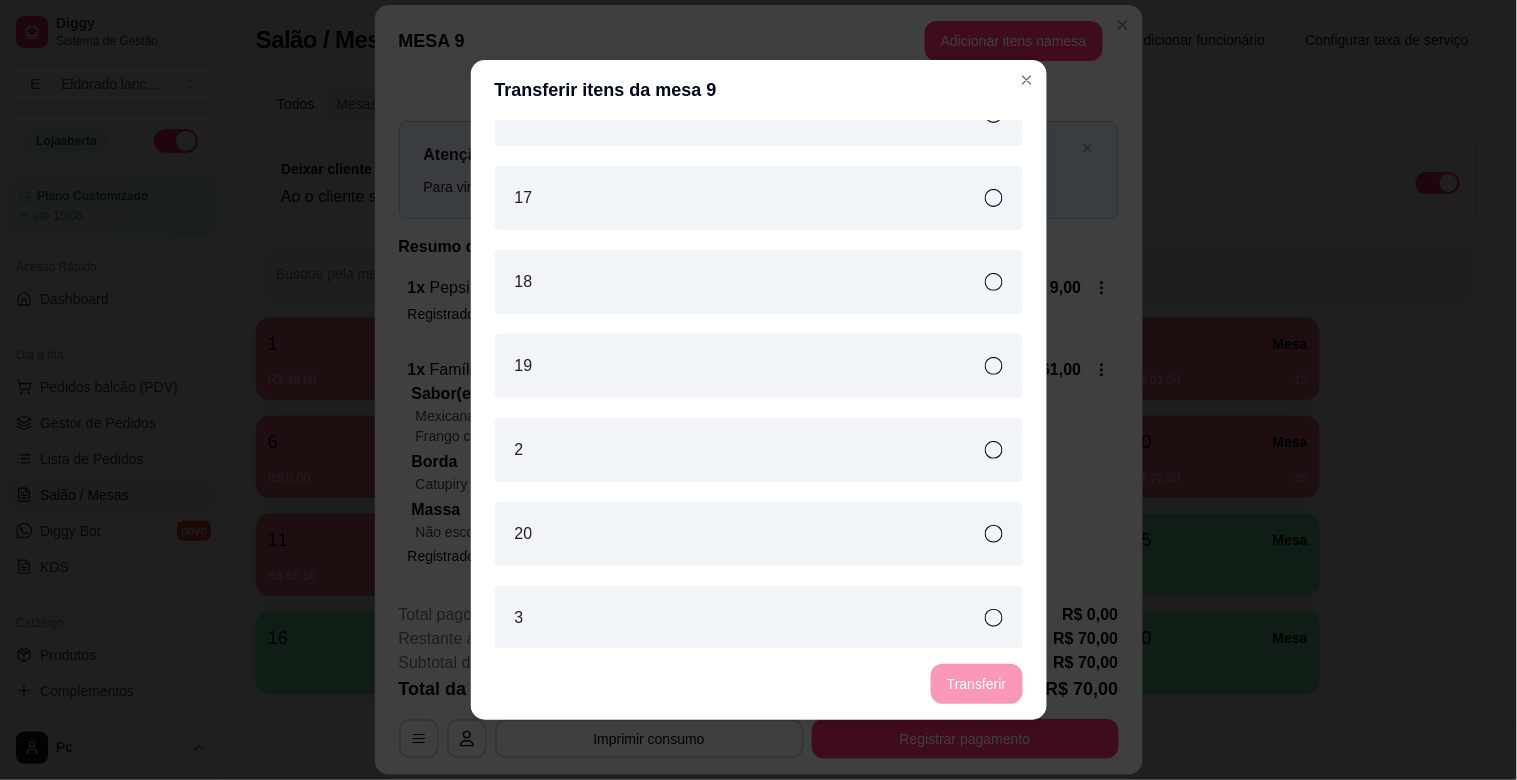 scroll, scrollTop: 425, scrollLeft: 0, axis: vertical 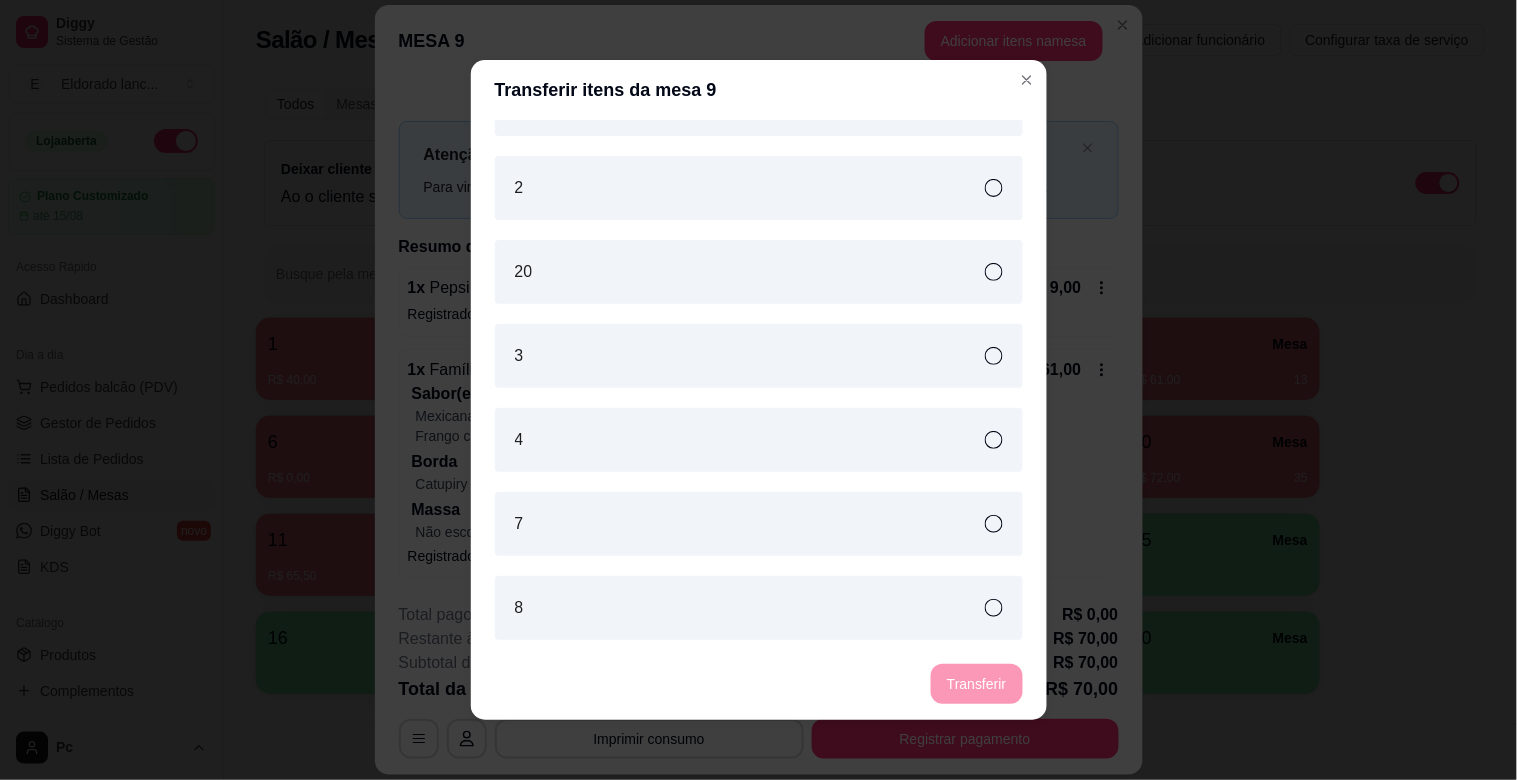 click 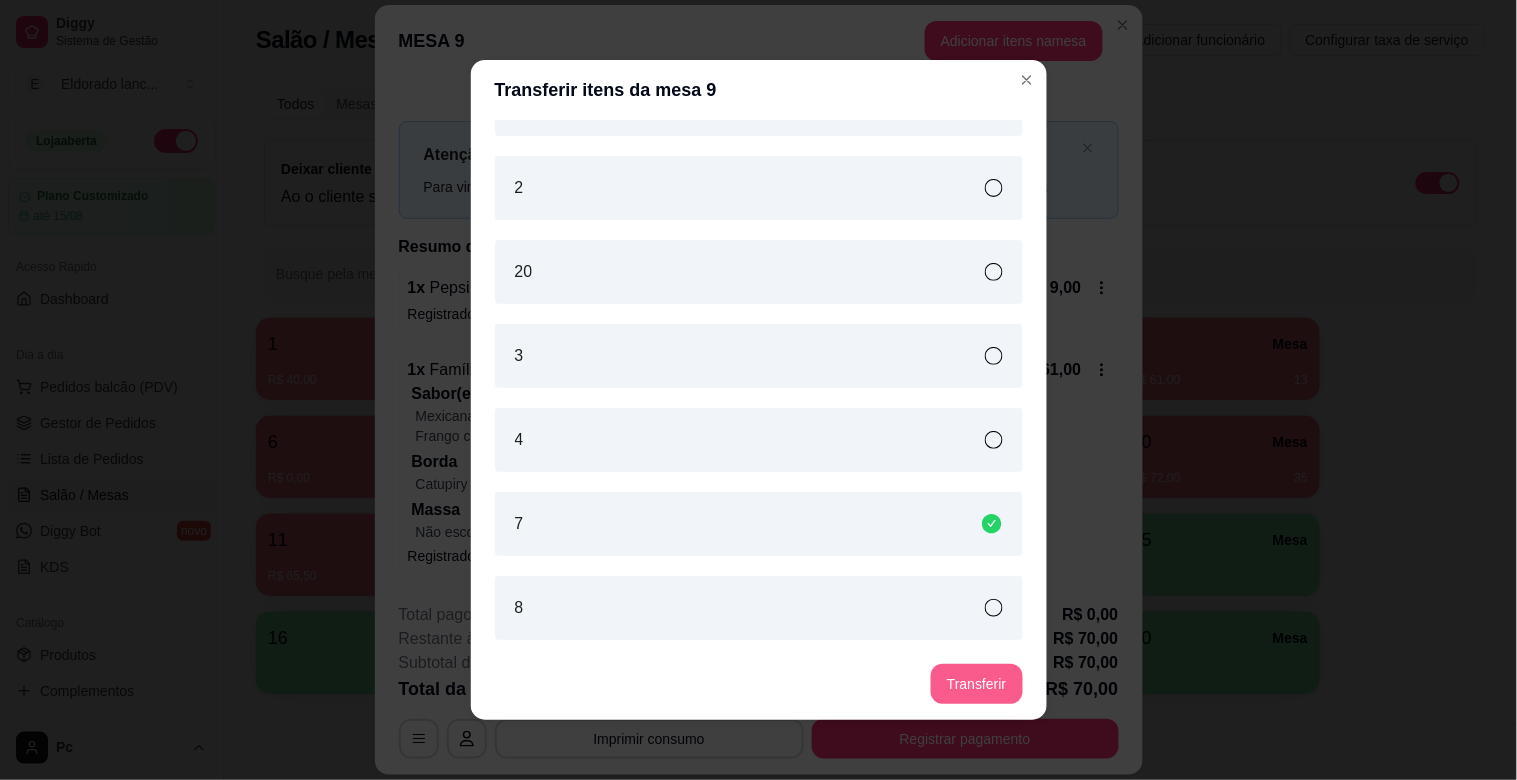 click on "Transferir" at bounding box center (976, 684) 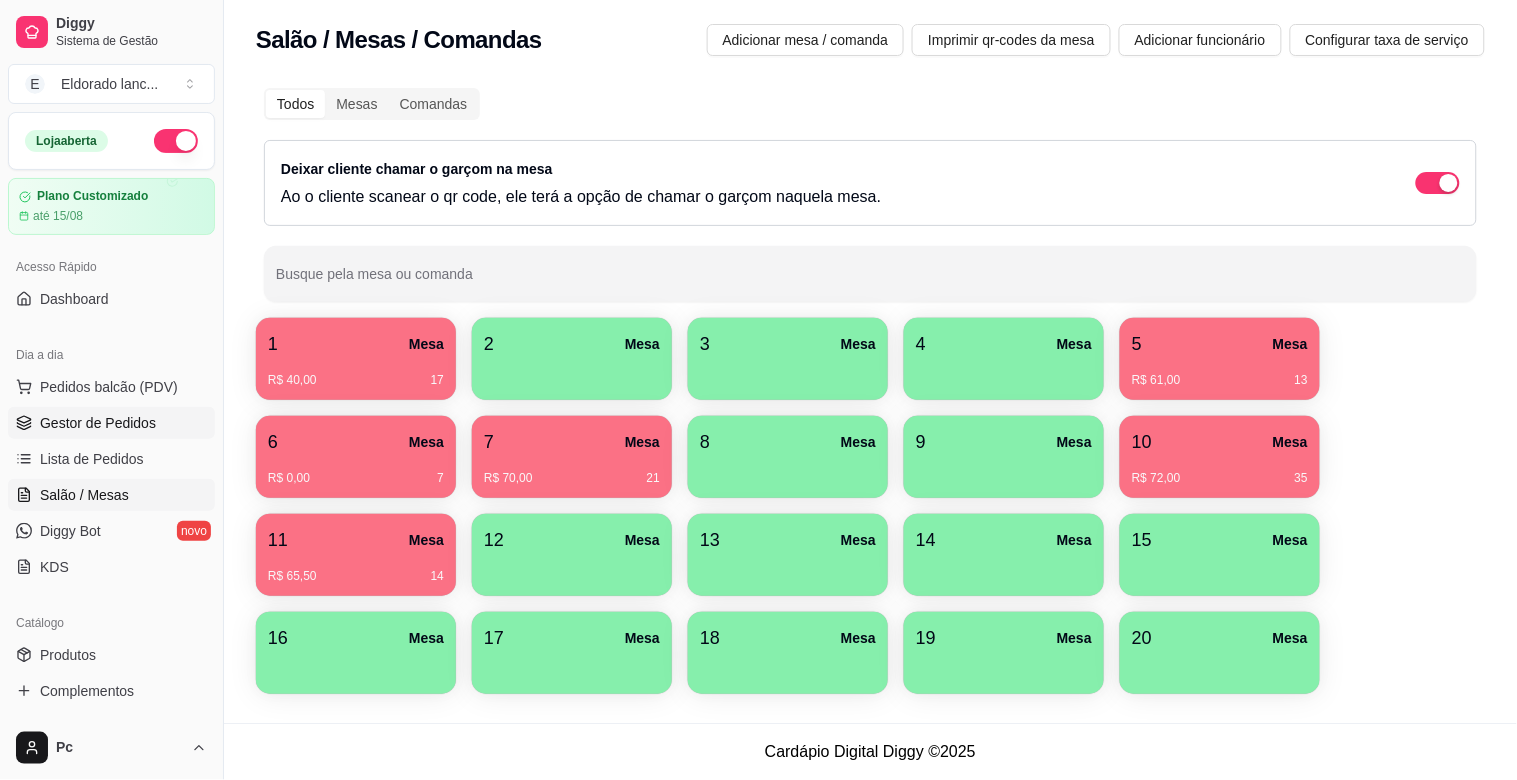 click on "Gestor de Pedidos" at bounding box center [111, 423] 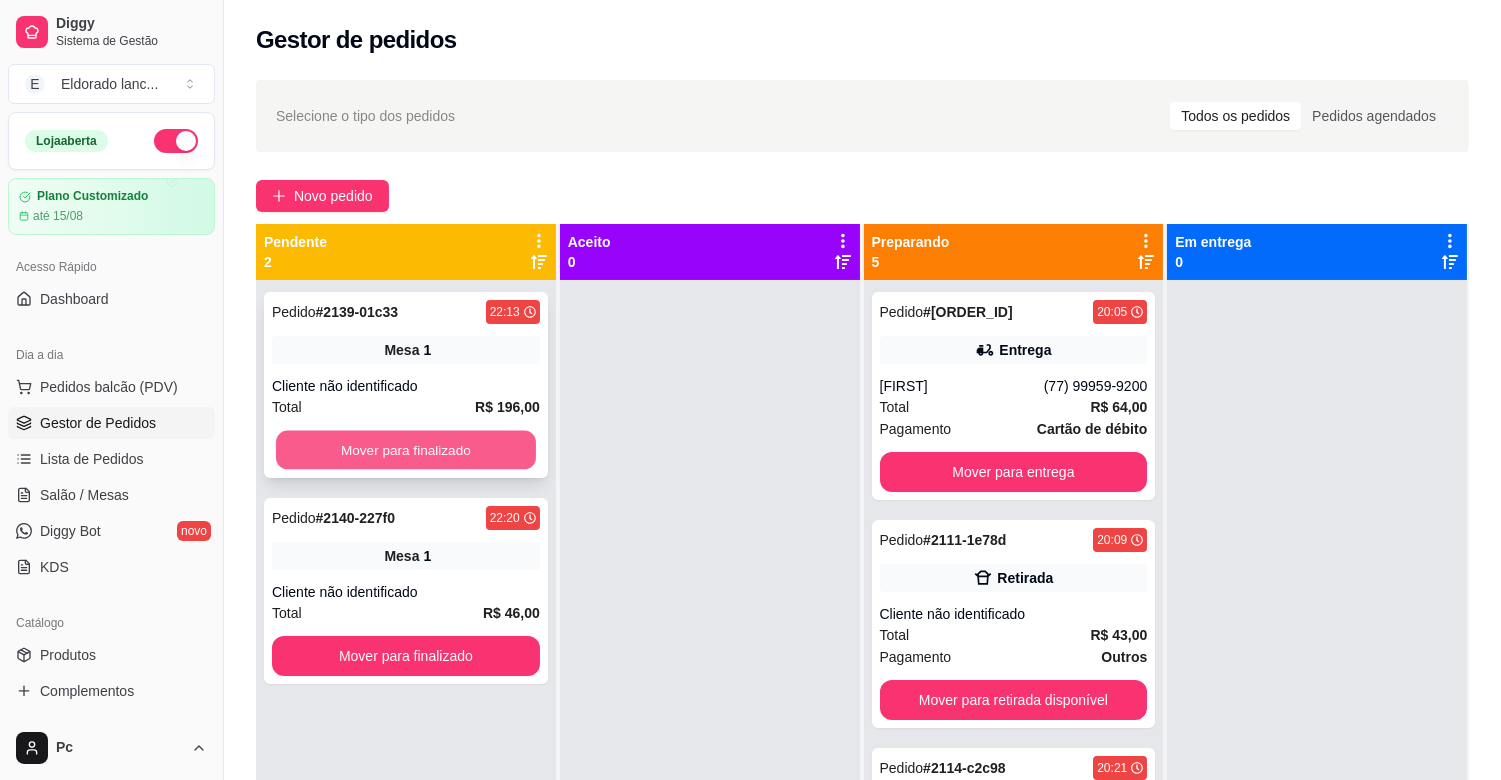 click on "Mover para finalizado" at bounding box center (406, 450) 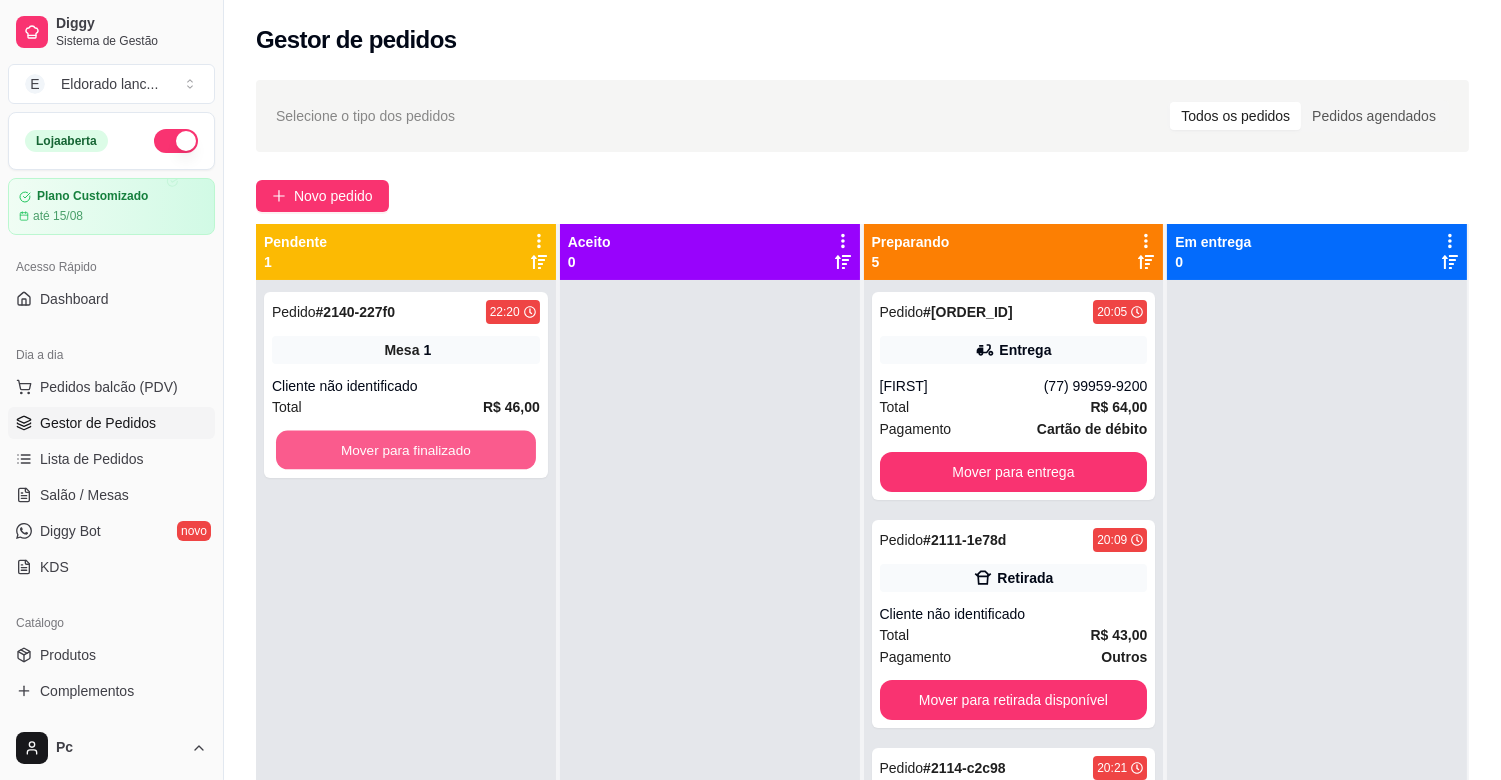 click on "Mover para finalizado" at bounding box center (406, 450) 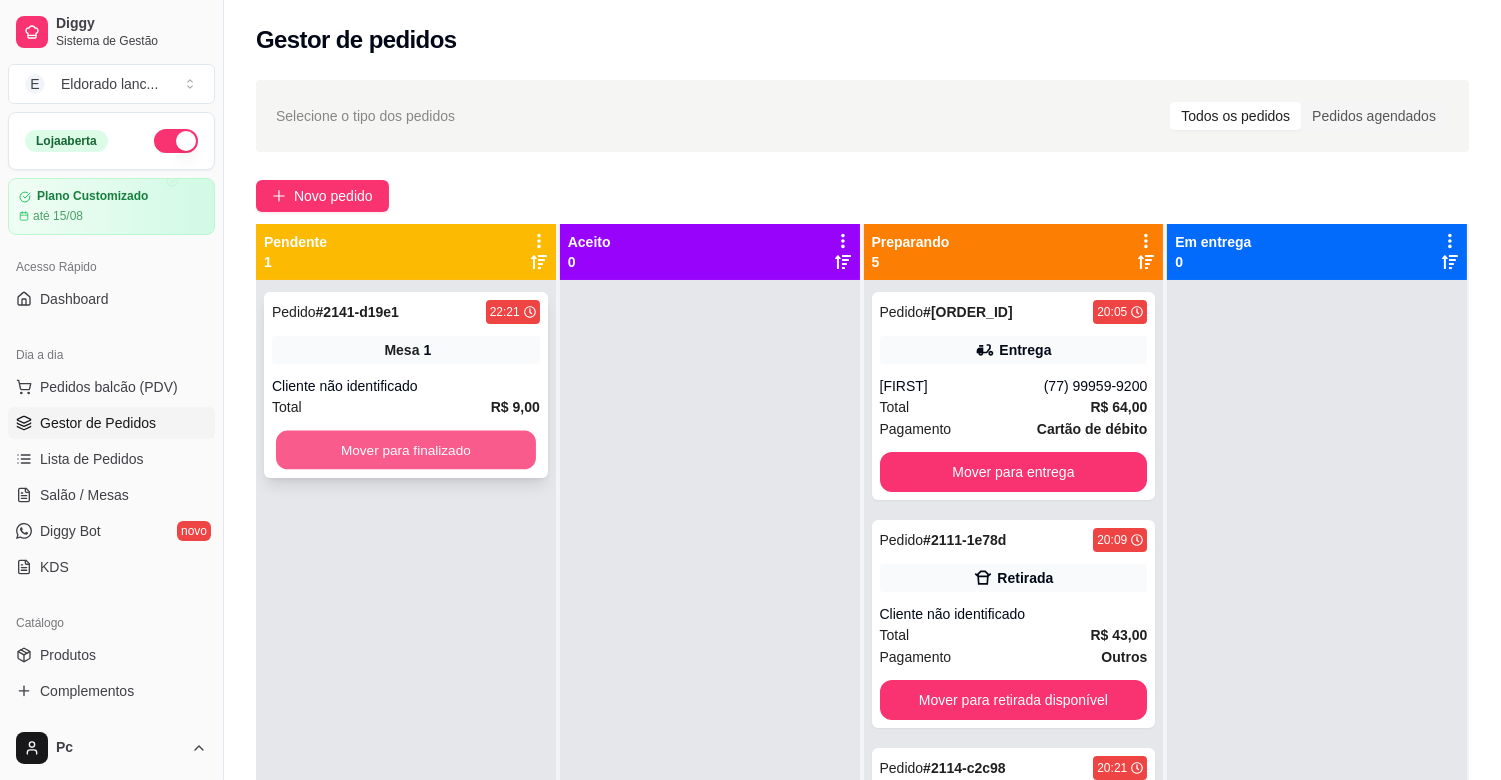 click on "Mover para finalizado" at bounding box center (406, 450) 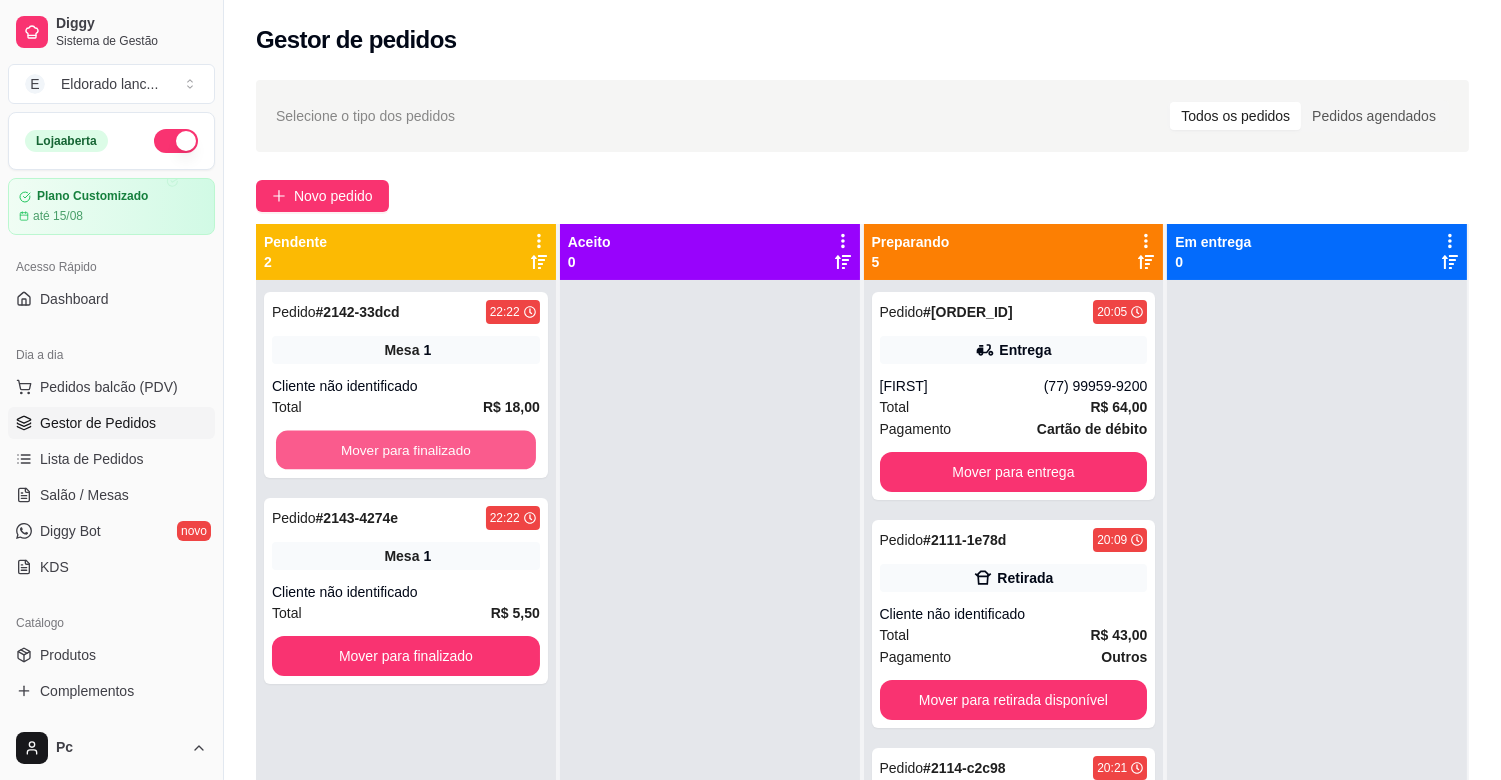 click on "Mover para finalizado" at bounding box center [406, 450] 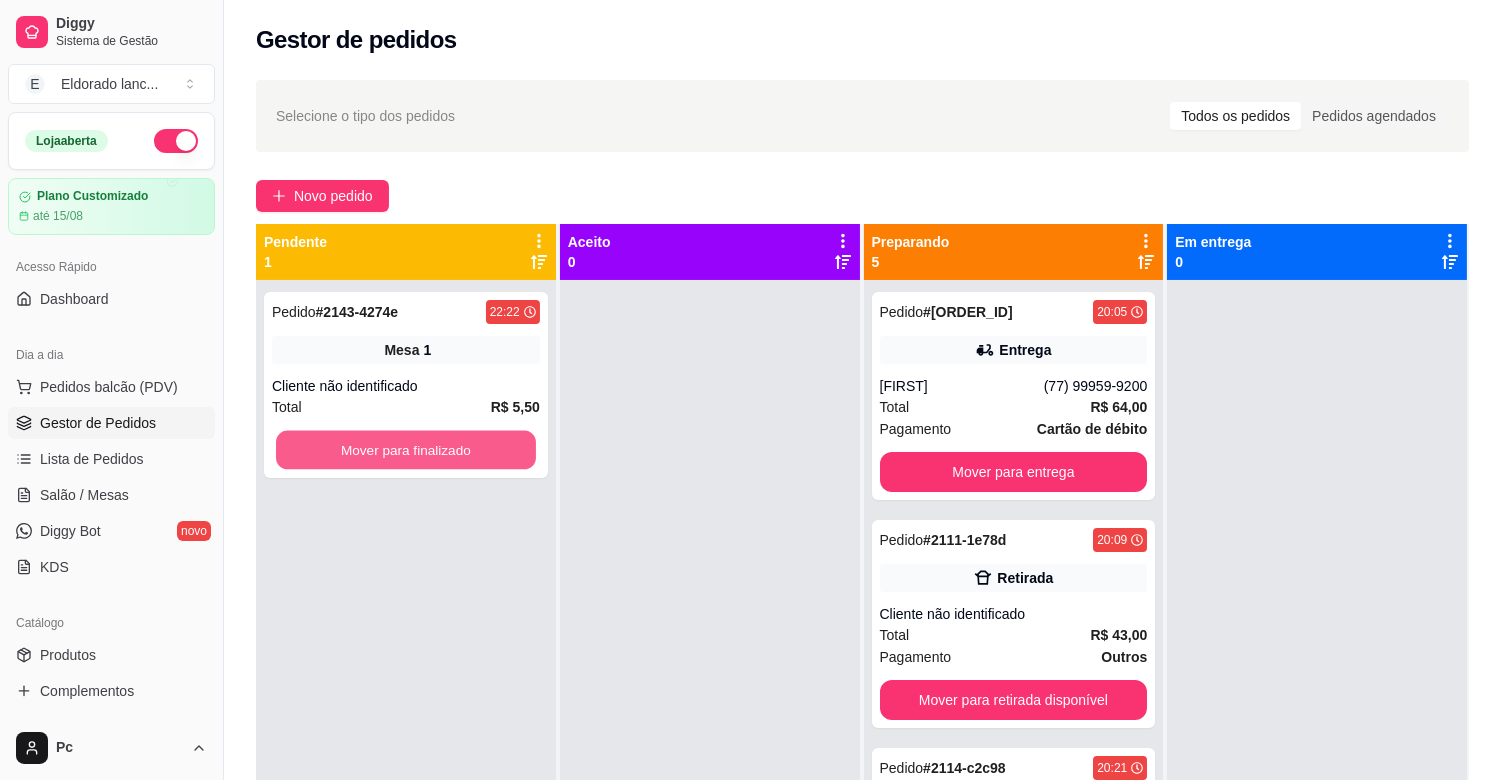 click on "Mover para finalizado" at bounding box center (406, 450) 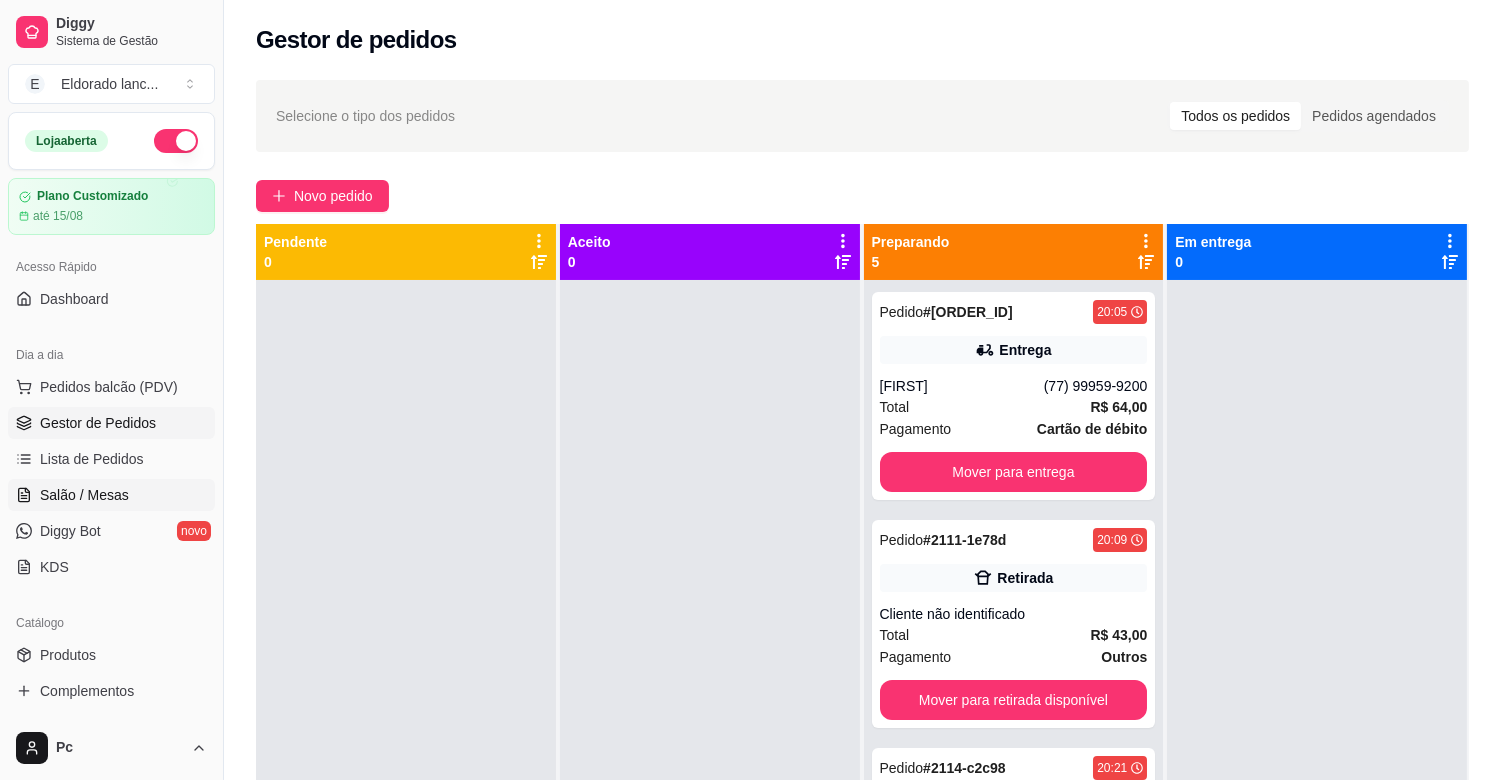 click on "Salão / Mesas" at bounding box center (84, 495) 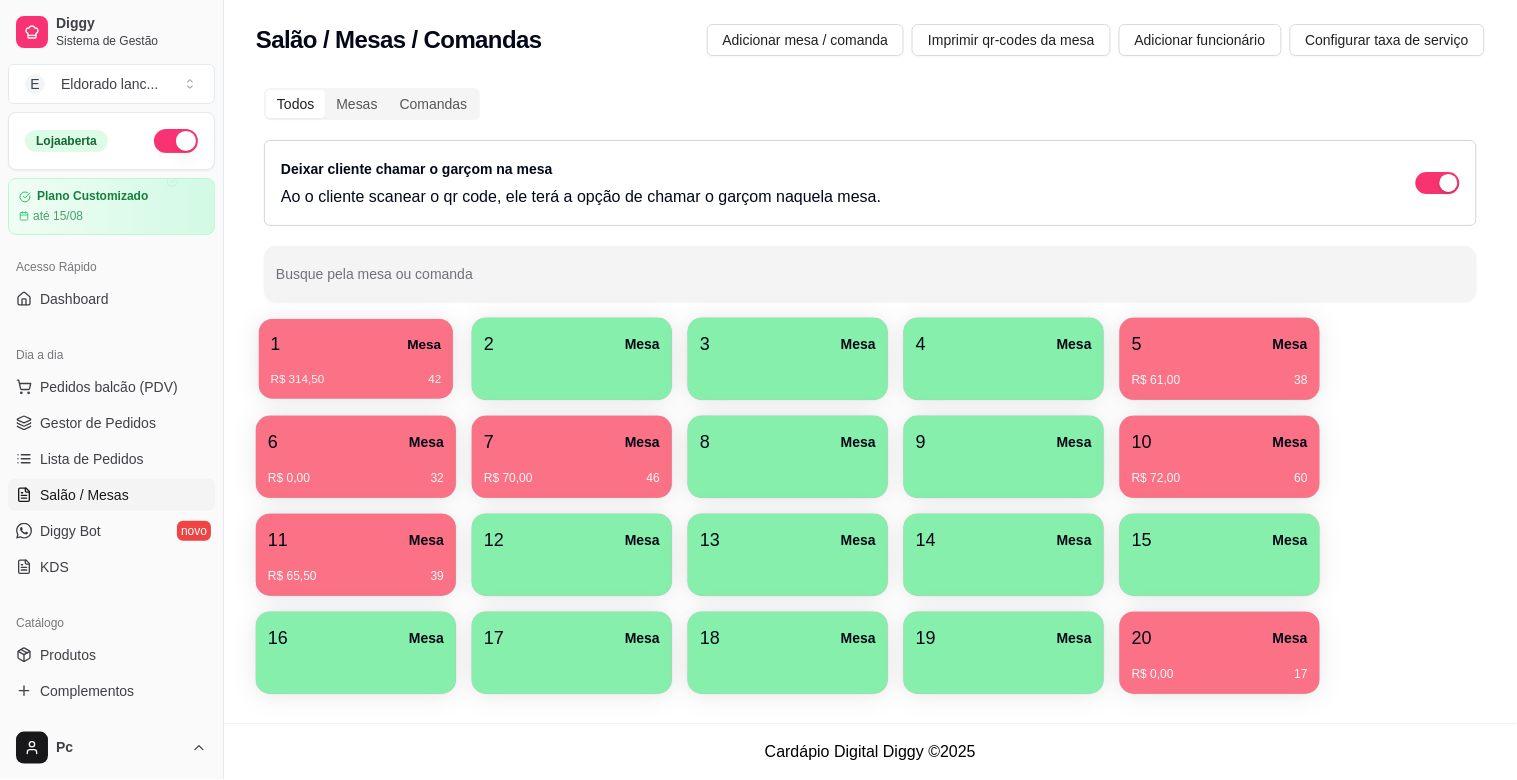 click on "1 Mesa" at bounding box center (356, 344) 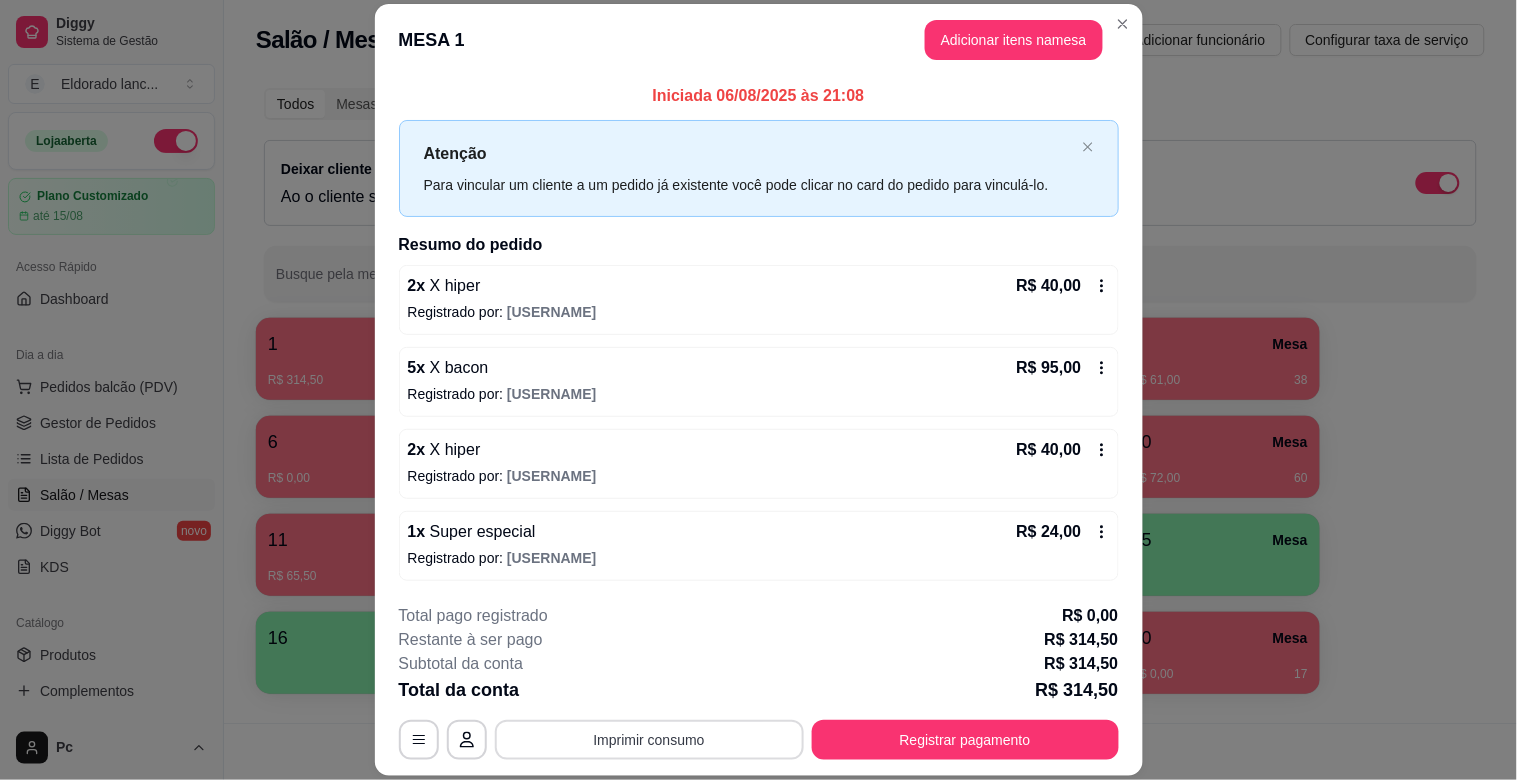 click on "Imprimir consumo" at bounding box center [649, 740] 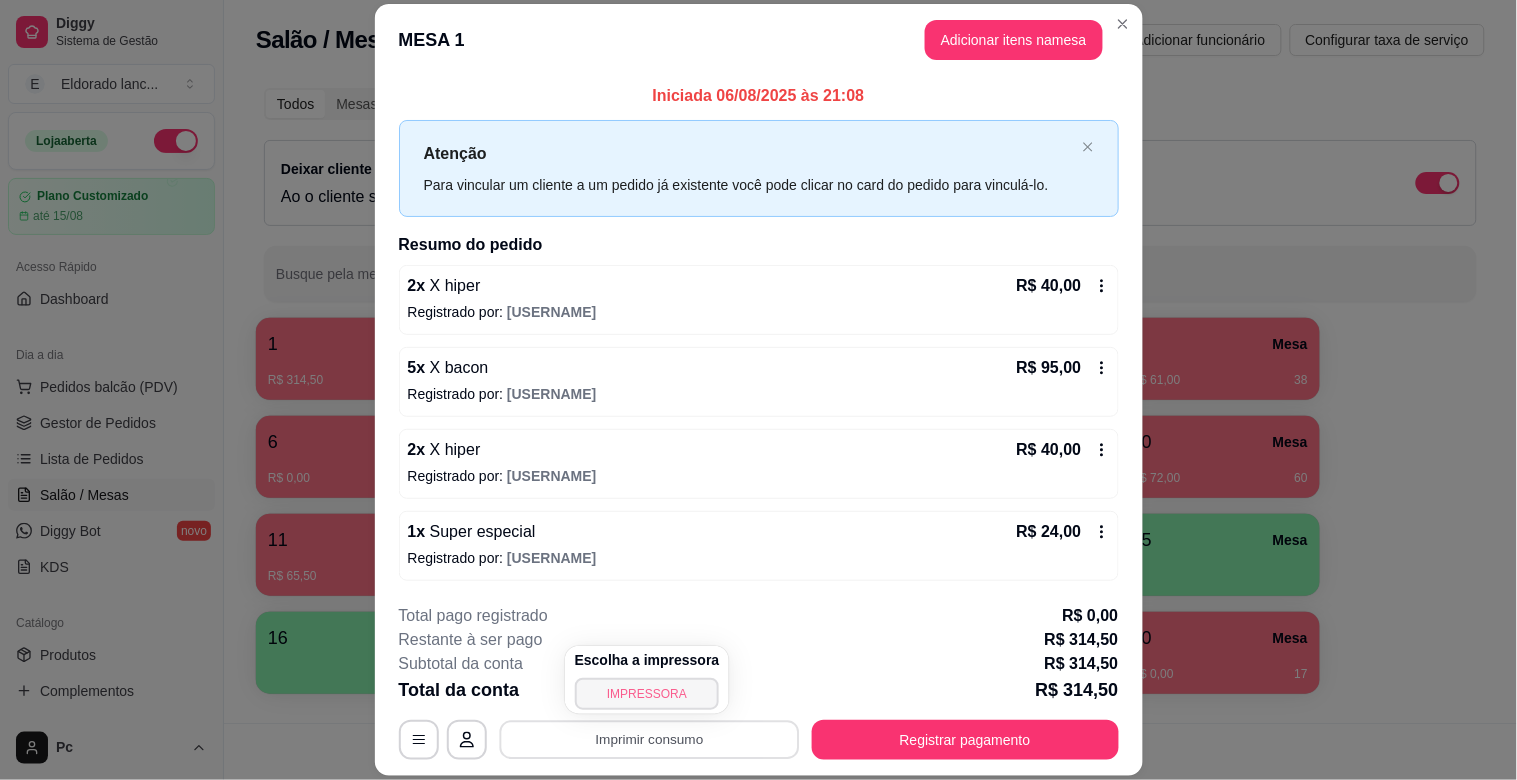 click on "IMPRESSORA" at bounding box center (647, 694) 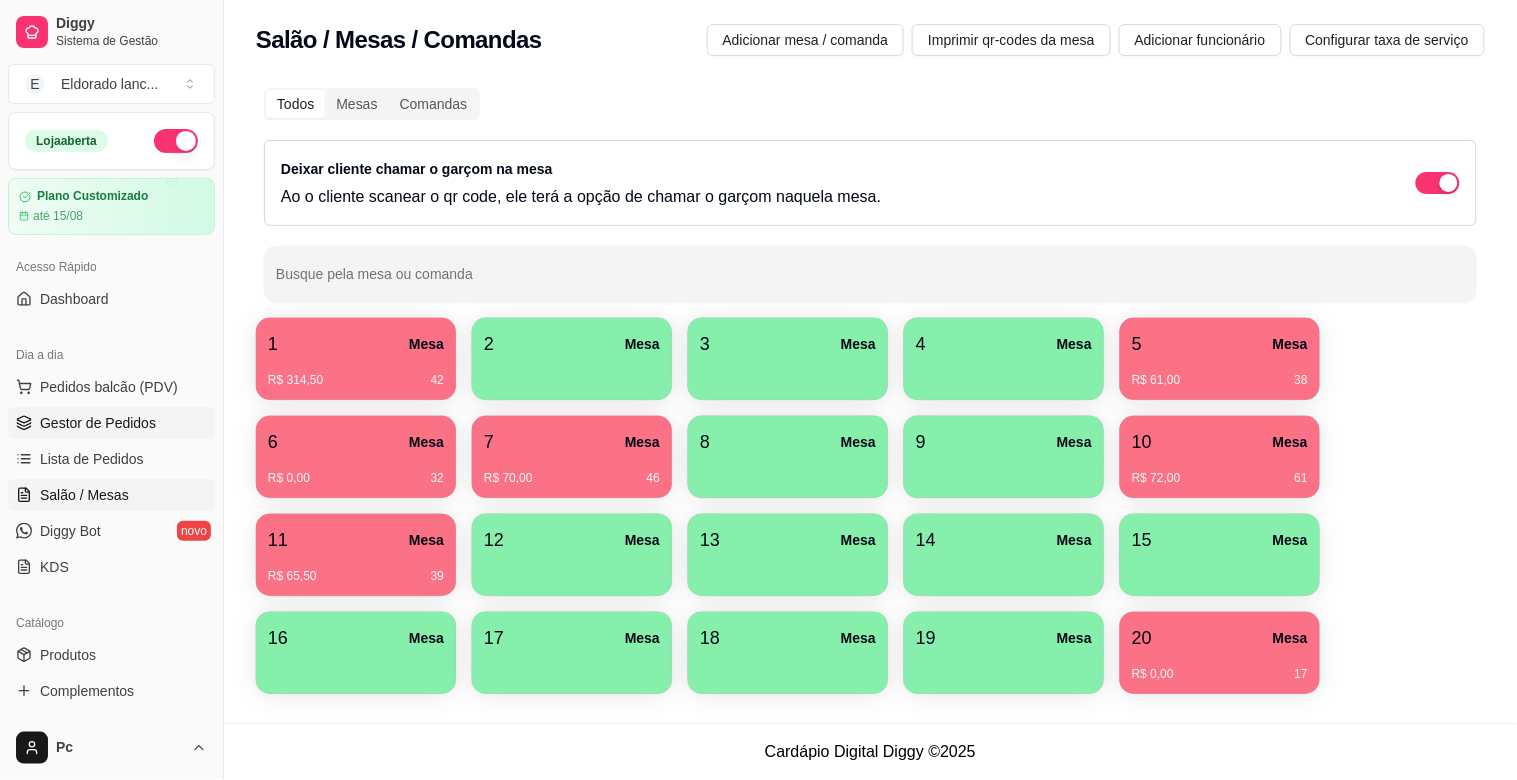click on "Gestor de Pedidos" at bounding box center [98, 423] 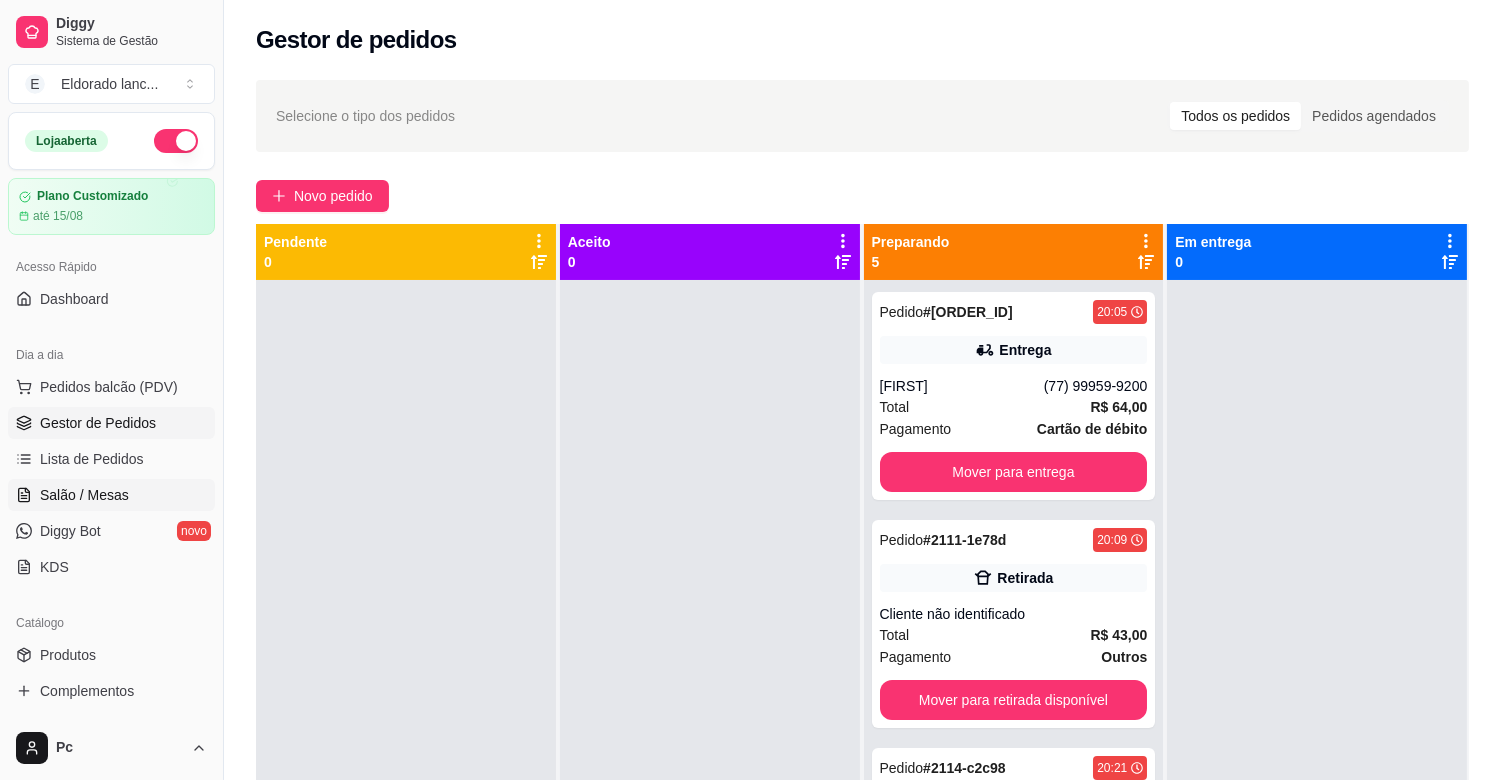 click on "Salão / Mesas" at bounding box center (111, 495) 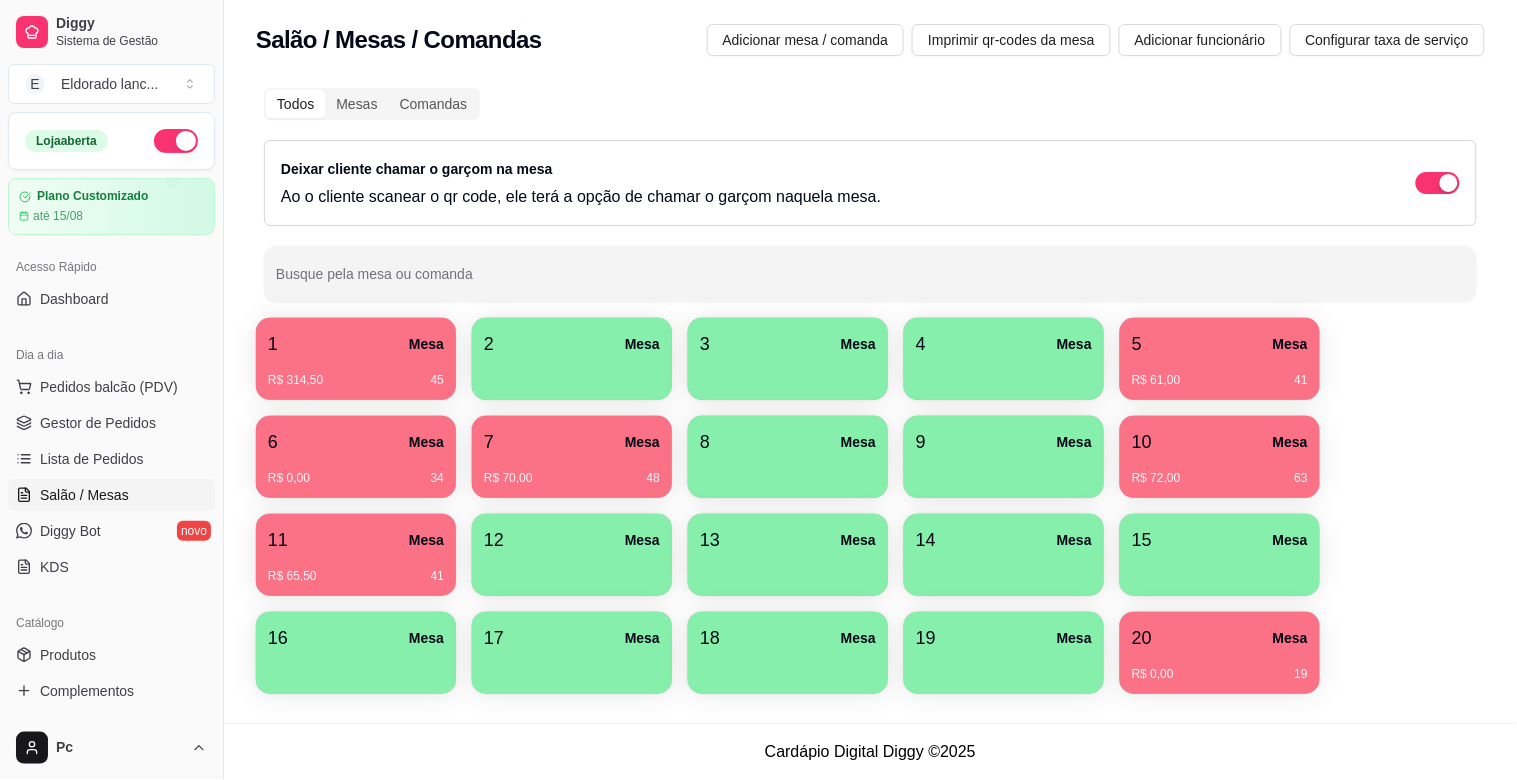 click on "R$ 314,50 45" at bounding box center [356, 373] 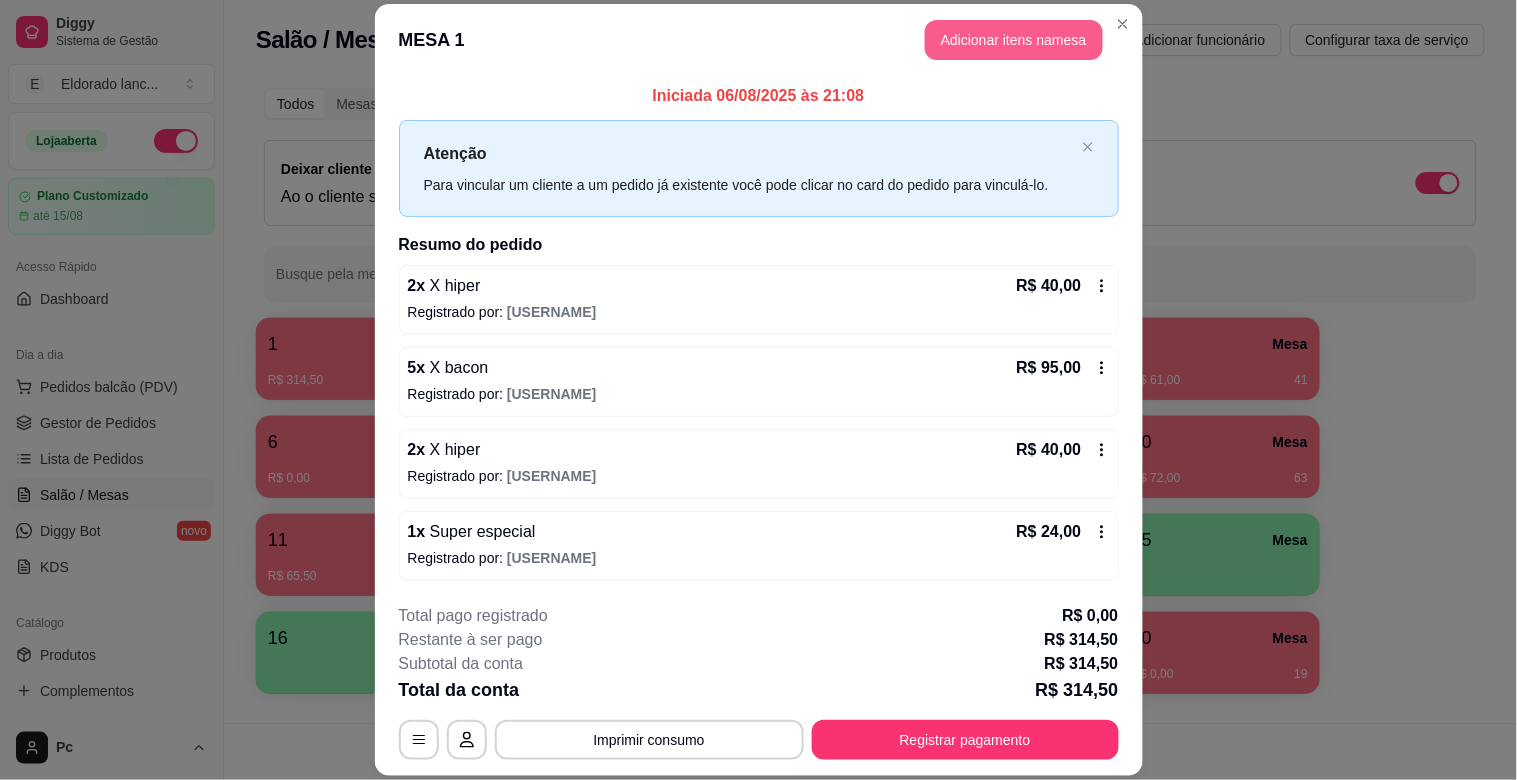 click on "Adicionar itens na  mesa" at bounding box center (1014, 40) 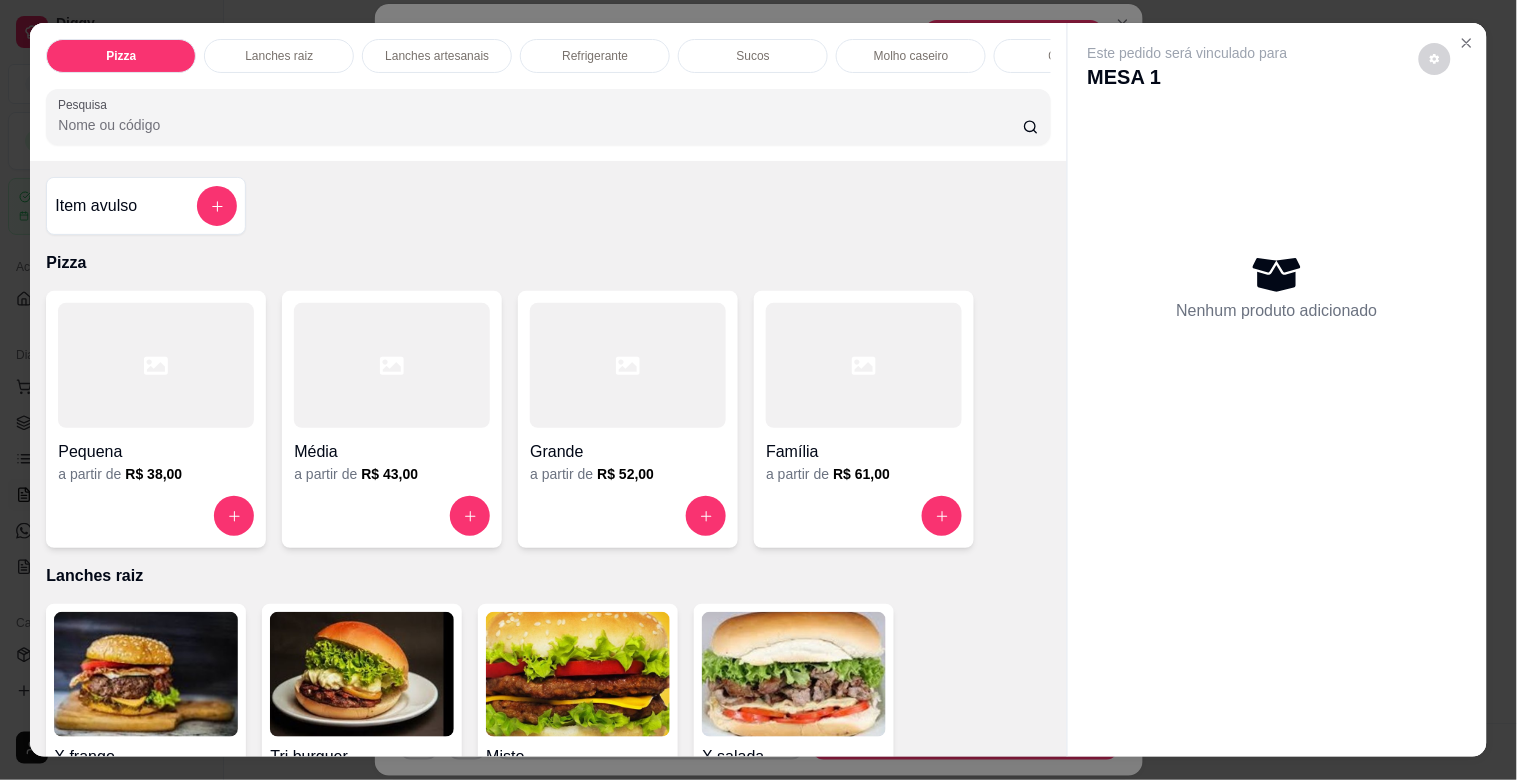 click on "Este pedido será vinculado para   MESA 1 Nenhum produto adicionado" at bounding box center [1277, 373] 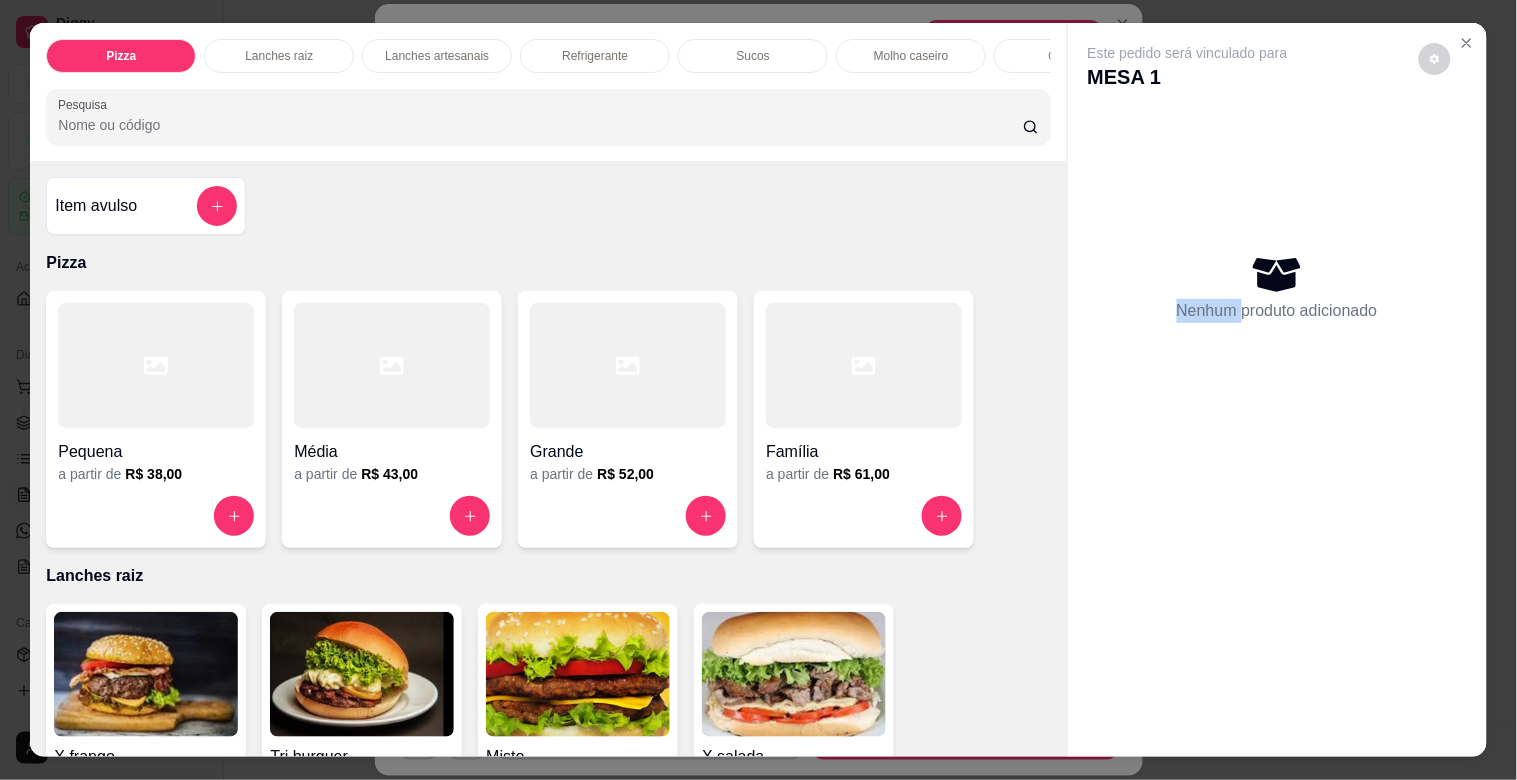 click on "Este pedido será vinculado para   MESA 1 Nenhum produto adicionado" at bounding box center (1277, 373) 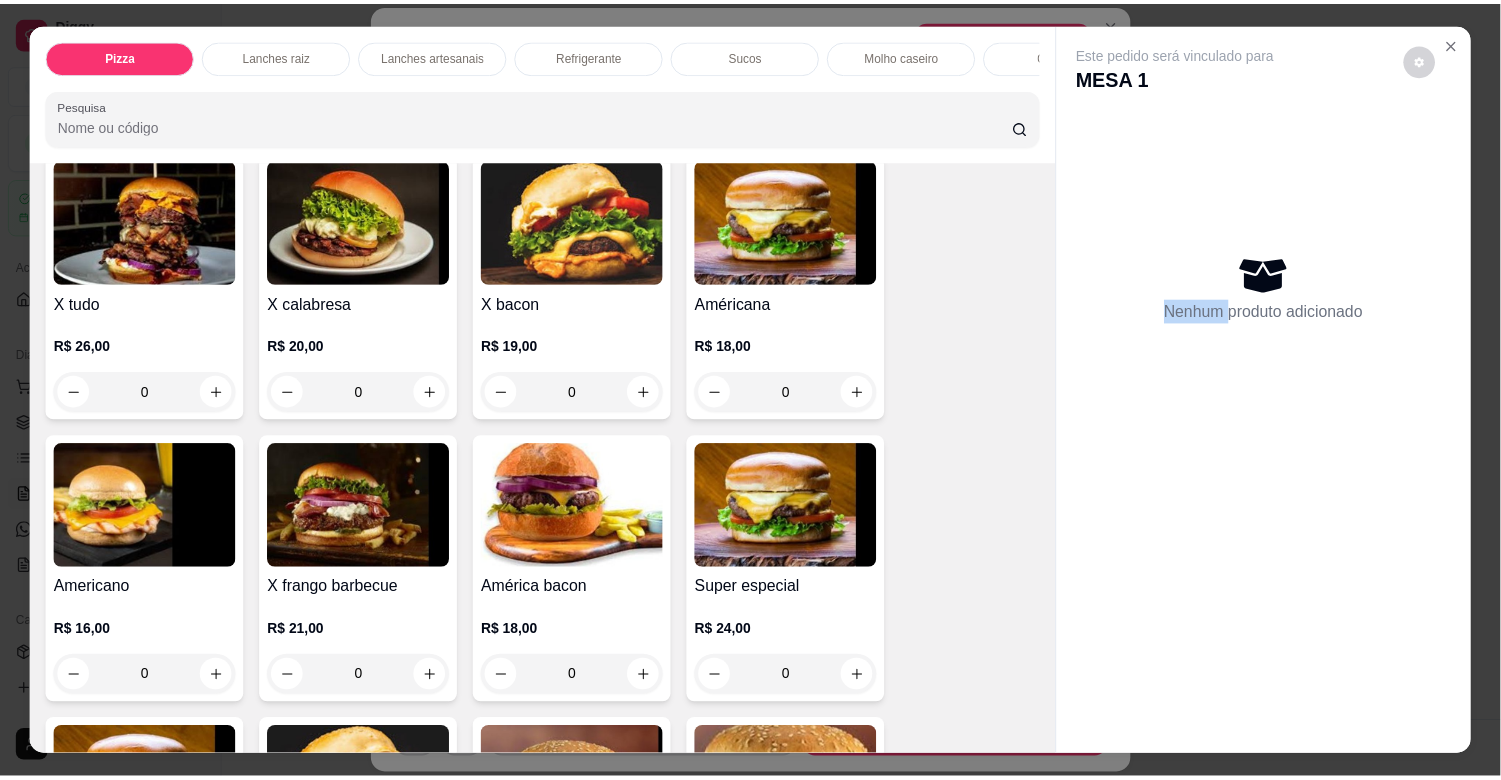 scroll, scrollTop: 1272, scrollLeft: 0, axis: vertical 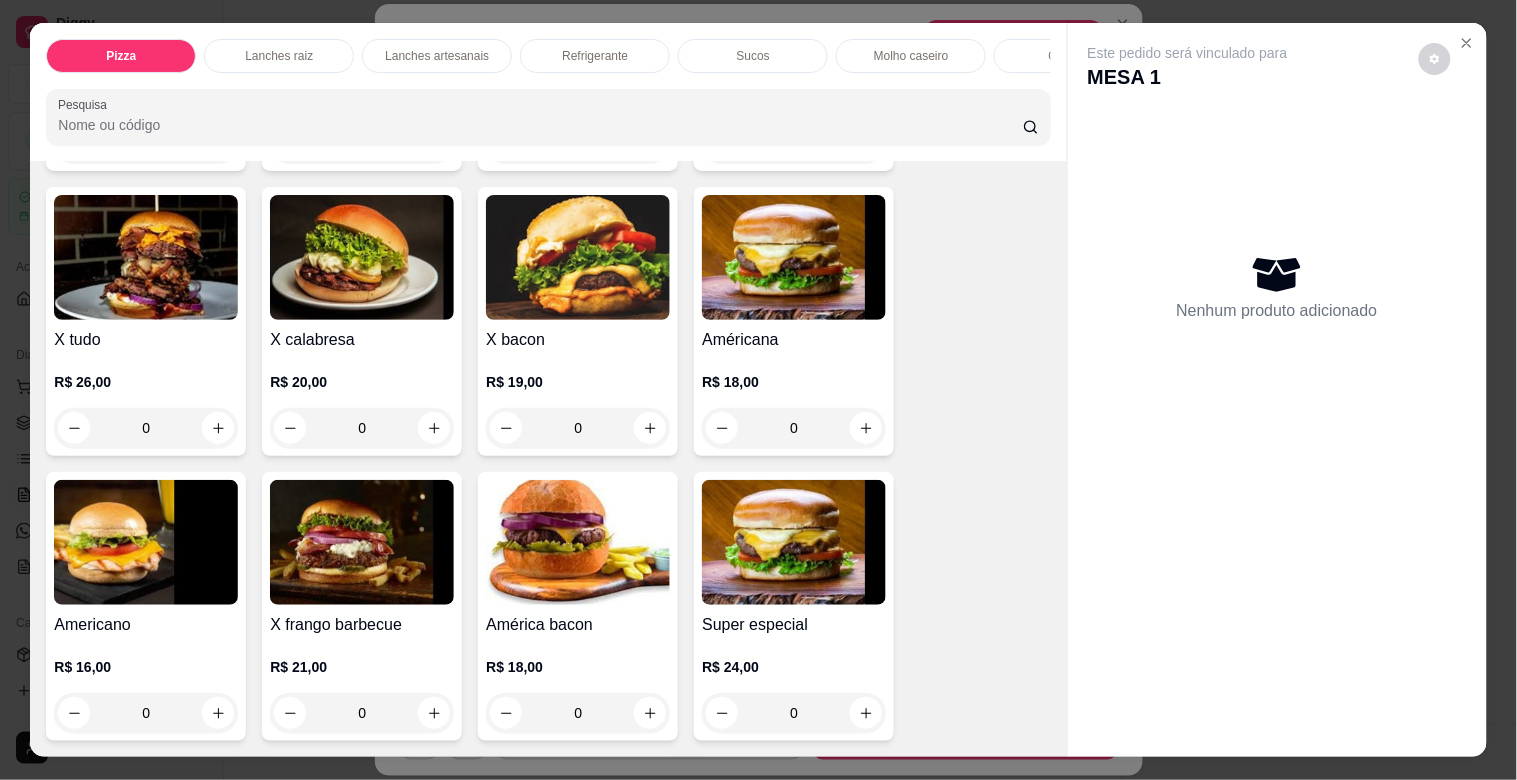 click on "0" at bounding box center [578, 428] 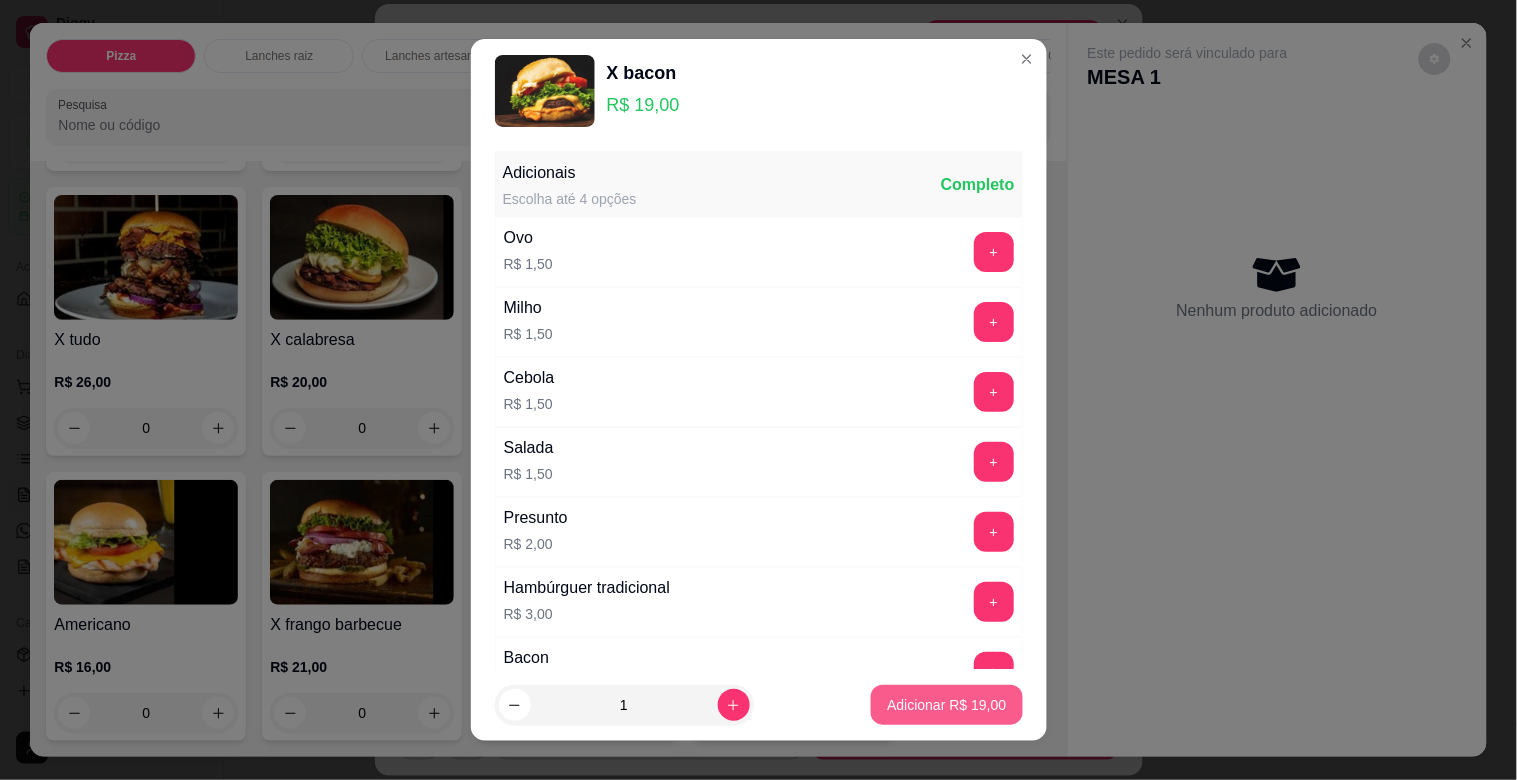 click on "Adicionar   R$ 19,00" at bounding box center (946, 705) 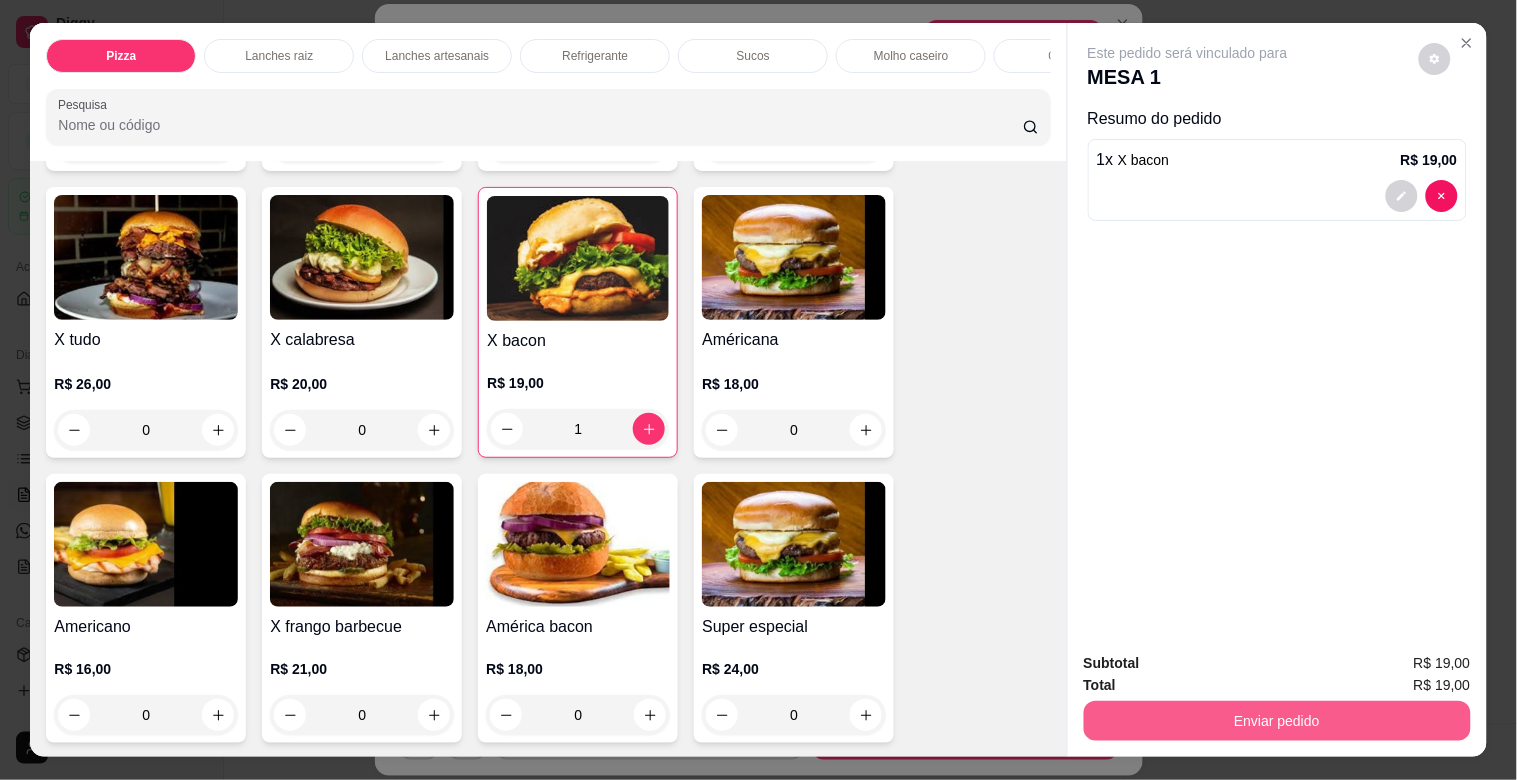 click on "Enviar pedido" at bounding box center [1277, 721] 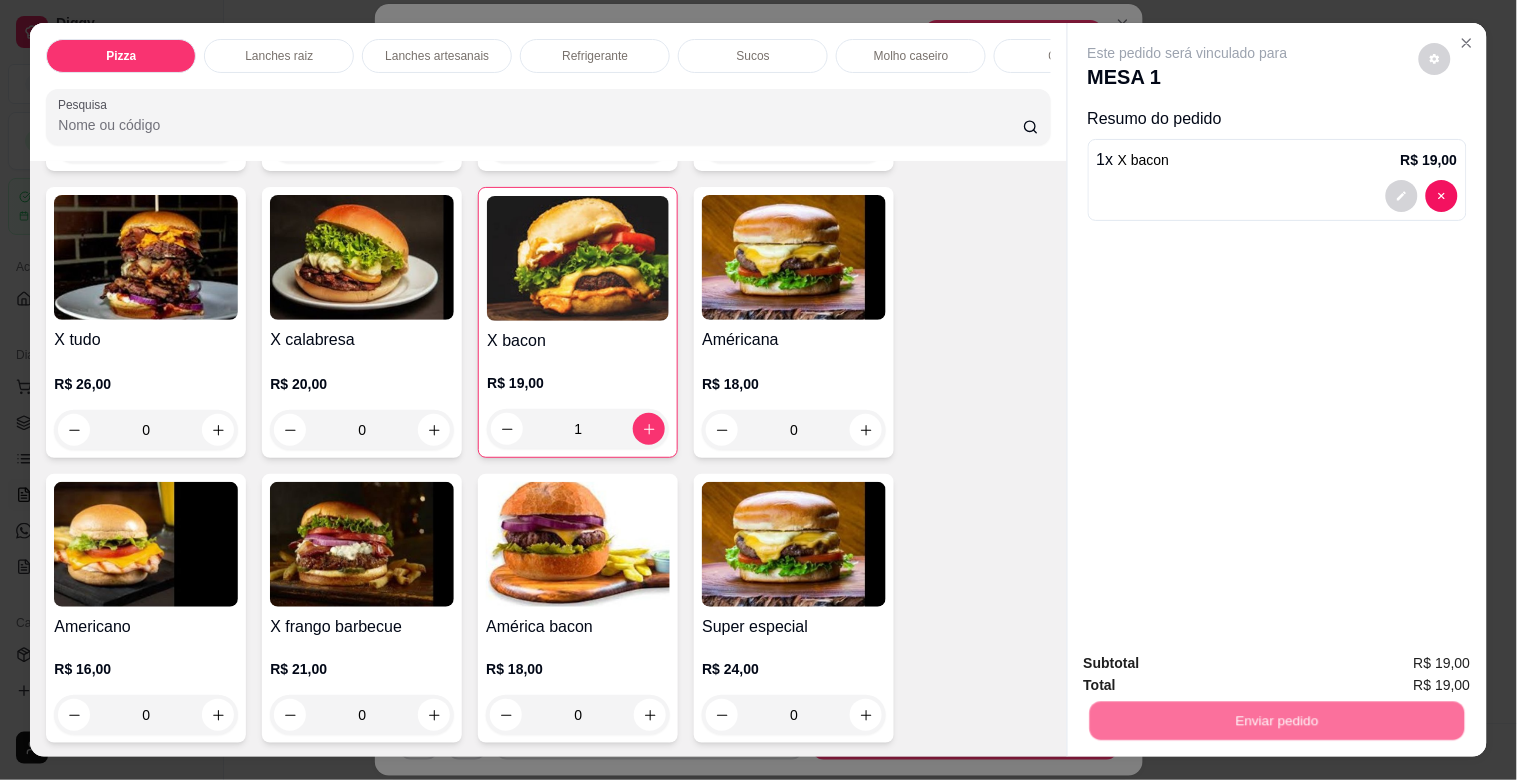 click on "Não registrar e enviar pedido" at bounding box center (1211, 663) 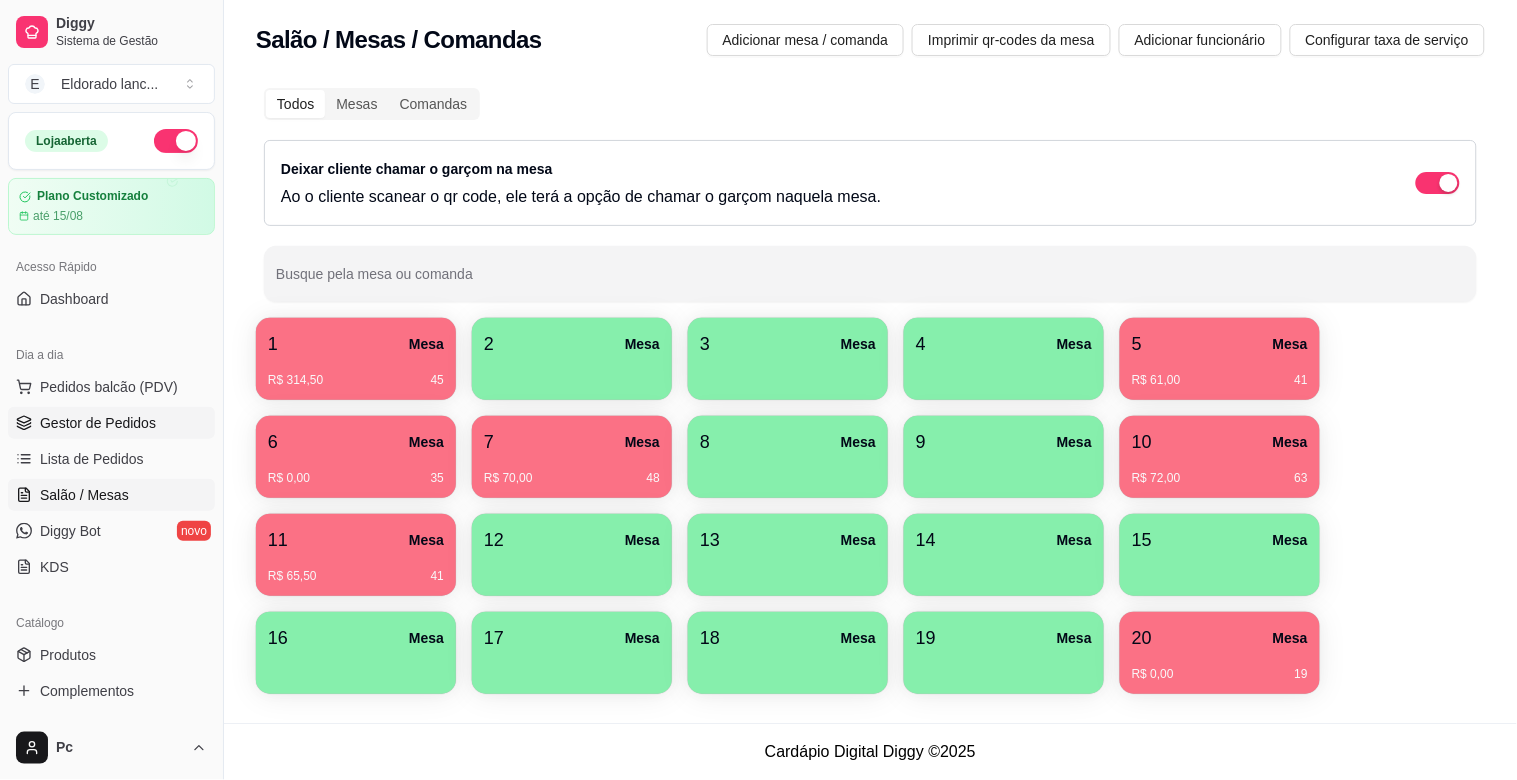 click on "Gestor de Pedidos" at bounding box center [111, 423] 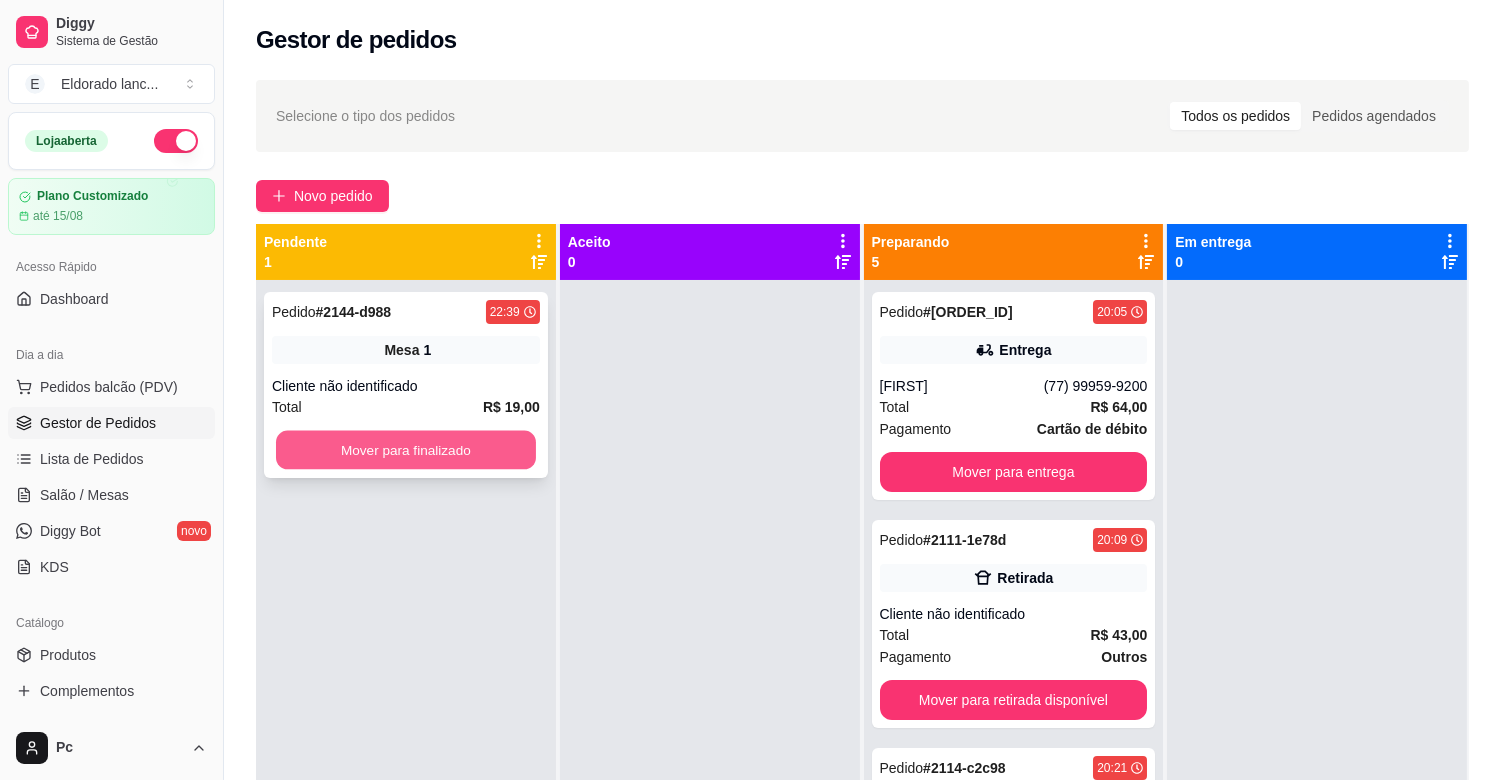 click on "Mover para finalizado" at bounding box center (406, 450) 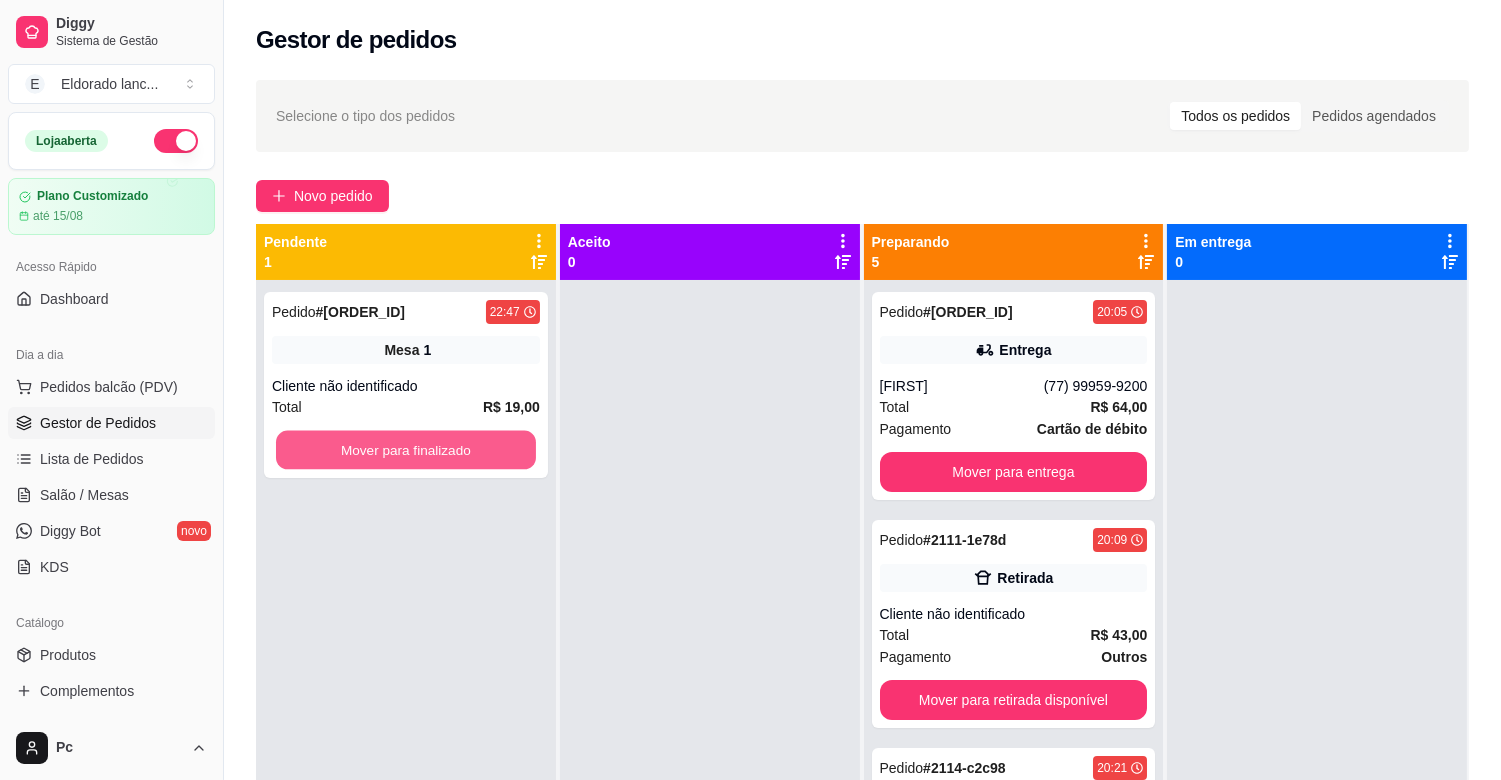 click on "Mover para finalizado" at bounding box center [406, 450] 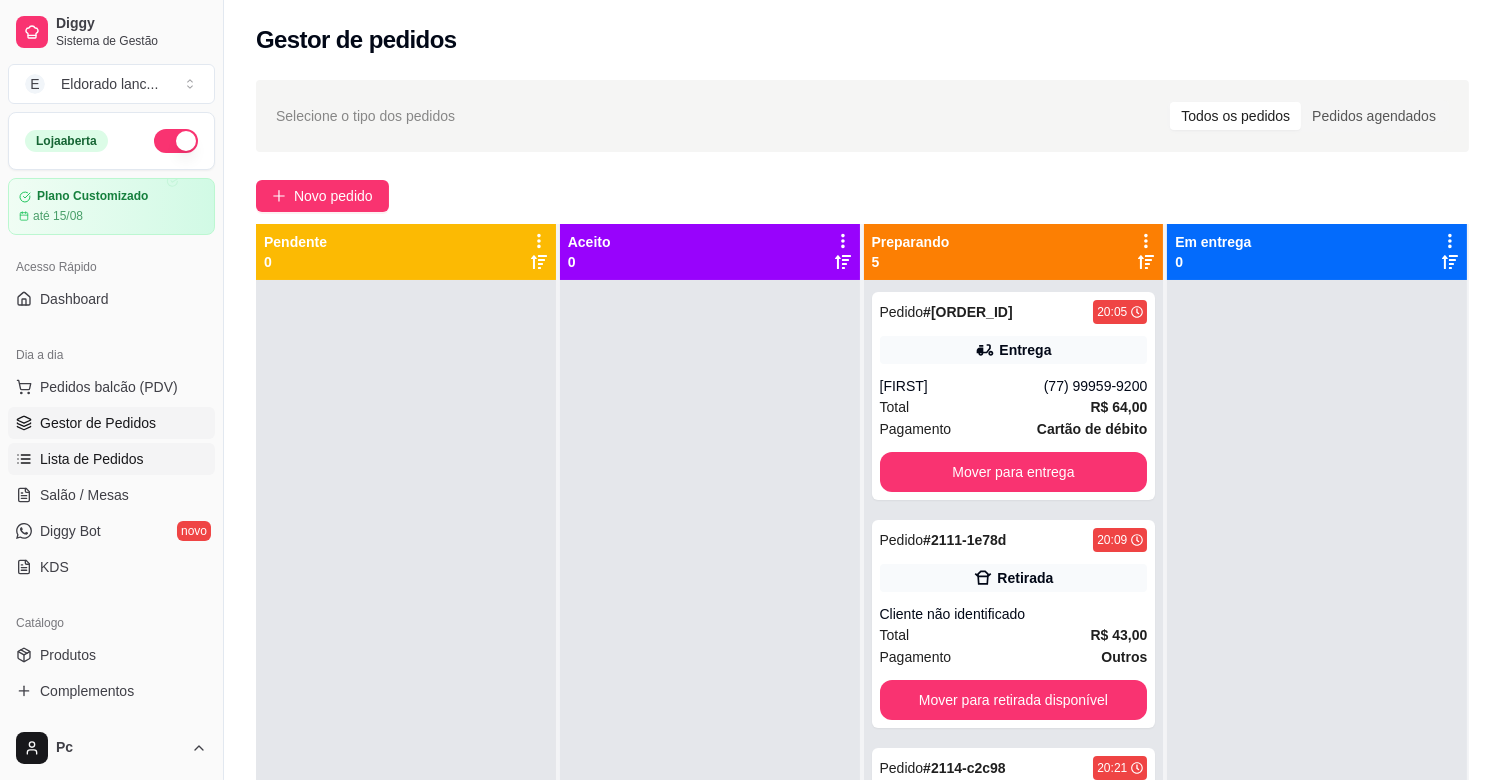 click on "Lista de Pedidos" at bounding box center (111, 459) 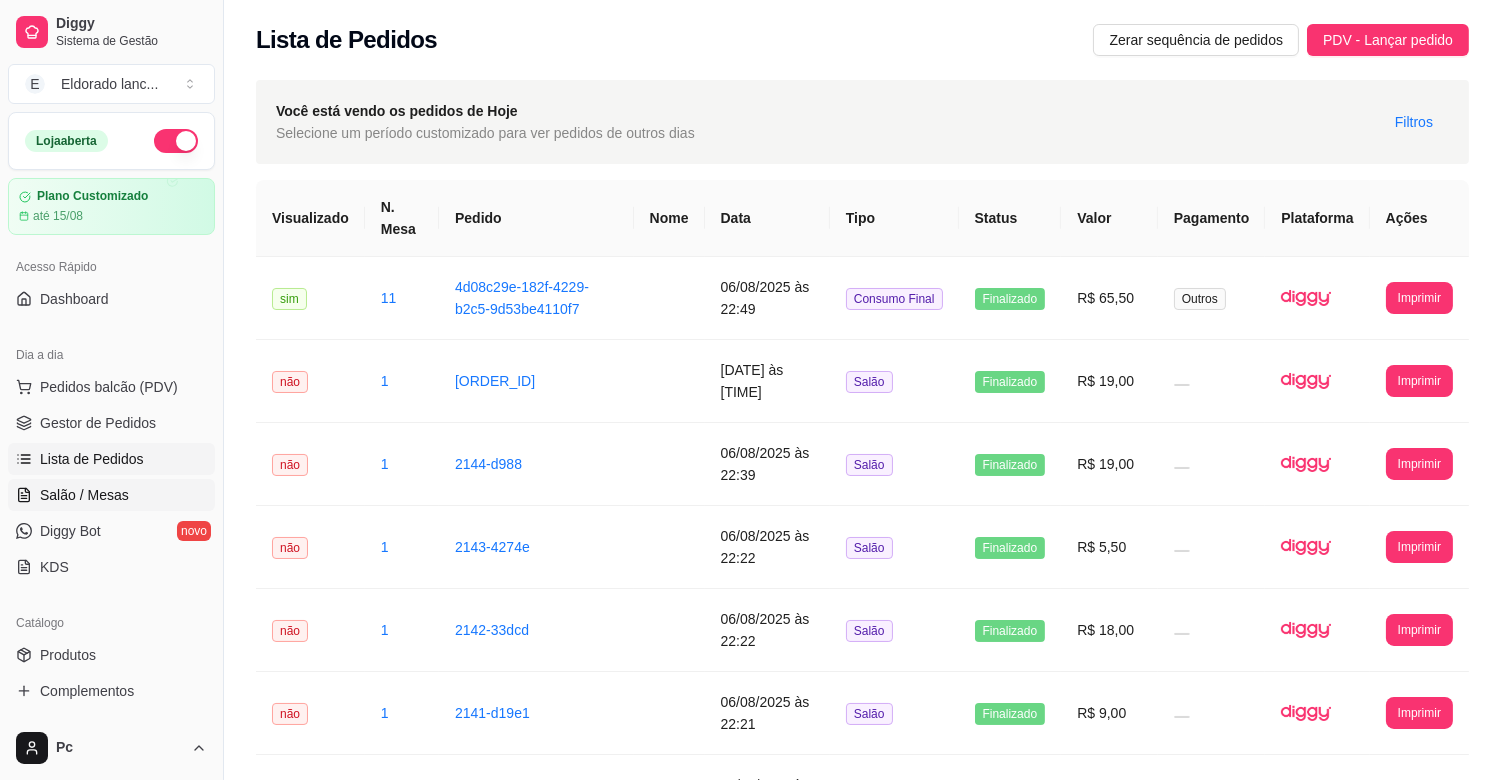 click on "Salão / Mesas" at bounding box center (84, 495) 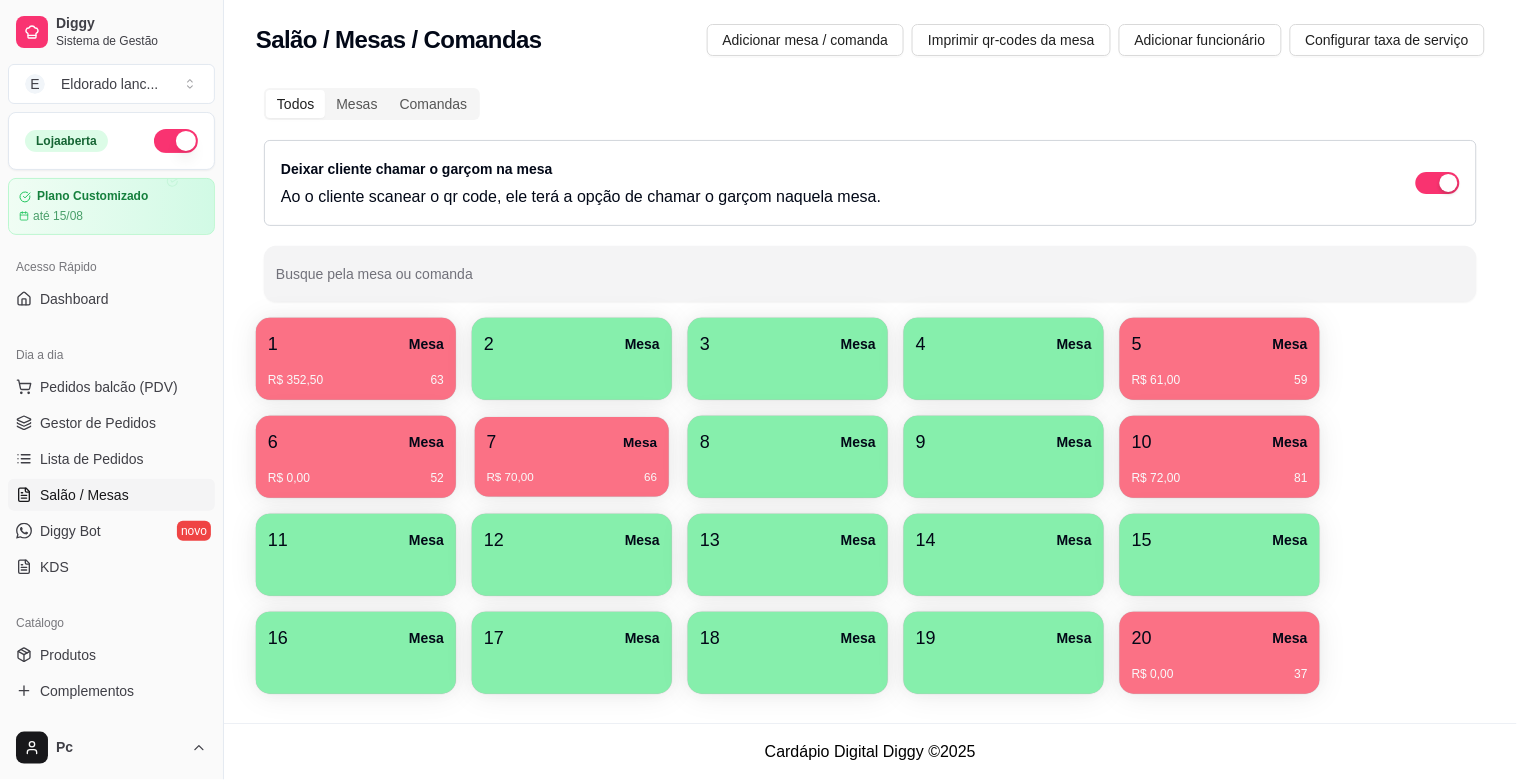 click on "7 Mesa" at bounding box center [572, 442] 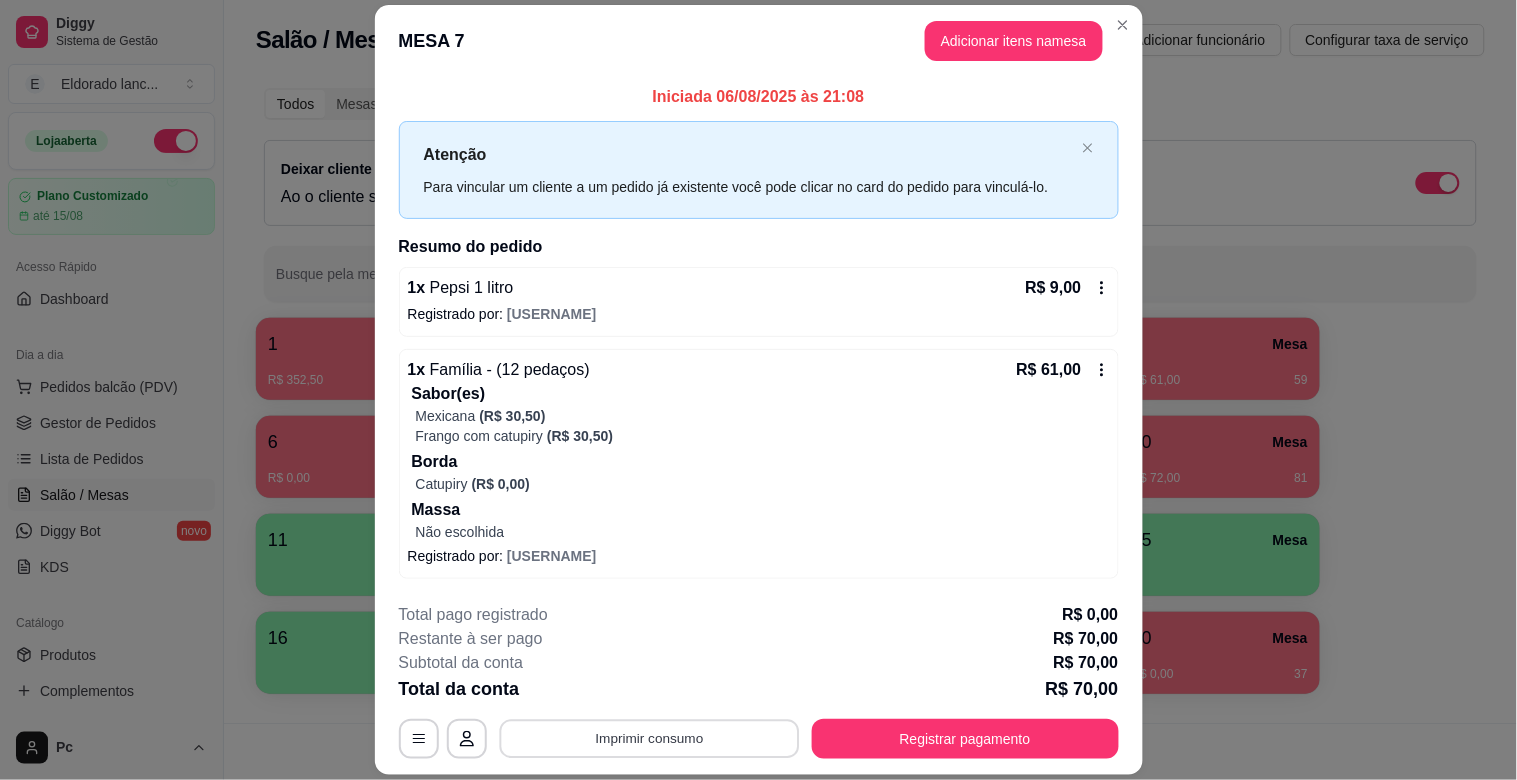 click on "Imprimir consumo" at bounding box center [649, 738] 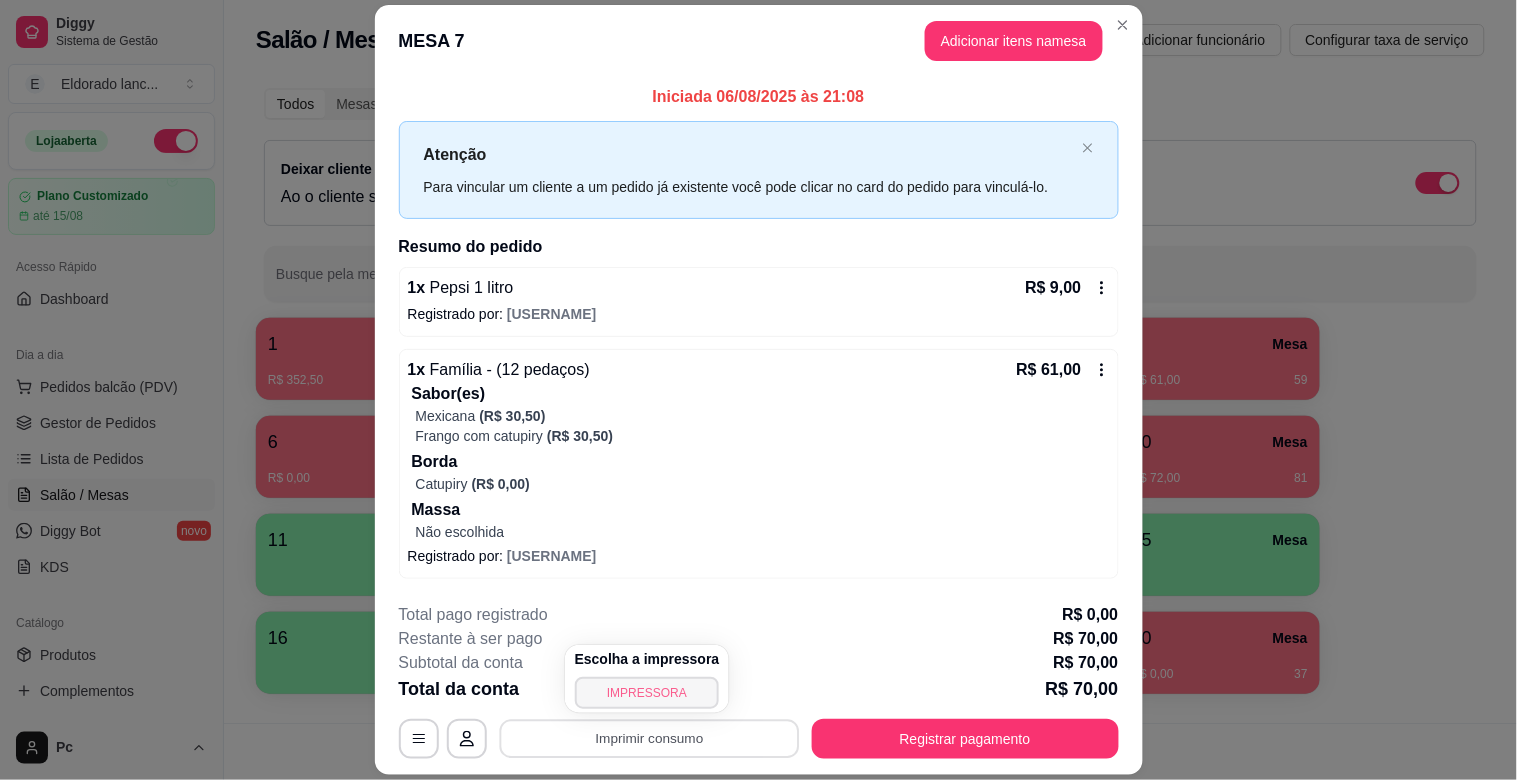 click on "IMPRESSORA" at bounding box center (647, 693) 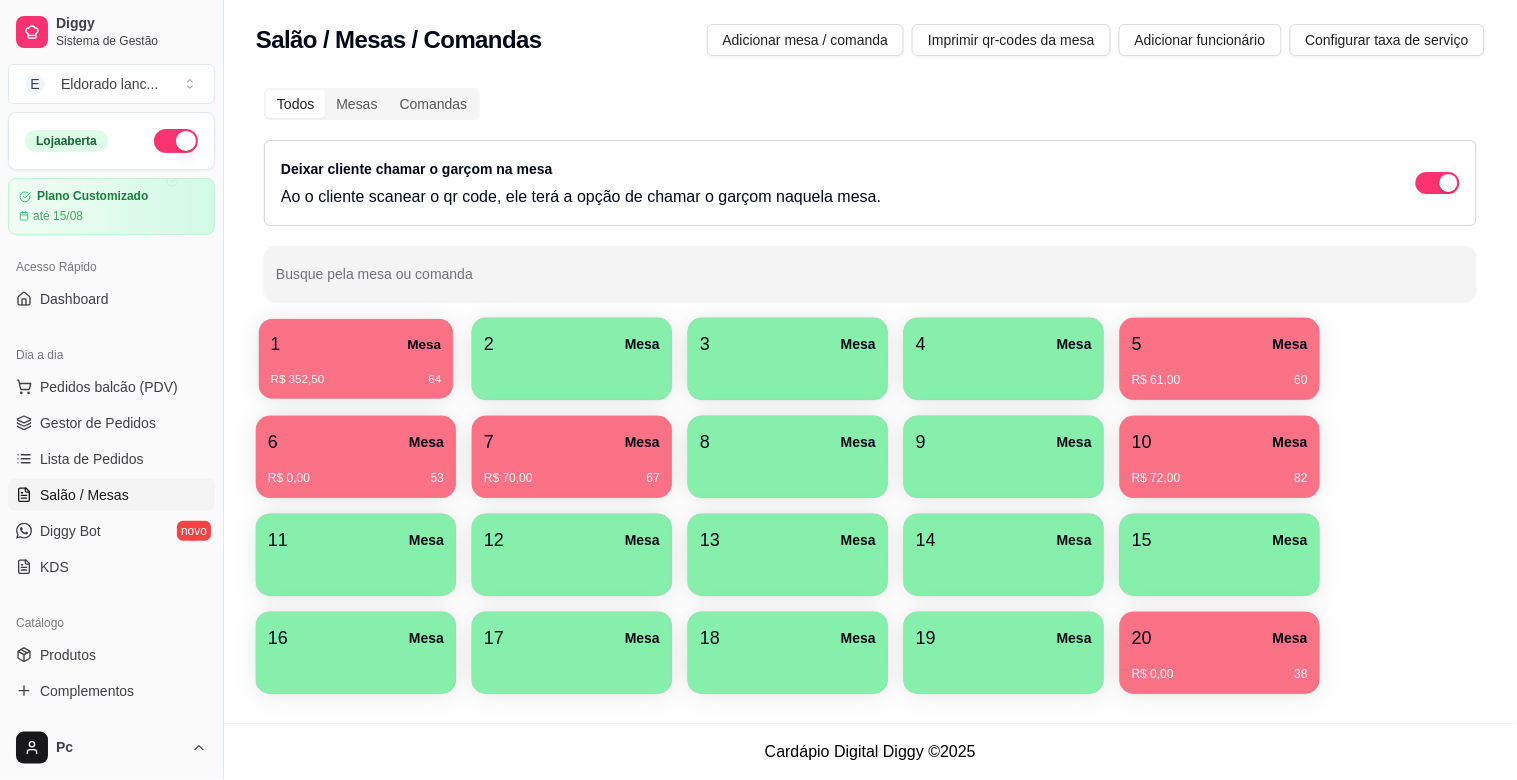 click on "1 Mesa" at bounding box center [356, 344] 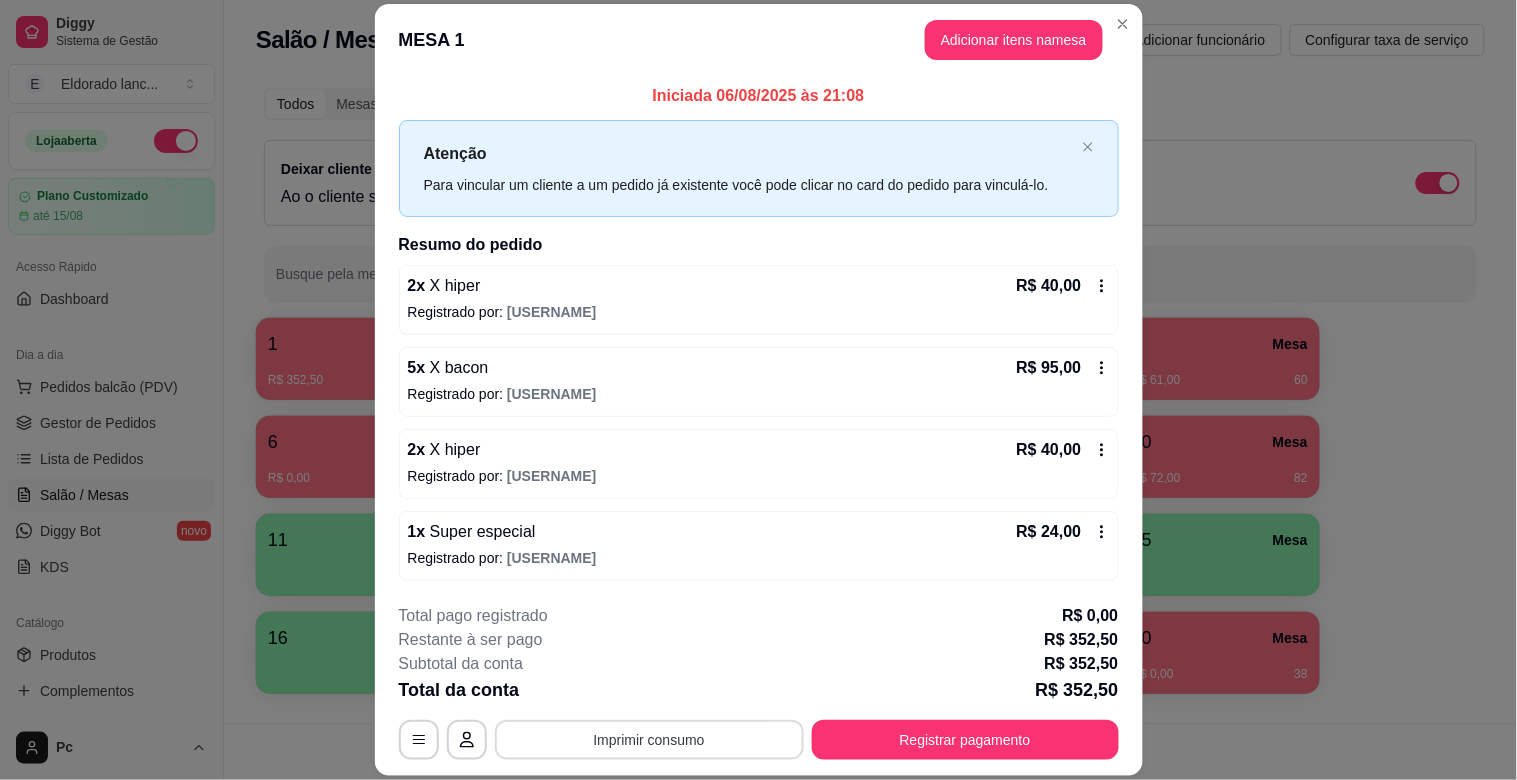 click on "Imprimir consumo" at bounding box center (649, 740) 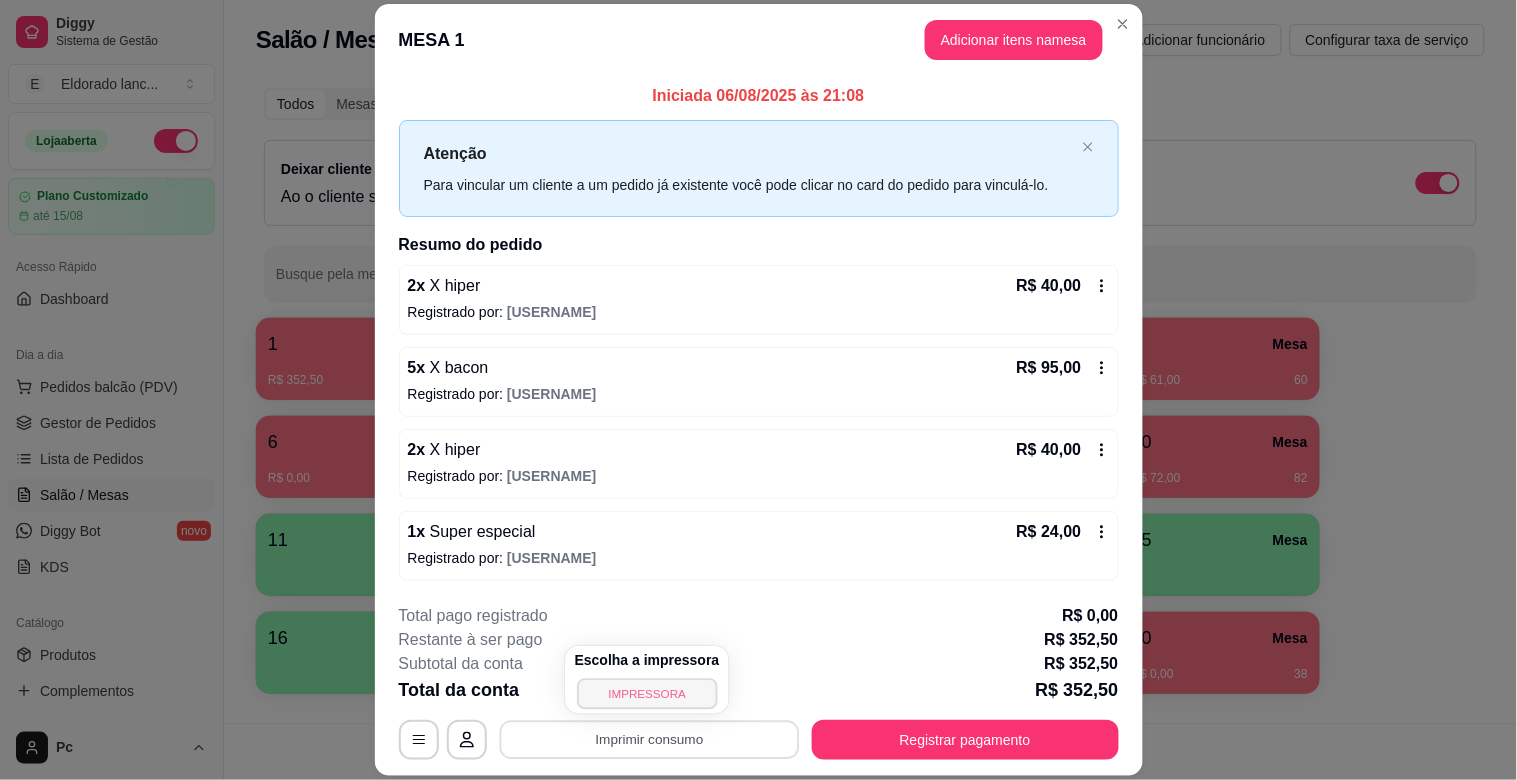 click on "IMPRESSORA" at bounding box center (647, 693) 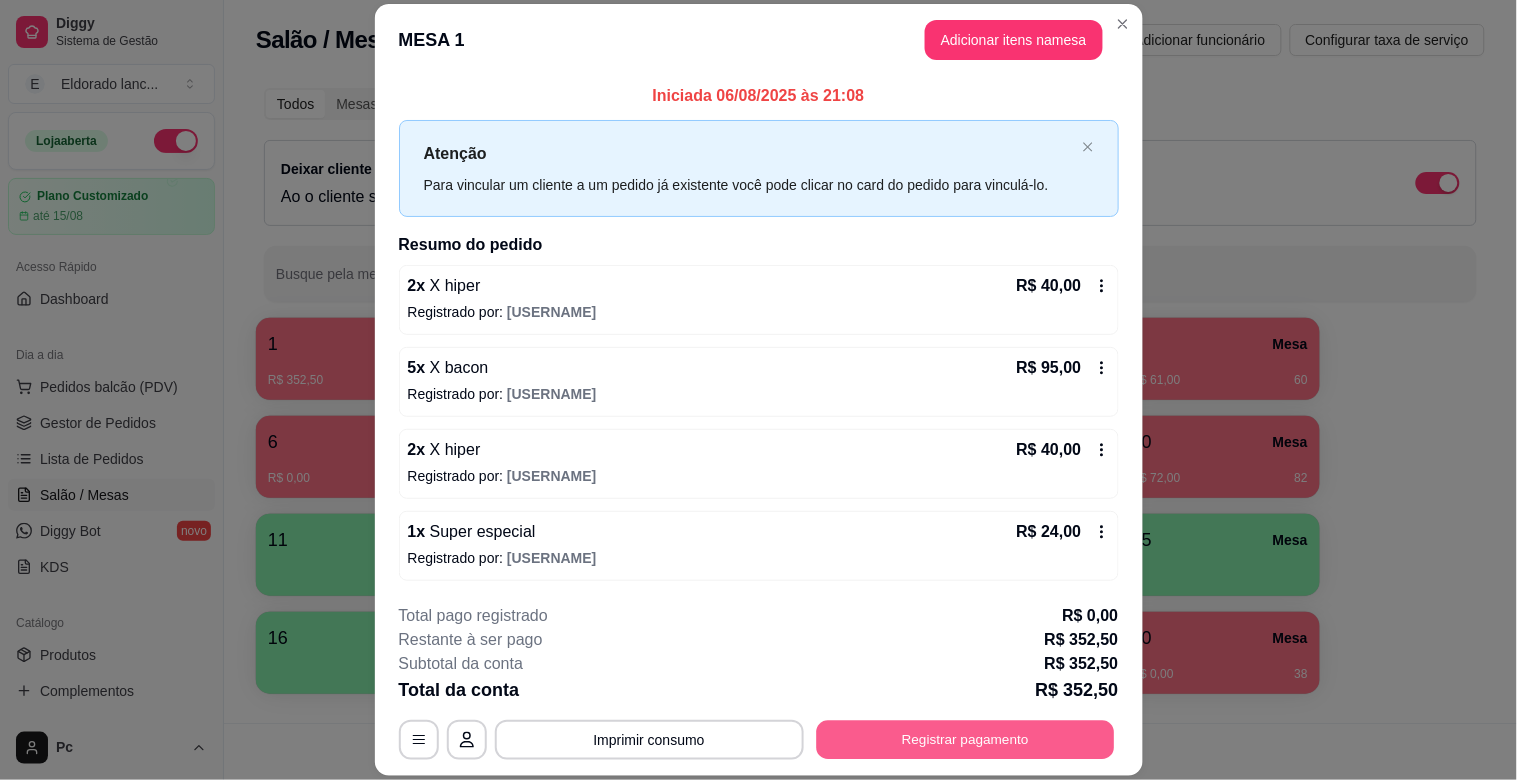 click on "Registrar pagamento" at bounding box center [965, 740] 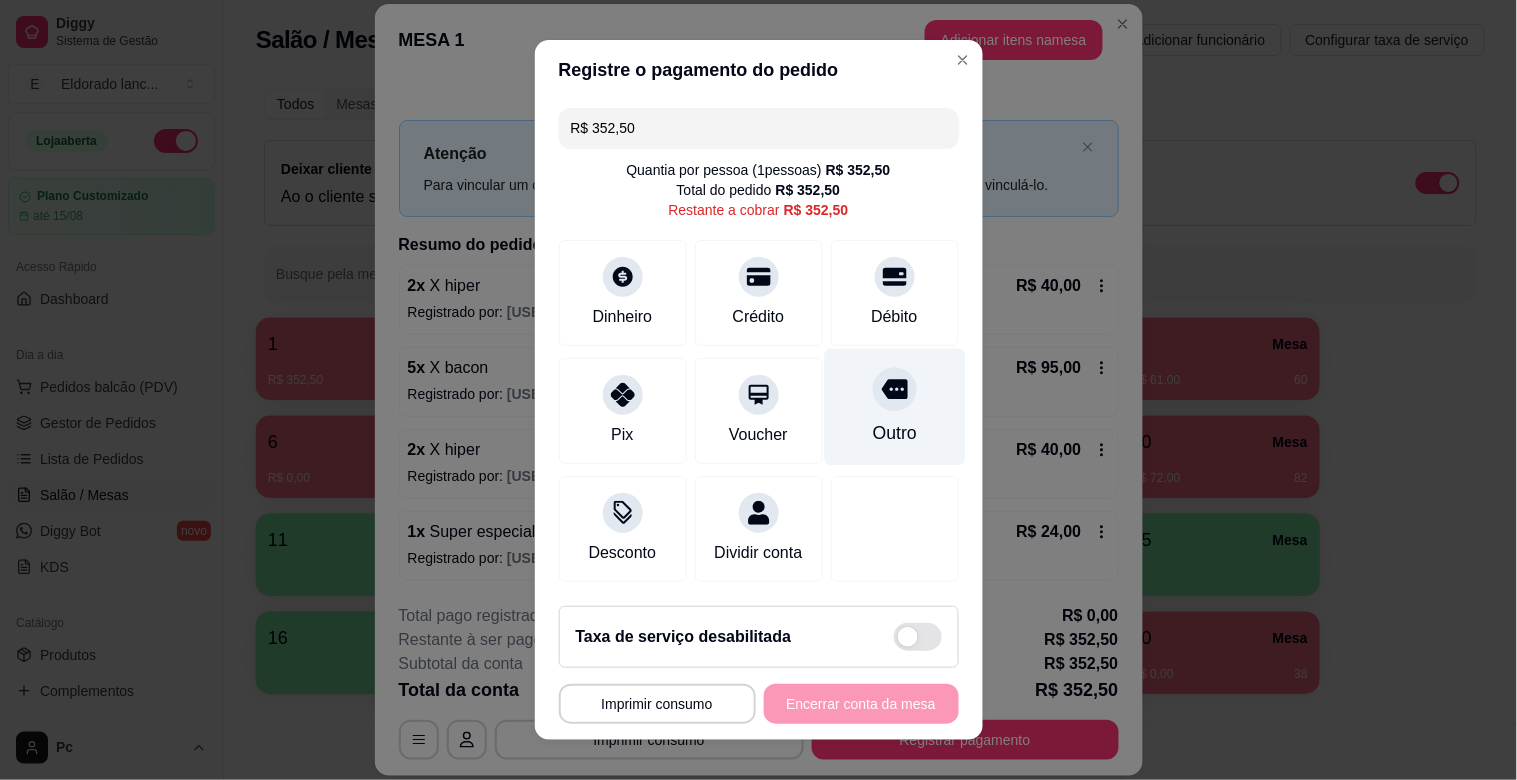 click 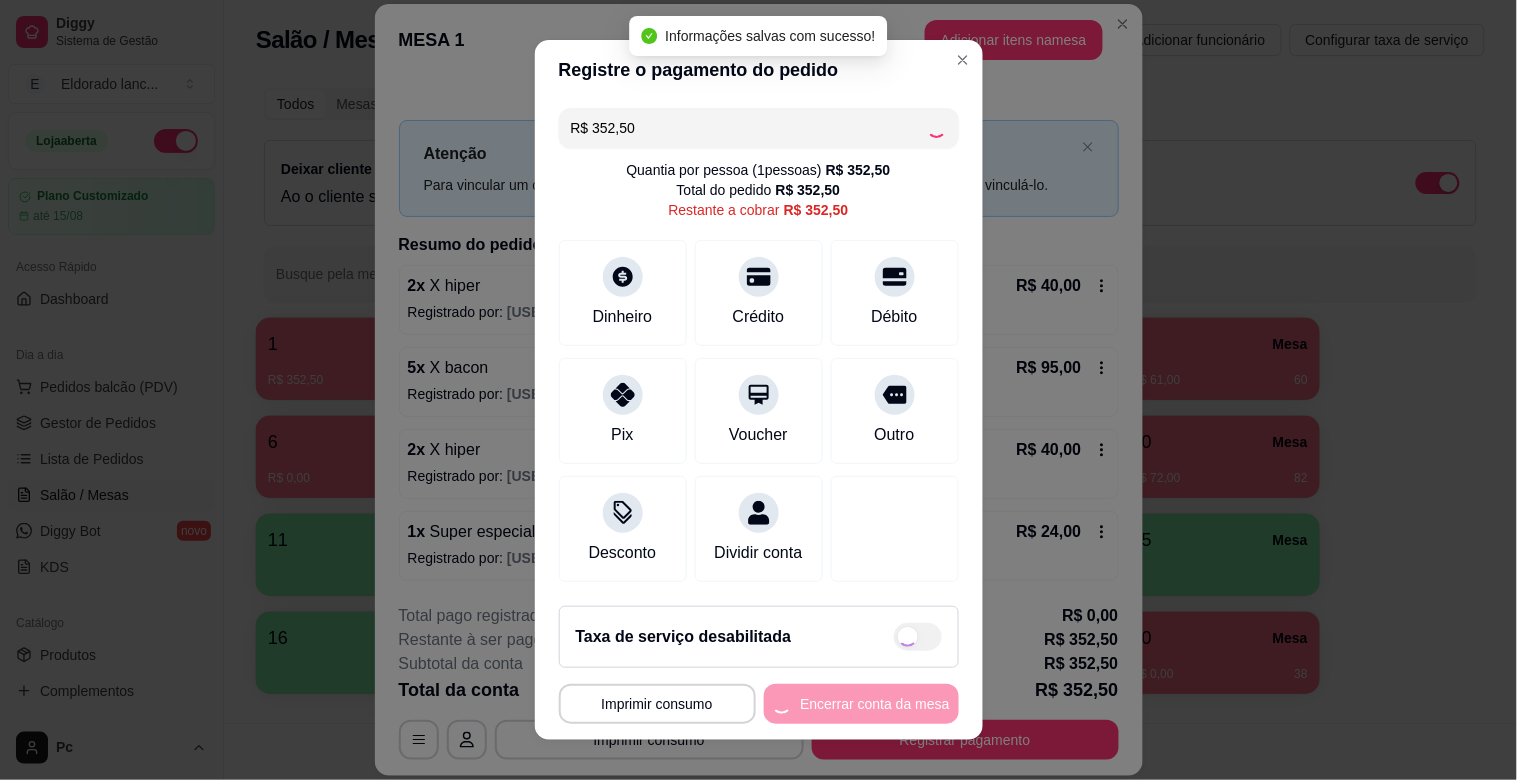 type on "R$ 0,00" 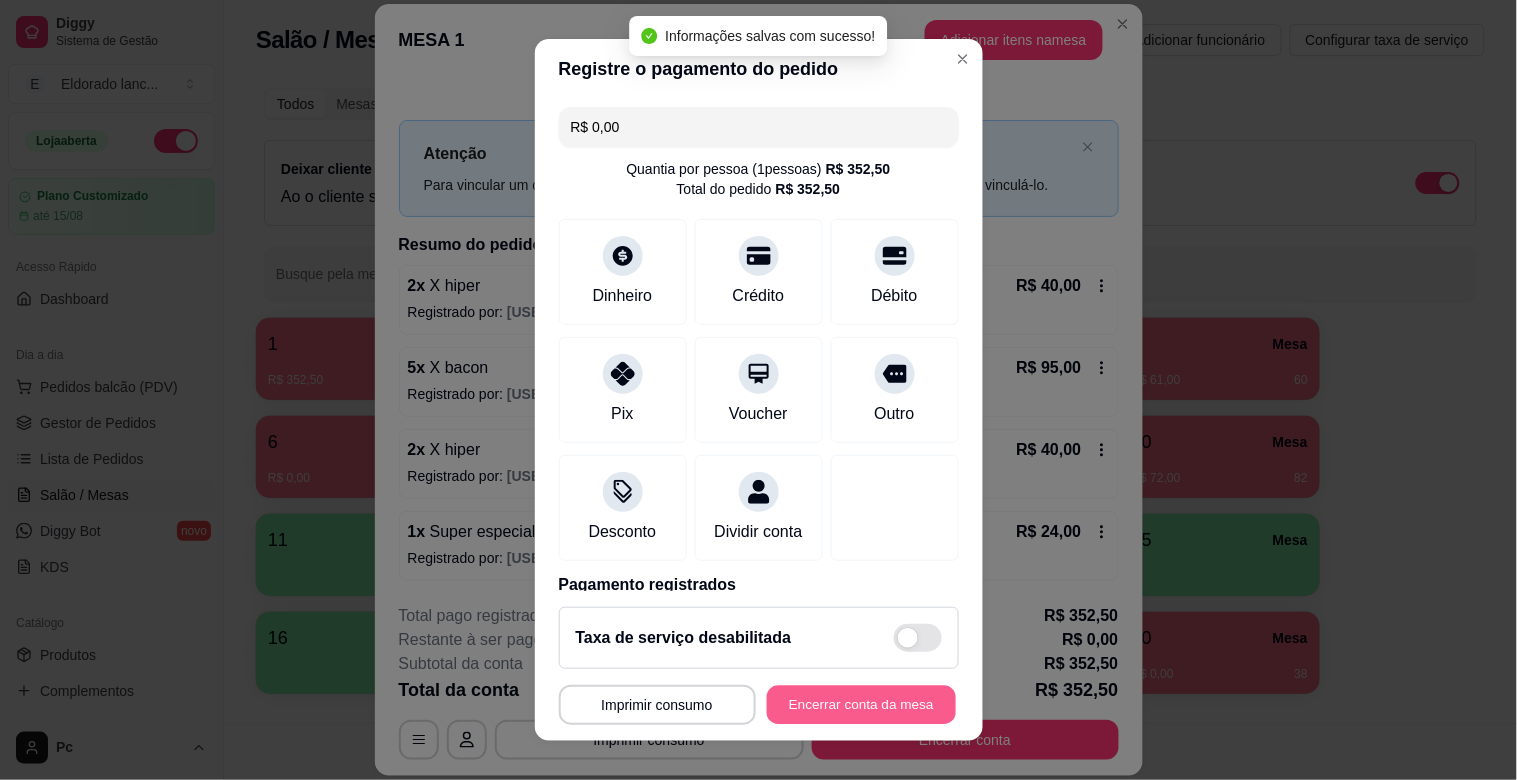 click on "Encerrar conta da mesa" at bounding box center (861, 705) 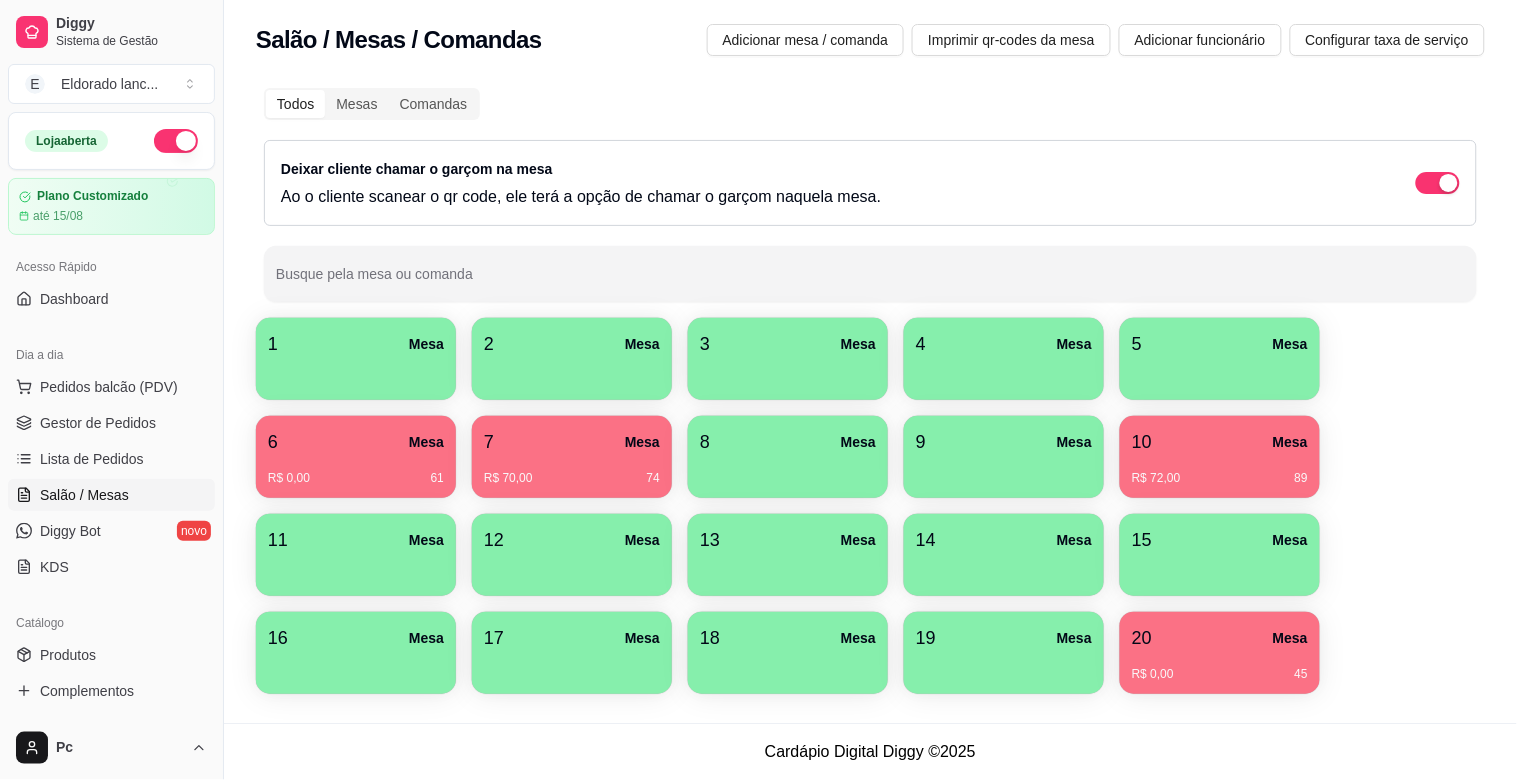 click on "R$ 0,00 45" at bounding box center [1220, 674] 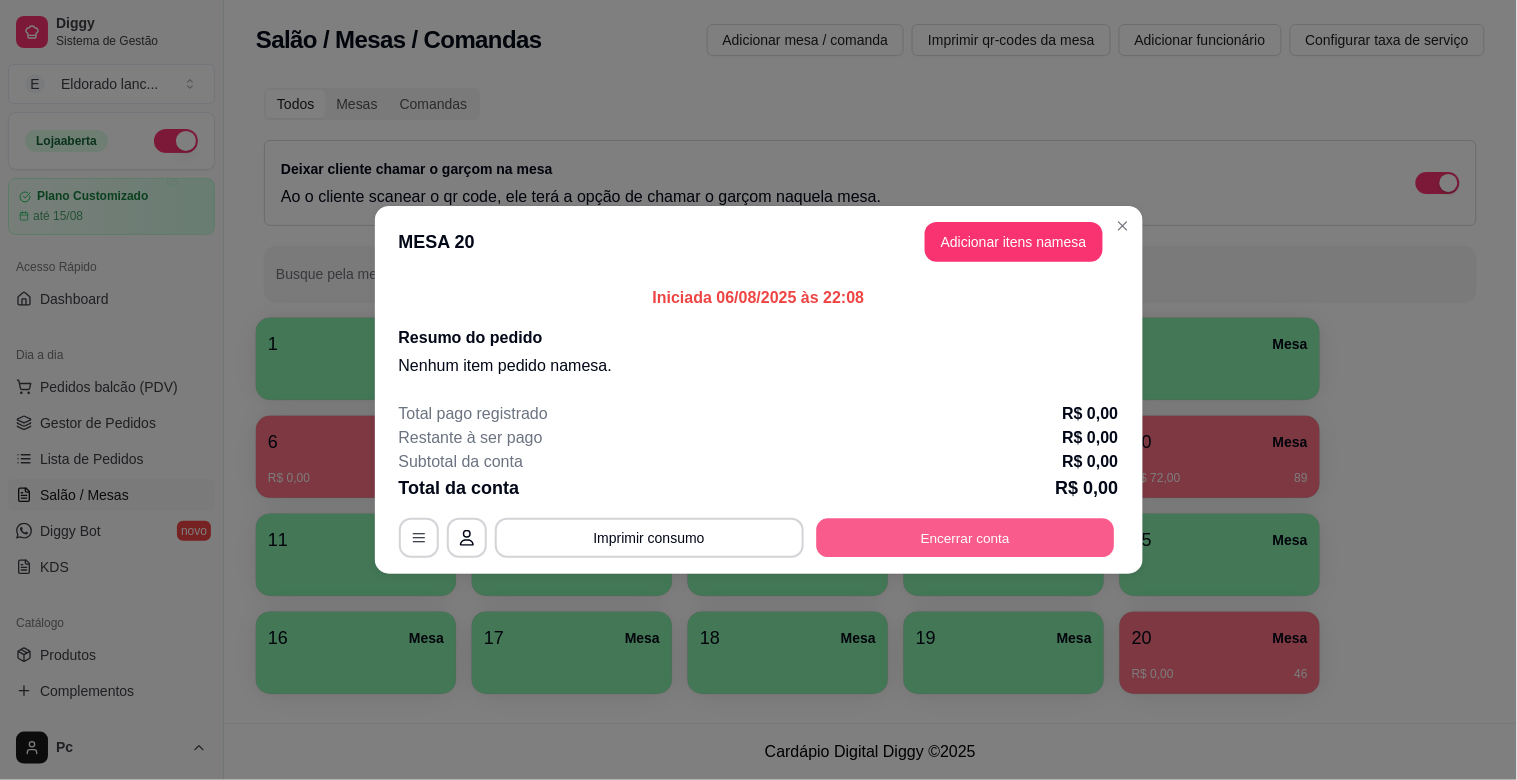 click on "Encerrar conta" at bounding box center (965, 538) 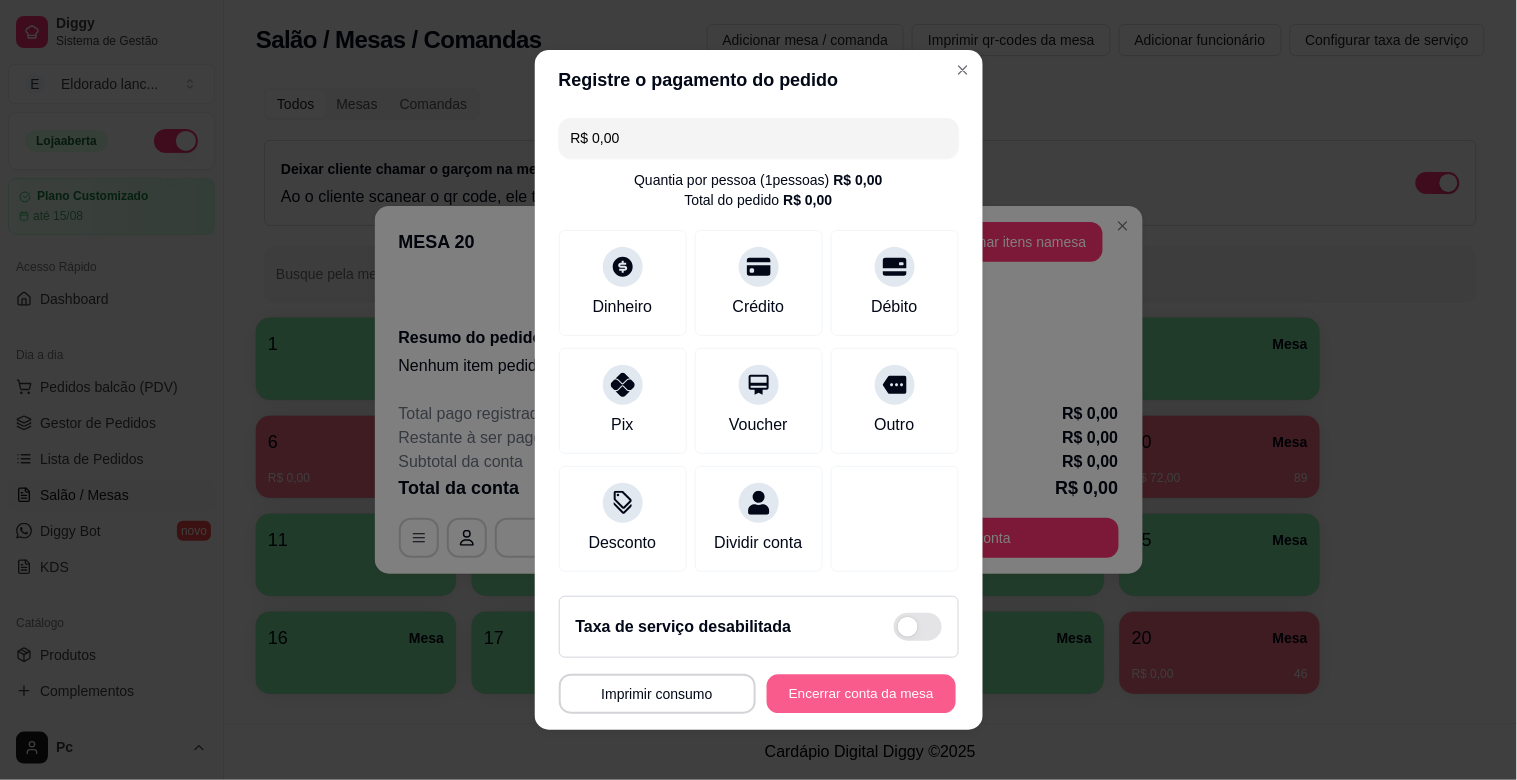 click on "Encerrar conta da mesa" at bounding box center (861, 694) 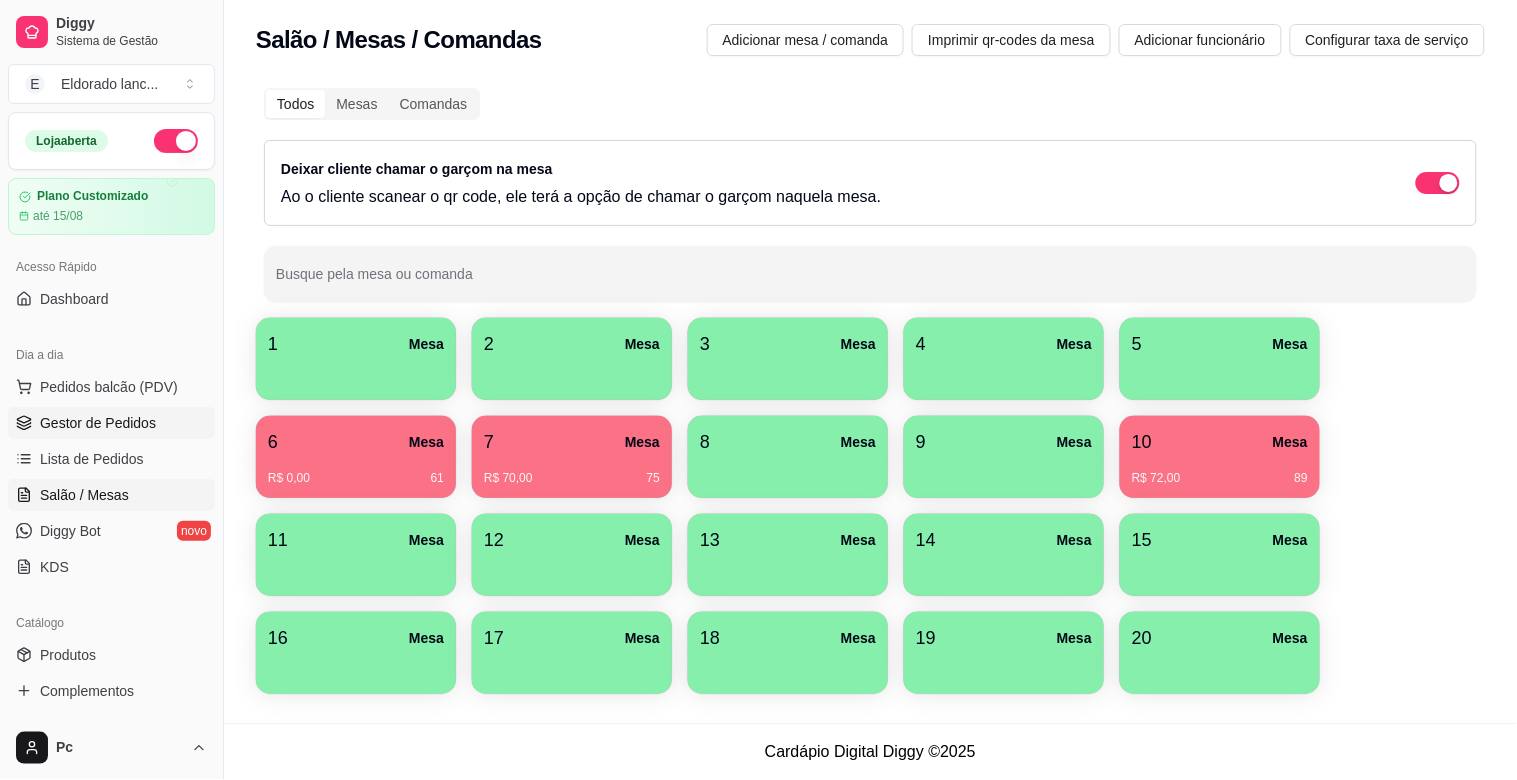 click on "Gestor de Pedidos" at bounding box center [98, 423] 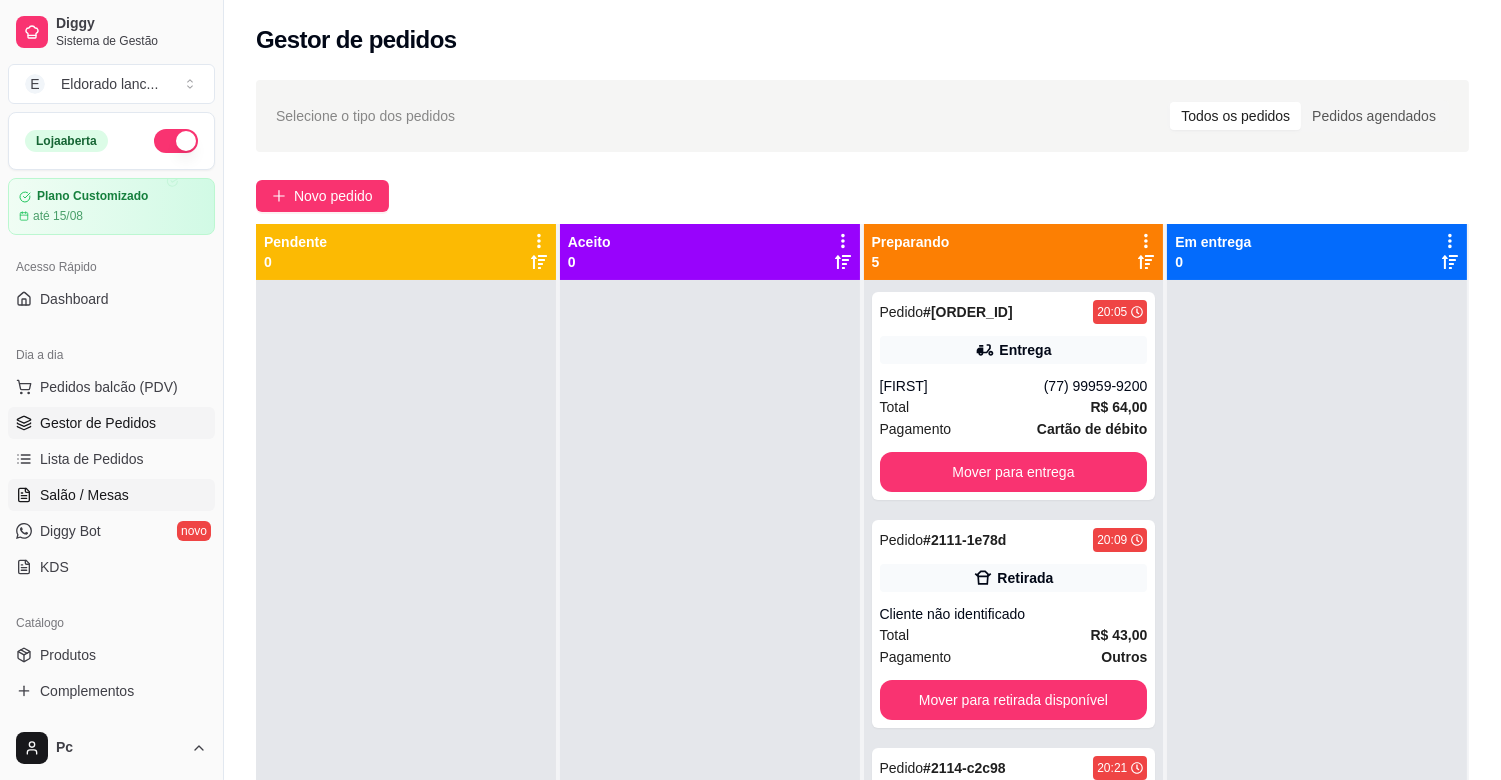 click on "Salão / Mesas" at bounding box center (111, 495) 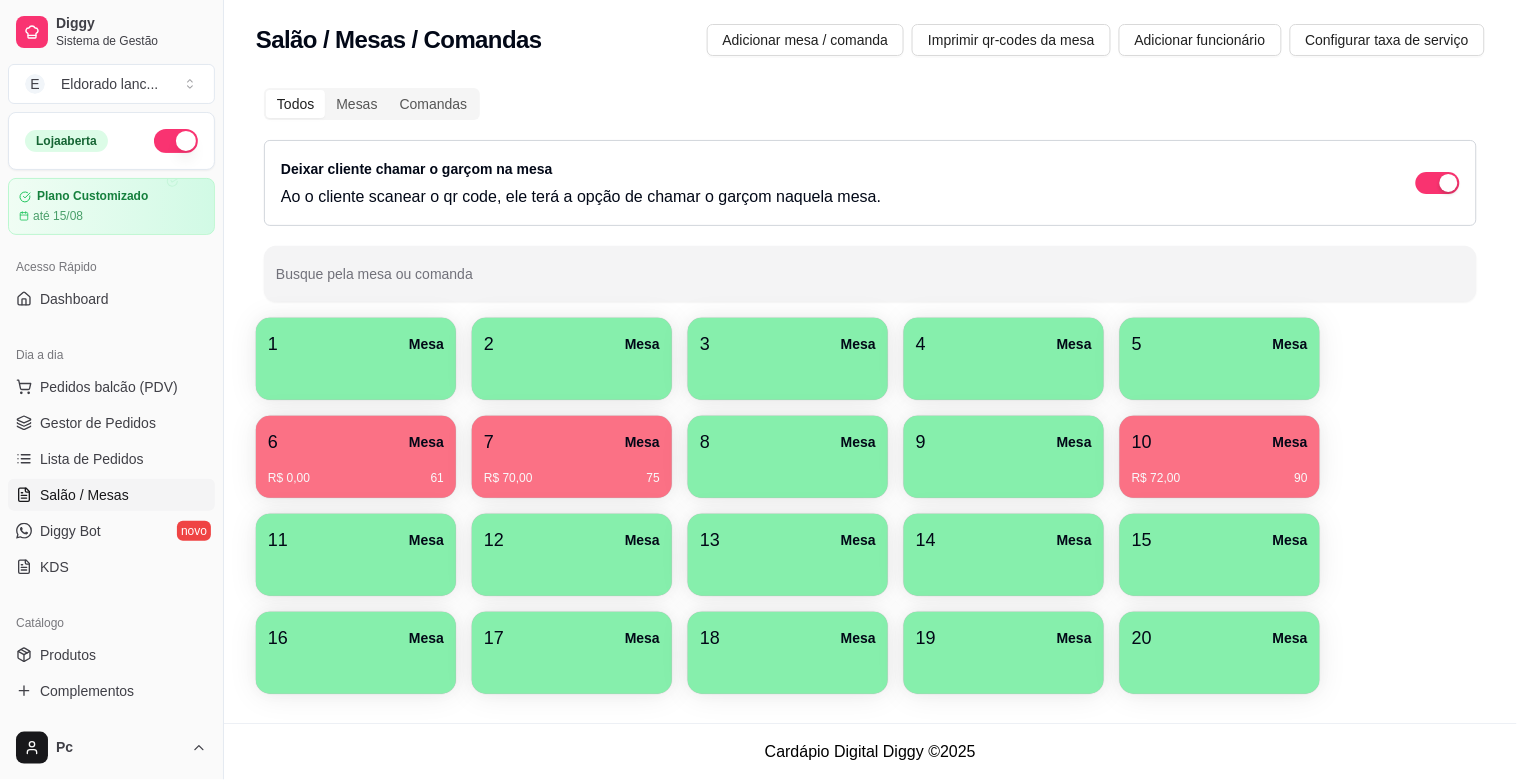 click on "Salão / Mesas" at bounding box center (84, 495) 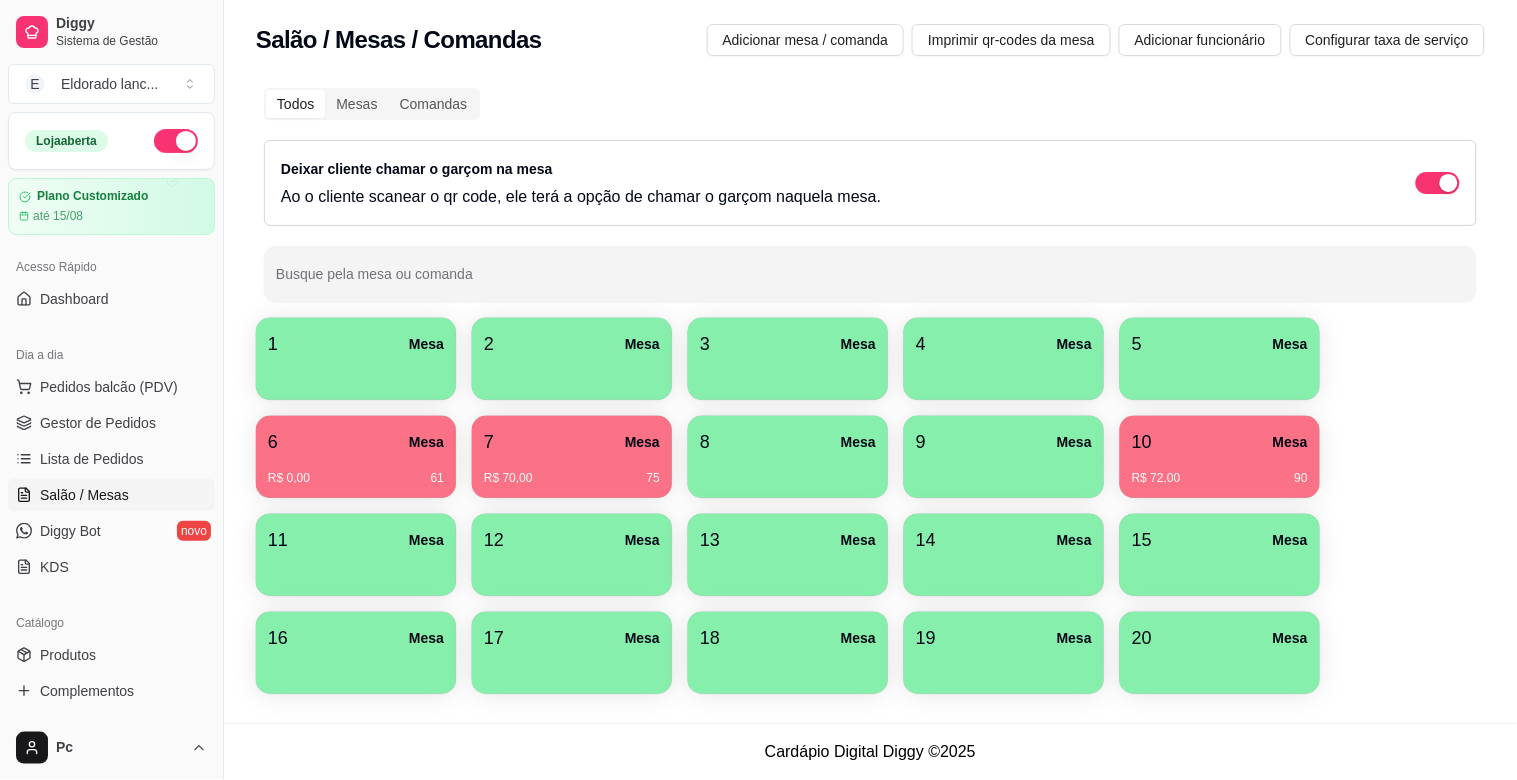 click on "10 Mesa" at bounding box center [1220, 442] 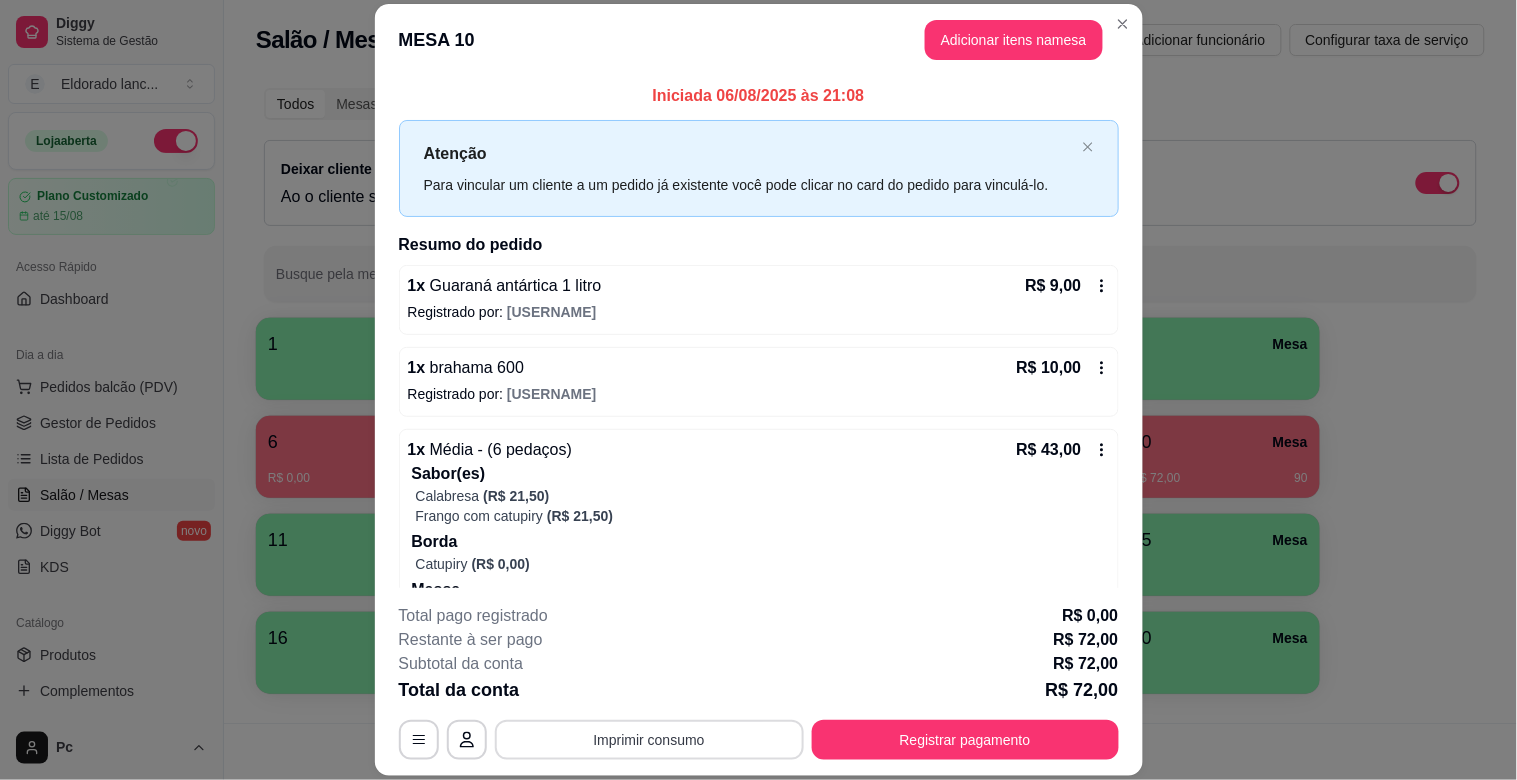 click on "Imprimir consumo" at bounding box center [649, 740] 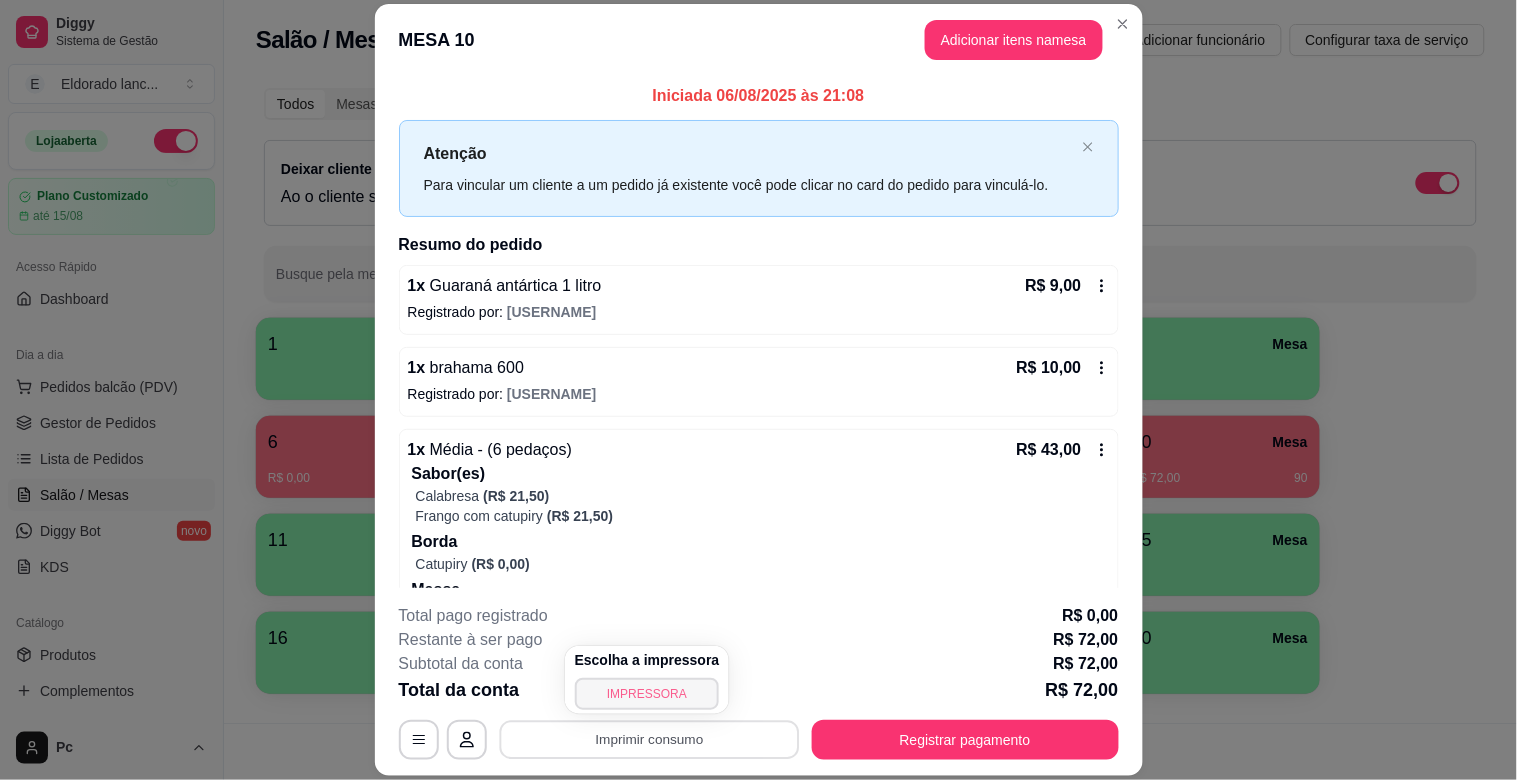 click on "IMPRESSORA" at bounding box center [647, 694] 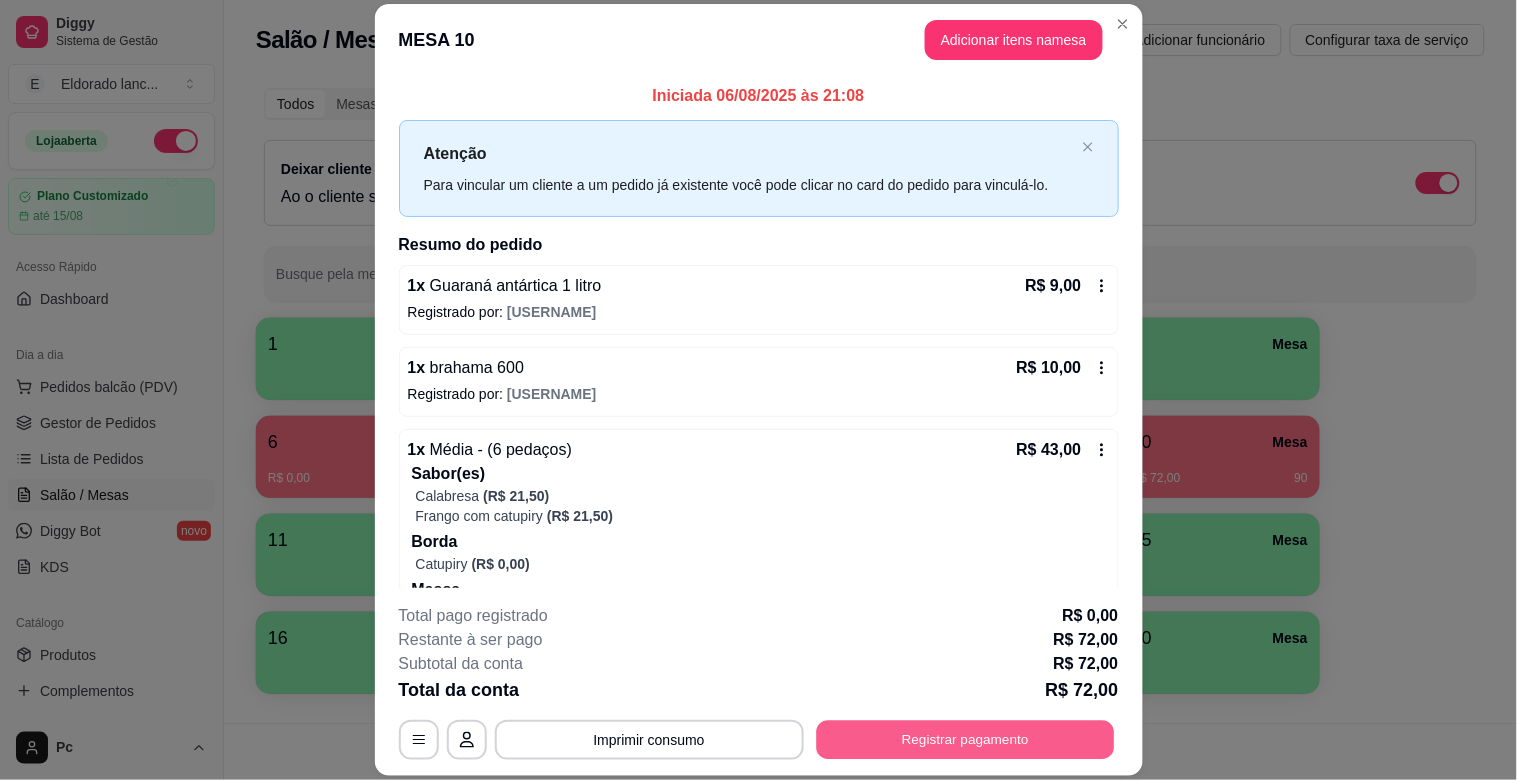 click on "Registrar pagamento" at bounding box center [965, 740] 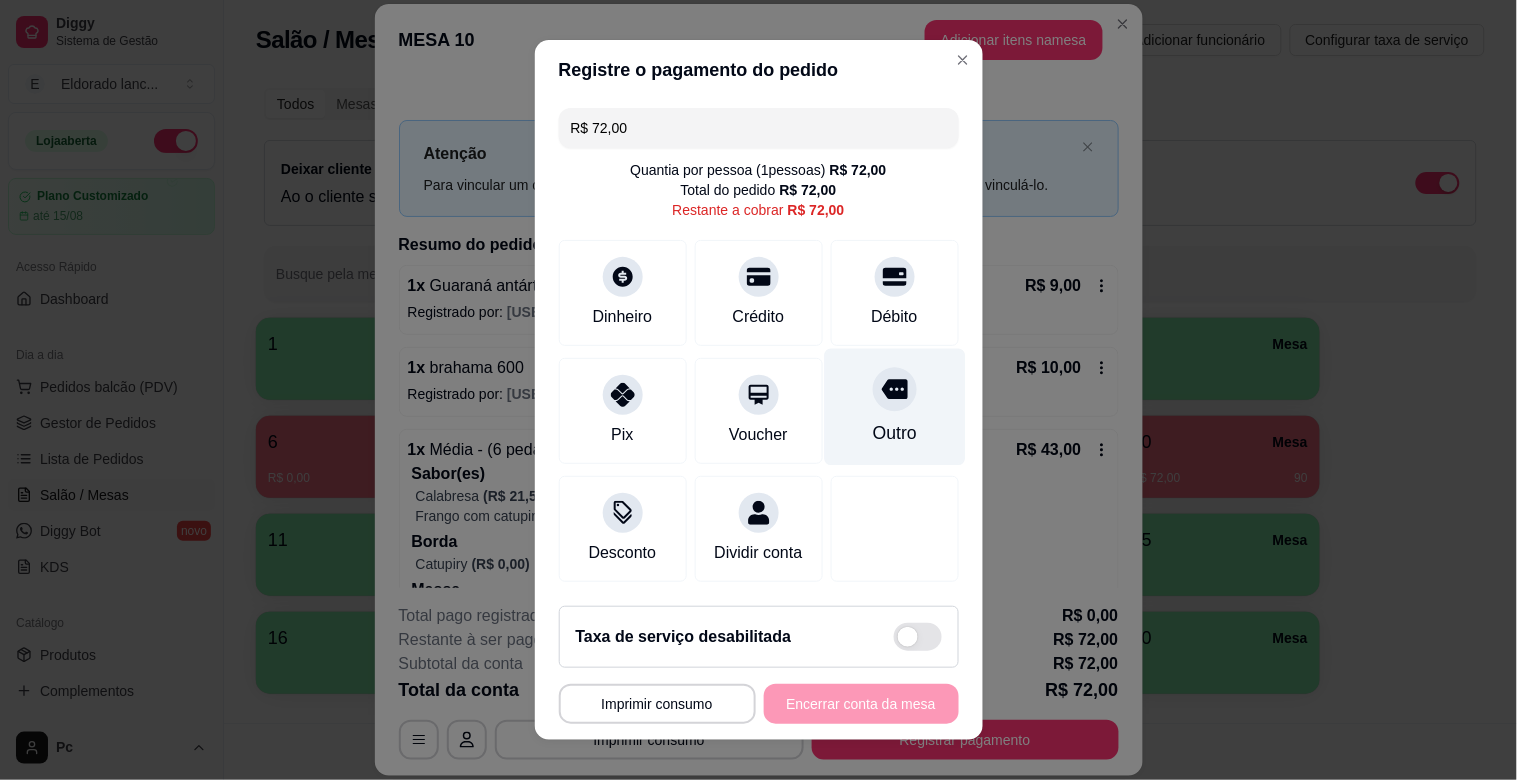click at bounding box center [895, 389] 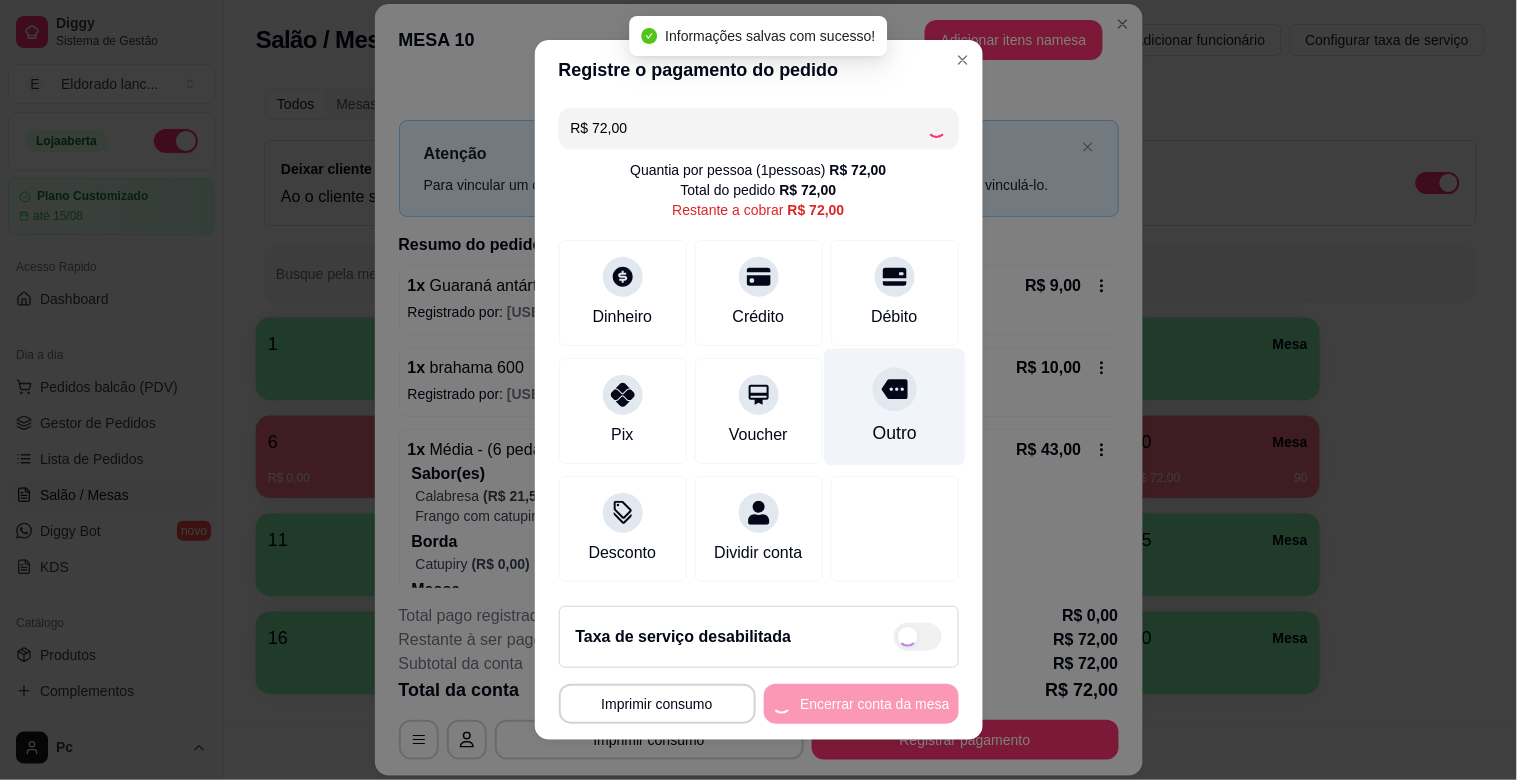 type on "R$ 0,00" 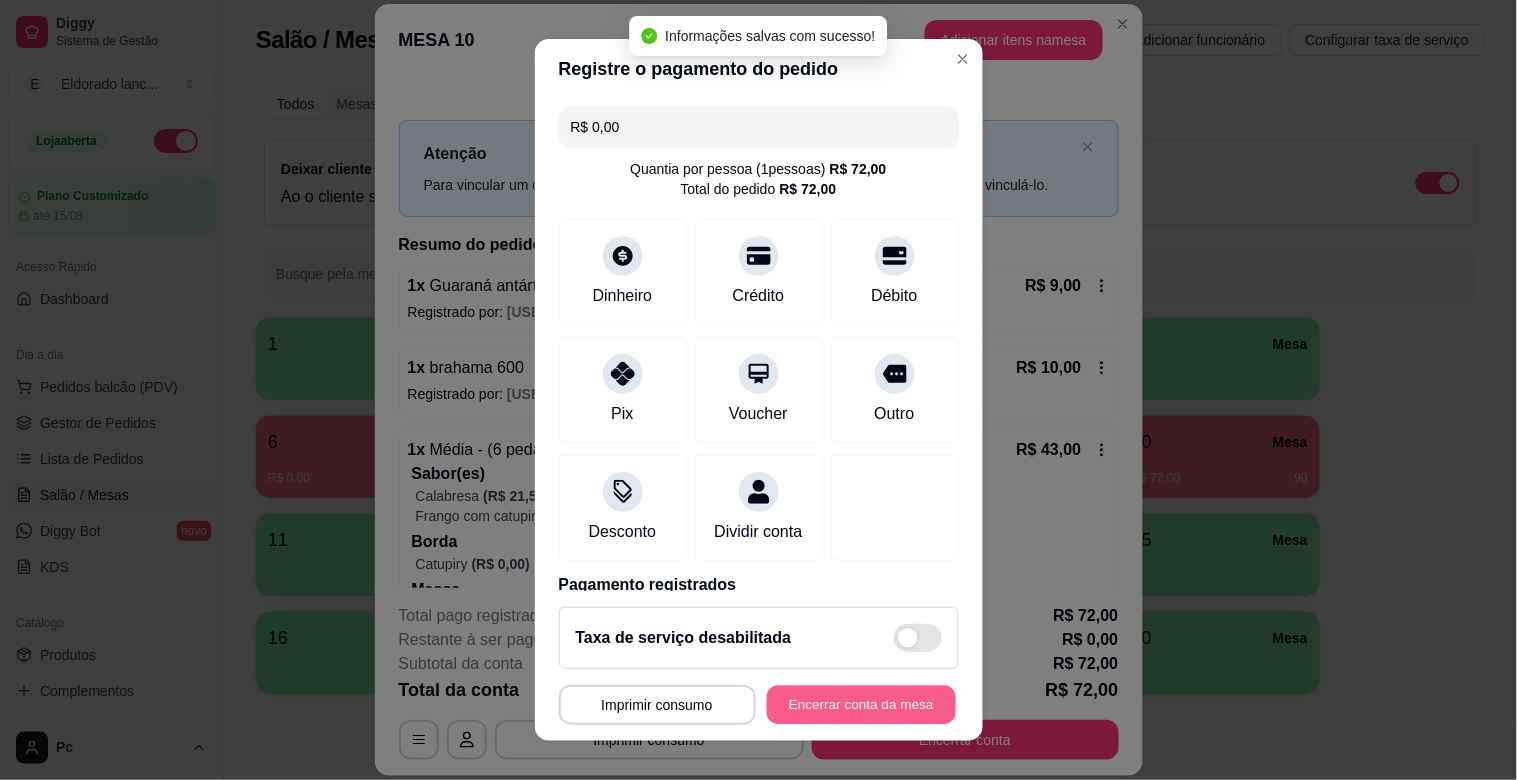 click on "Encerrar conta da mesa" at bounding box center (861, 705) 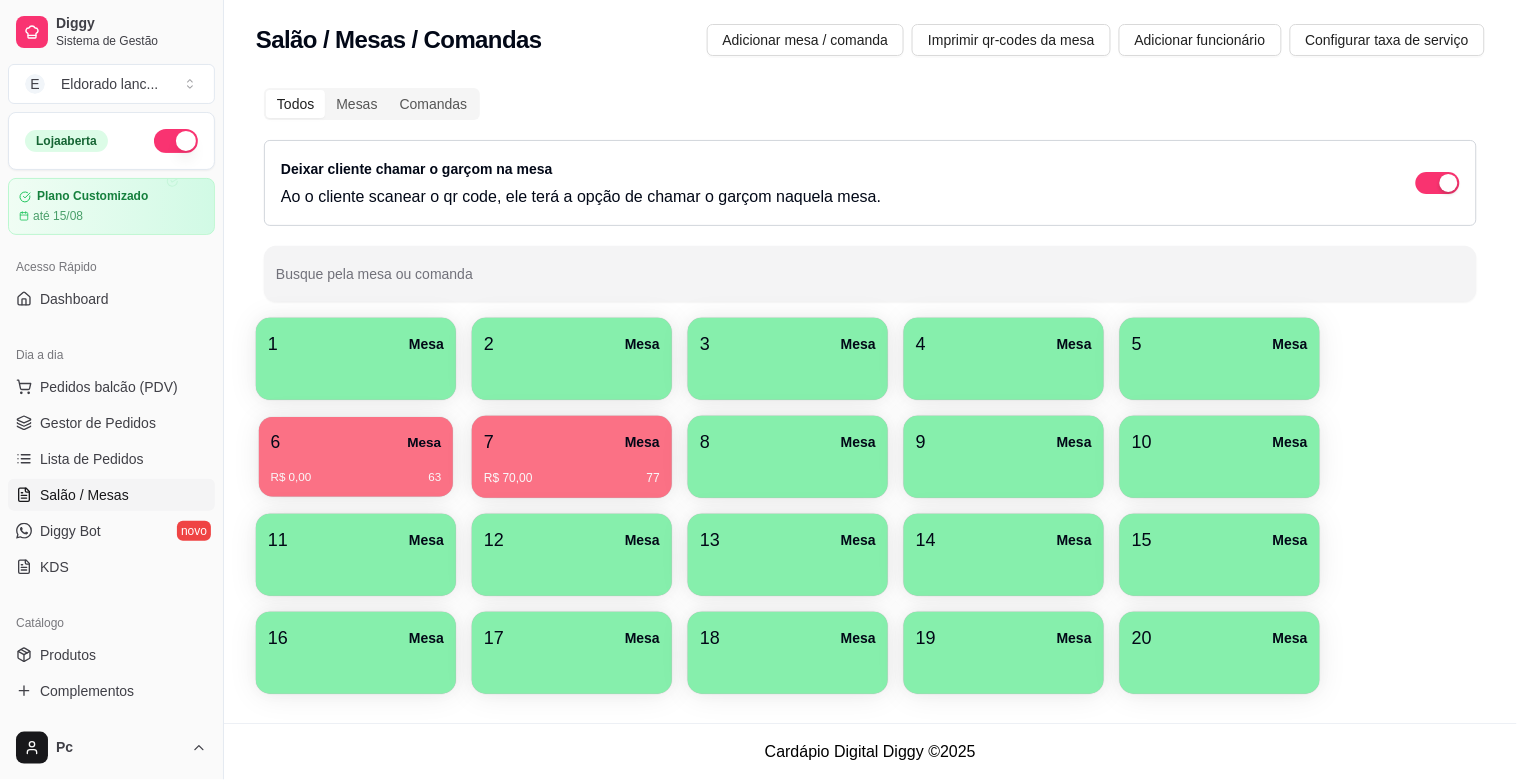 click on "6 Mesa" at bounding box center (356, 442) 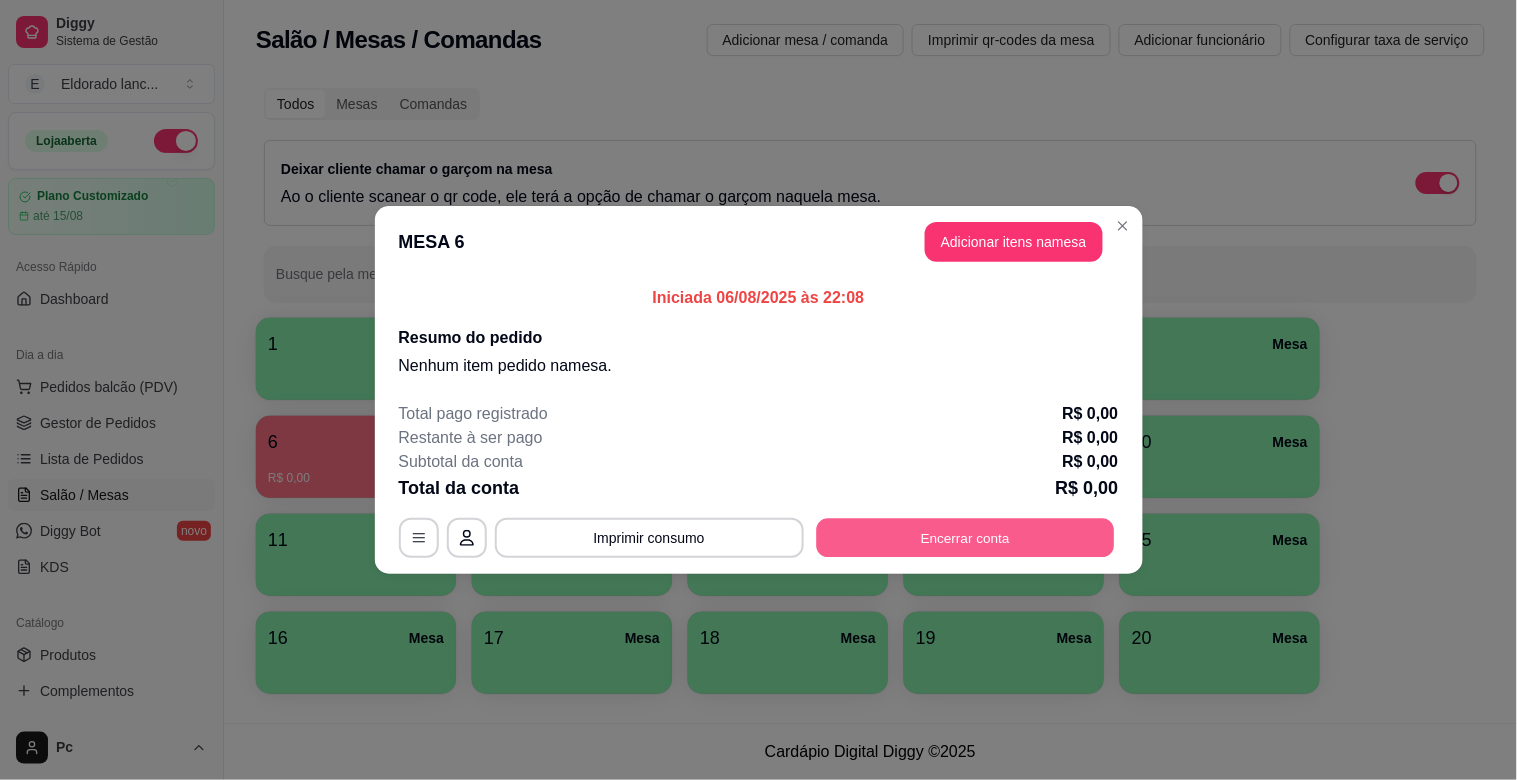 click on "Encerrar conta" at bounding box center [965, 538] 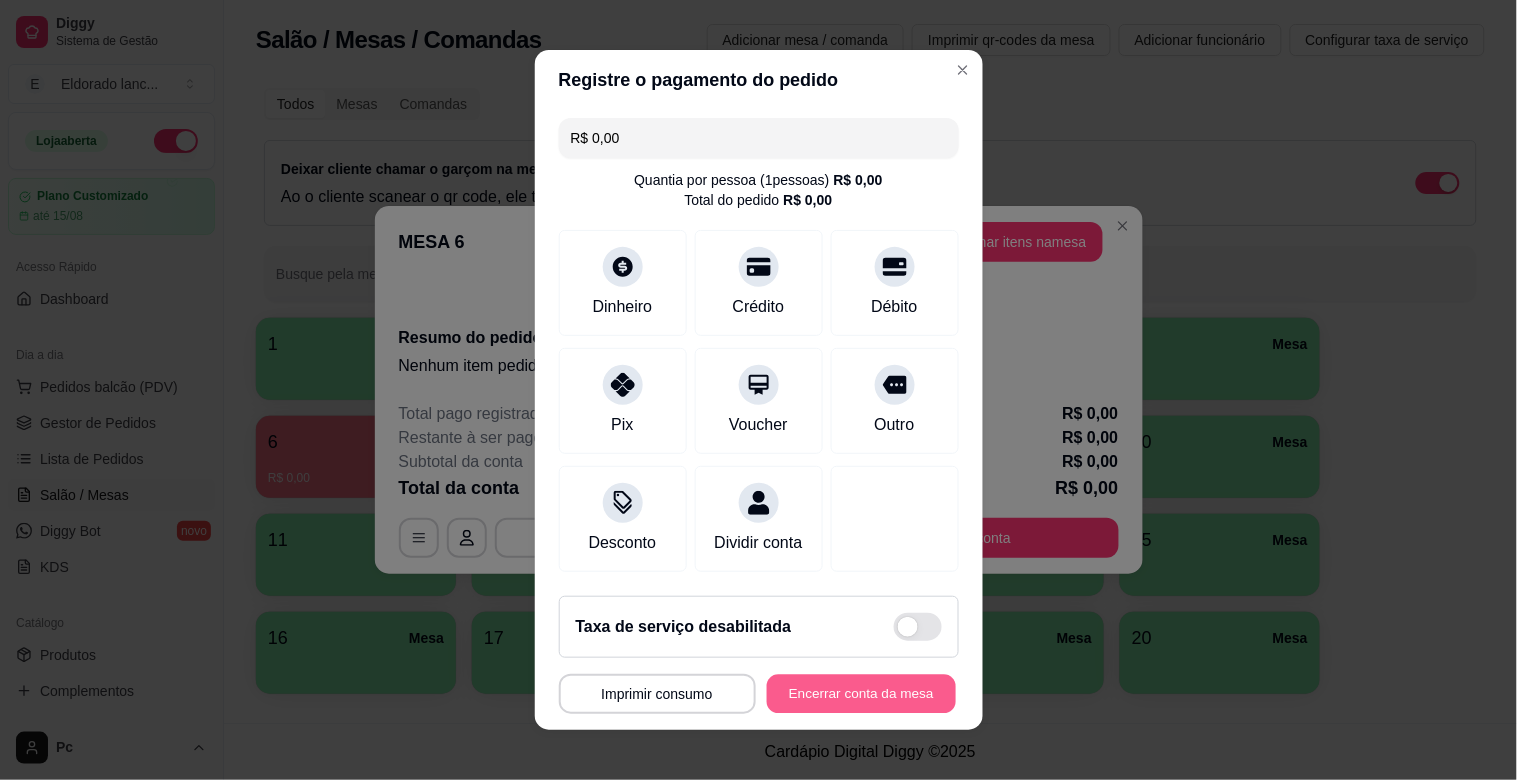 click on "Encerrar conta da mesa" at bounding box center (861, 694) 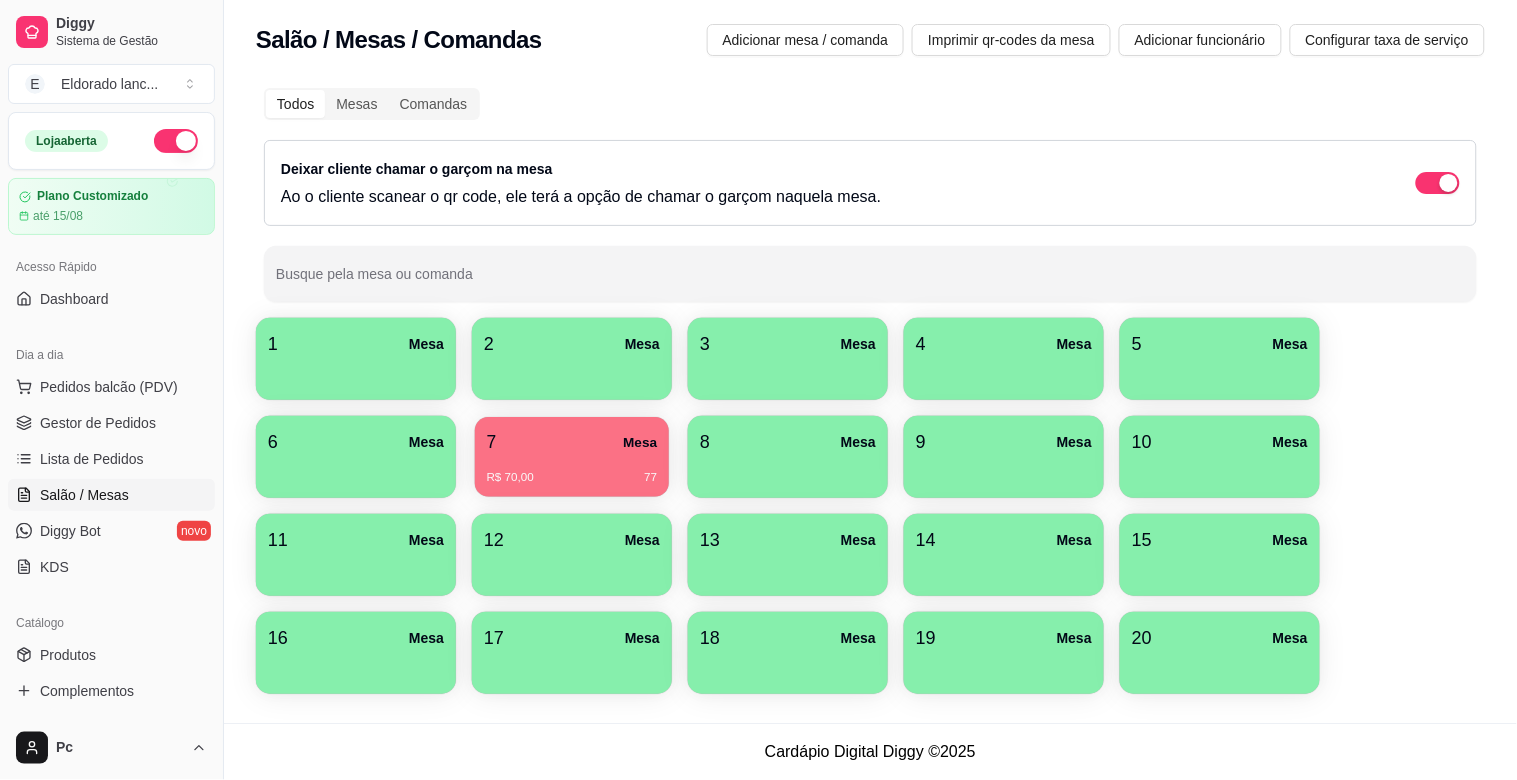 click on "7 Mesa" at bounding box center (572, 442) 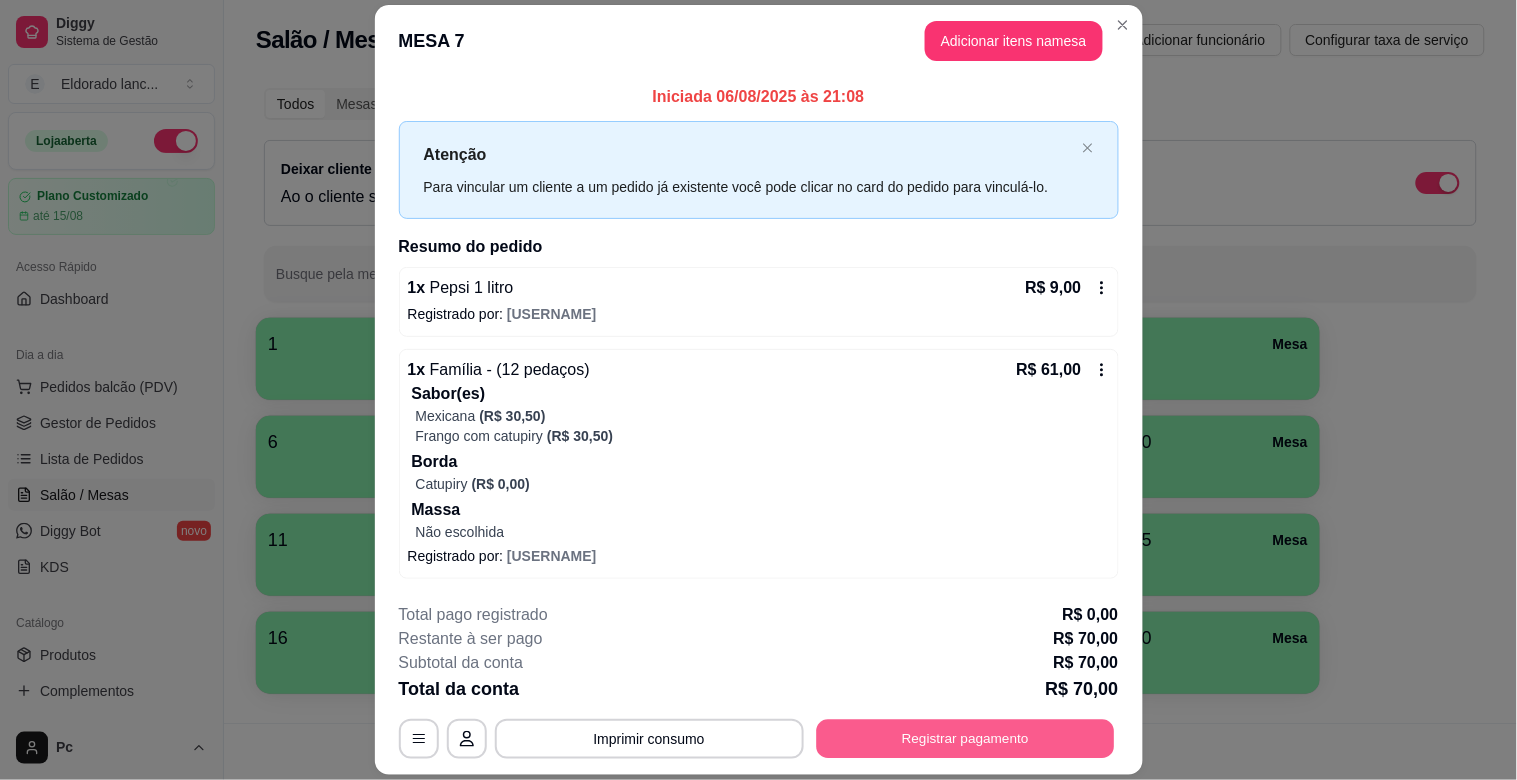 click on "Registrar pagamento" at bounding box center [965, 738] 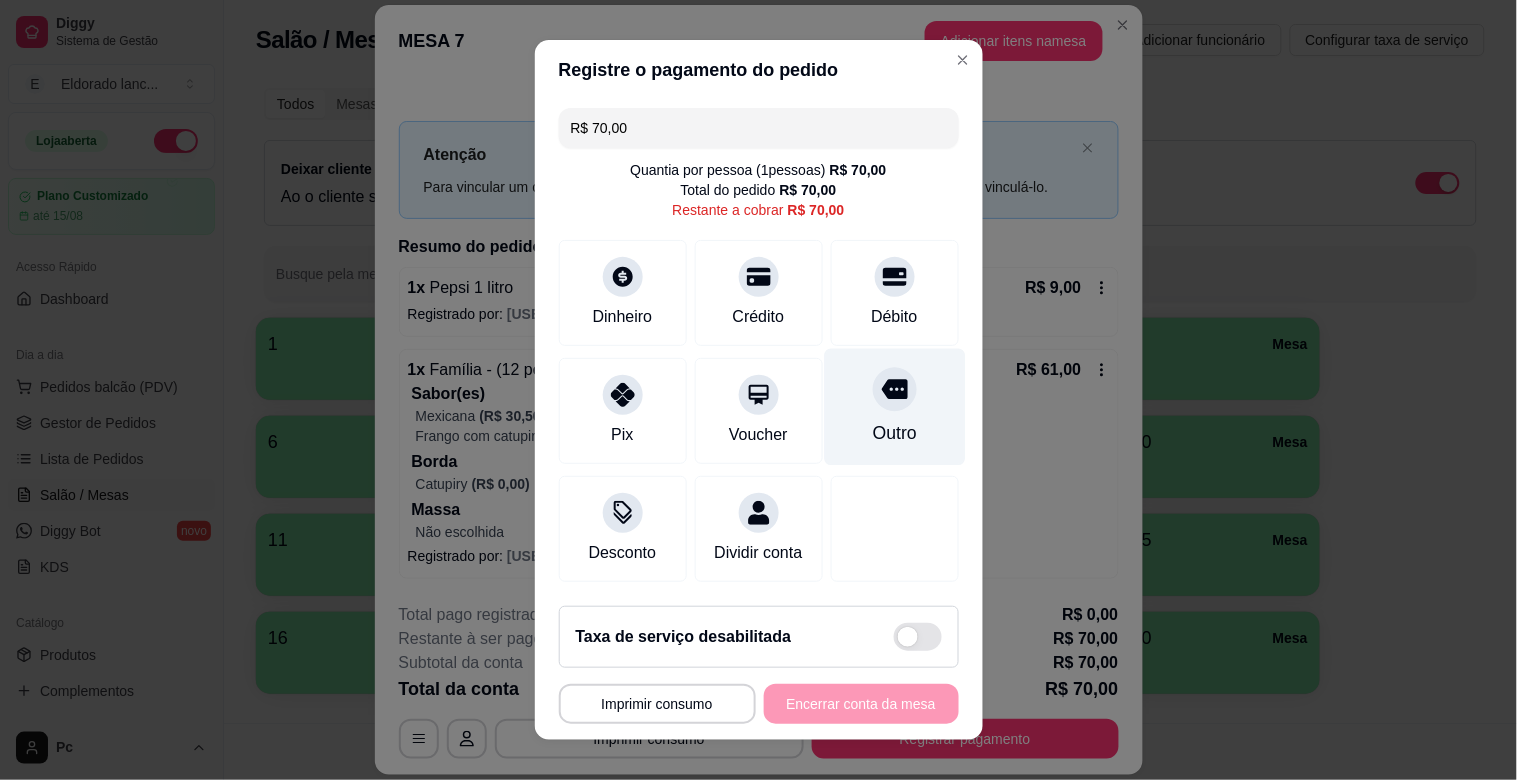 click at bounding box center [895, 389] 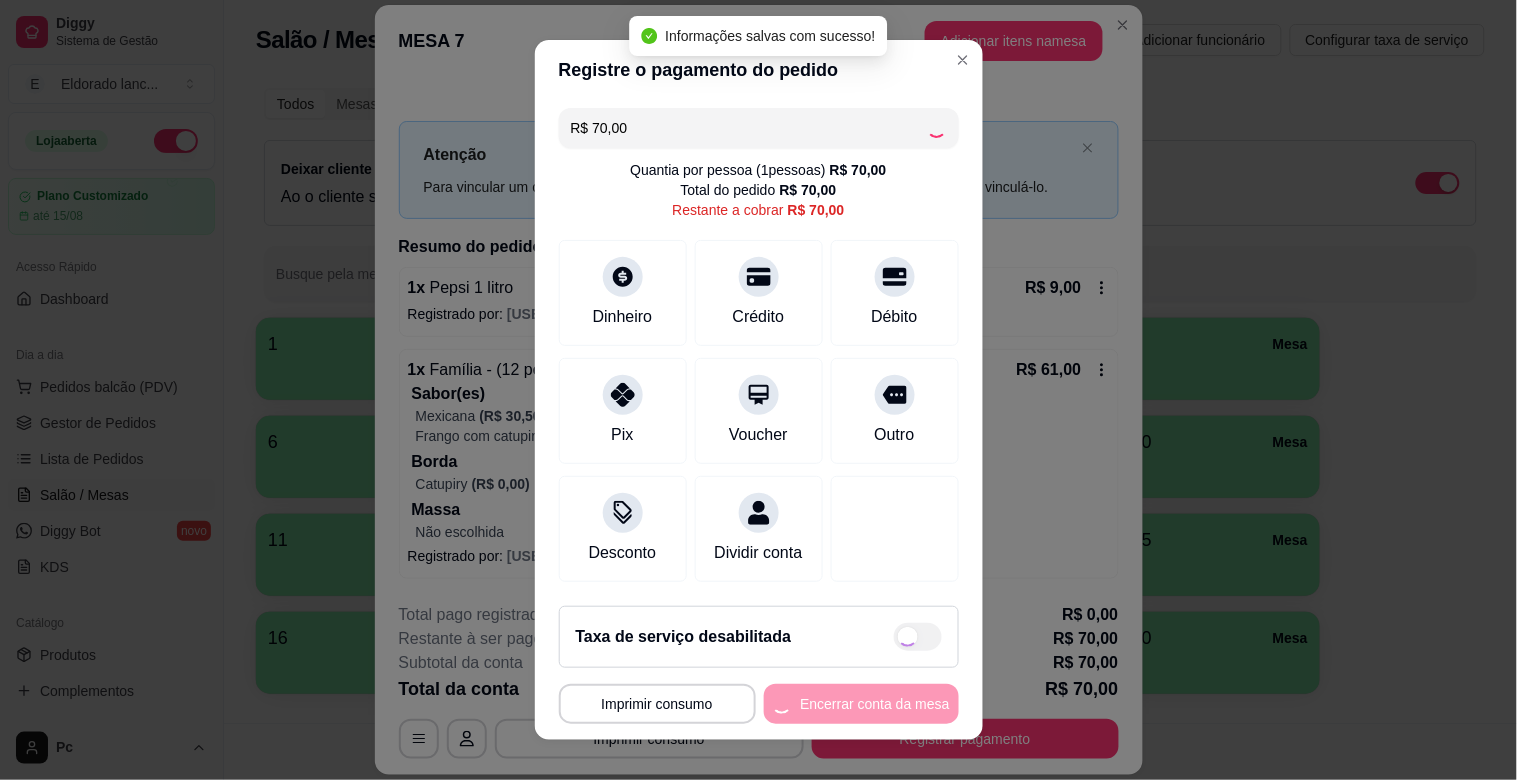 type on "R$ 0,00" 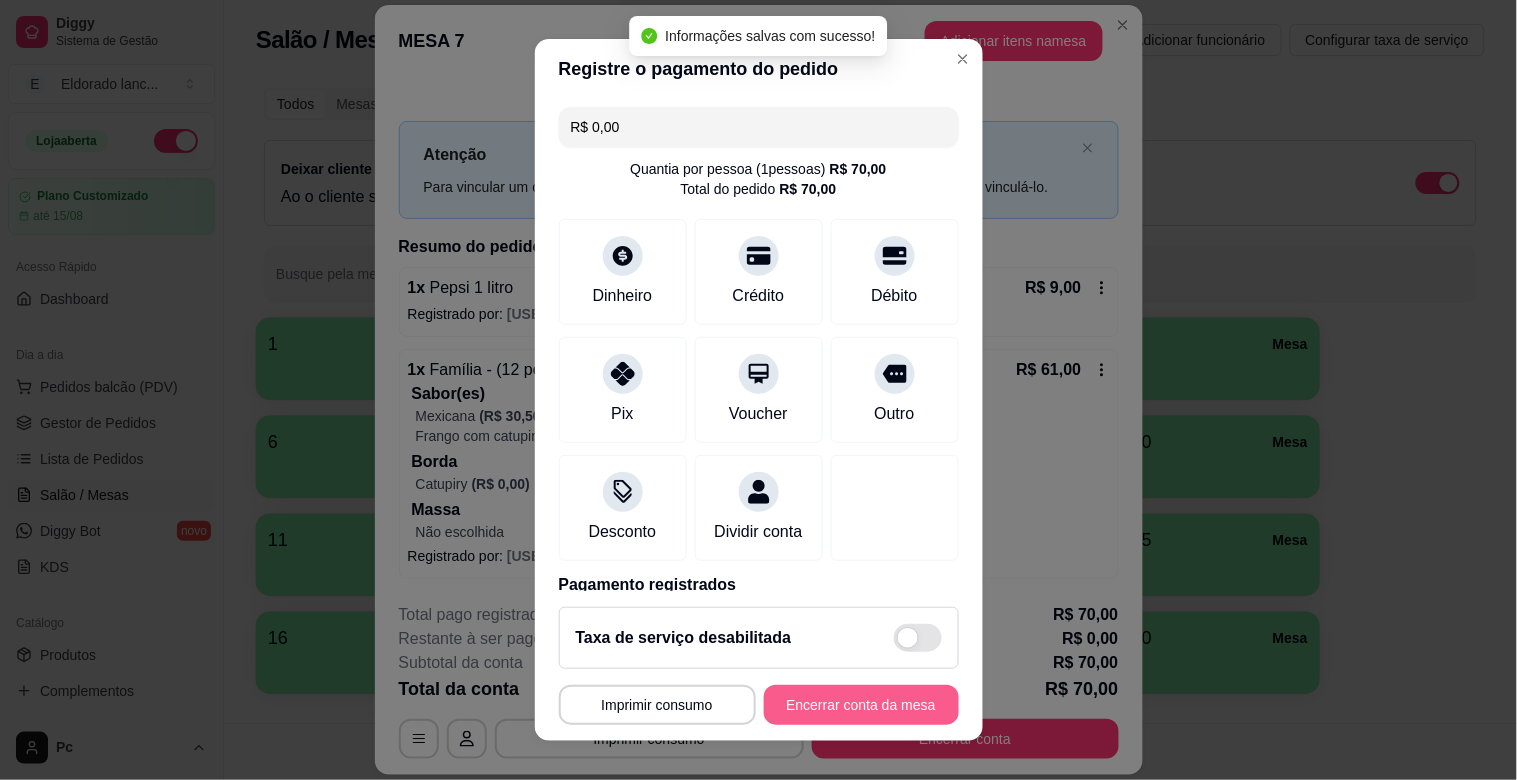 click on "Encerrar conta da mesa" at bounding box center (861, 705) 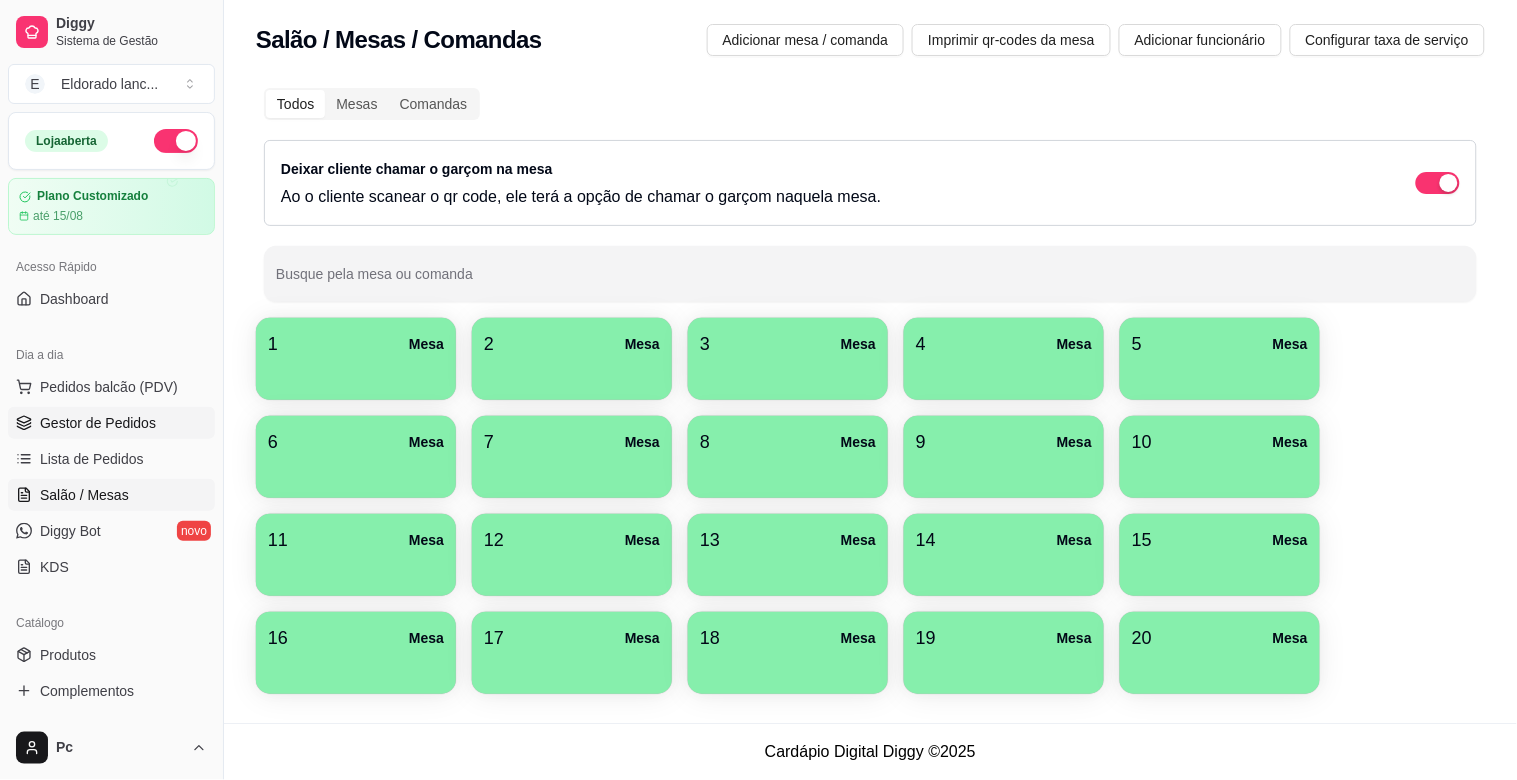click on "Gestor de Pedidos" at bounding box center (111, 423) 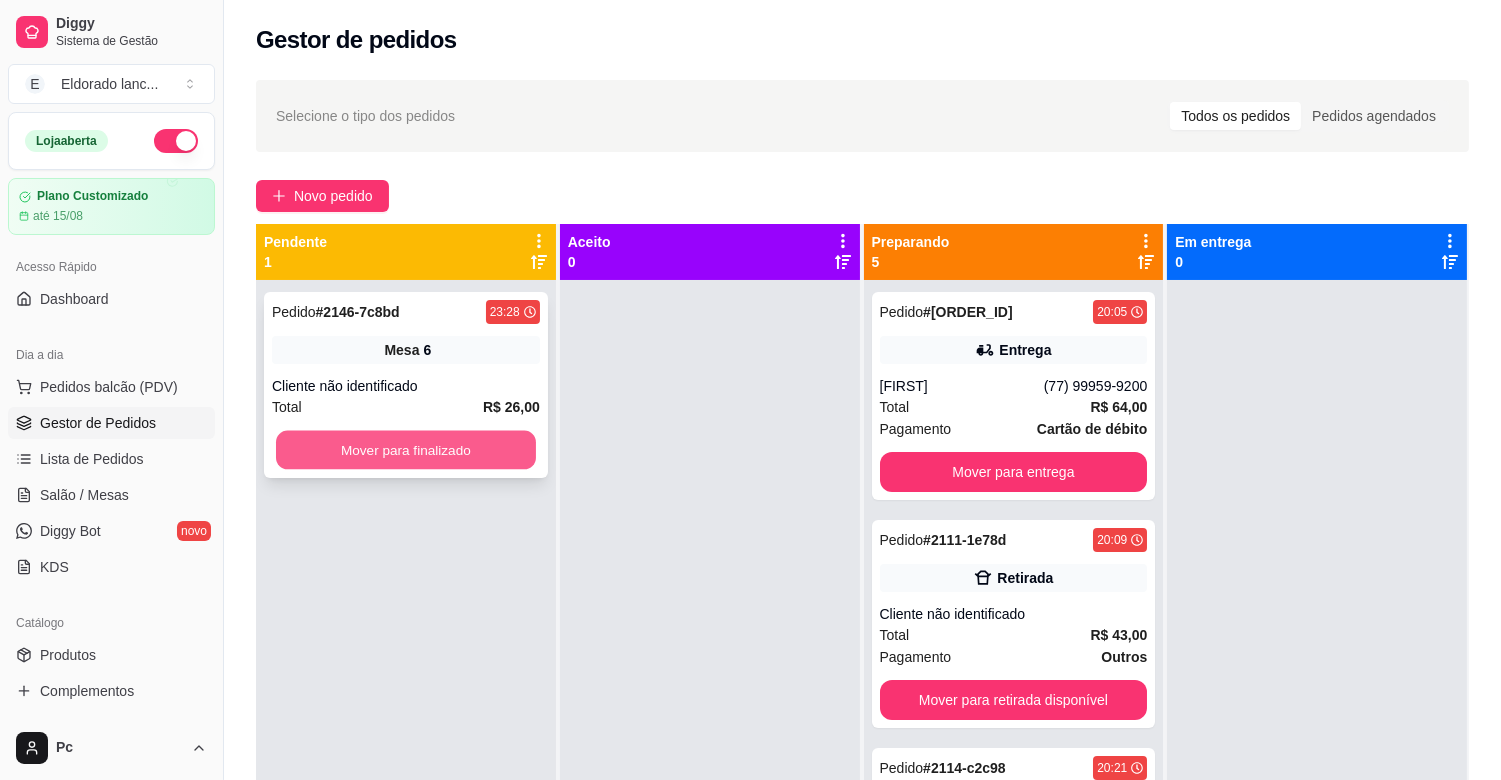 click on "Mover para finalizado" at bounding box center (406, 450) 